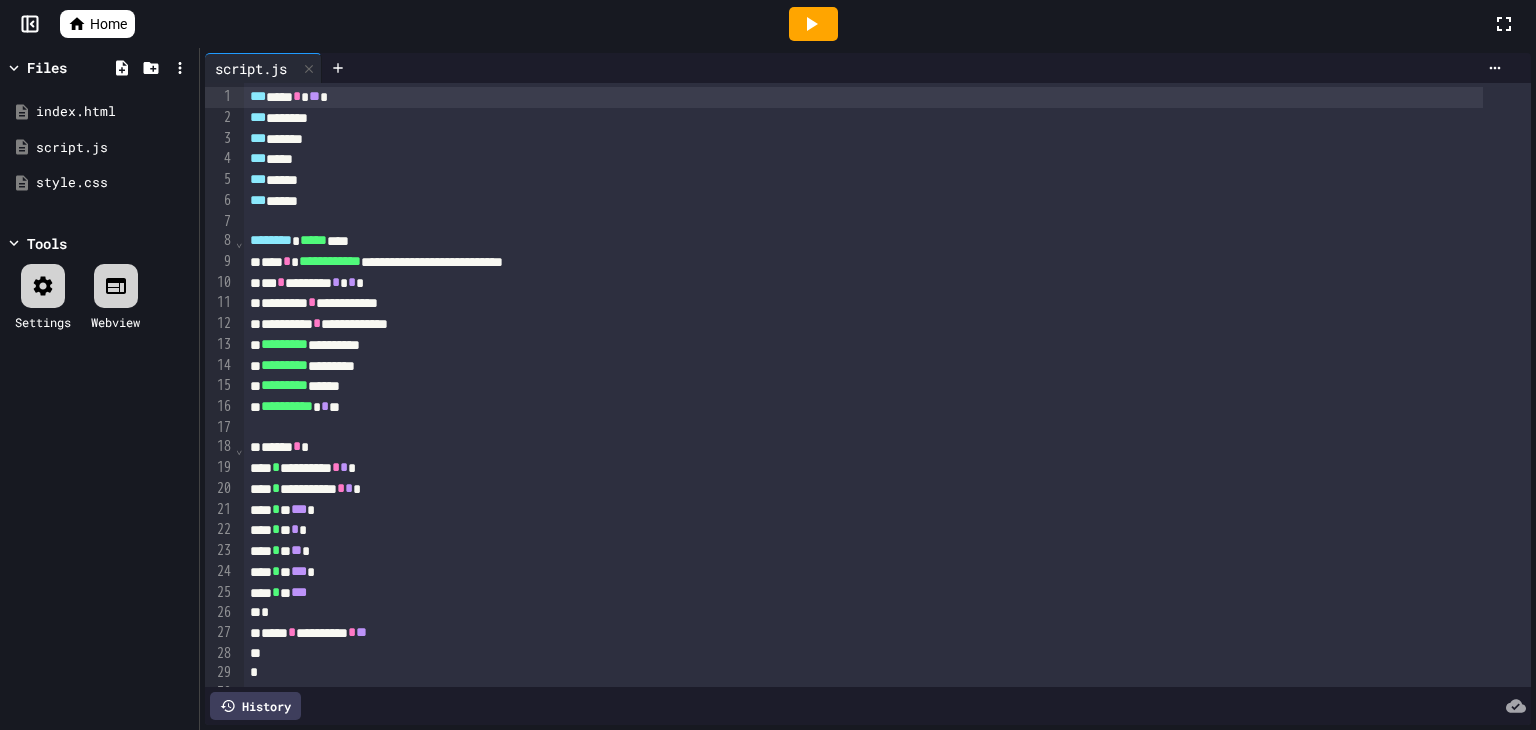 scroll, scrollTop: 0, scrollLeft: 0, axis: both 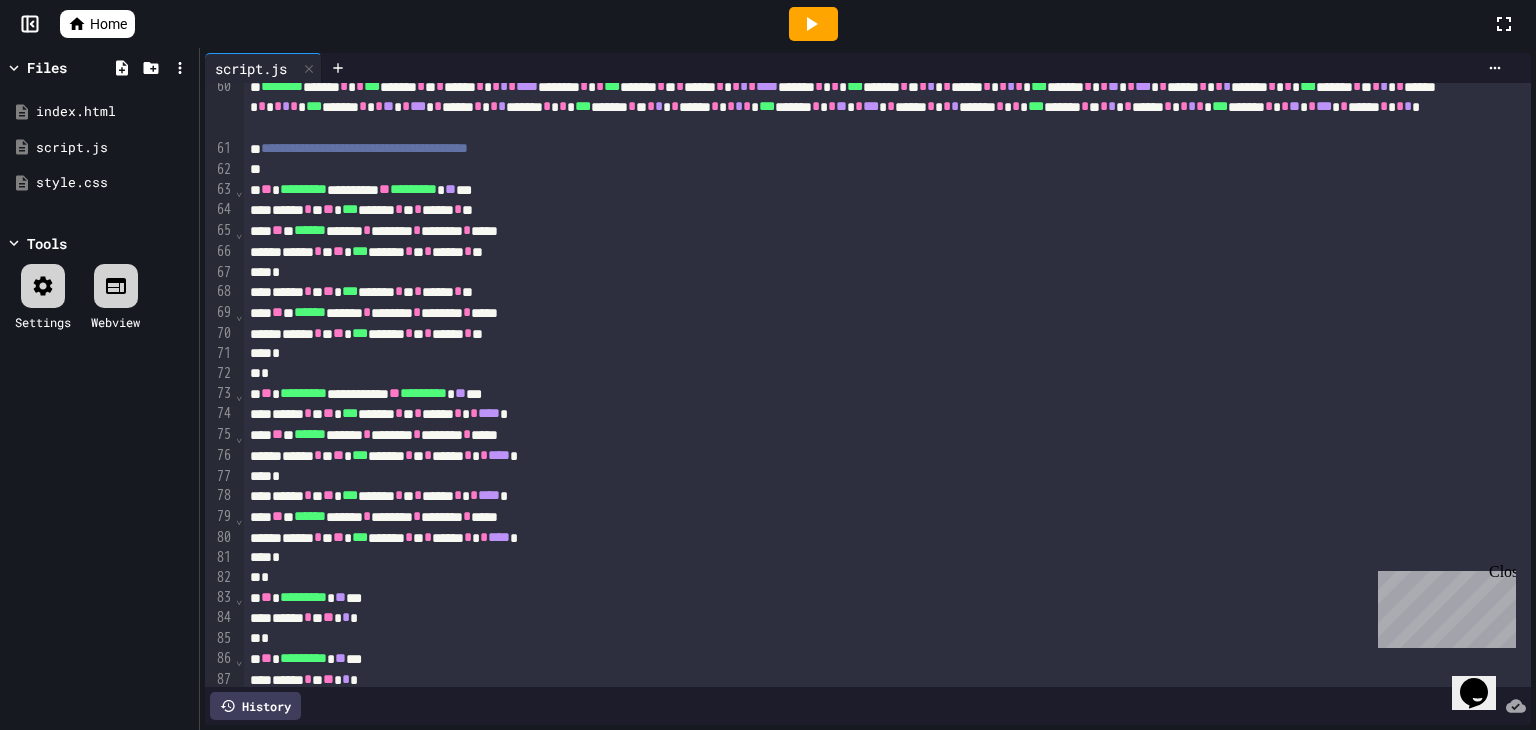 click on "Home" at bounding box center (108, 24) 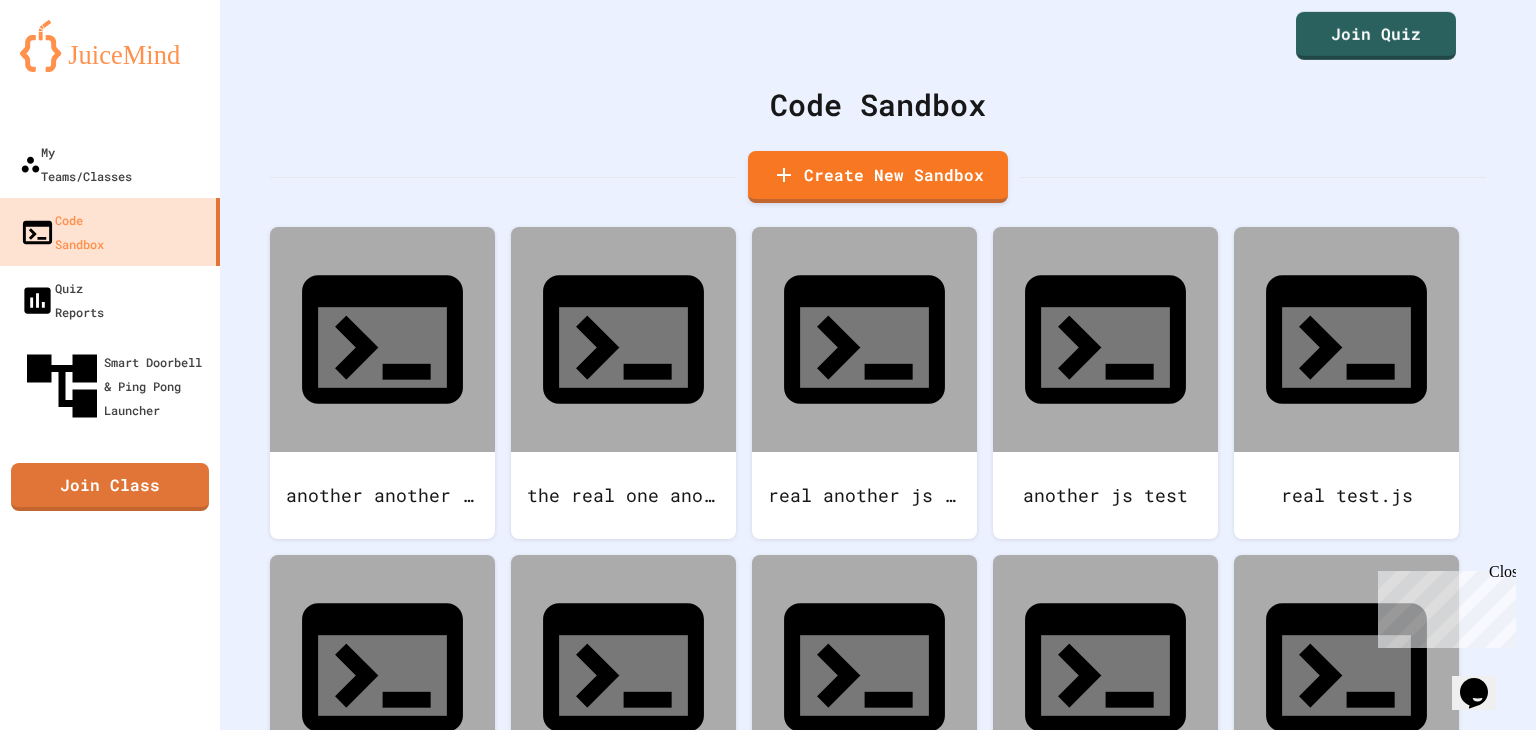 click 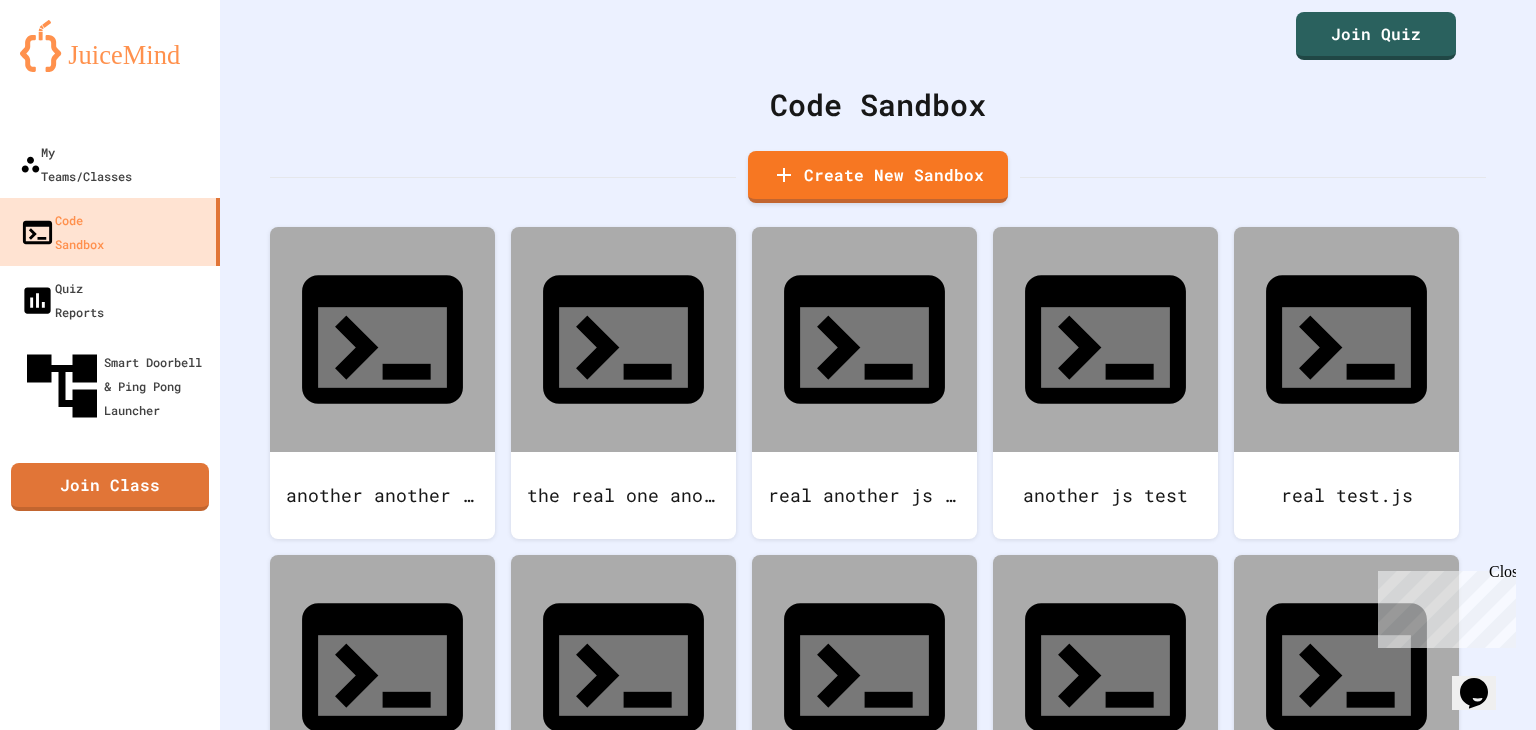 click on "Logout" at bounding box center (778, 2440) 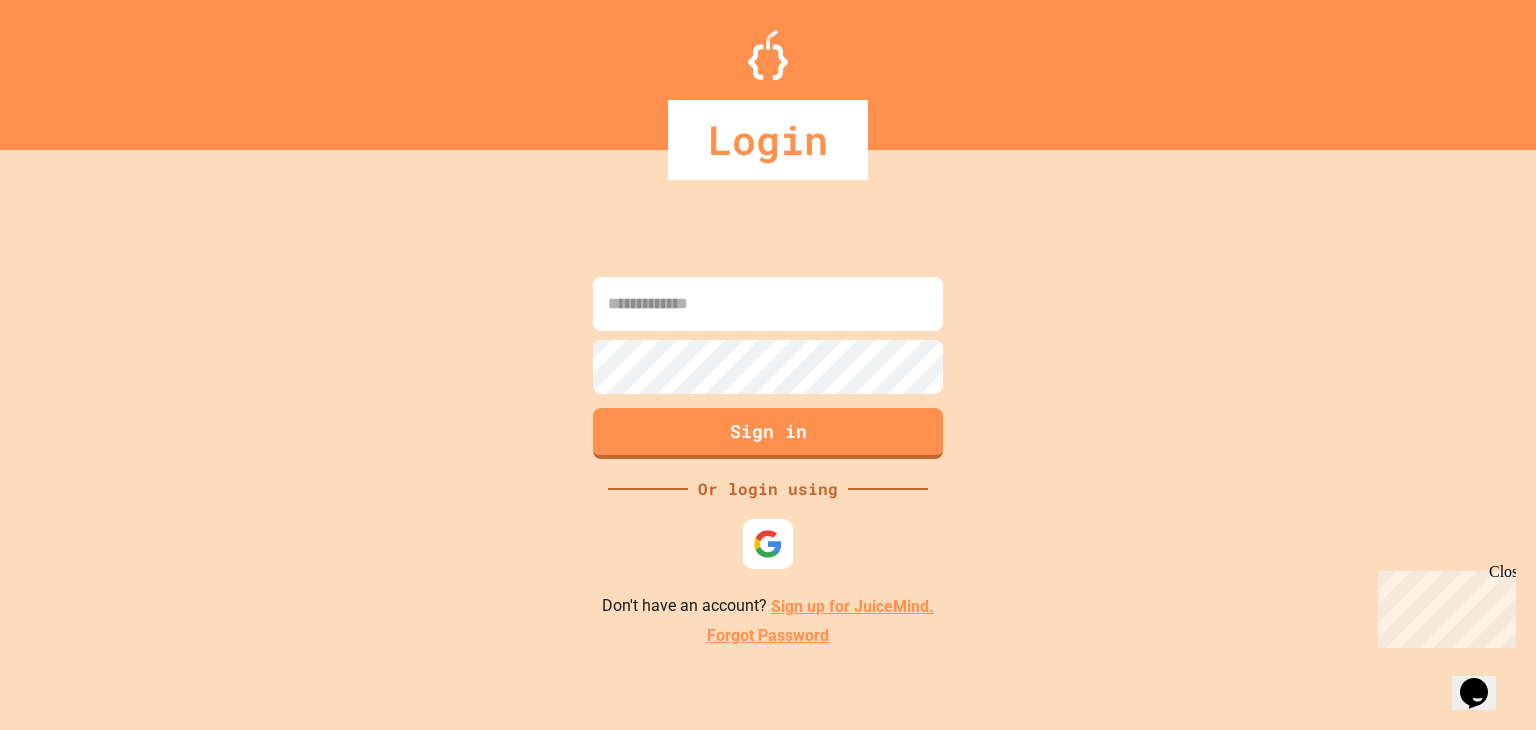 type on "**********" 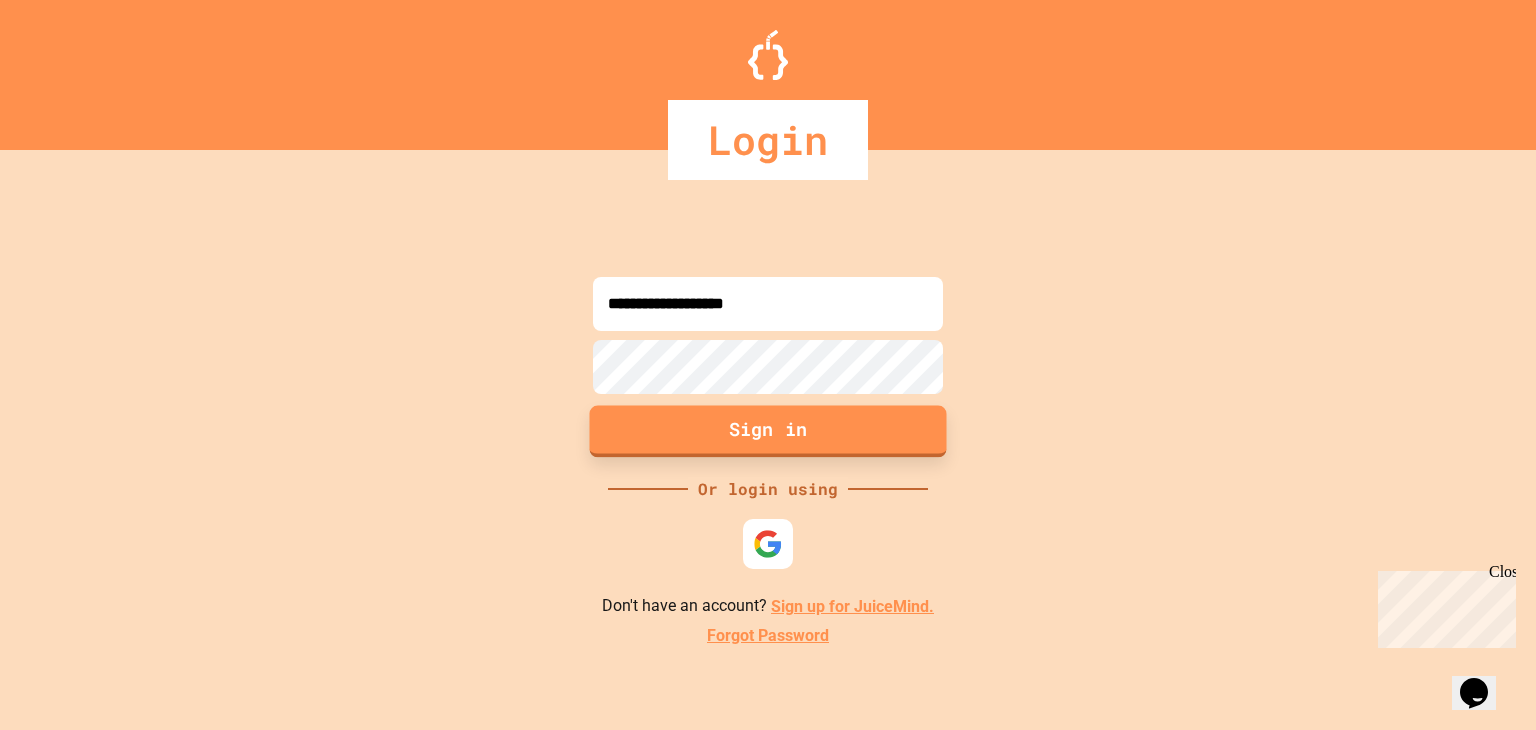click on "Sign in" at bounding box center (768, 432) 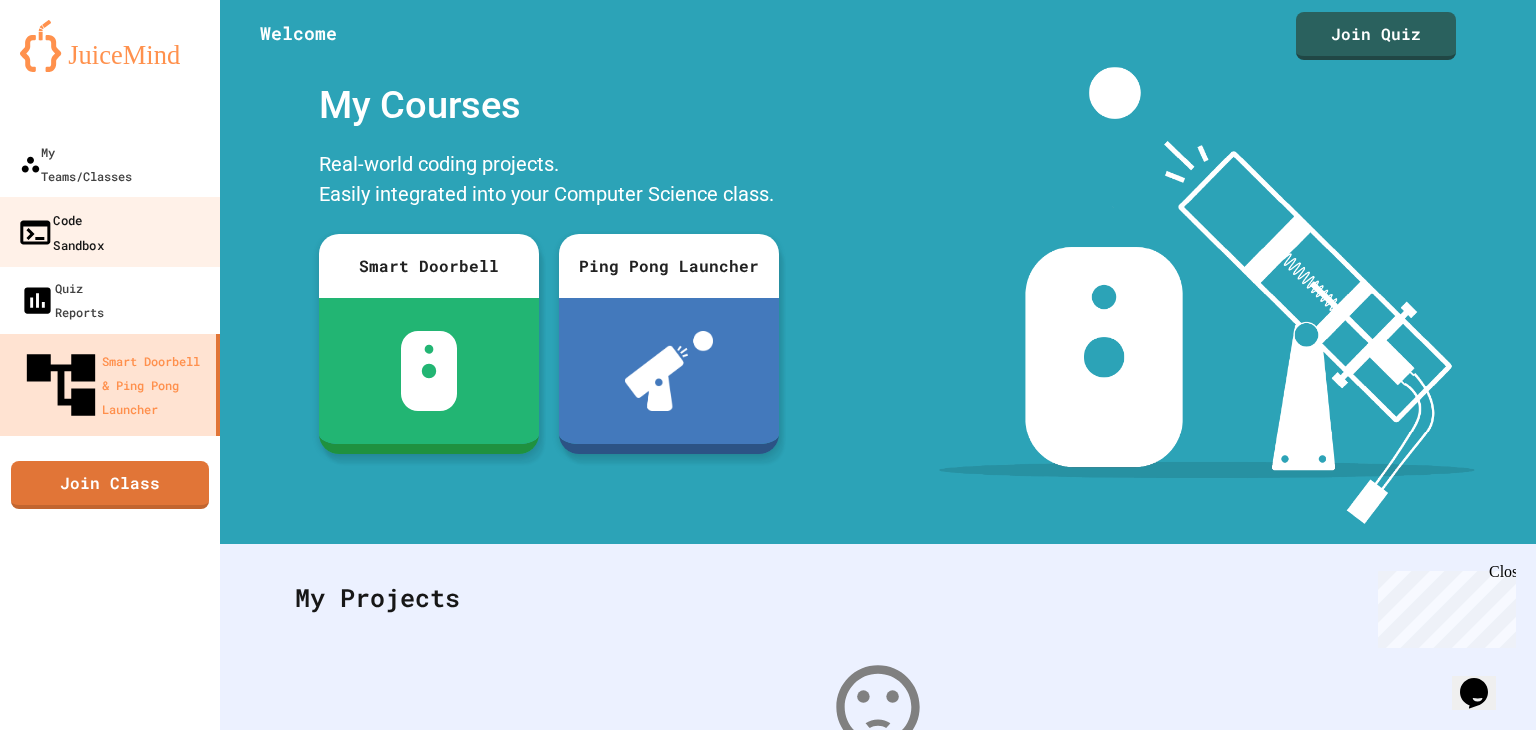 click on "Code Sandbox" at bounding box center [110, 232] 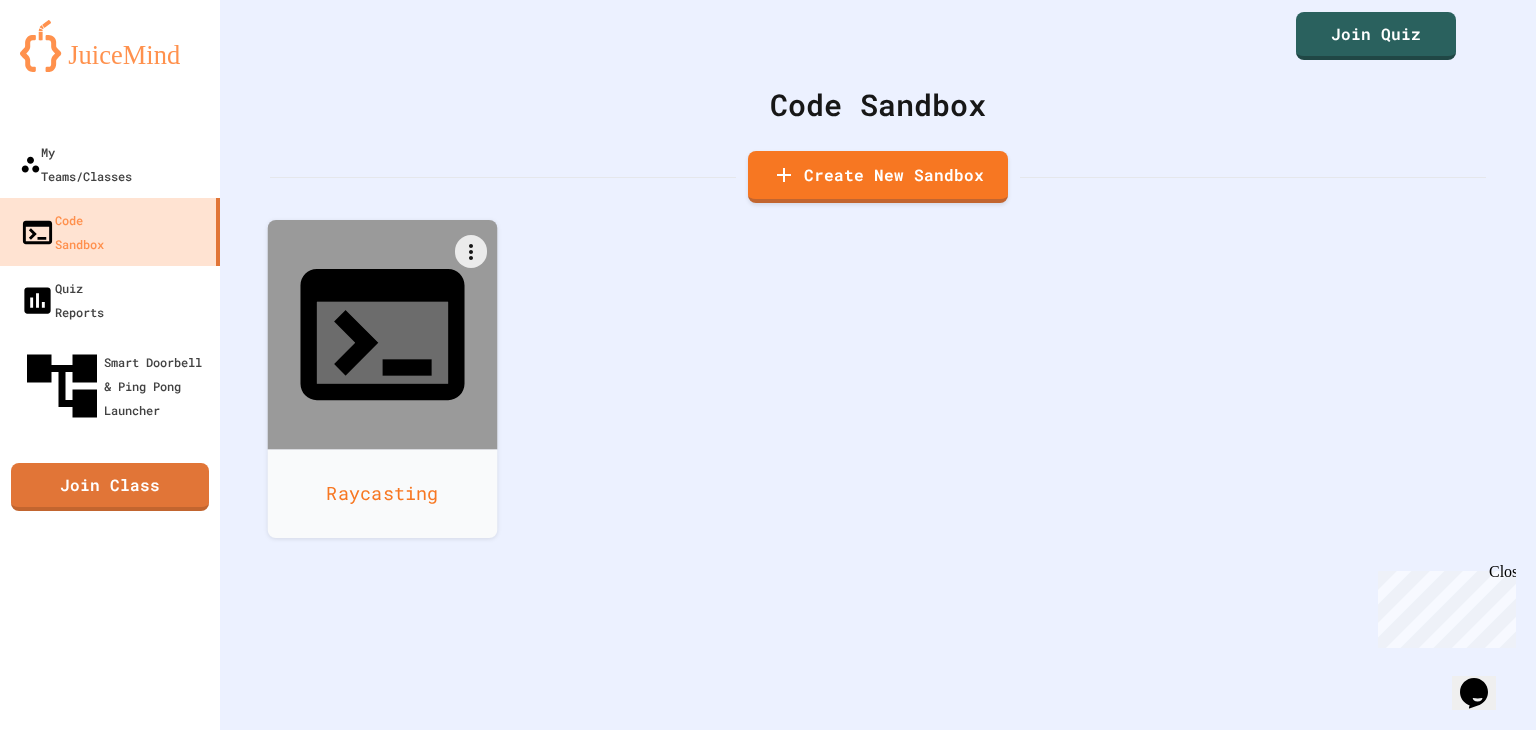 click on "Raycasting" at bounding box center (383, 493) 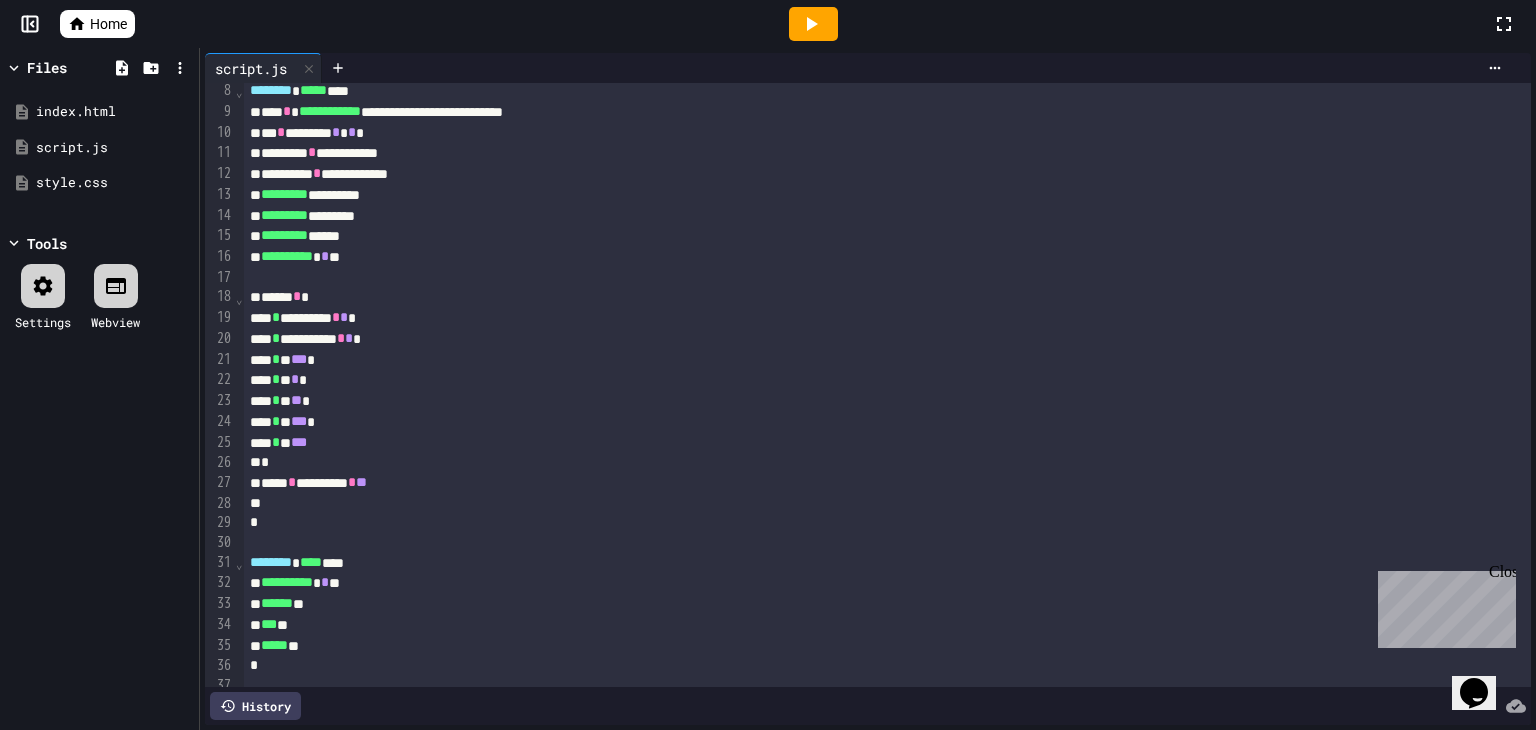 scroll, scrollTop: 0, scrollLeft: 0, axis: both 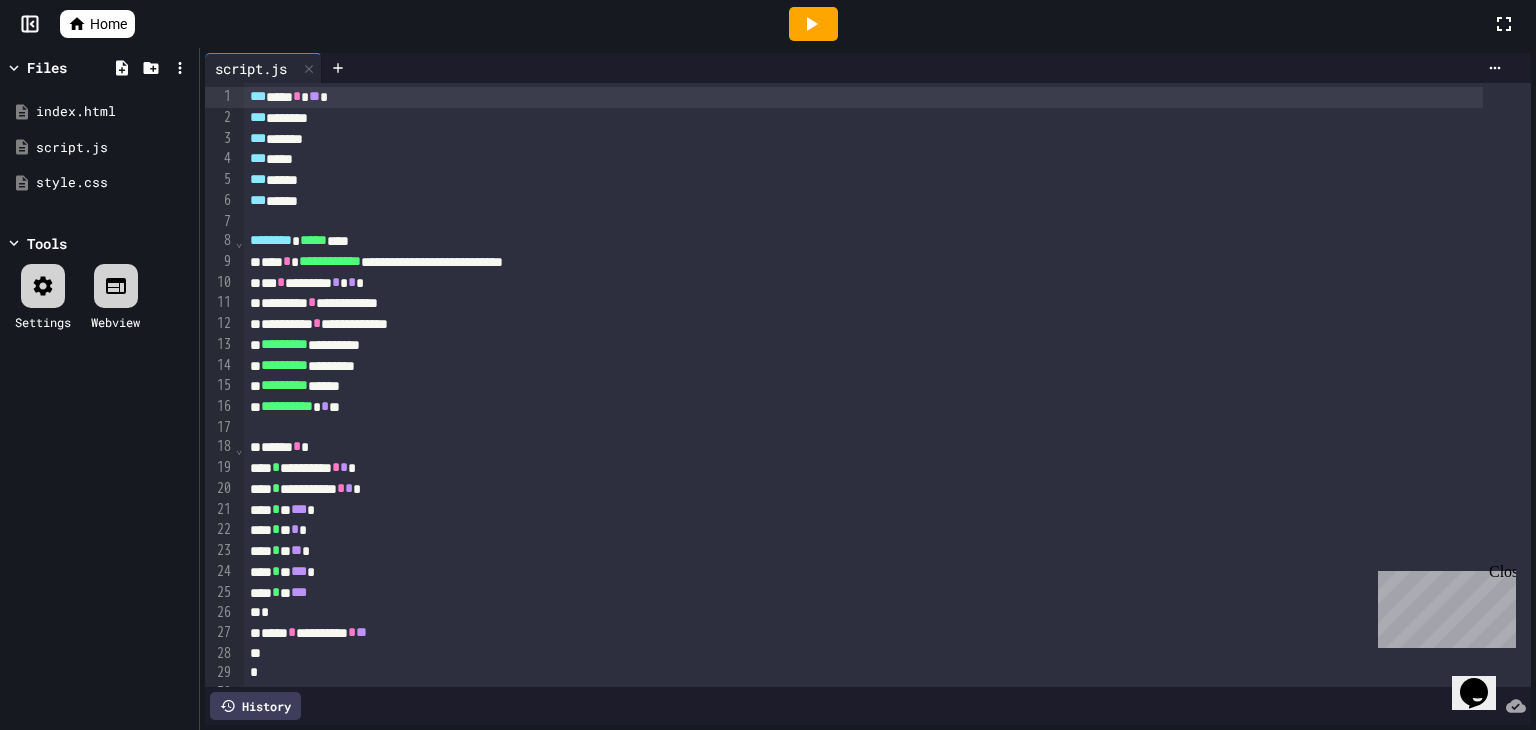 click on "Home" at bounding box center (108, 24) 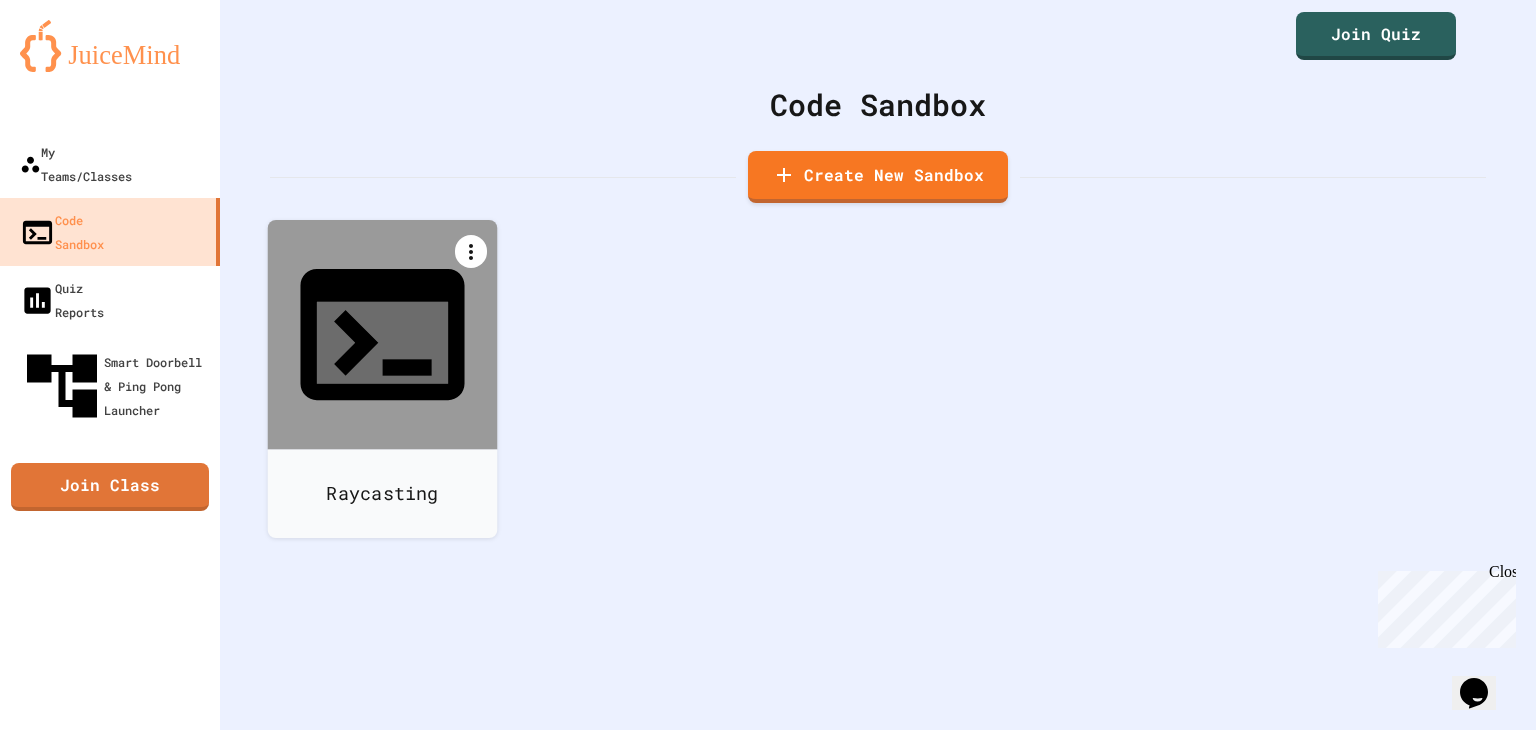 click 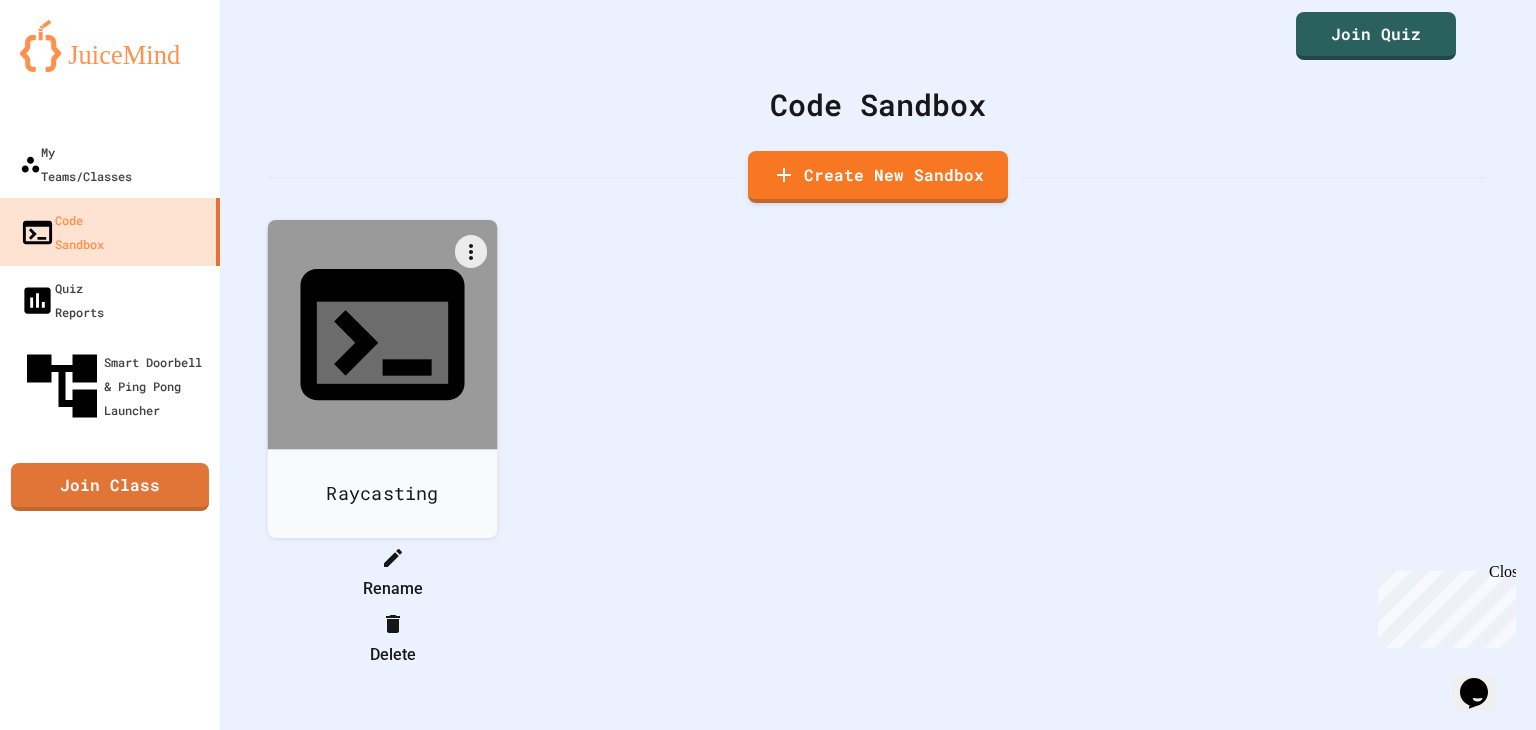 click at bounding box center [382, 541] 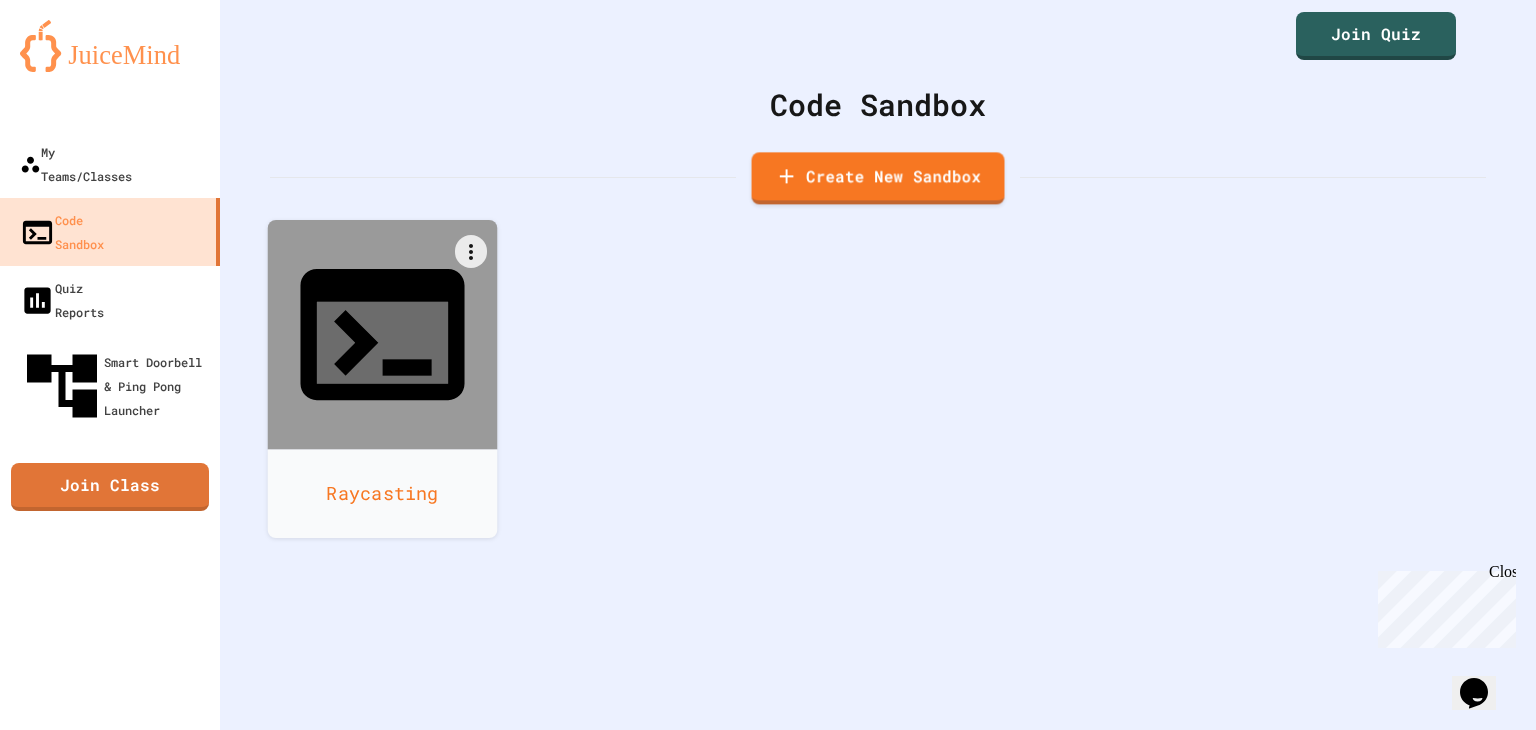 click on "Raycasting" at bounding box center [383, 493] 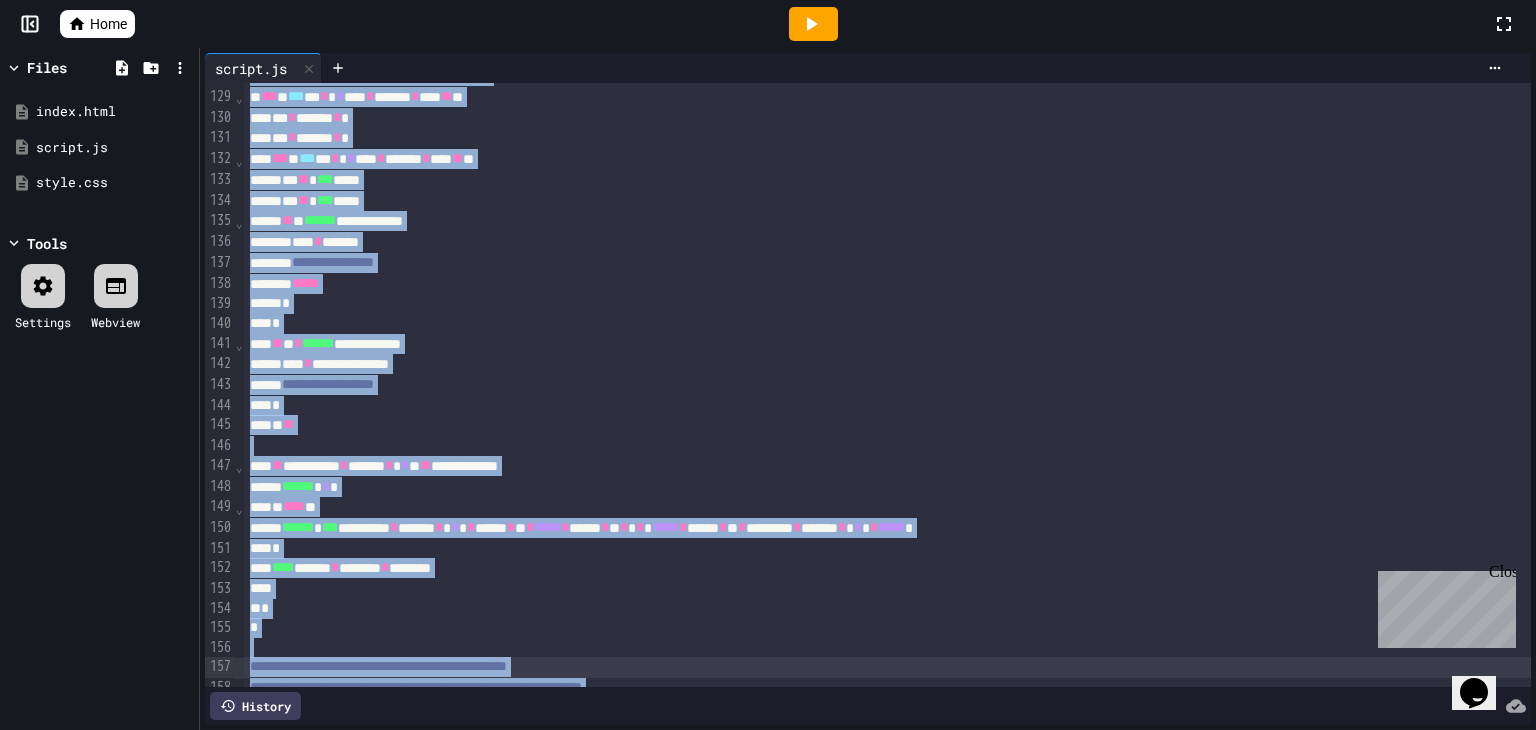 scroll, scrollTop: 2948, scrollLeft: 0, axis: vertical 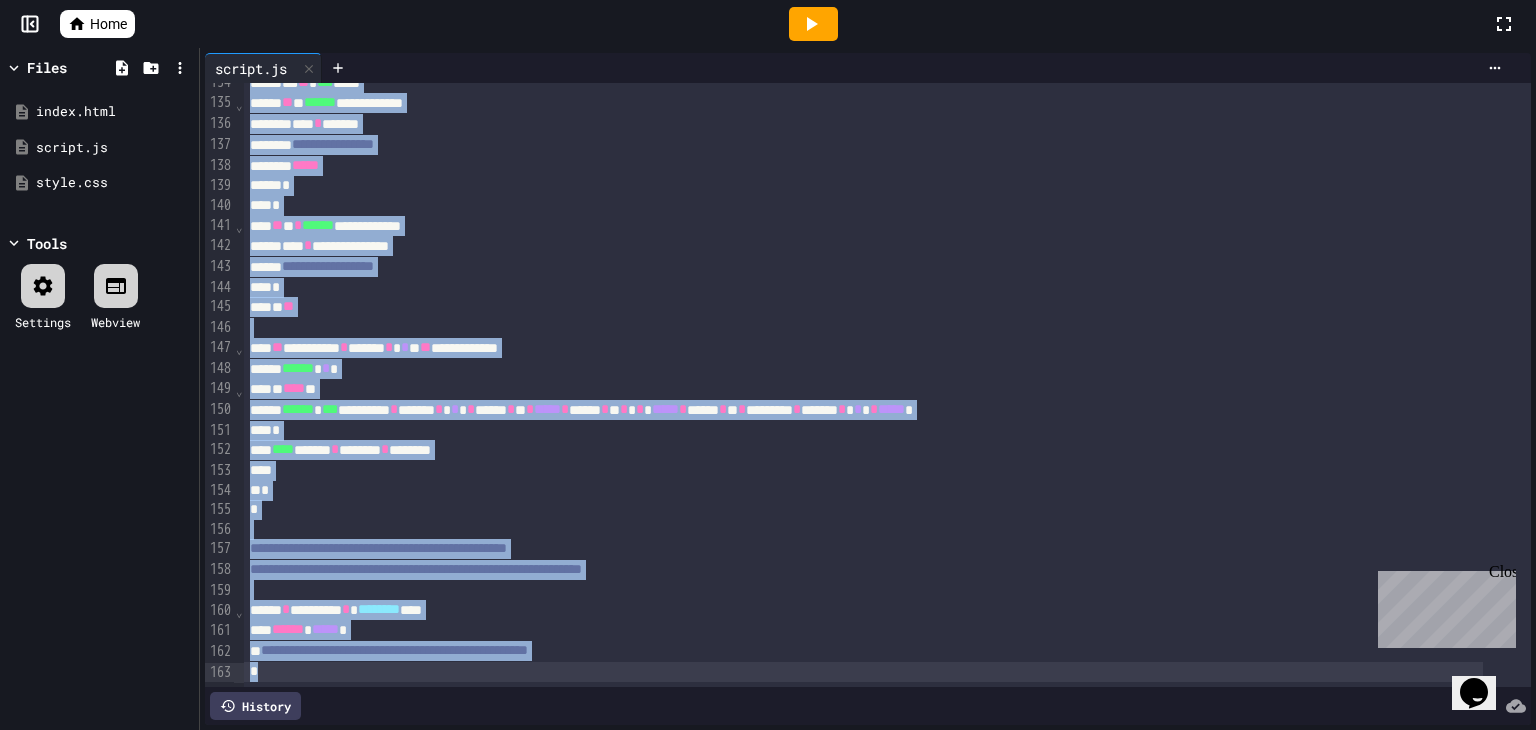 drag, startPoint x: 251, startPoint y: 93, endPoint x: 379, endPoint y: 651, distance: 572.4928 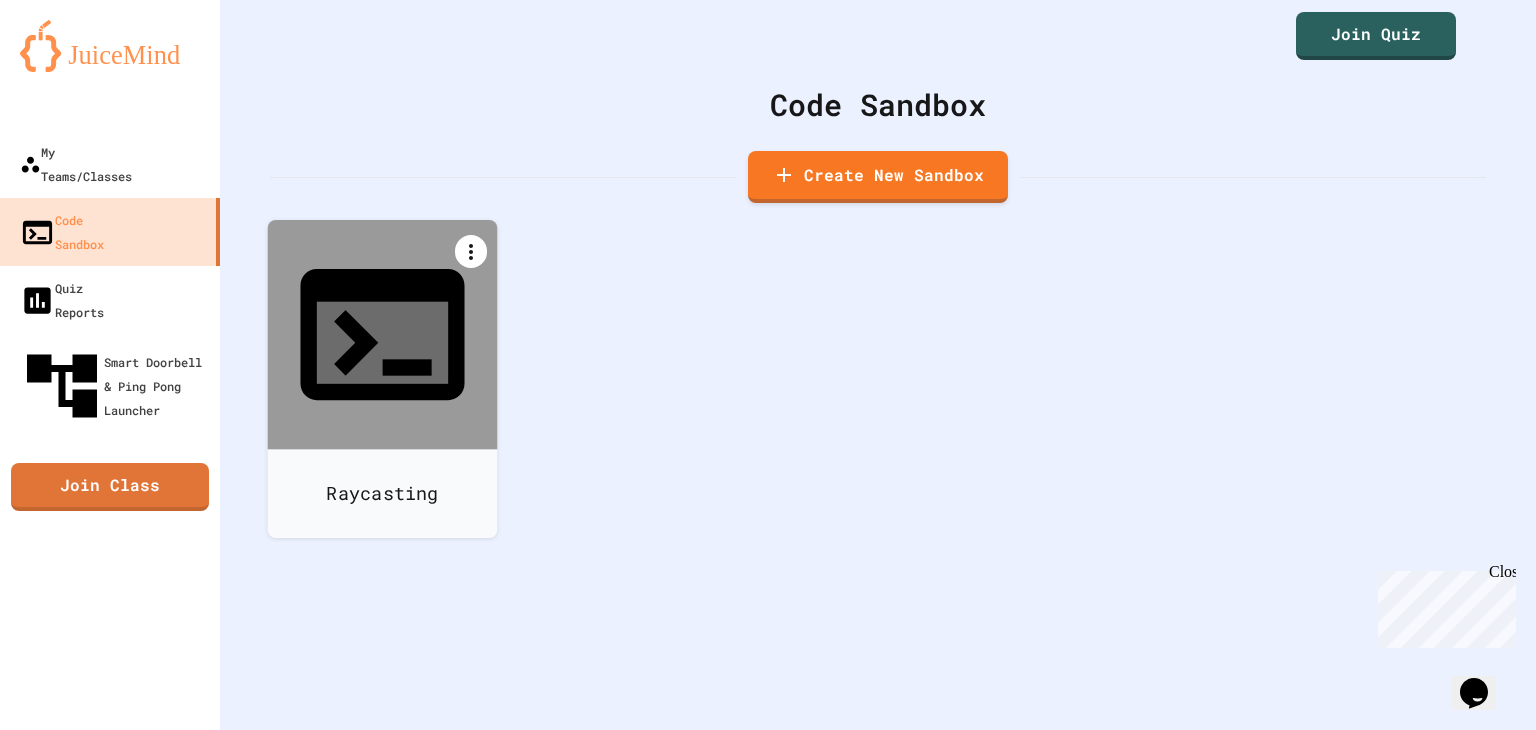 click 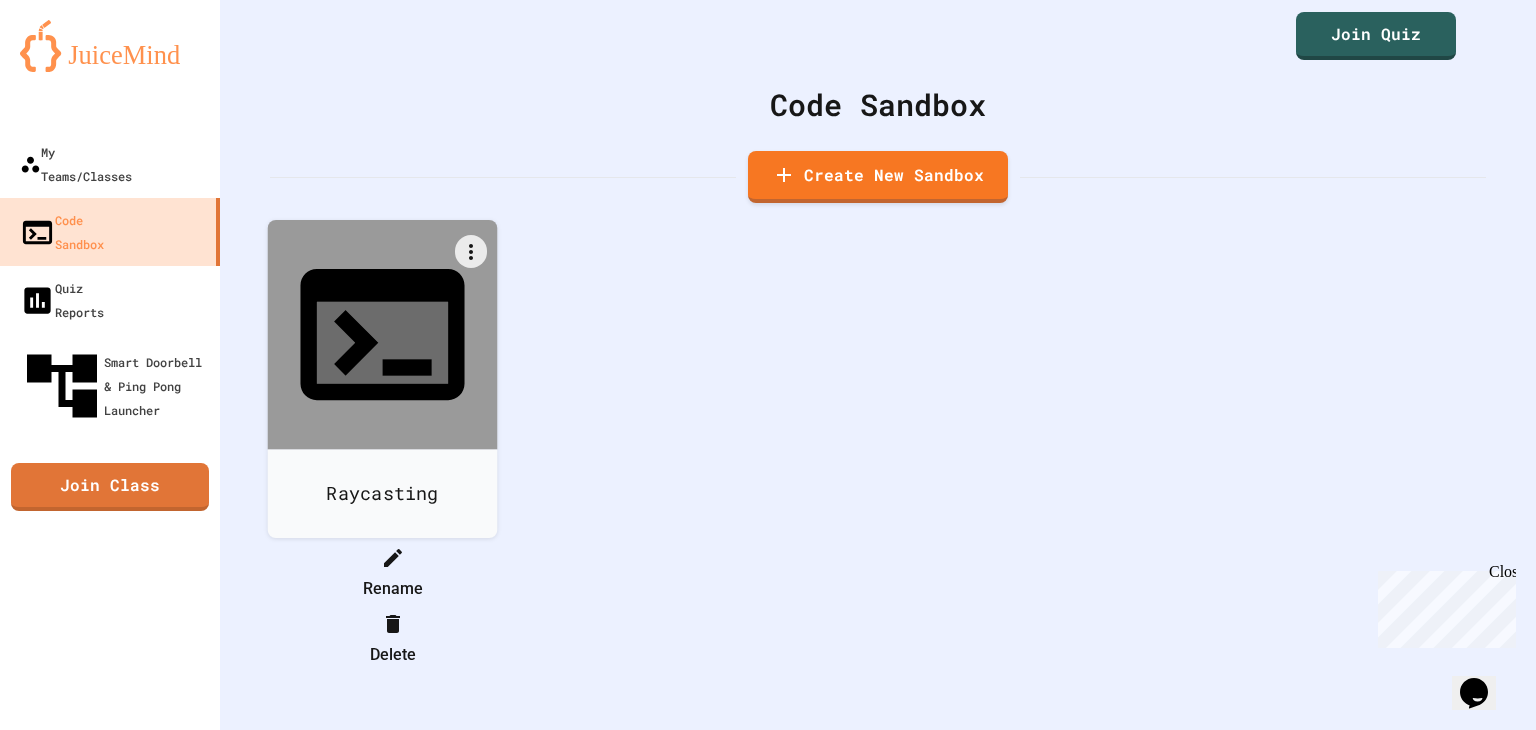 click 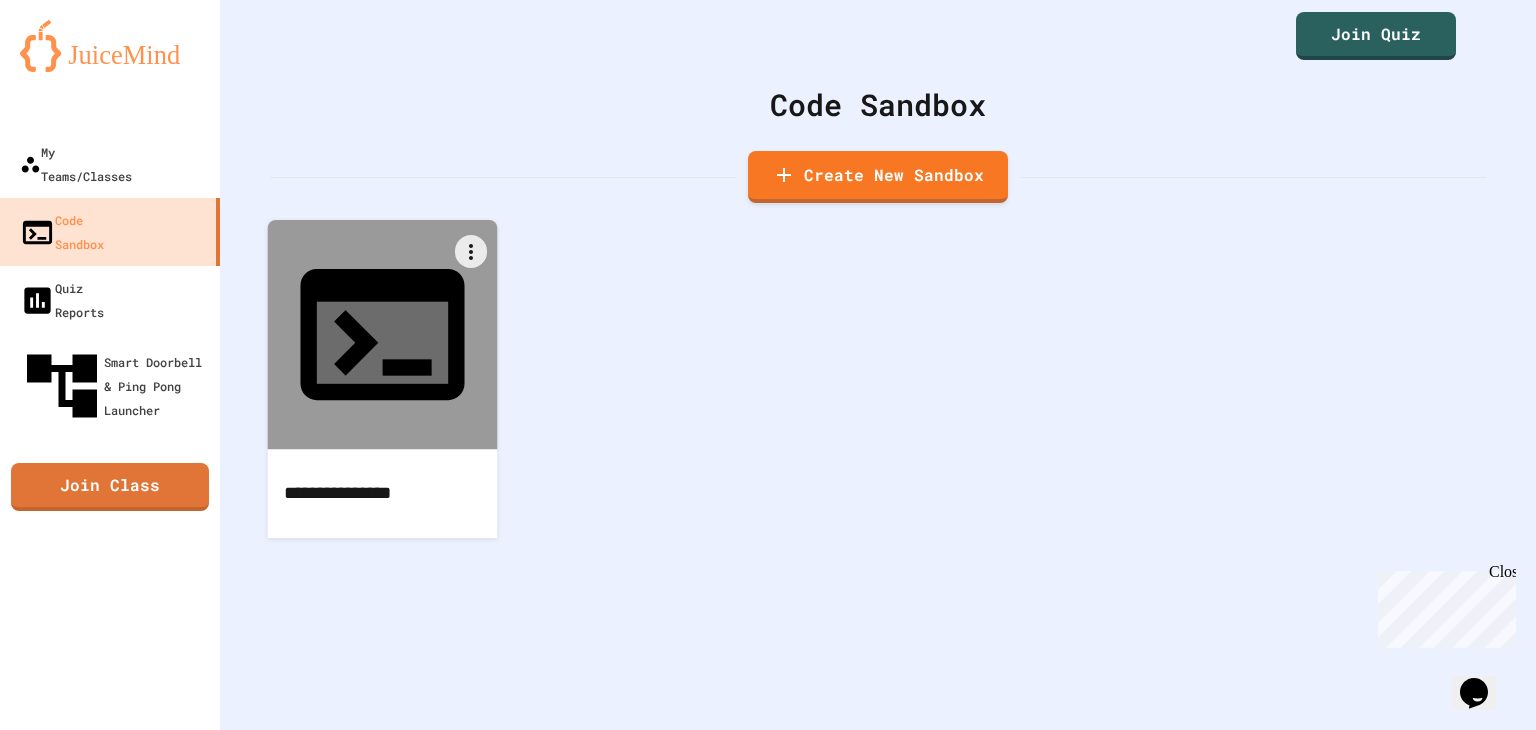 type on "**********" 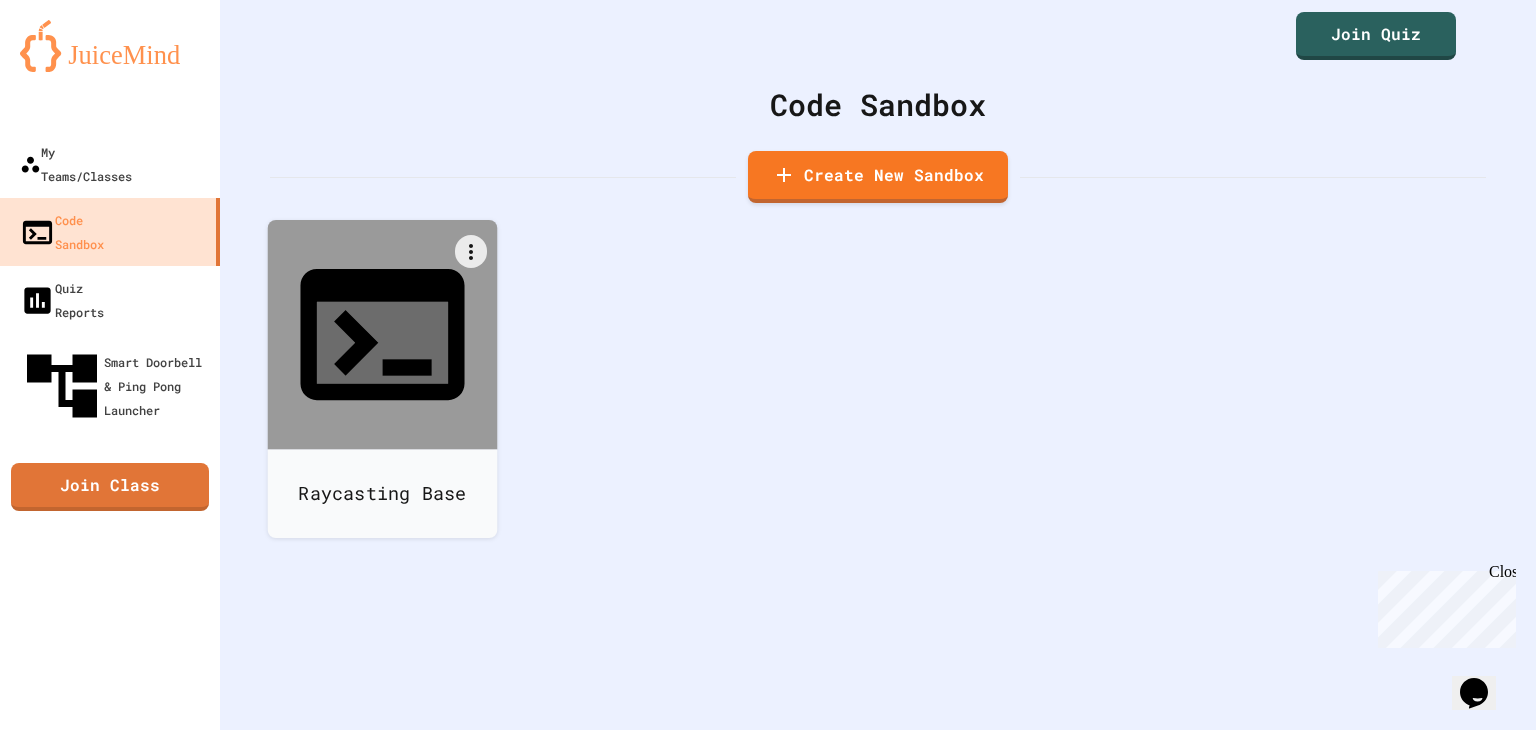 click on "Create New Sandbox" at bounding box center (878, 177) 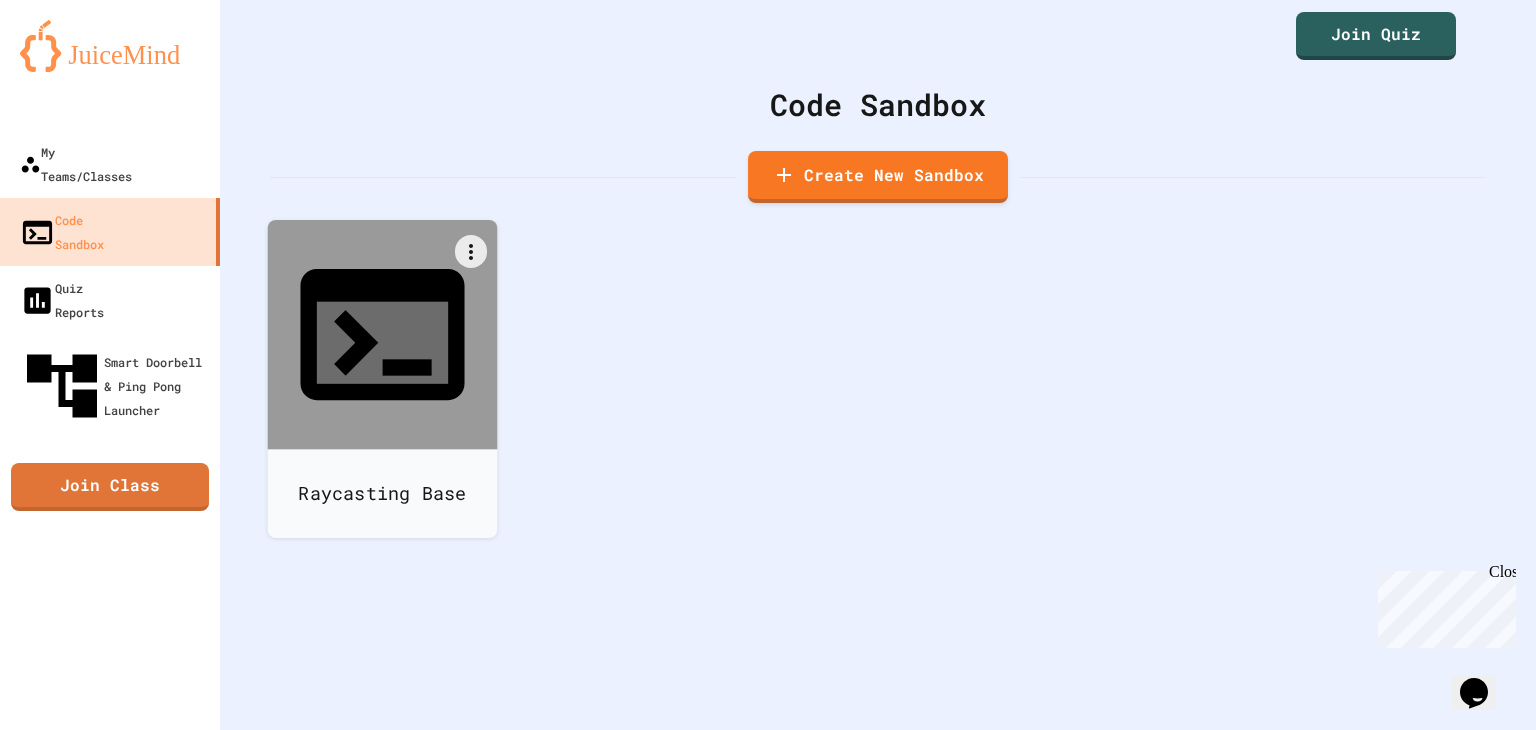 click on "We are updating our servers at 7PM EST on 3/11/2025. JuiceMind should continue to work as expected, but if you experience any issues, please chat with us. My Teams/Classes Code Sandbox Quiz Reports Smart Doorbell & Ping Pong Launcher Join Class Join Quiz Code Sandbox  Create New Sandbox Raycasting Base
Create a new Sandbox Sandbox Language ​ Sandbox Language Create Sandbox Python Java C# Javascript (Node.js) HTML/CSS/JS C++ Python with Turtle Node.js (prompt-sync) Python with Pygame Python with Tkinter Python with PyQT Python with Matplotlib Python with Pillow Java with Swing Java with KarelJRobot Block Coding - Python C p5.js" at bounding box center (768, 365) 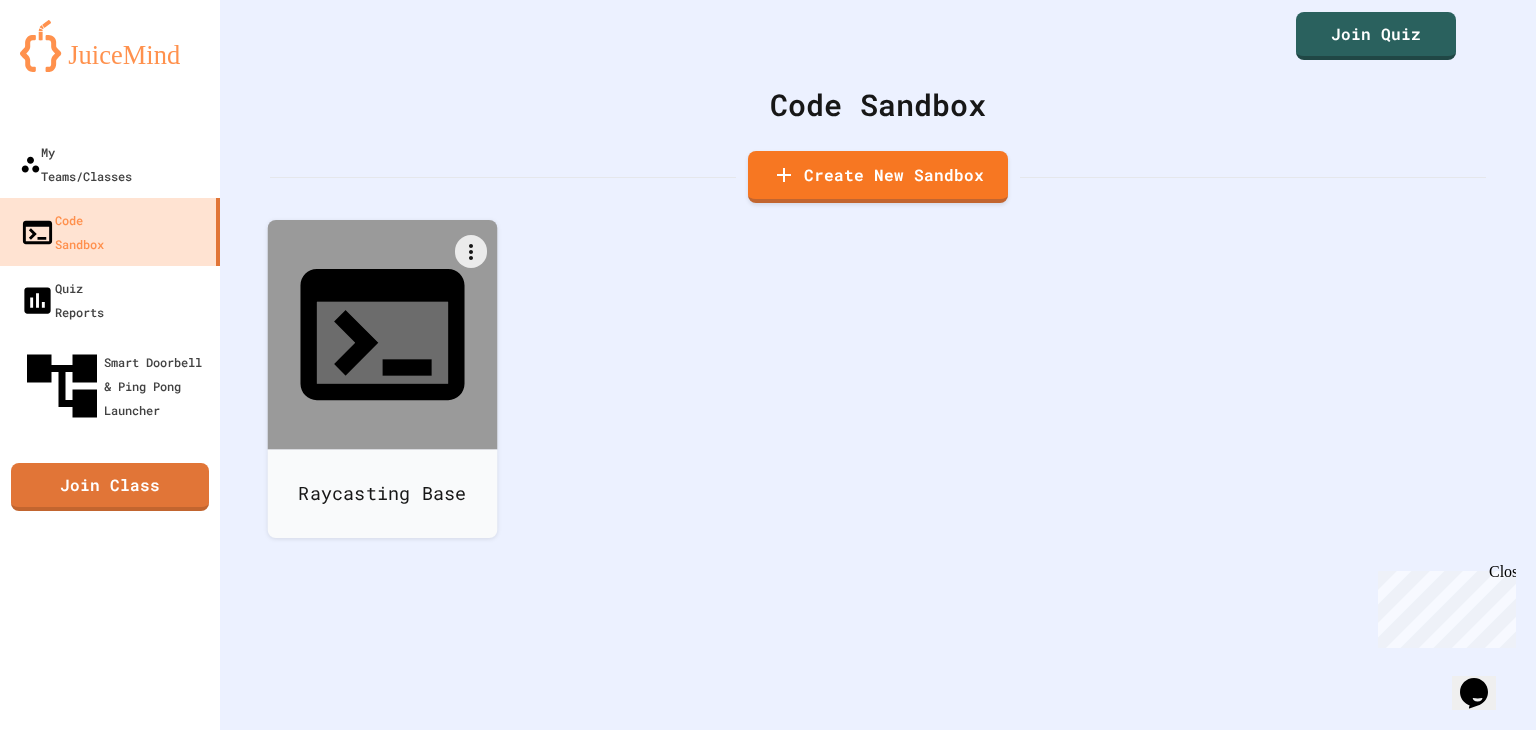 scroll, scrollTop: 30, scrollLeft: 0, axis: vertical 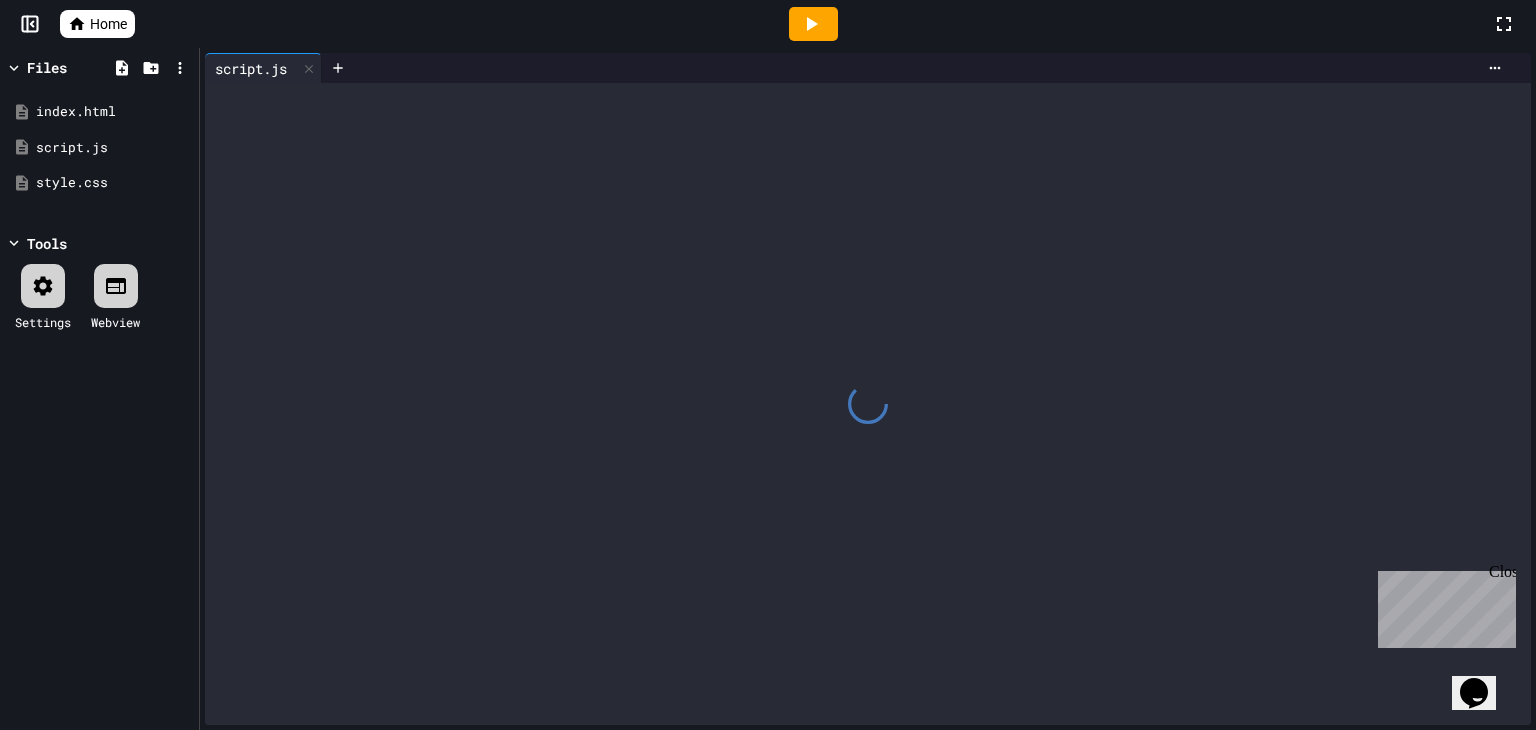 click at bounding box center [868, 404] 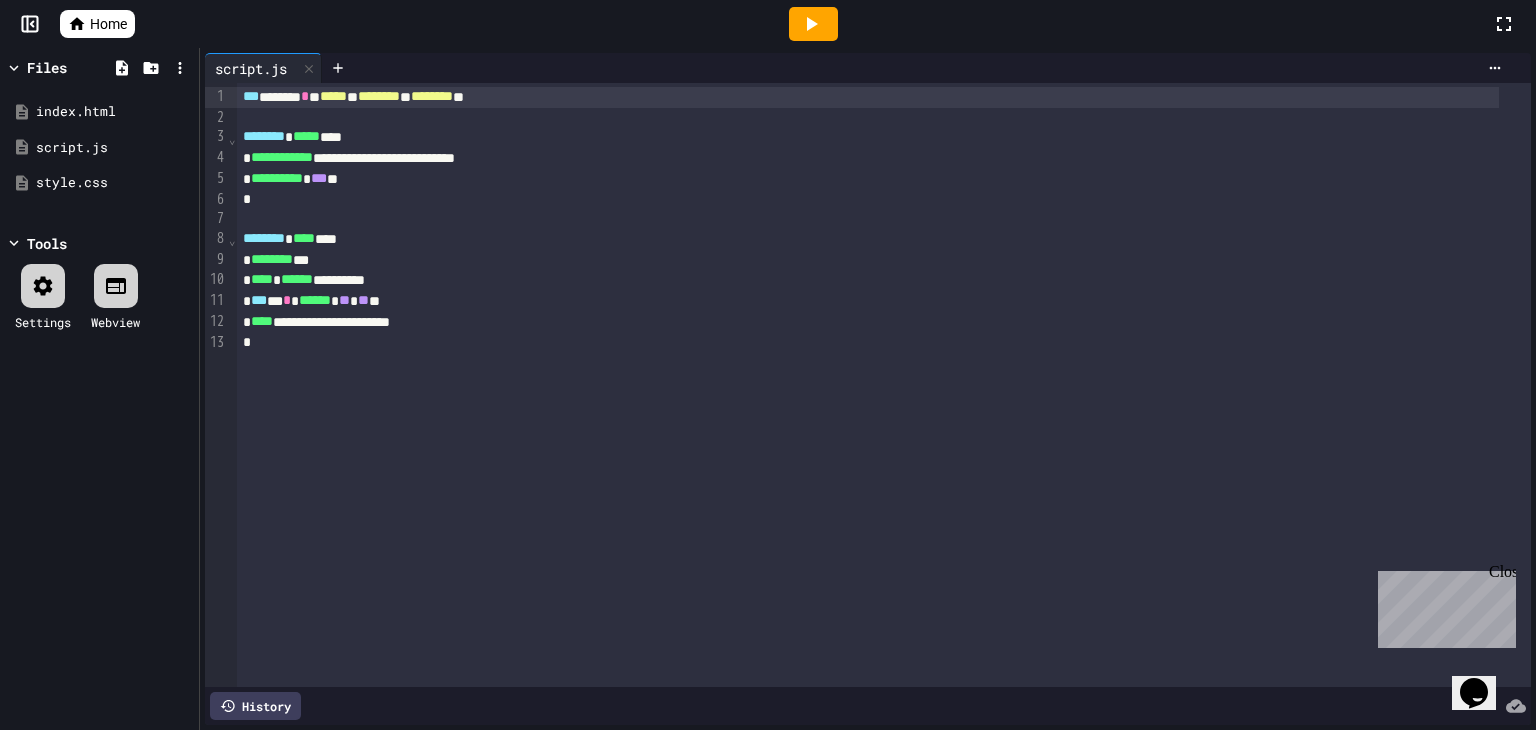 click on "*" at bounding box center (868, 200) 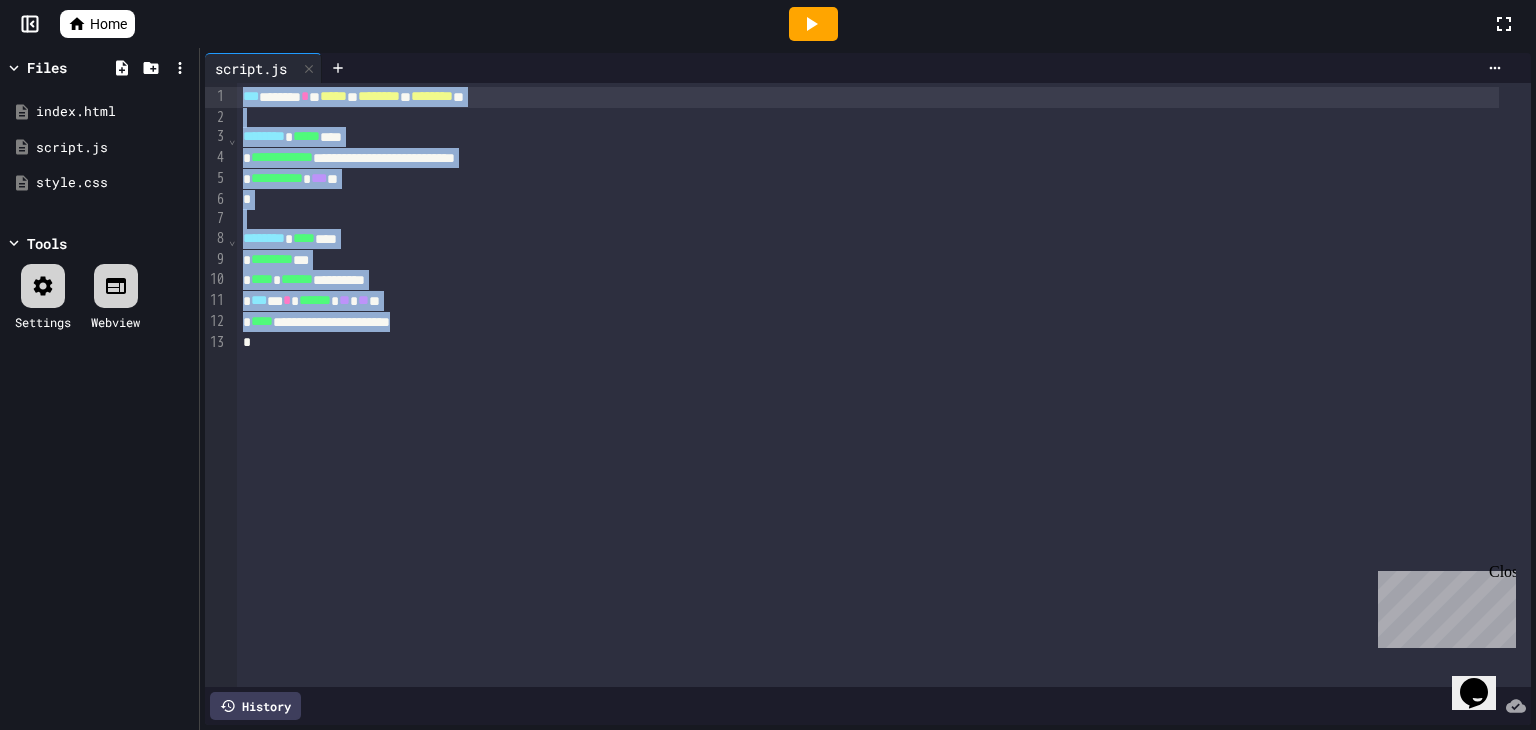 drag, startPoint x: 353, startPoint y: 372, endPoint x: 251, endPoint y: 78, distance: 311.19125 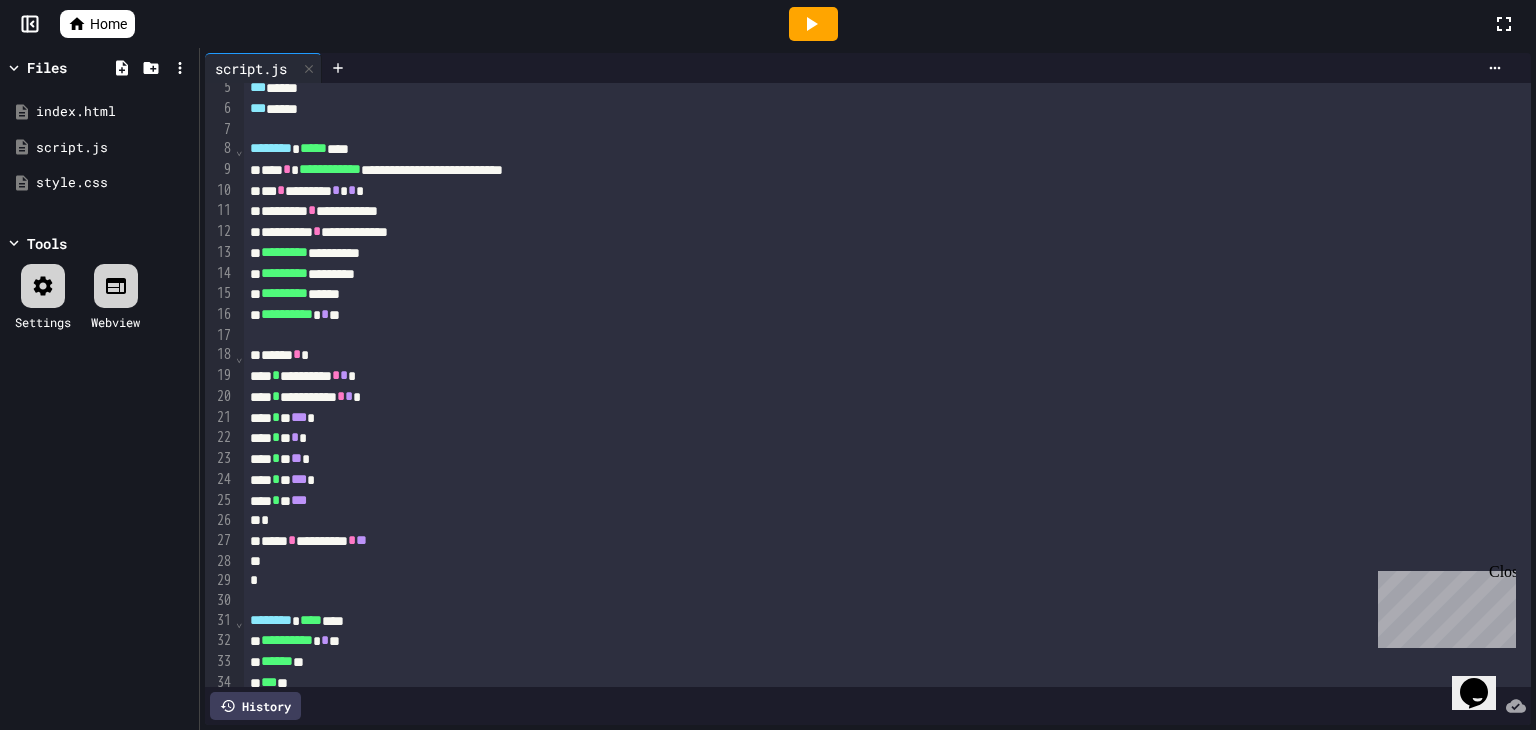 scroll, scrollTop: 400, scrollLeft: 0, axis: vertical 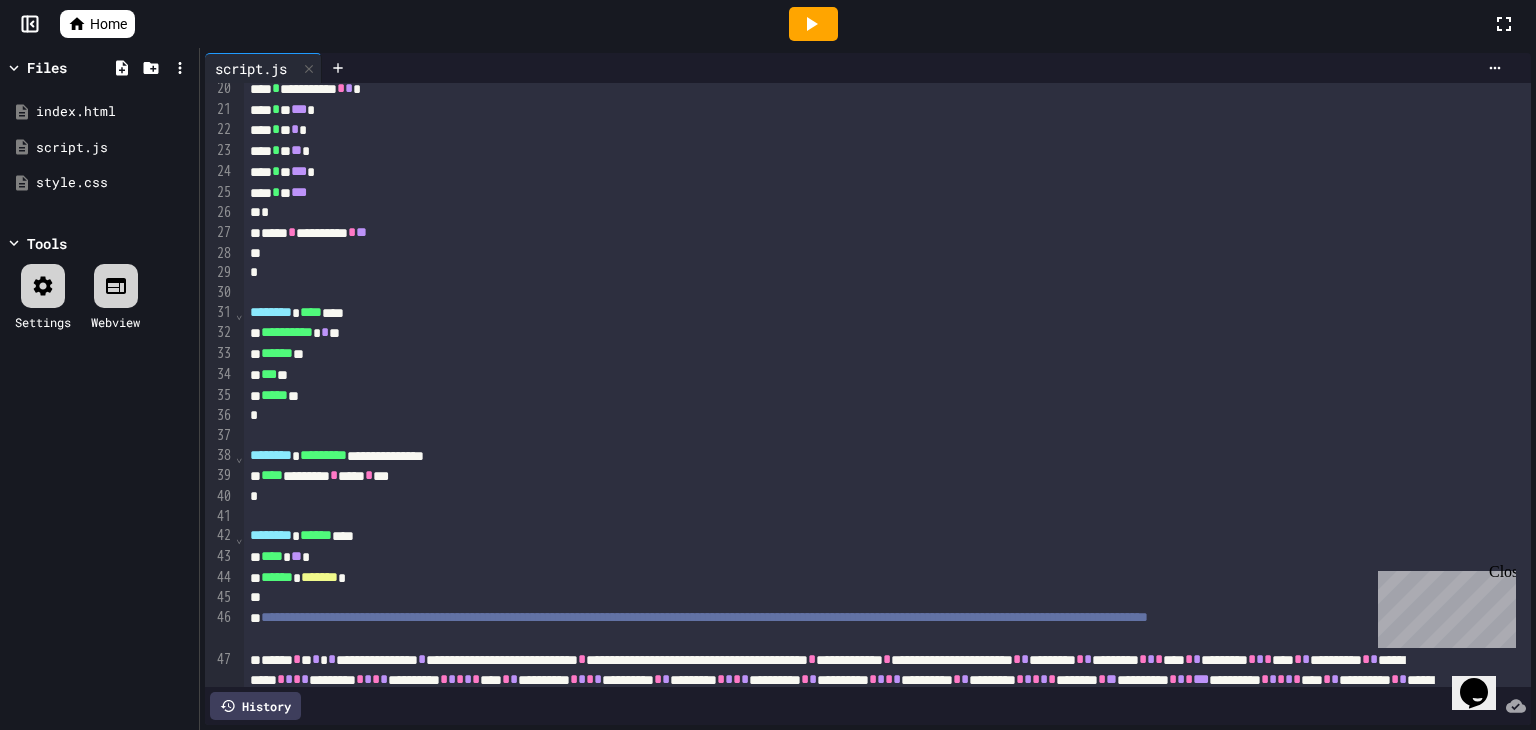 click at bounding box center (813, 24) 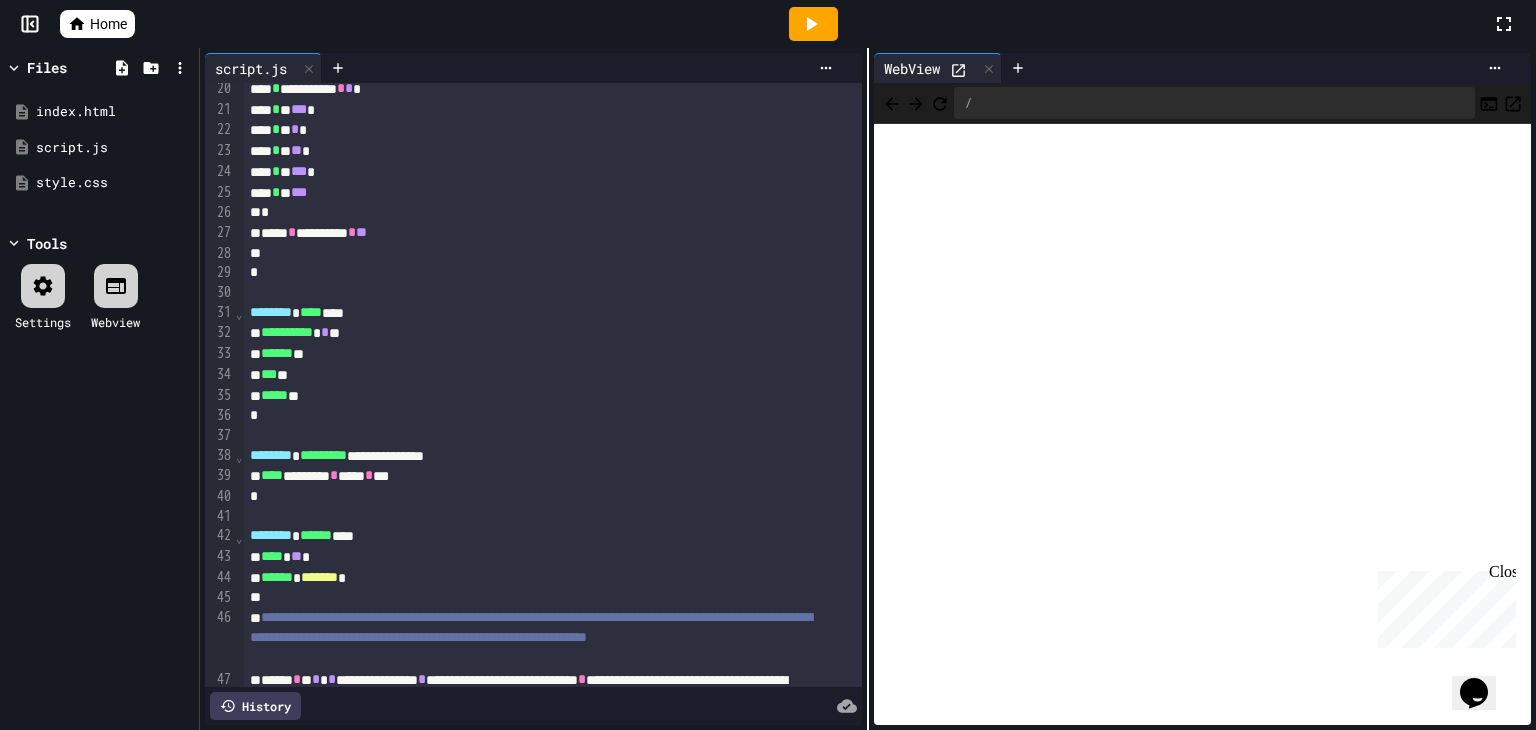click 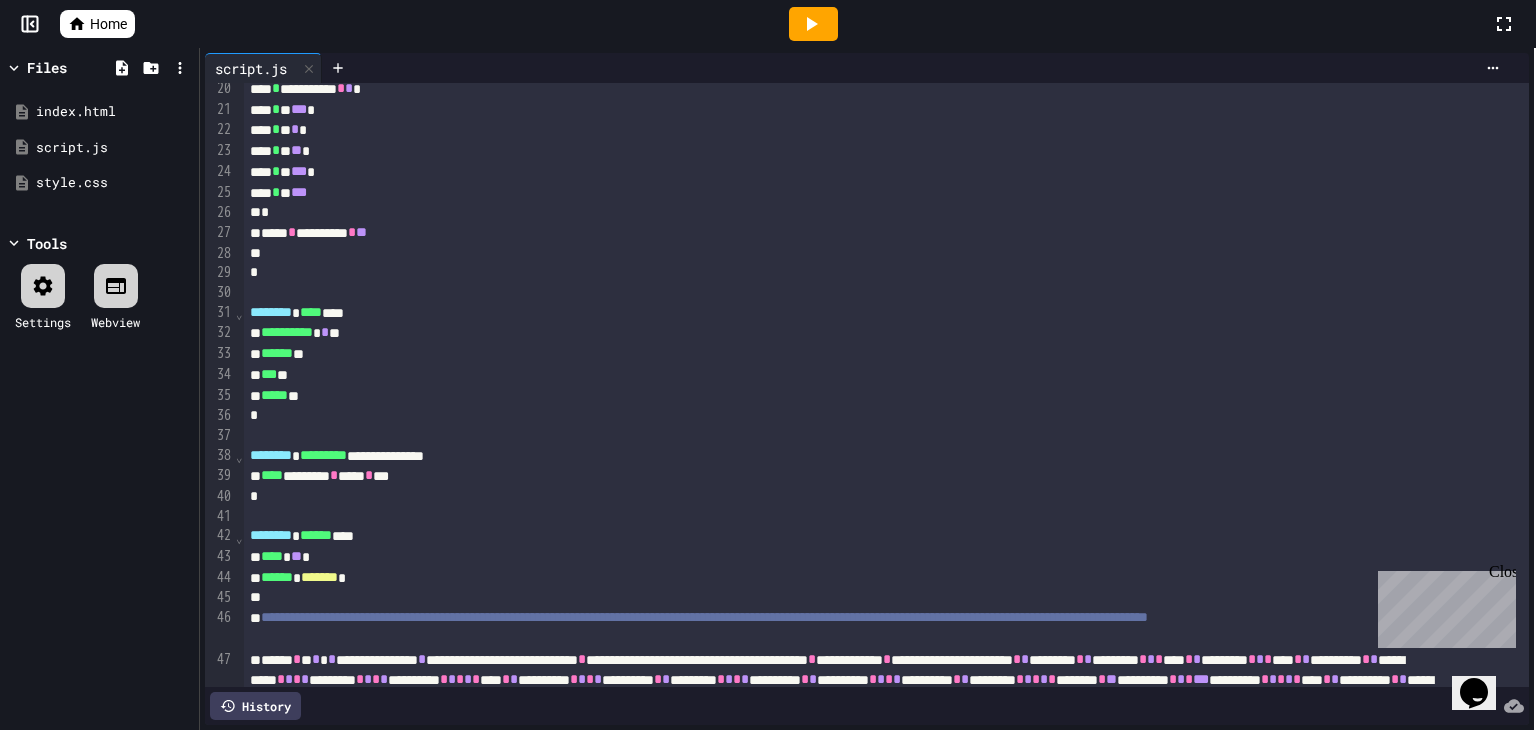 click on "**********" at bounding box center [868, 389] 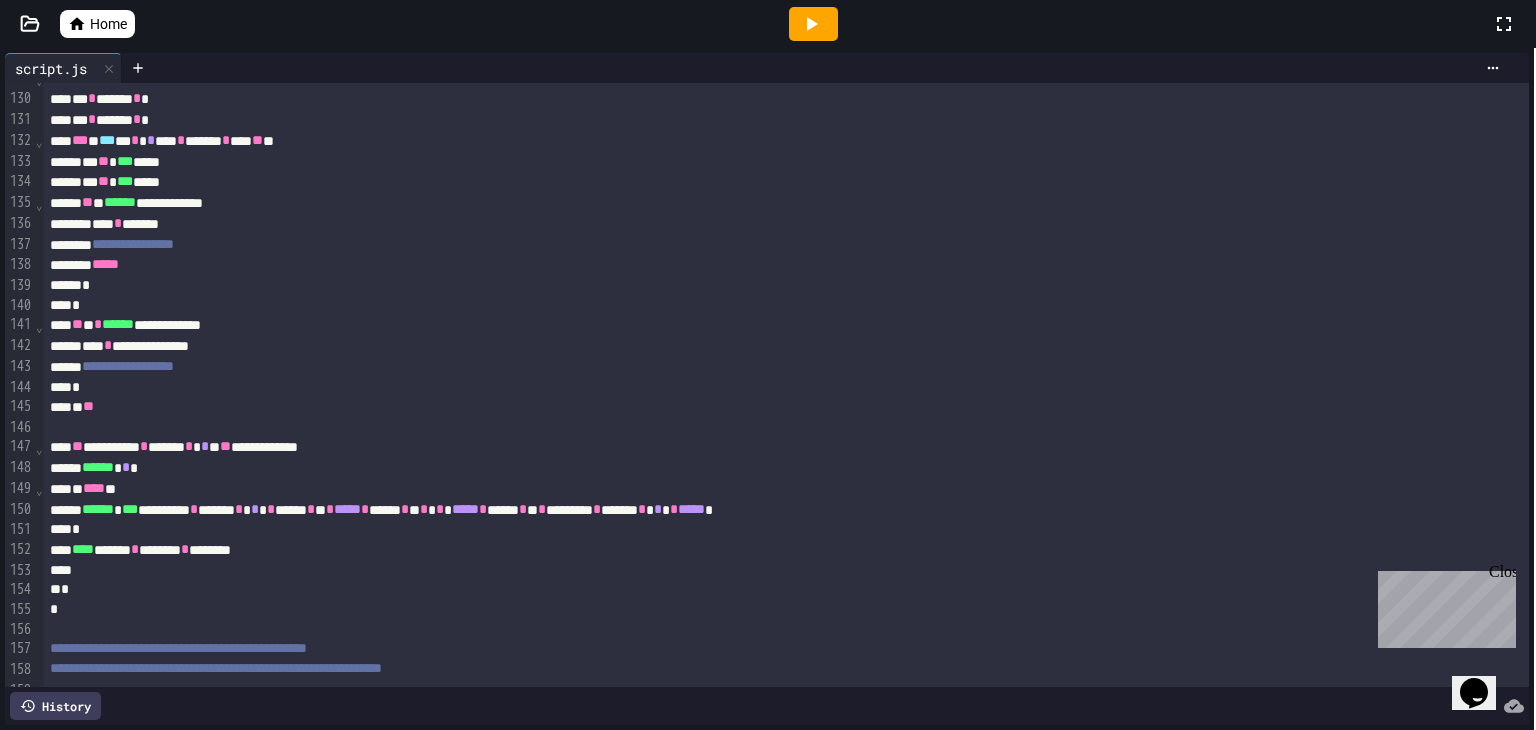 scroll, scrollTop: 2788, scrollLeft: 0, axis: vertical 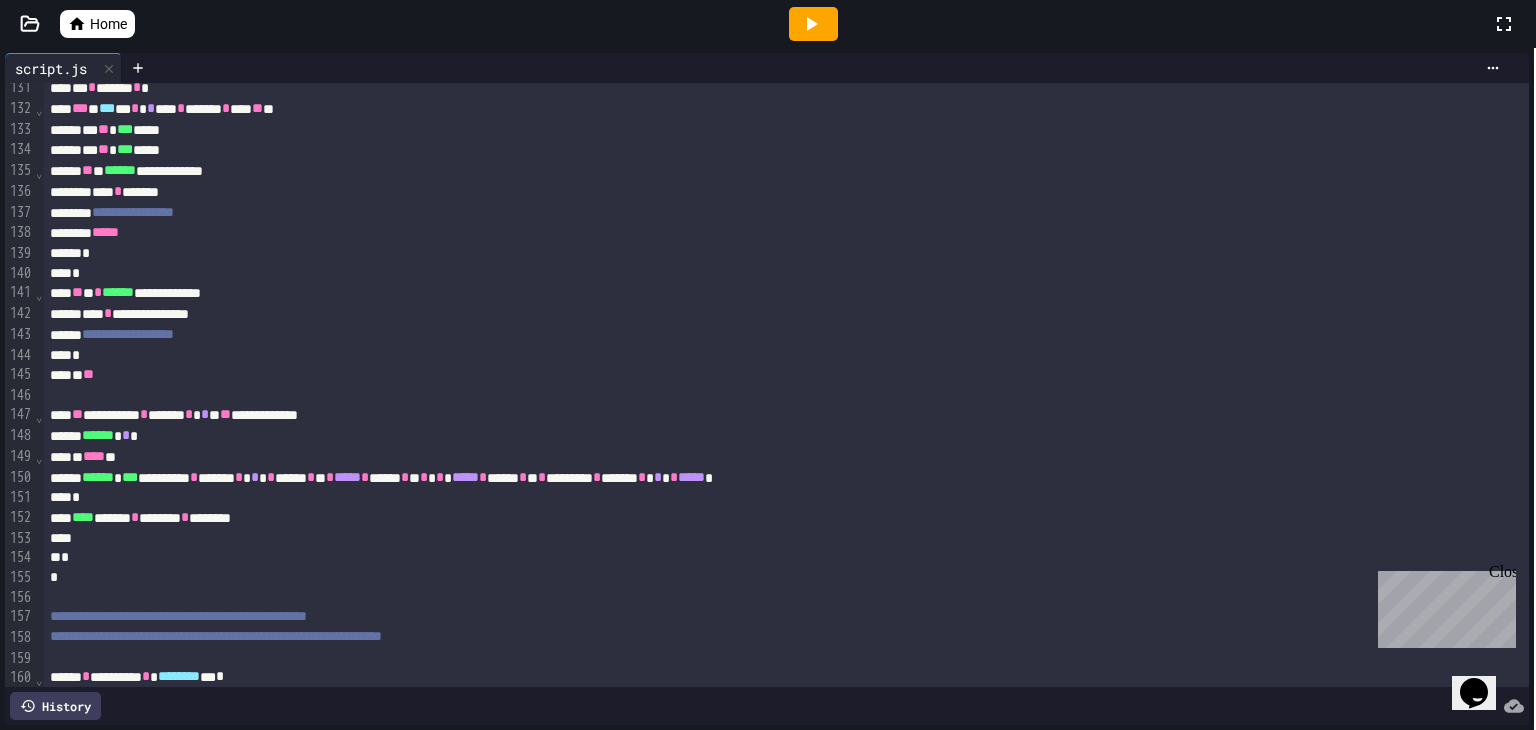 click on "**********" at bounding box center [762, 478] 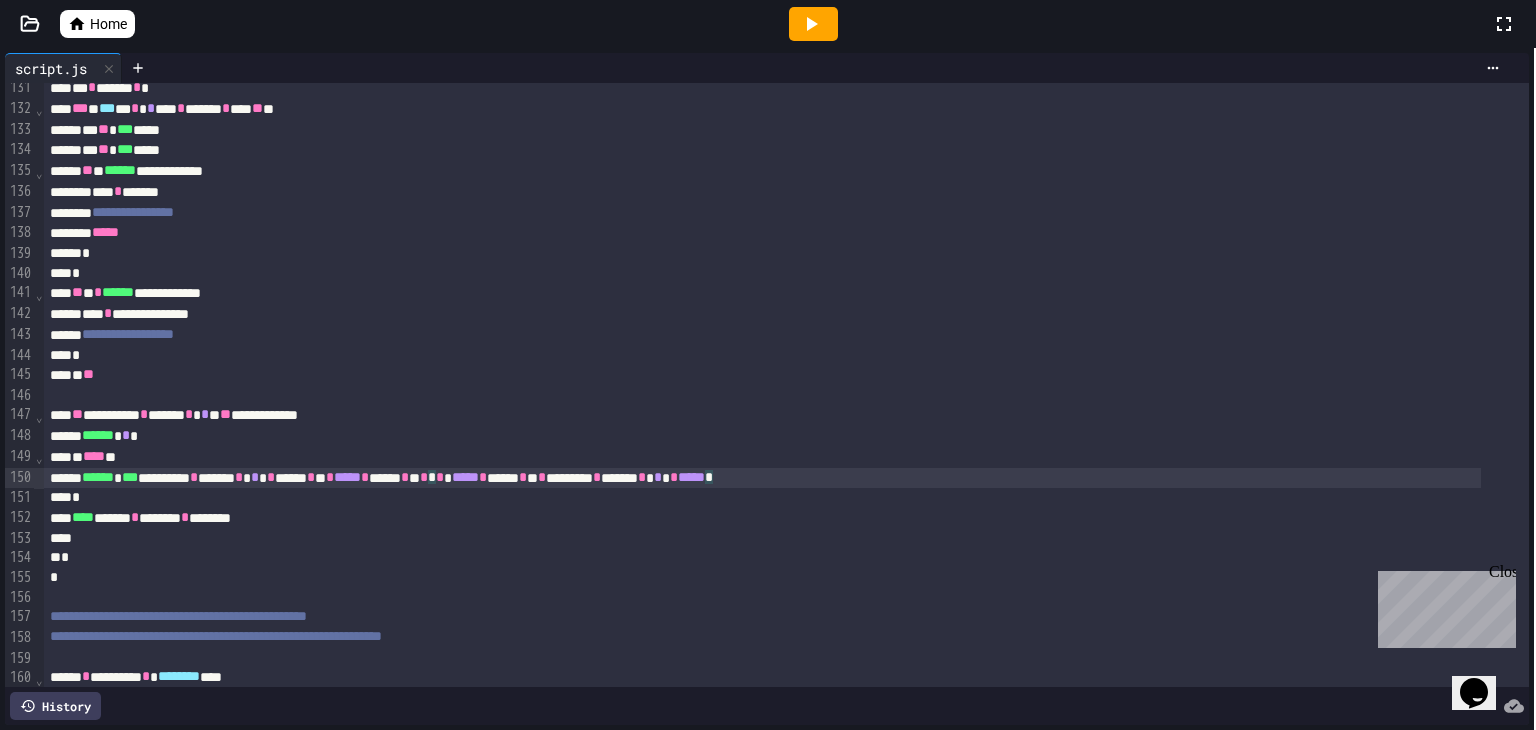 click on "*" at bounding box center (762, 498) 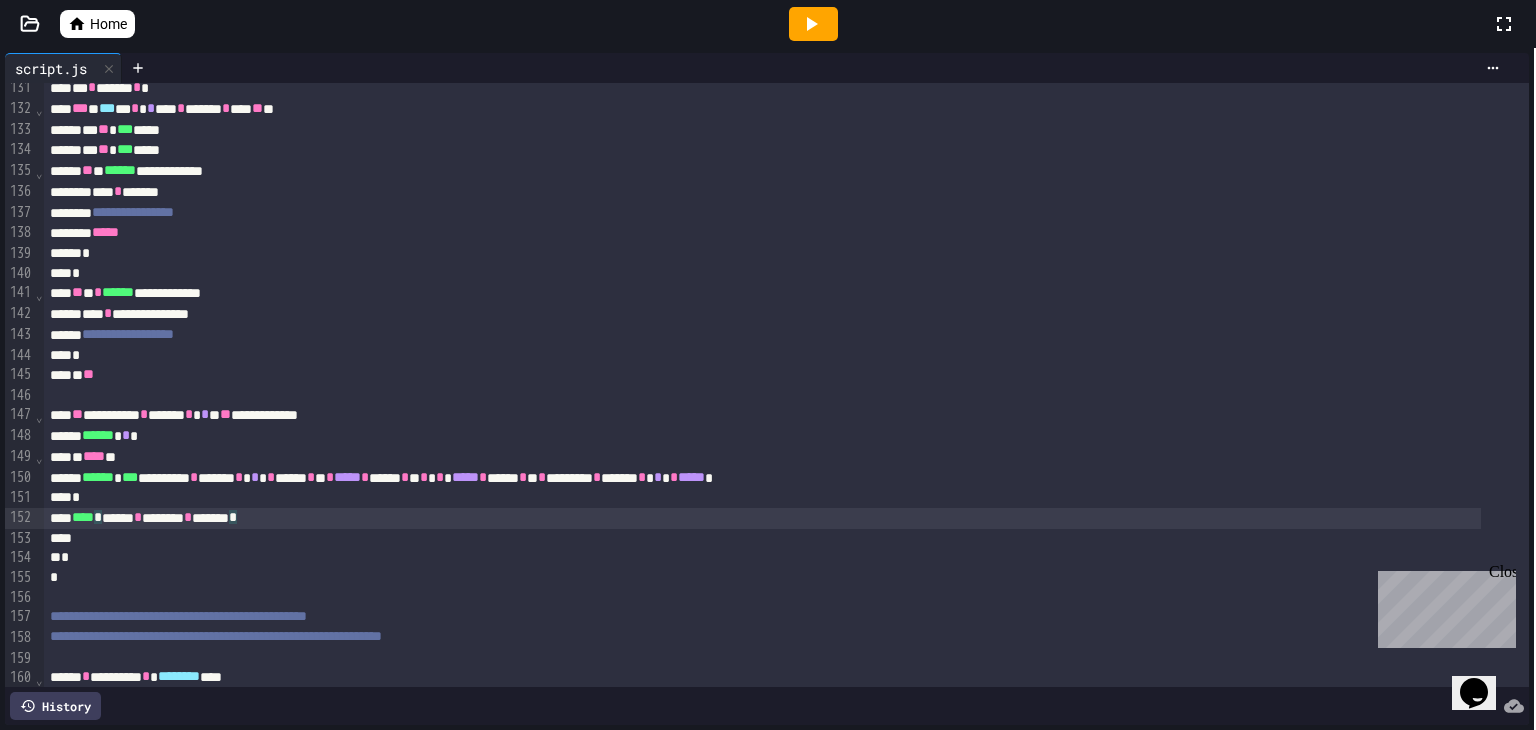 click on "**** * ****** * ******** * ******* *" at bounding box center (762, 518) 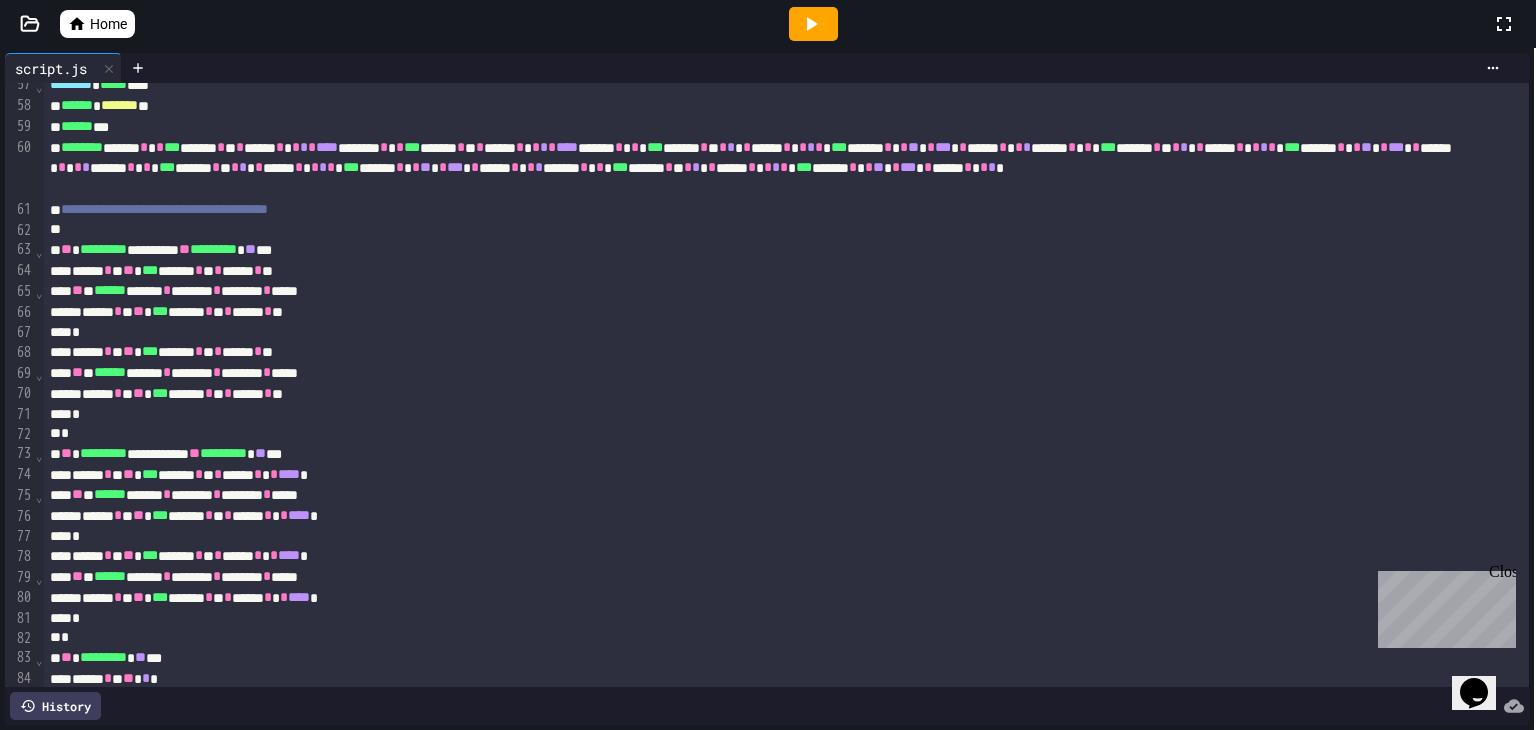 scroll, scrollTop: 988, scrollLeft: 0, axis: vertical 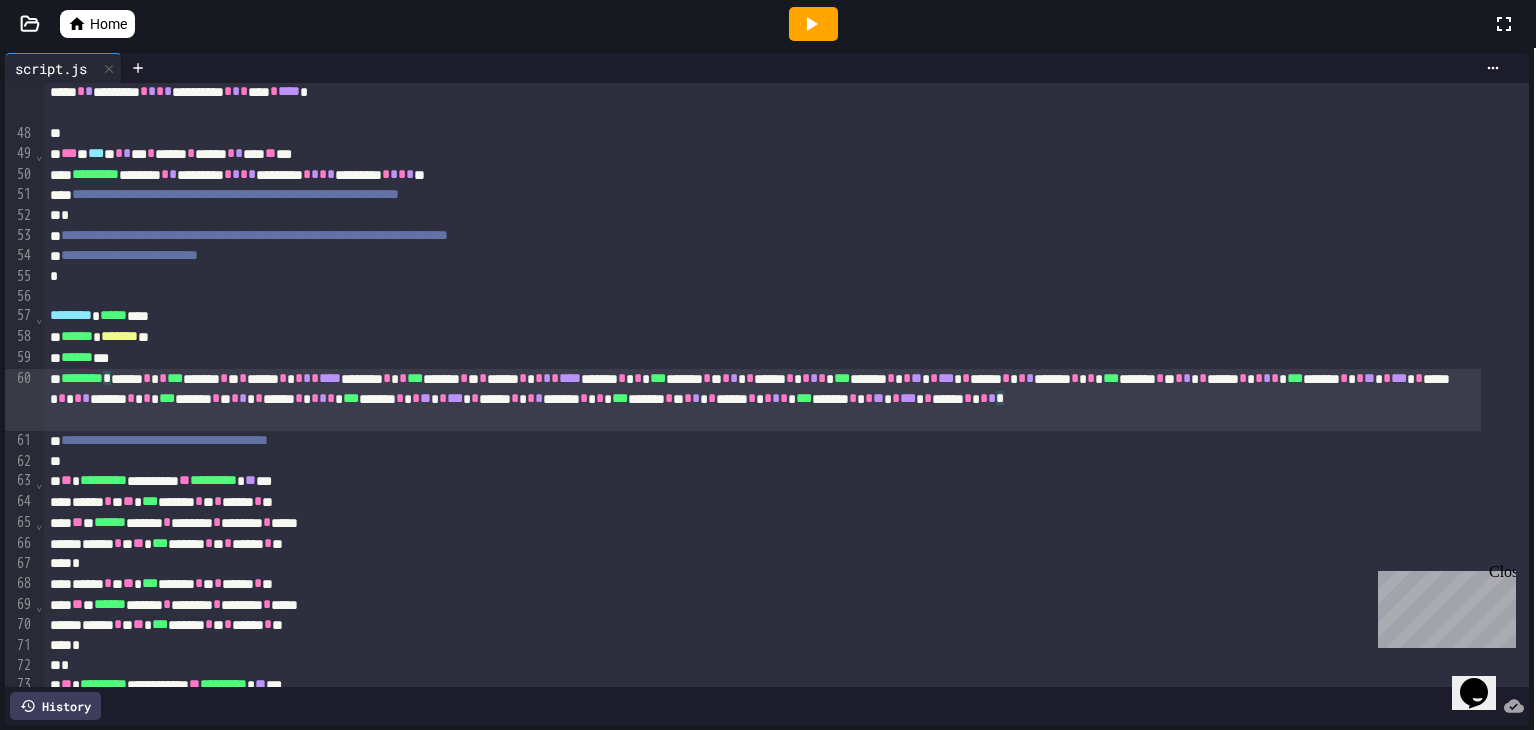 click on "******** * ****** * * * *** ******* * ** * ****** * * * * * **** ******** * * * *** ******* * ** * ****** * * * * * **** ******* * * * * *** ******* * ** * * * * ****** * * * * * * *** ******* * * * ** * * *** * * ****** * * * * ******* * * * * *** ******* * ** * * * * ****** * * * * * * *** ******* * * * ** * * *** * * ****** * * * * ******* * * * * *** ******* * ** * * * * ****** * * * * * * *** ******* * * * ** * * *** * * ****** * * * * *" at bounding box center [762, 400] 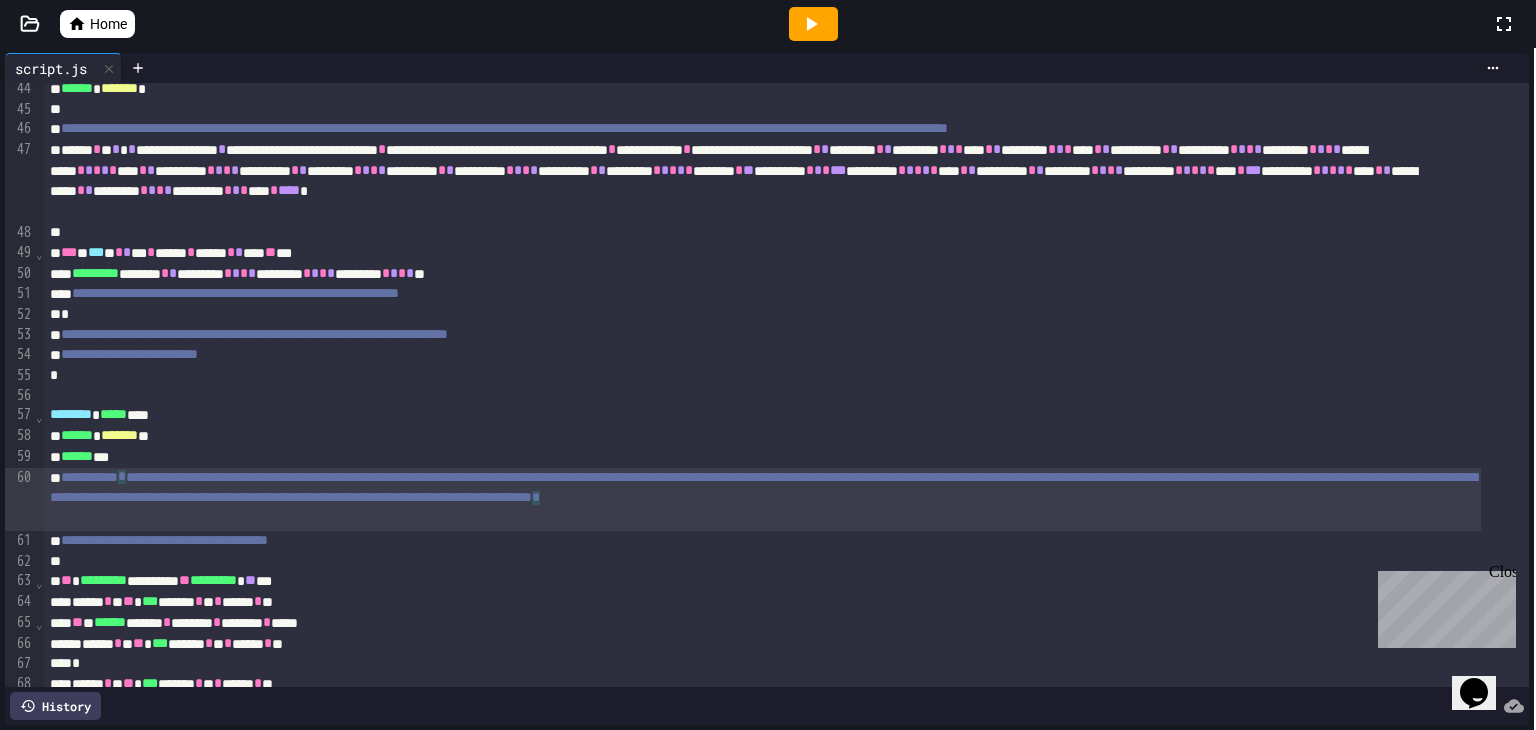 scroll, scrollTop: 888, scrollLeft: 0, axis: vertical 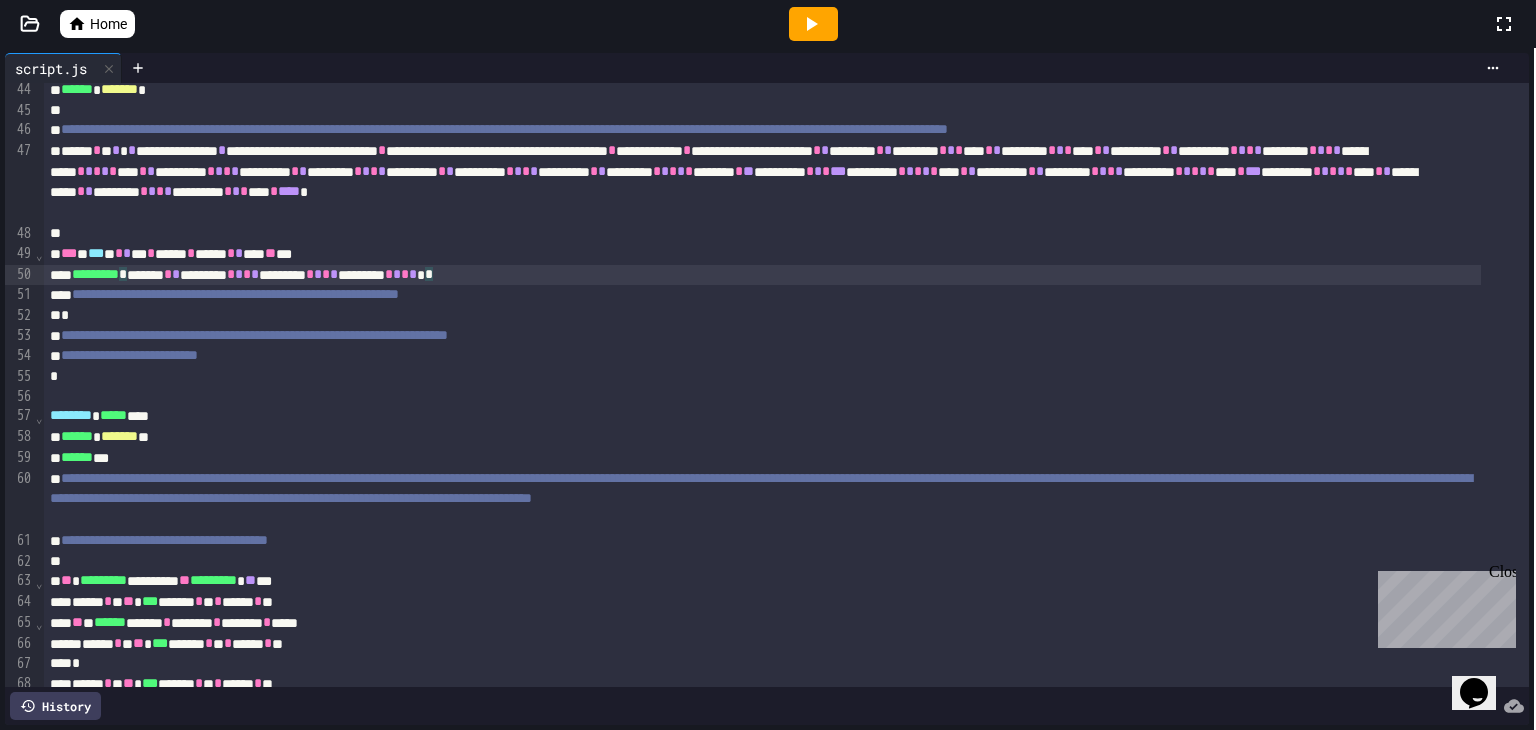 click on "********* * ******* * * ********* * * * * ********* * * * * ********* * * * * * *" at bounding box center (762, 275) 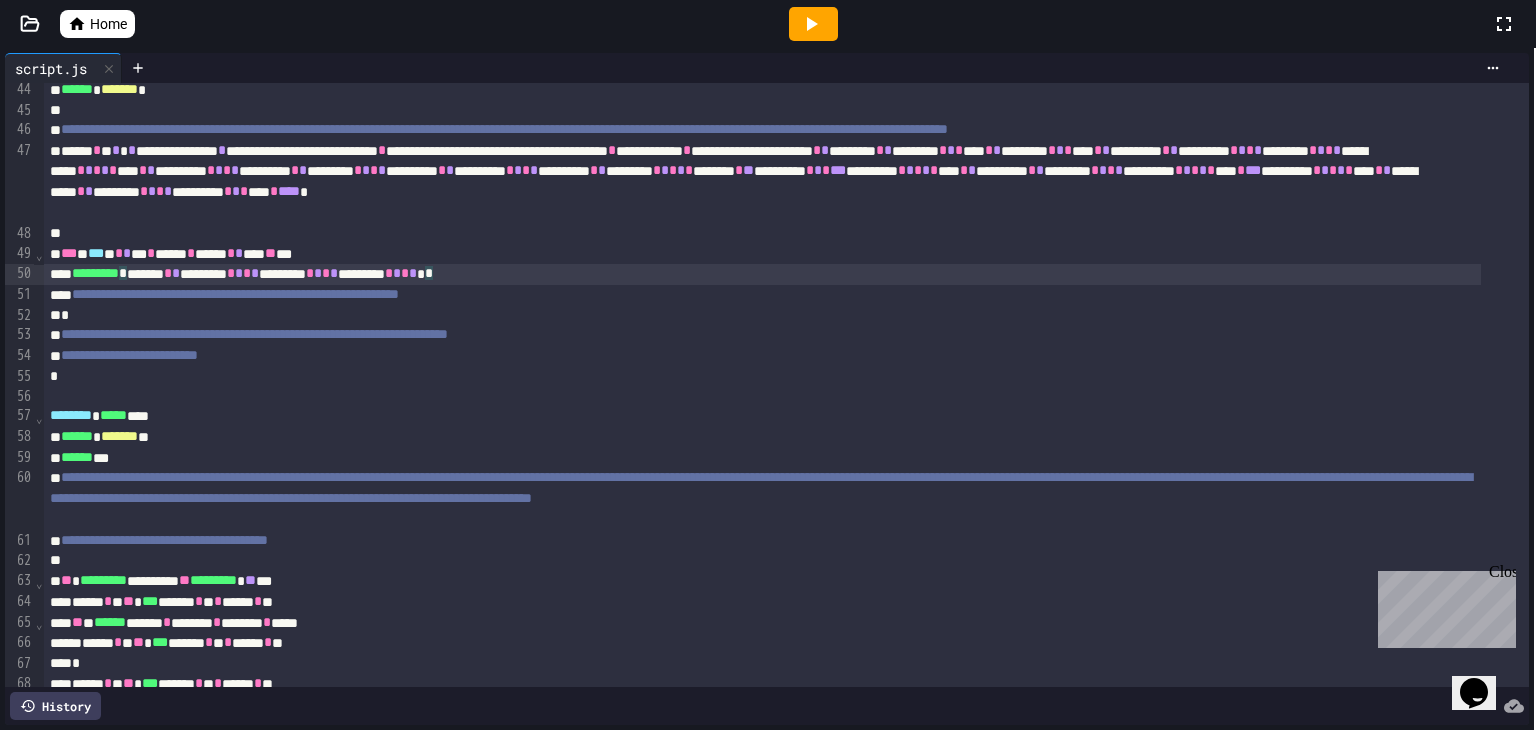 scroll, scrollTop: 788, scrollLeft: 0, axis: vertical 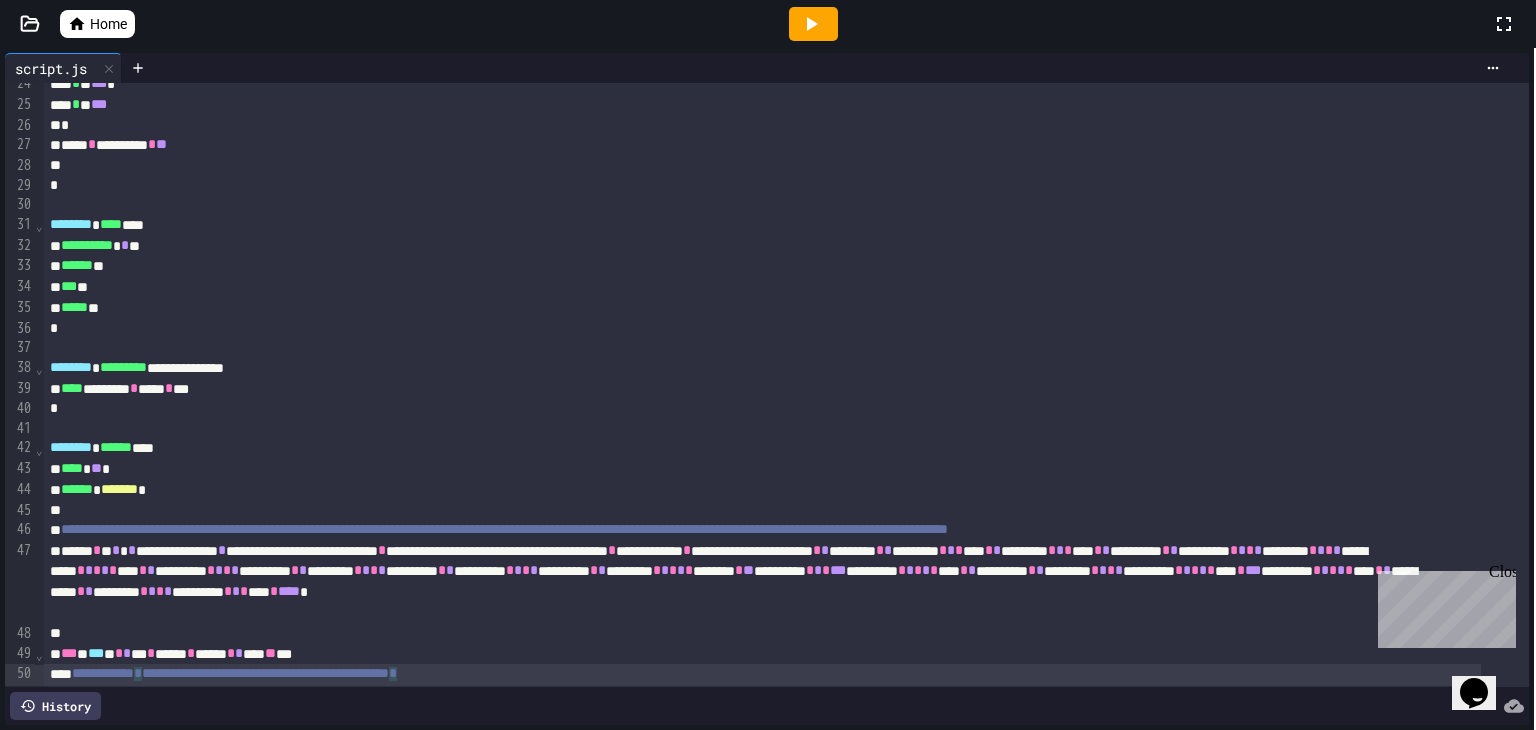 click on "***** **" at bounding box center [762, 308] 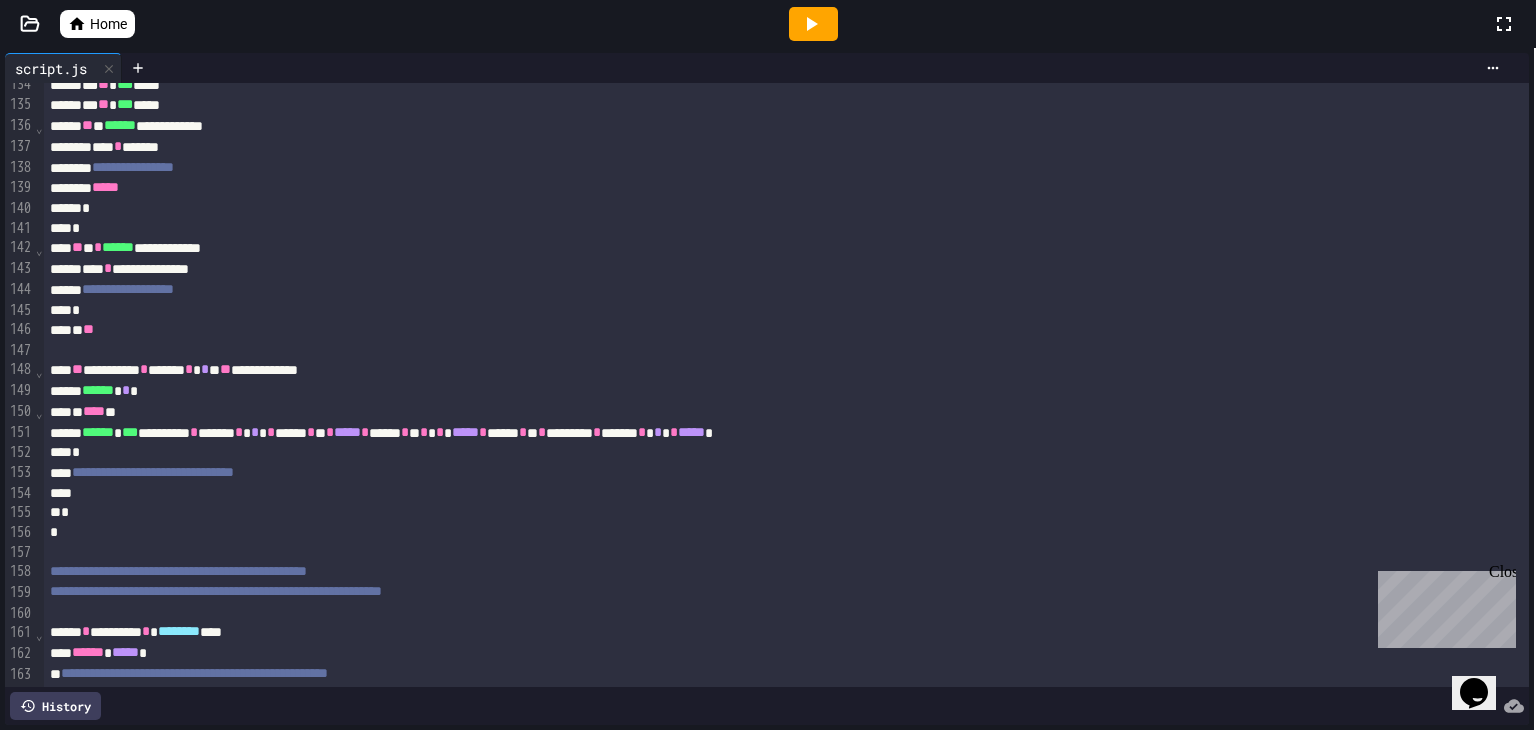 scroll, scrollTop: 2908, scrollLeft: 0, axis: vertical 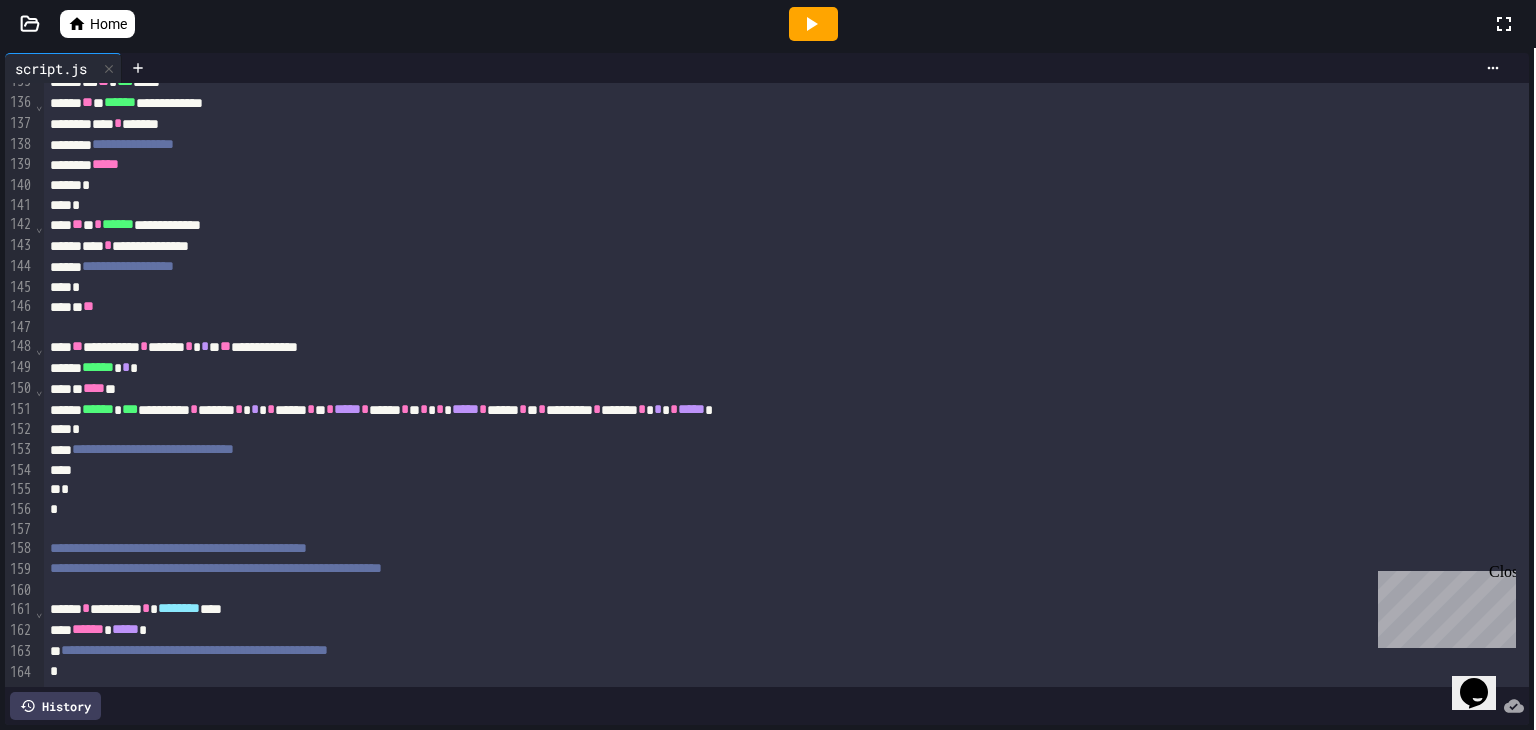 click at bounding box center (786, 590) 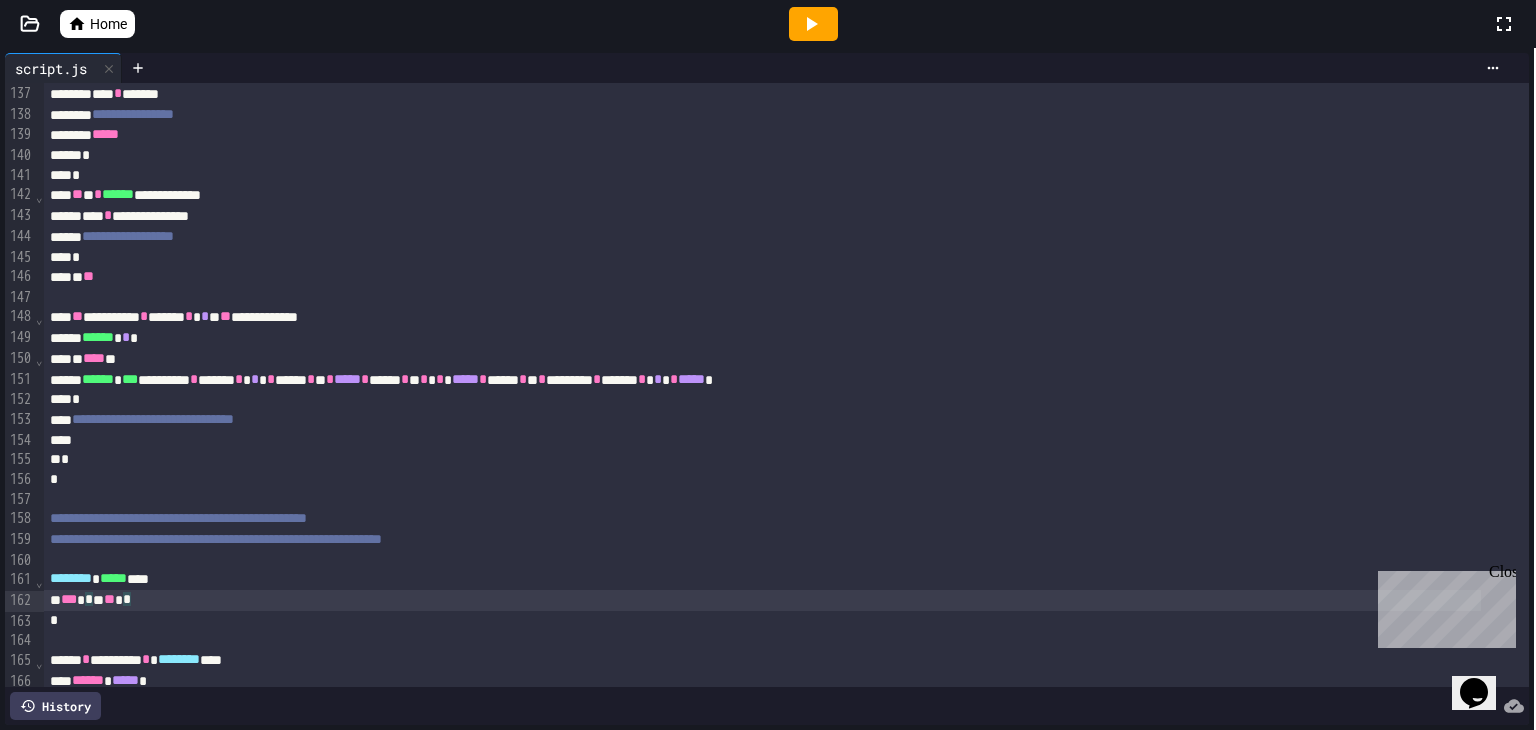 click on "********   ***** ****" at bounding box center (762, 579) 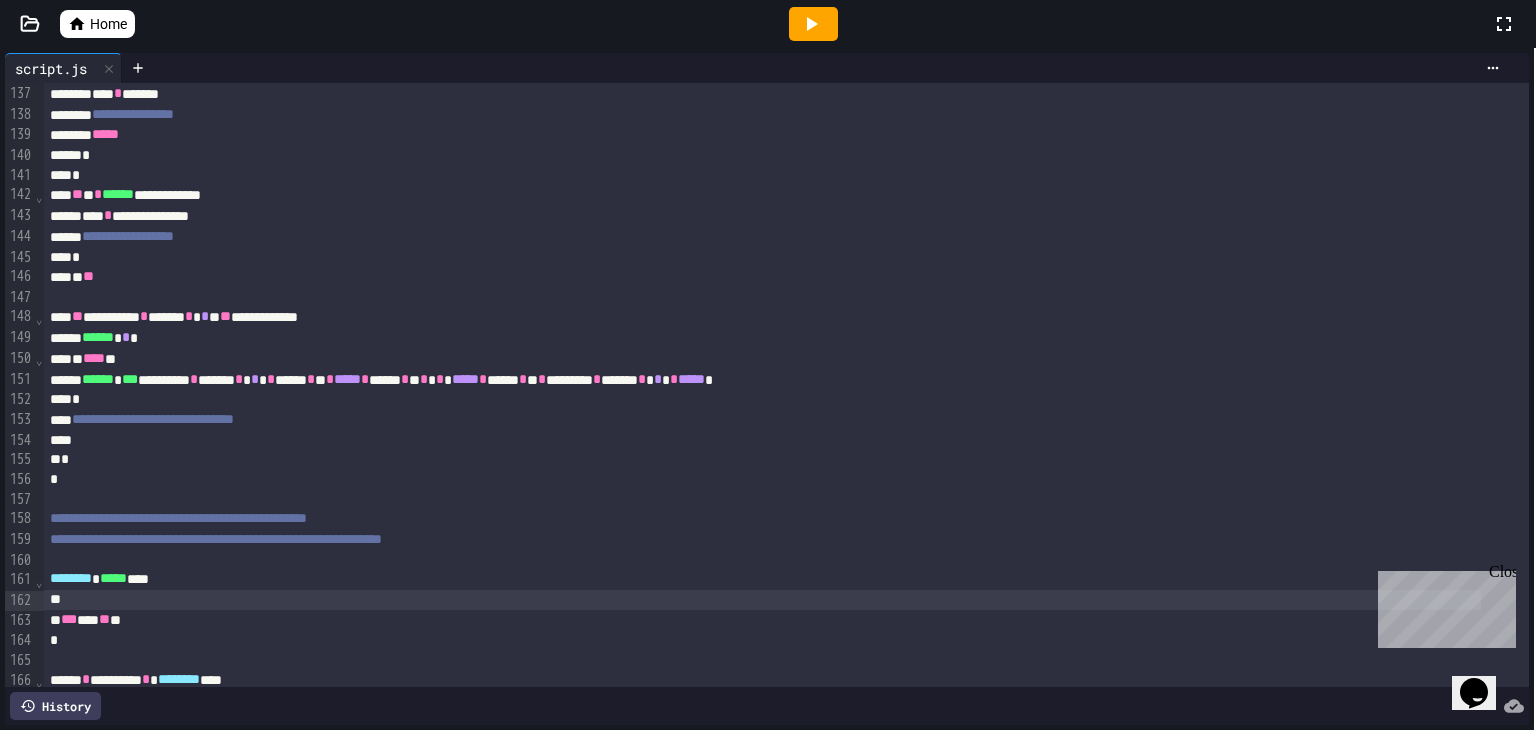 click on "*** ** ** *" at bounding box center [762, 620] 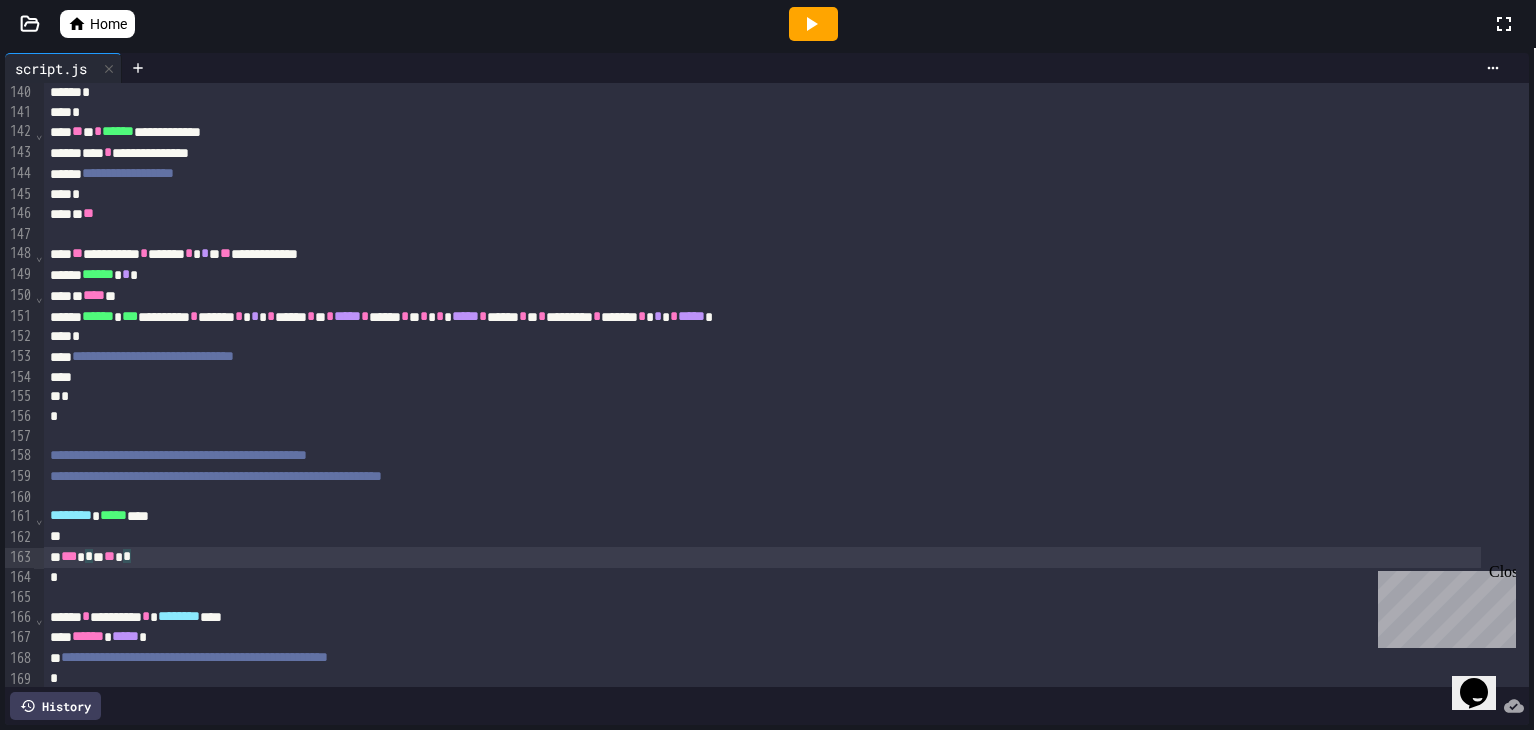 scroll, scrollTop: 2972, scrollLeft: 0, axis: vertical 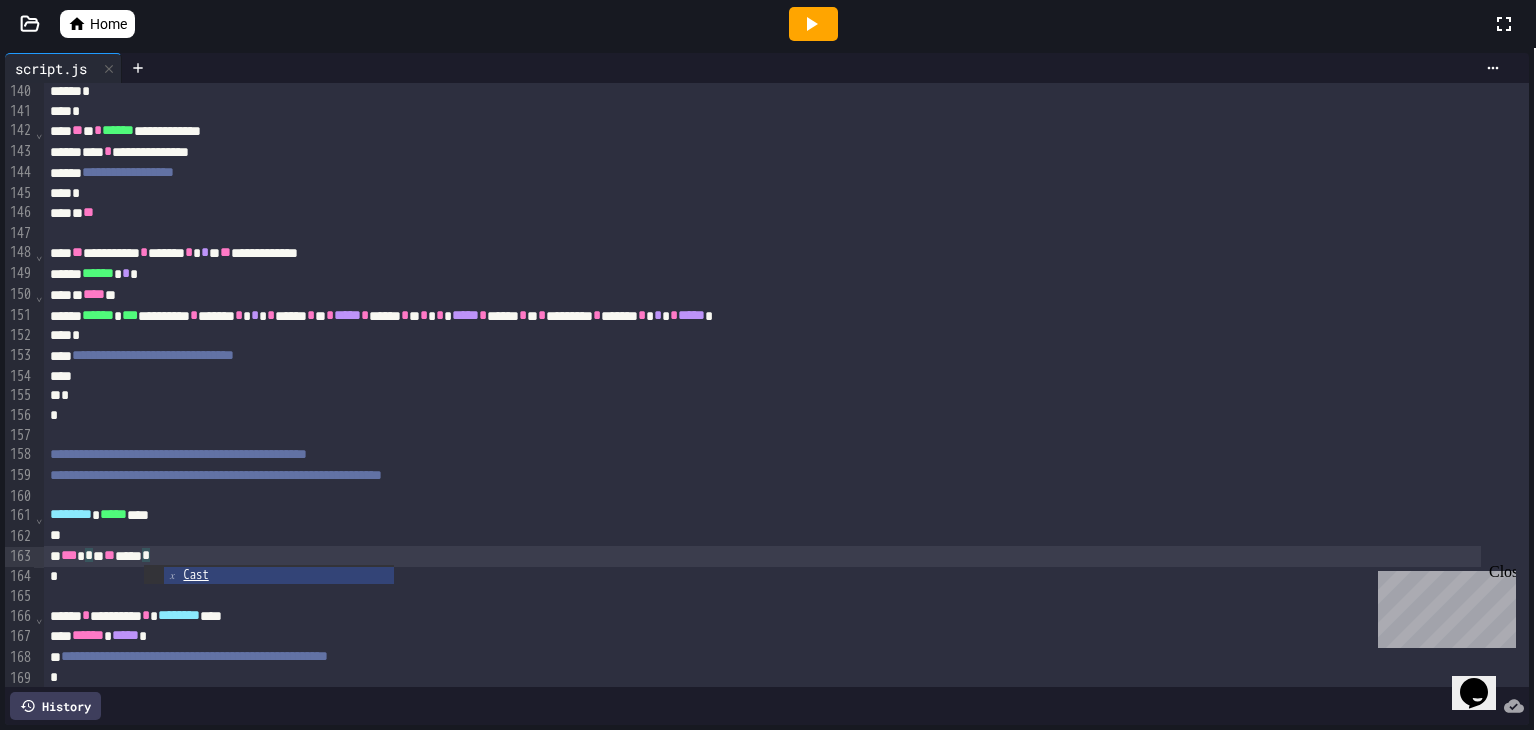 click on "***   * * ** **** *" at bounding box center (762, 556) 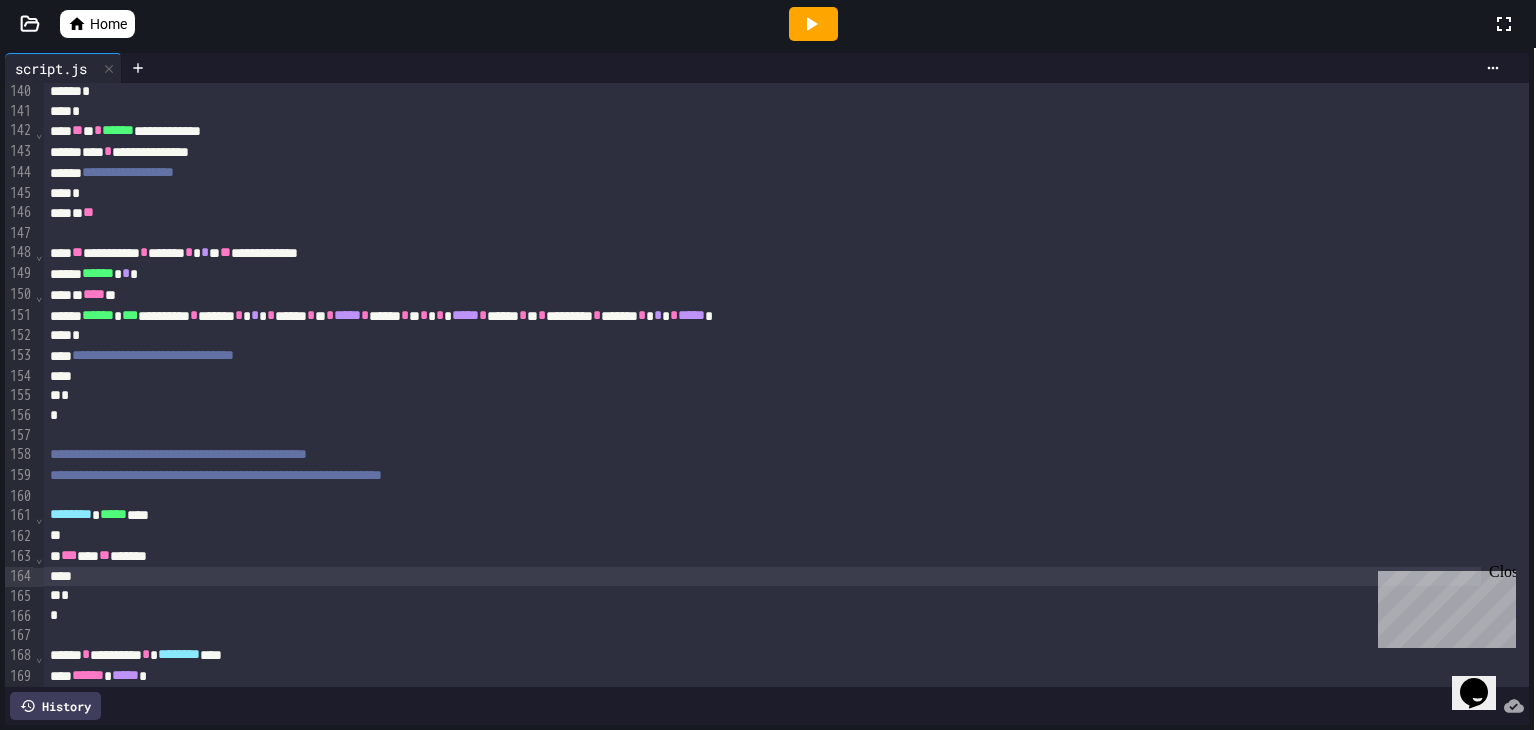click at bounding box center [762, 536] 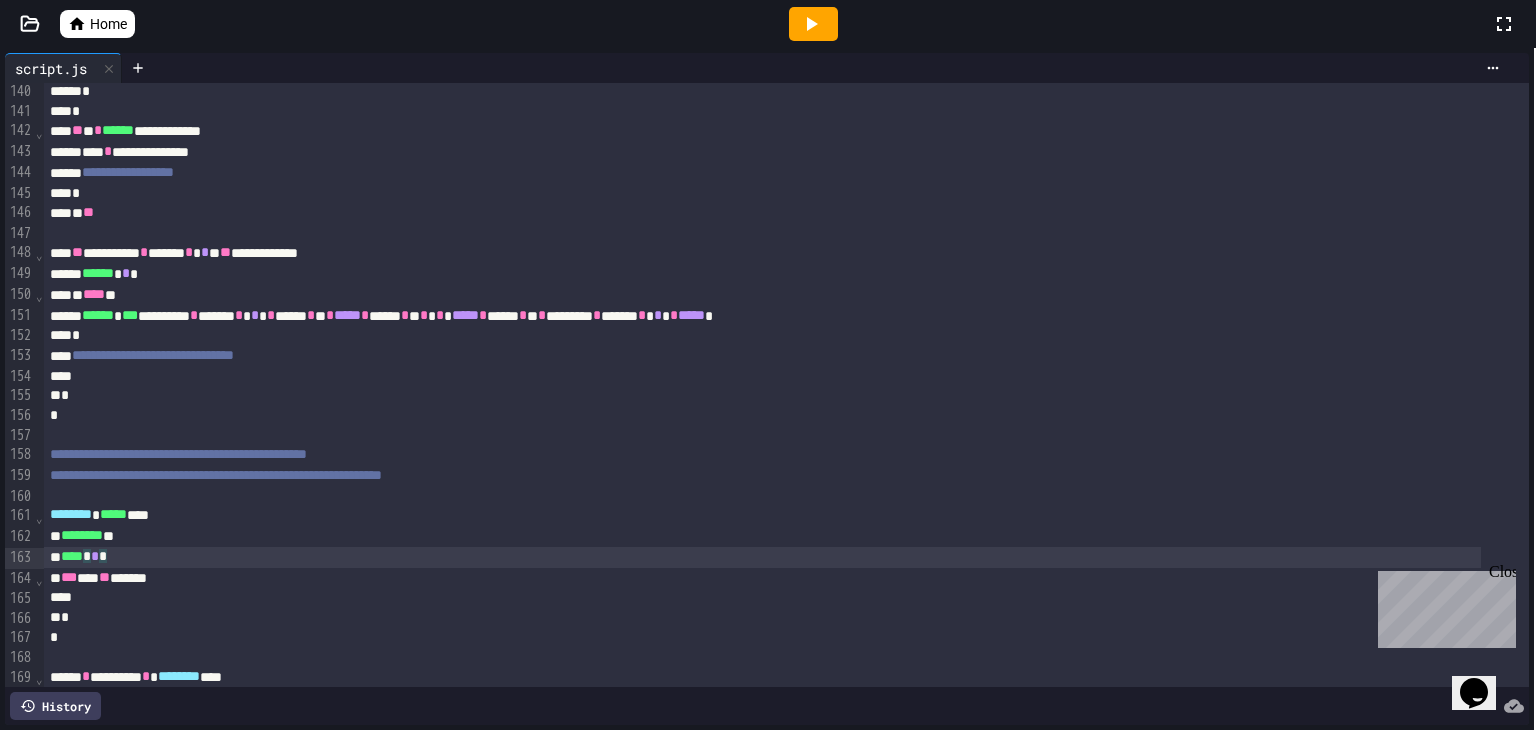 click at bounding box center (762, 598) 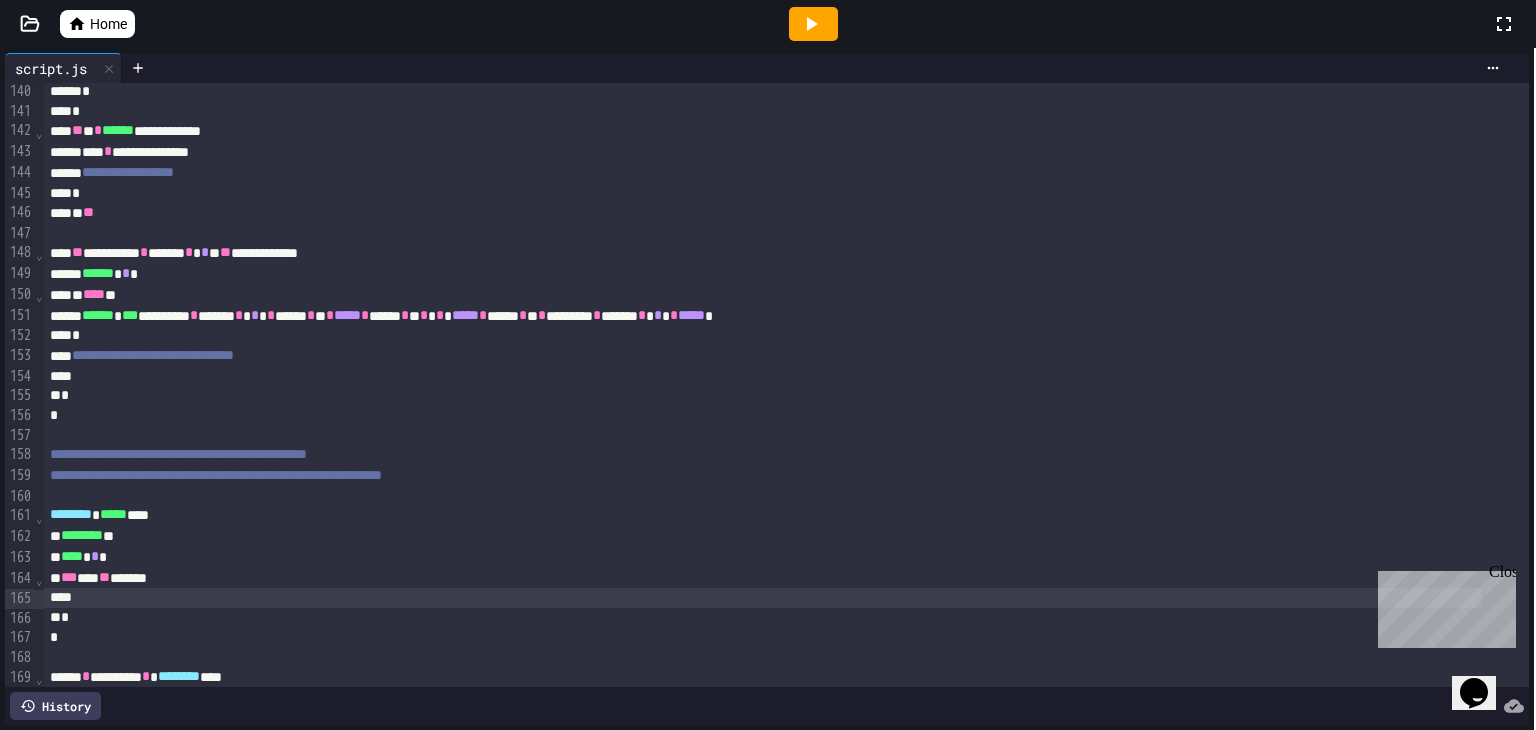 click at bounding box center (762, 598) 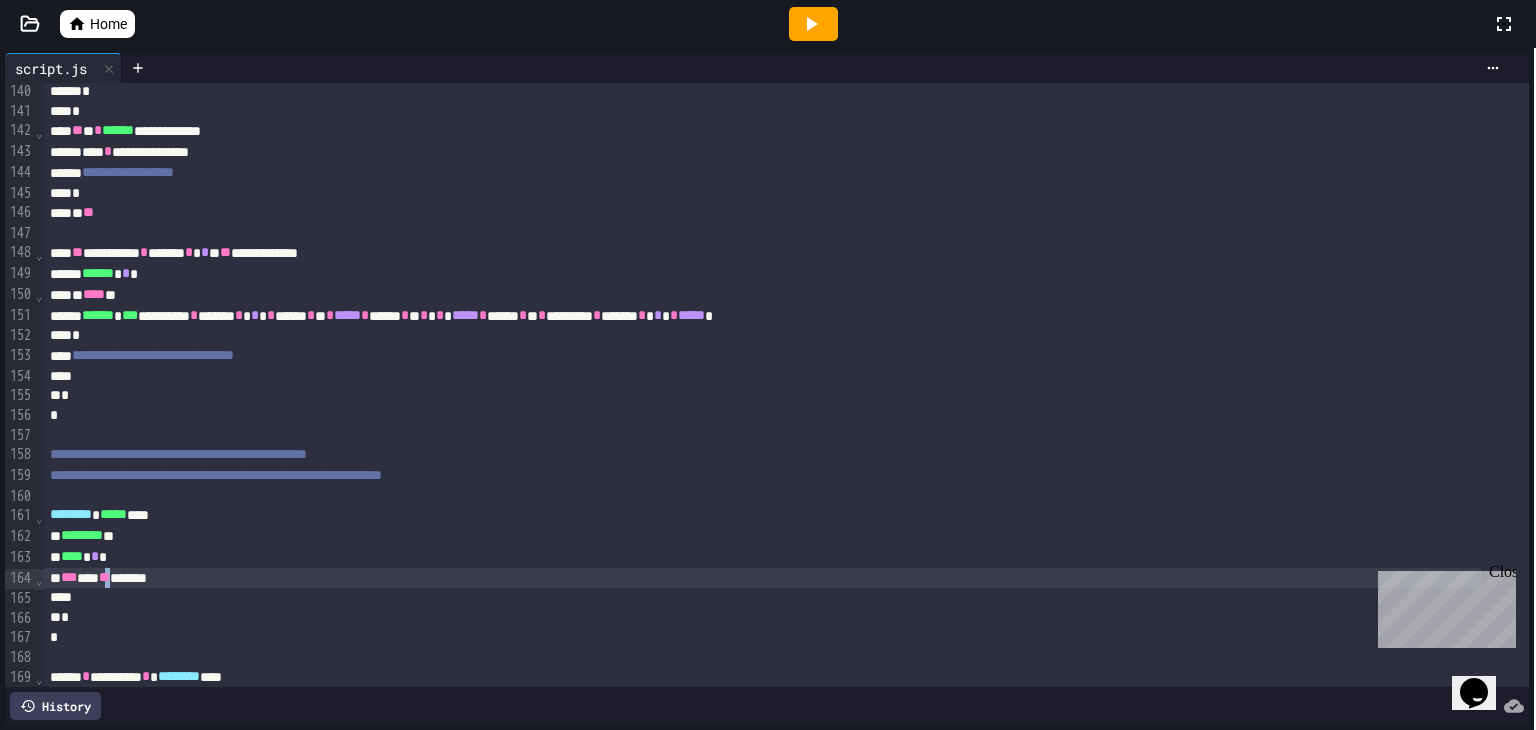 scroll, scrollTop: 2972, scrollLeft: 0, axis: vertical 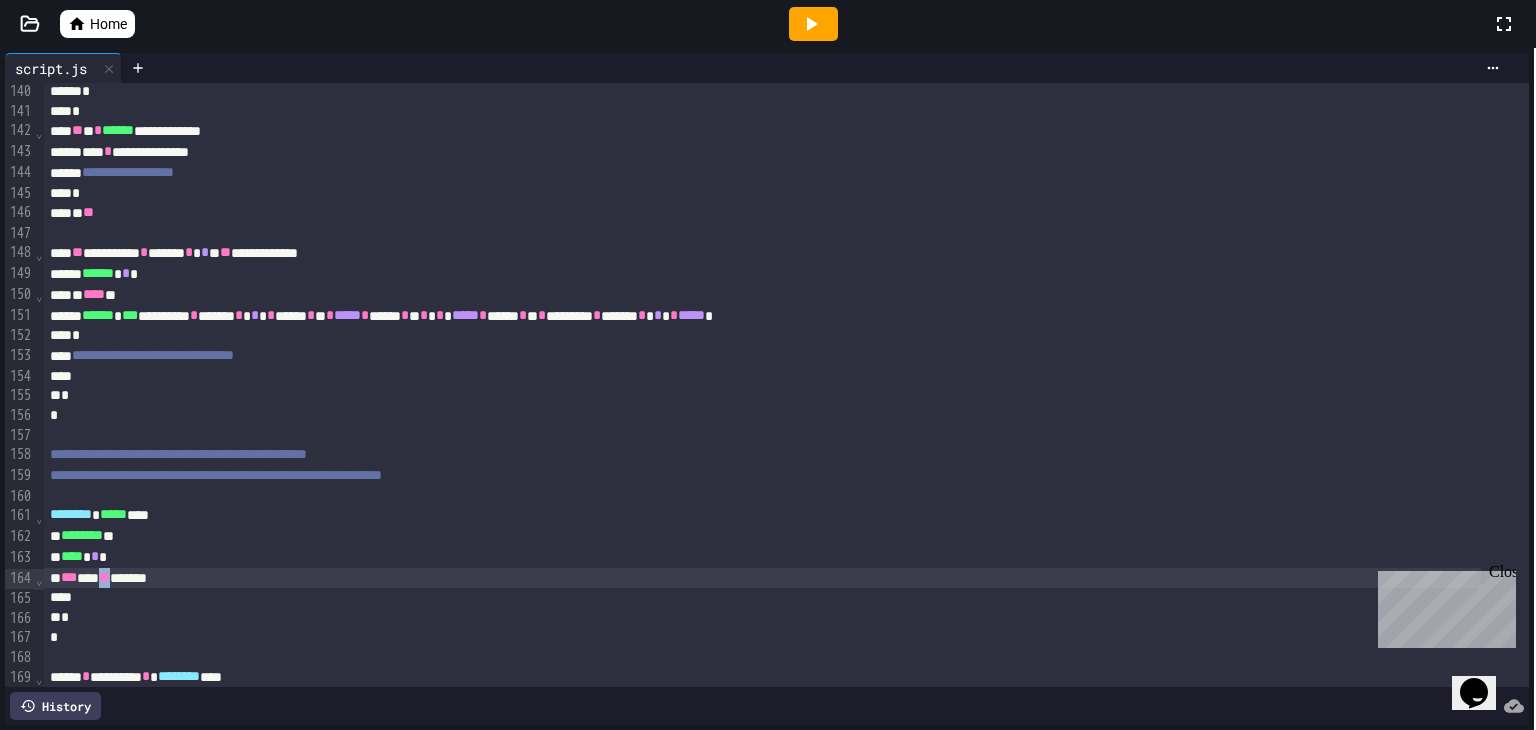 drag, startPoint x: 136, startPoint y: 576, endPoint x: 124, endPoint y: 577, distance: 12.0415945 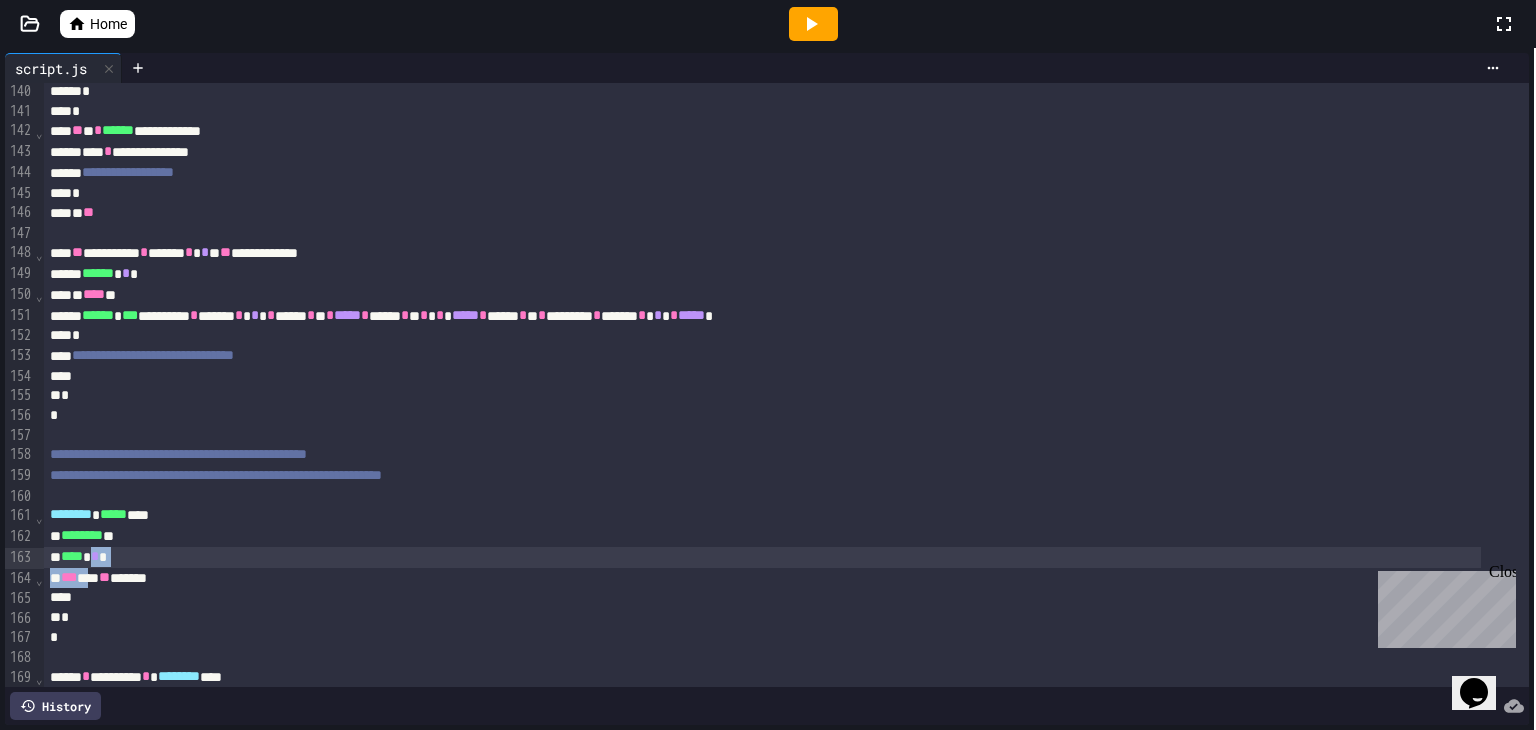 click on "**********" at bounding box center [786, -1068] 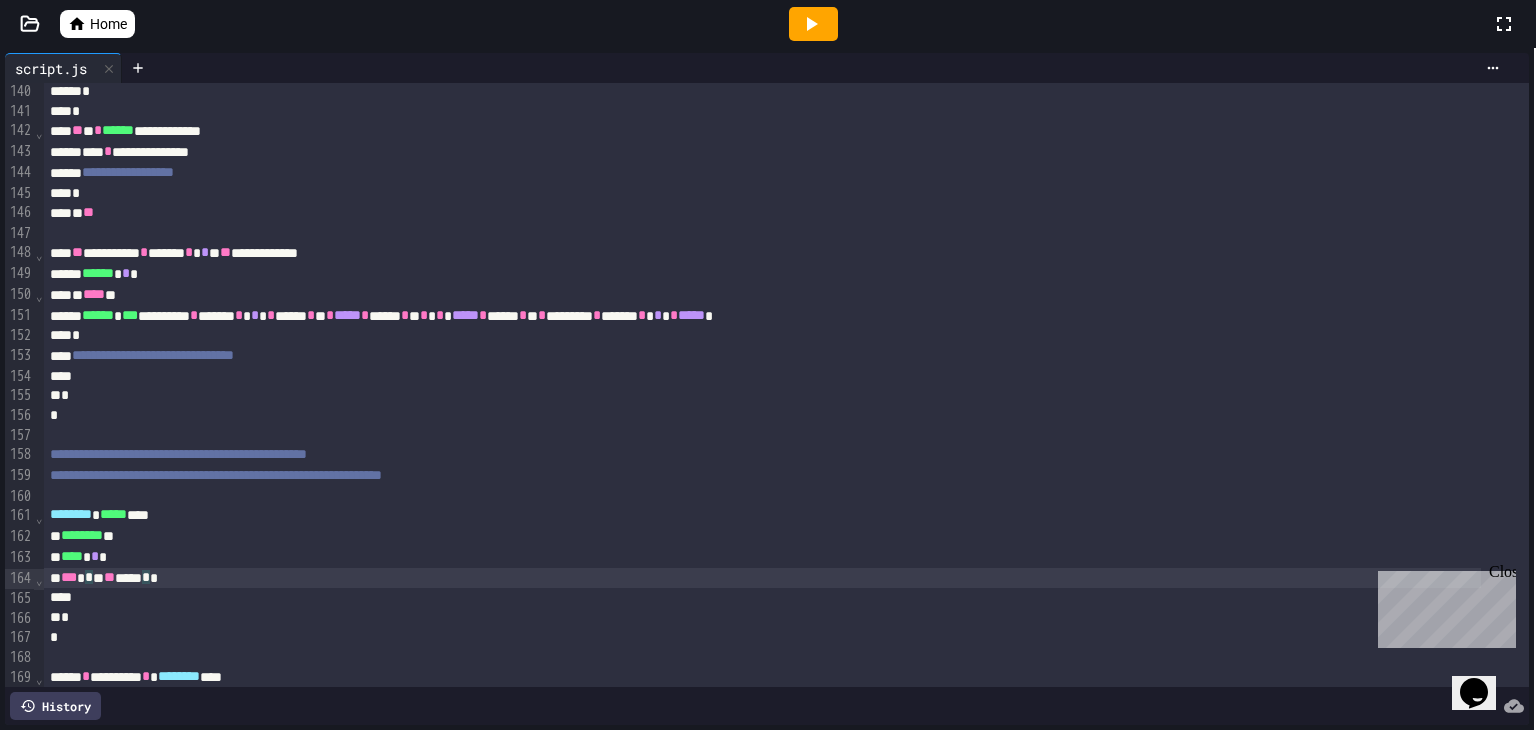 click on "***   * * ** **** * *" at bounding box center (762, 578) 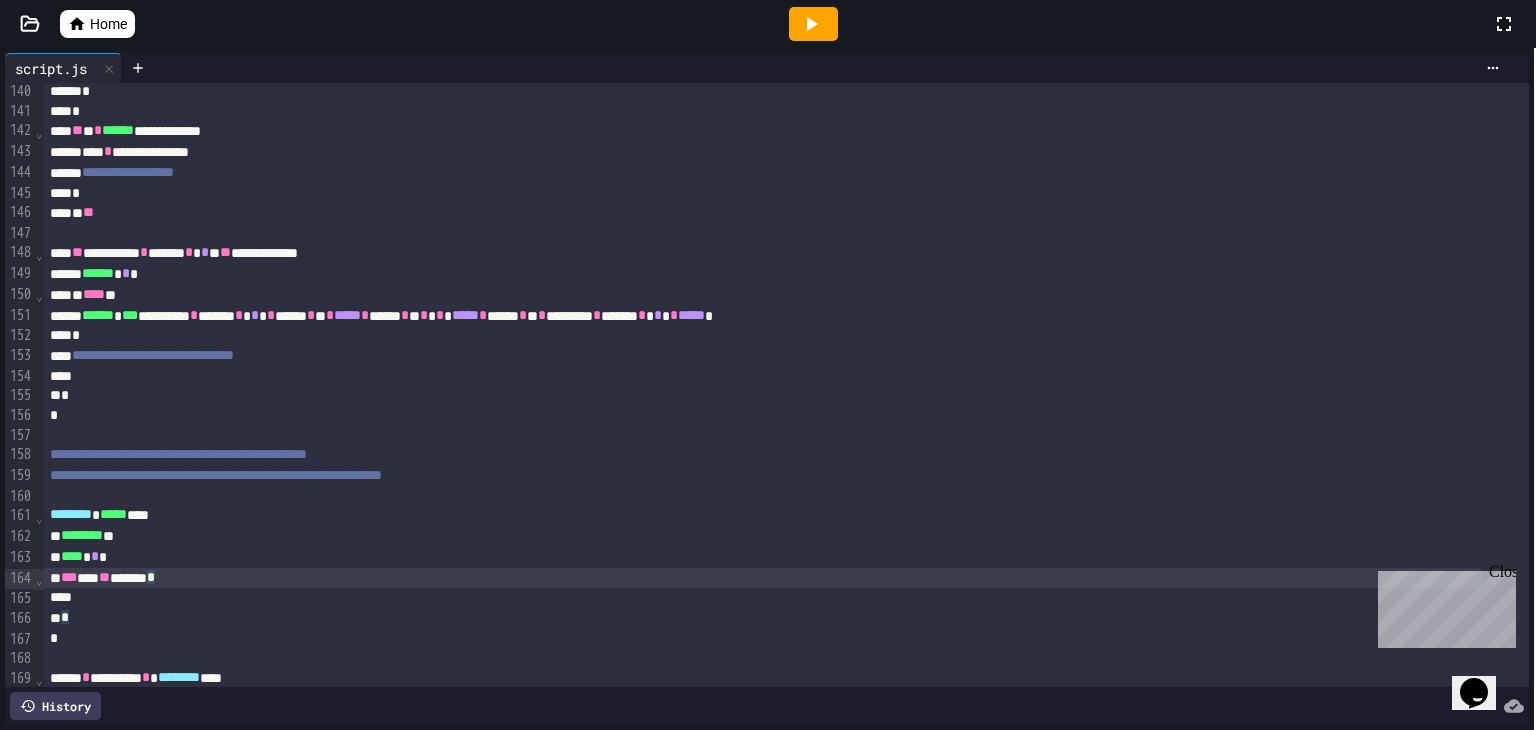 click on "*** ** ** ***** *" at bounding box center [762, 578] 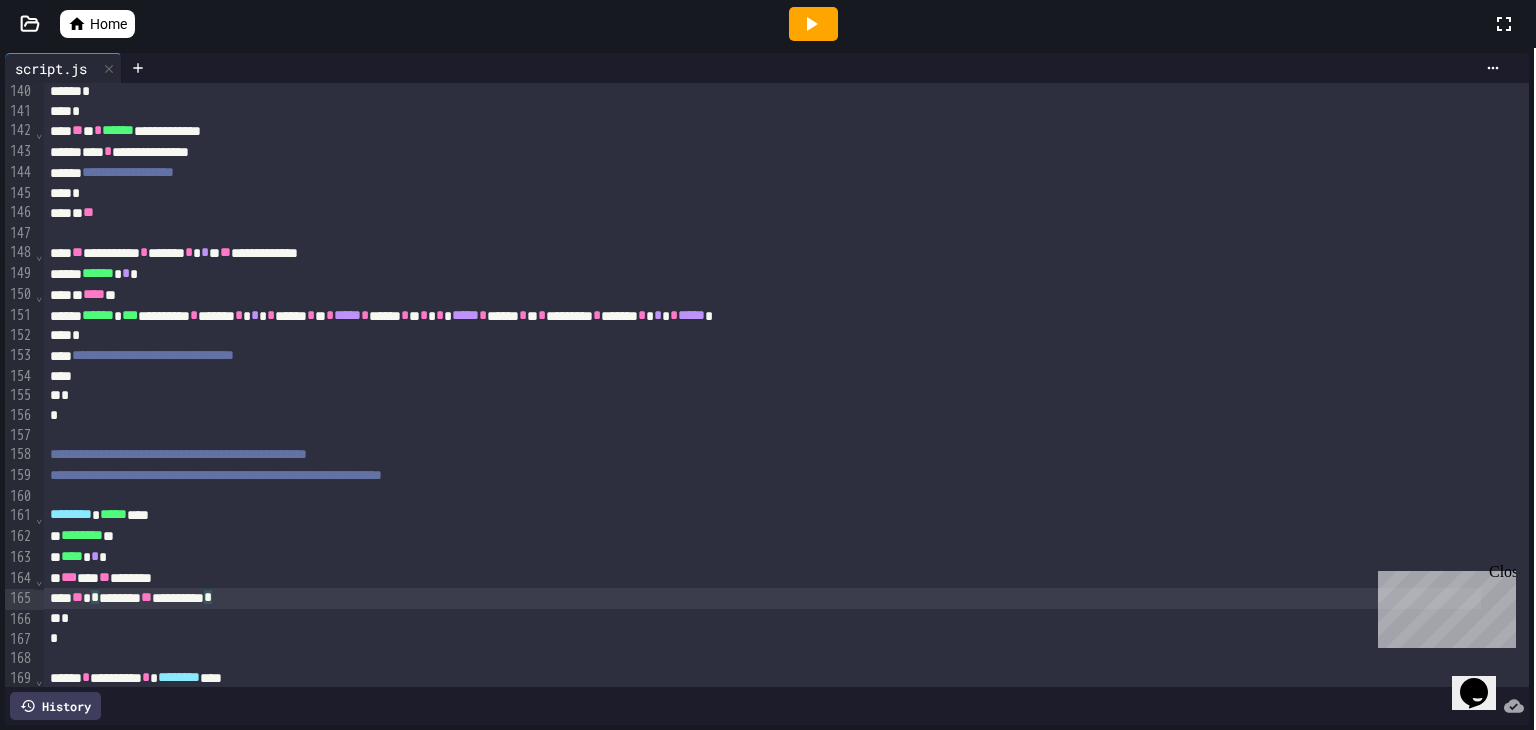 click on "**   * ******* ** ********* *" at bounding box center [762, 598] 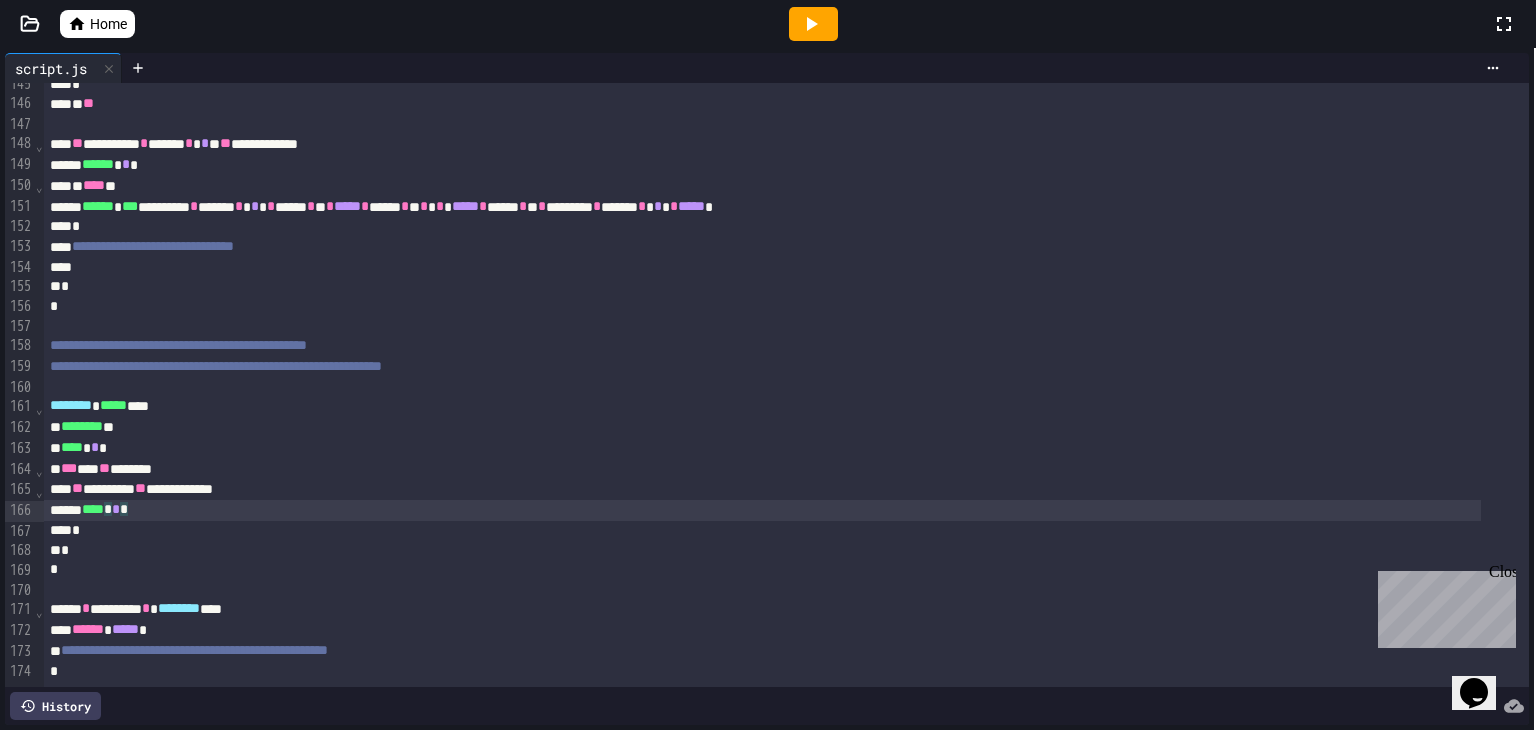 scroll, scrollTop: 3111, scrollLeft: 0, axis: vertical 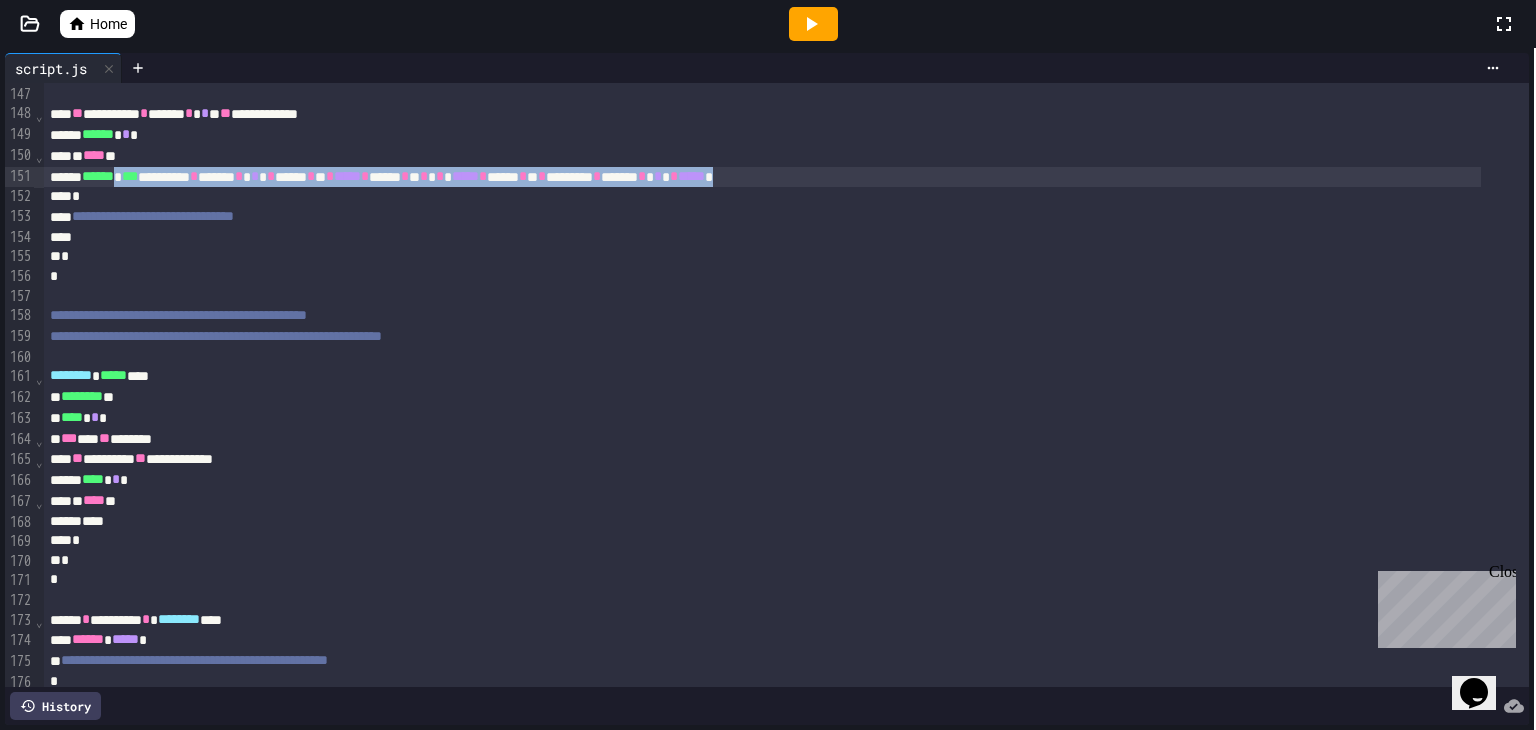 drag, startPoint x: 145, startPoint y: 173, endPoint x: 912, endPoint y: 176, distance: 767.00586 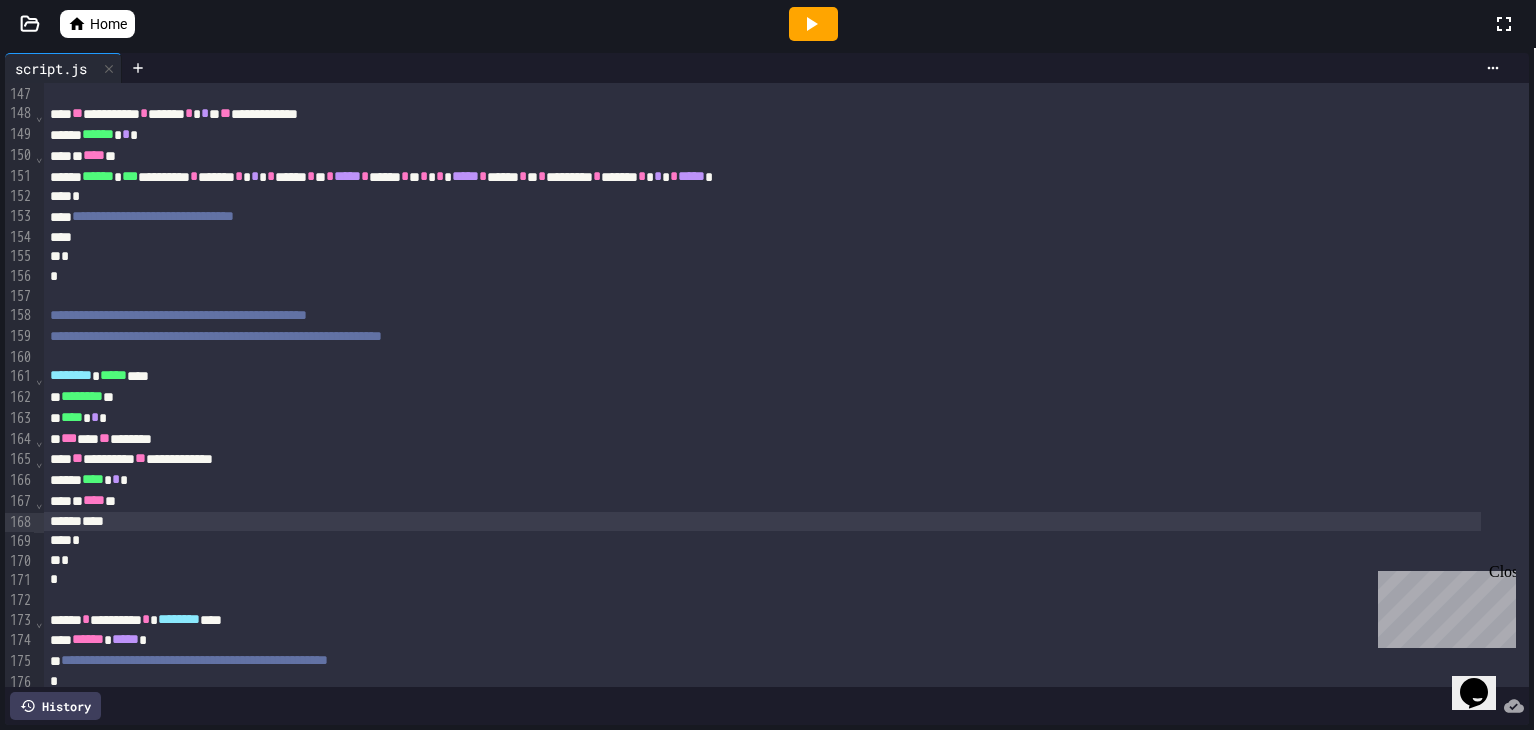 click on "****" at bounding box center (762, 522) 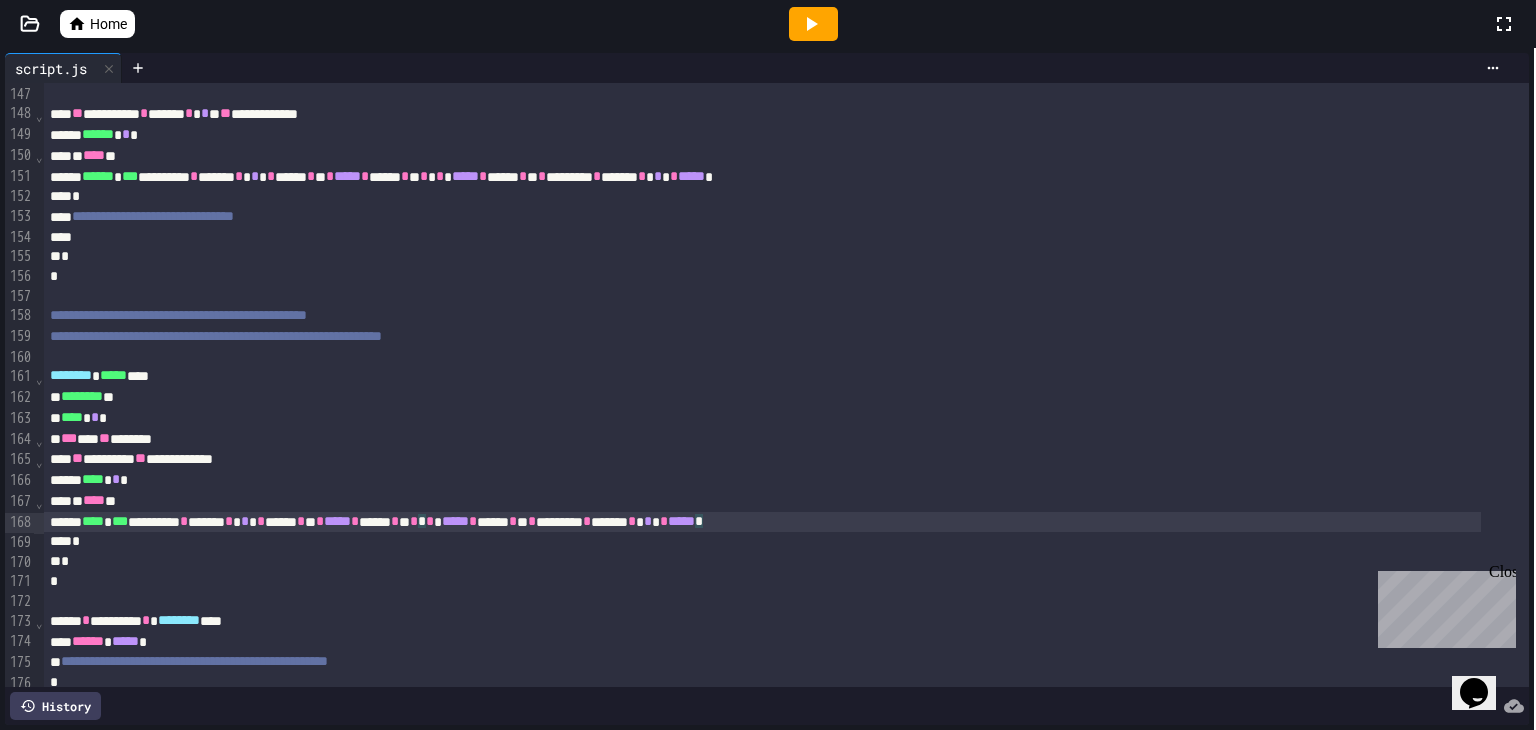 click on "*" at bounding box center [762, 542] 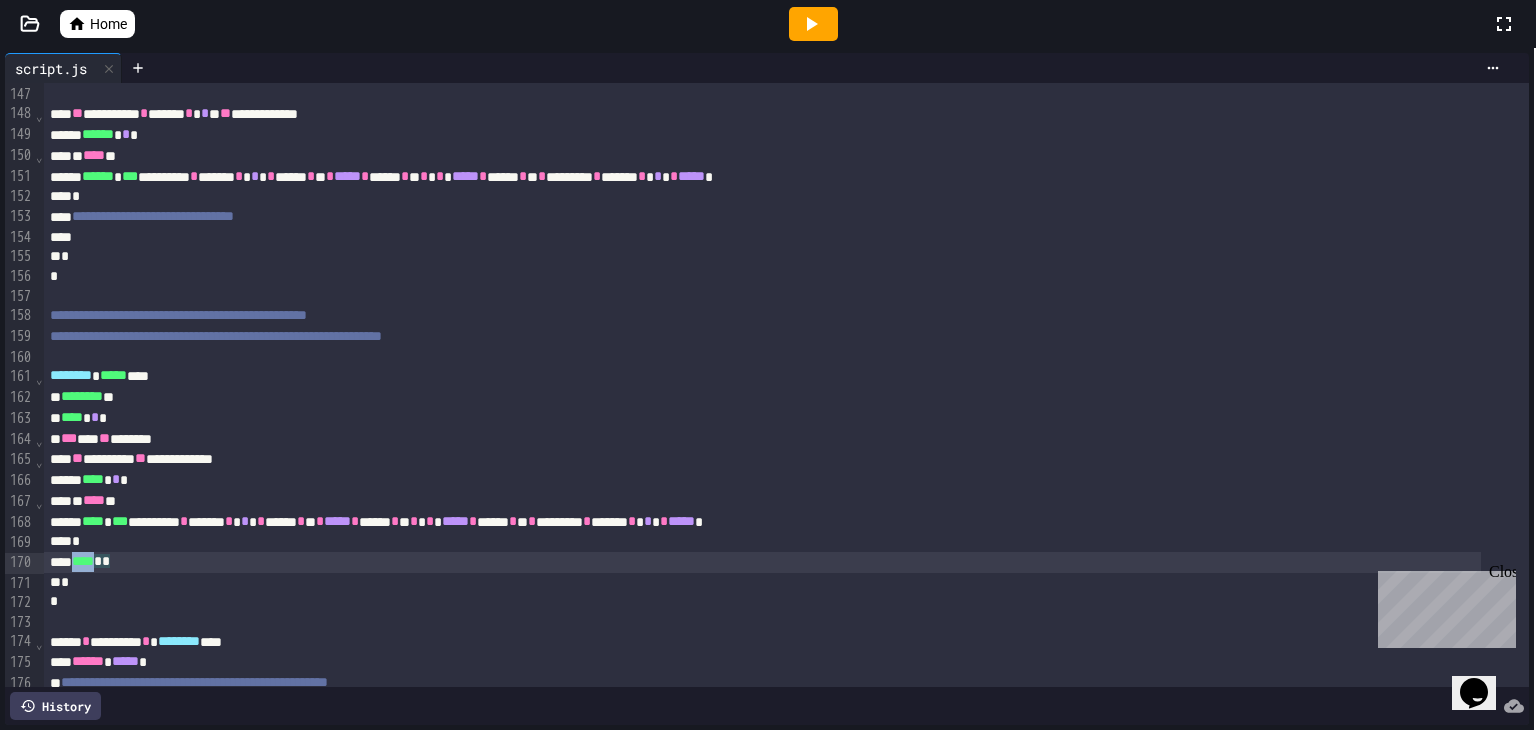 scroll, scrollTop: 3111, scrollLeft: 0, axis: vertical 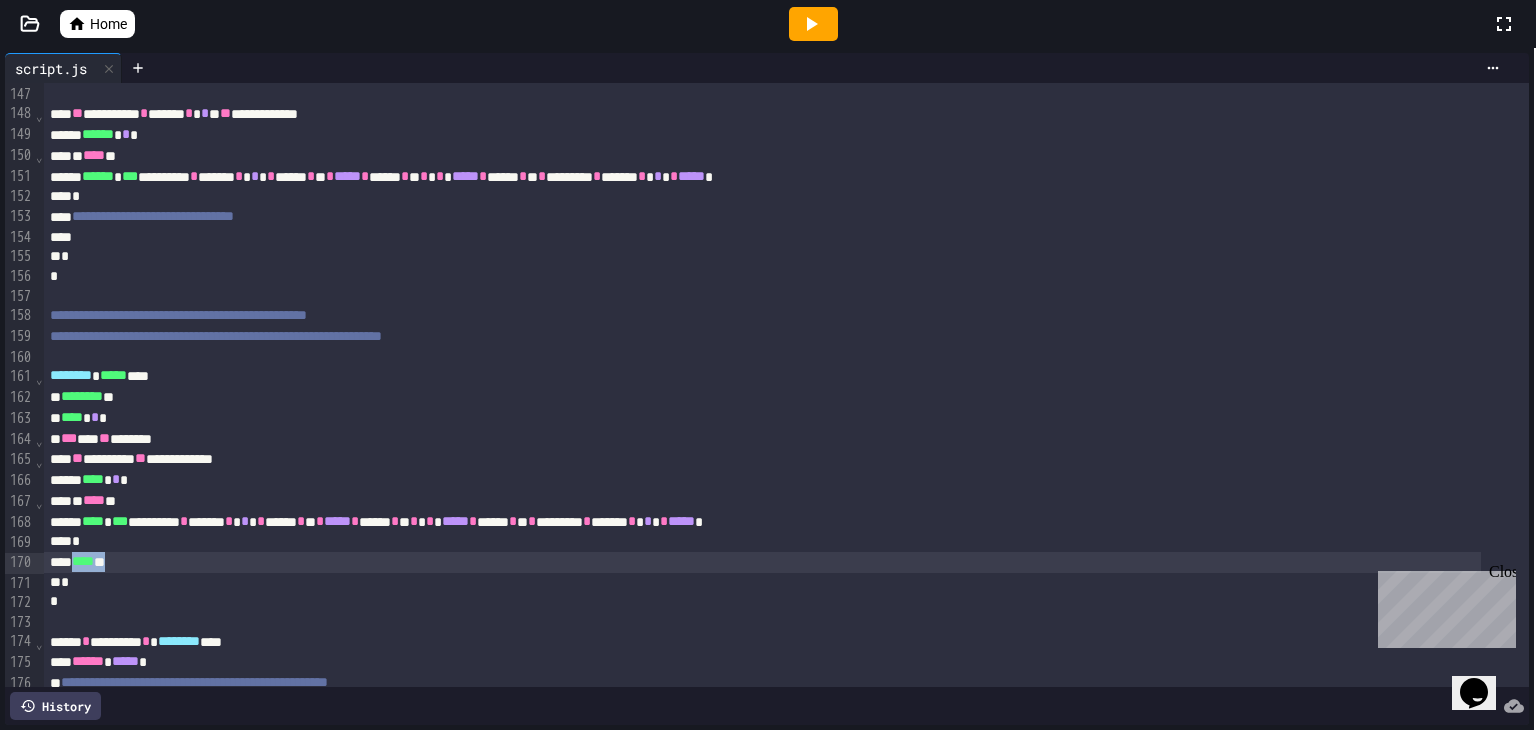 drag, startPoint x: 162, startPoint y: 565, endPoint x: 86, endPoint y: 572, distance: 76.321686 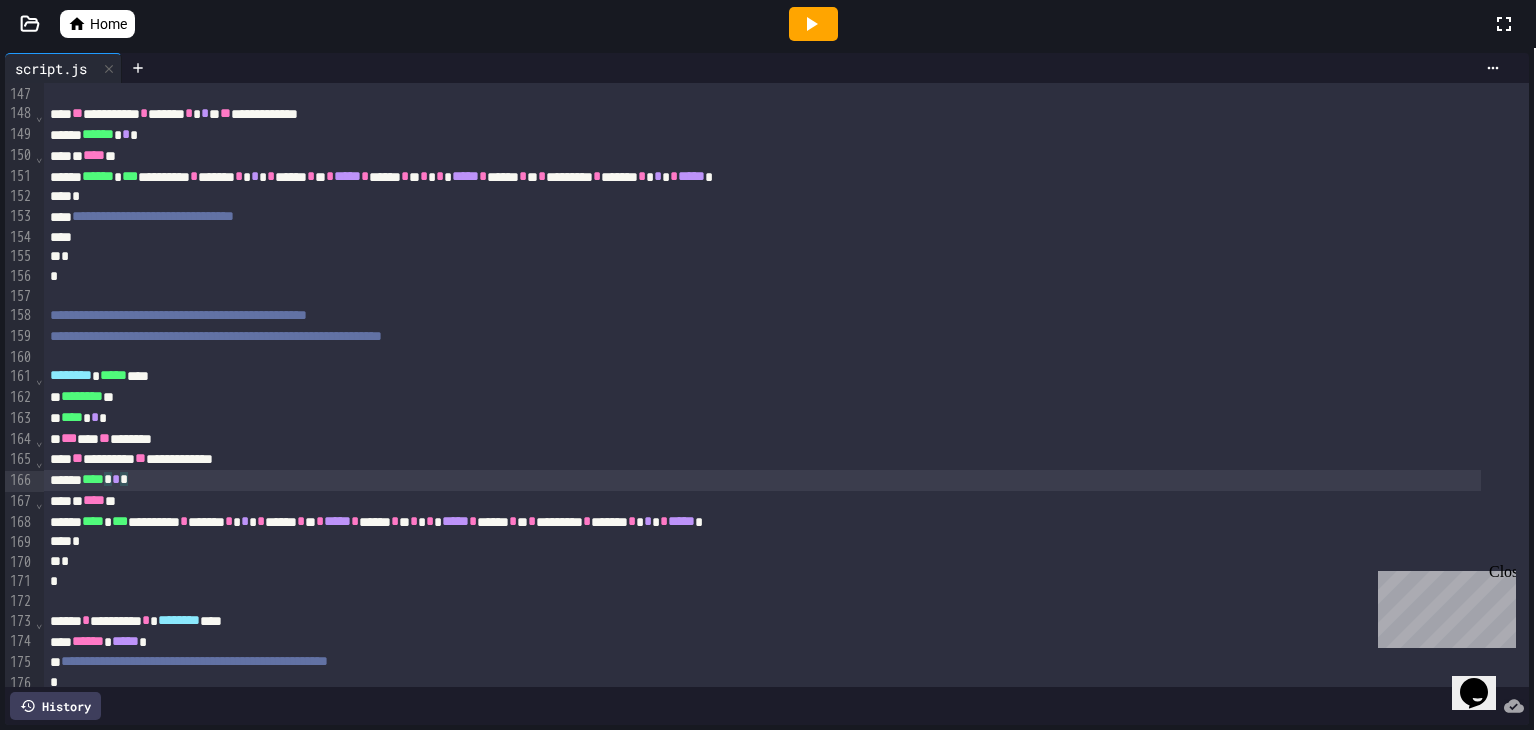 click on "**** * * *" at bounding box center (762, 480) 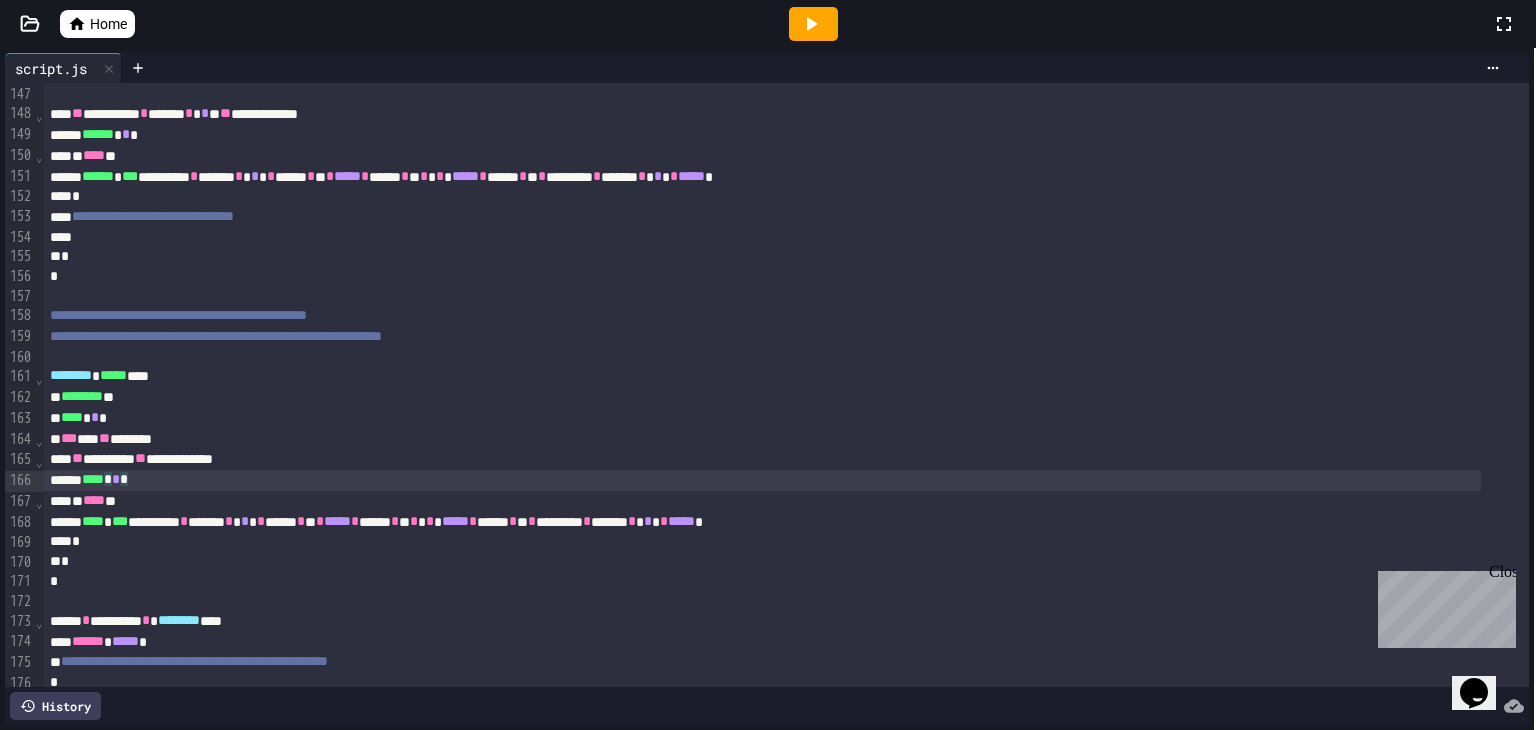 click on "**" at bounding box center (140, 458) 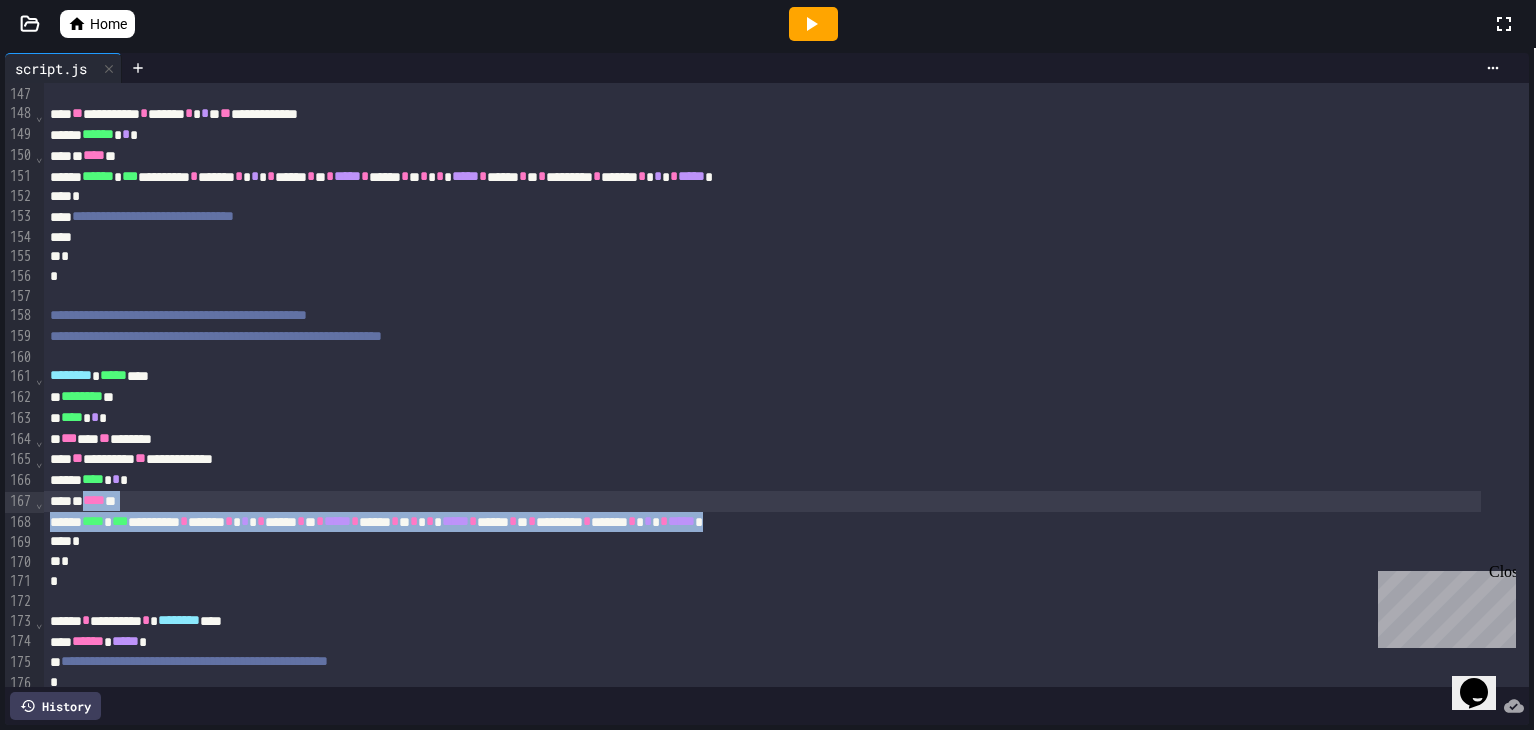 drag, startPoint x: 906, startPoint y: 520, endPoint x: 100, endPoint y: 503, distance: 806.17926 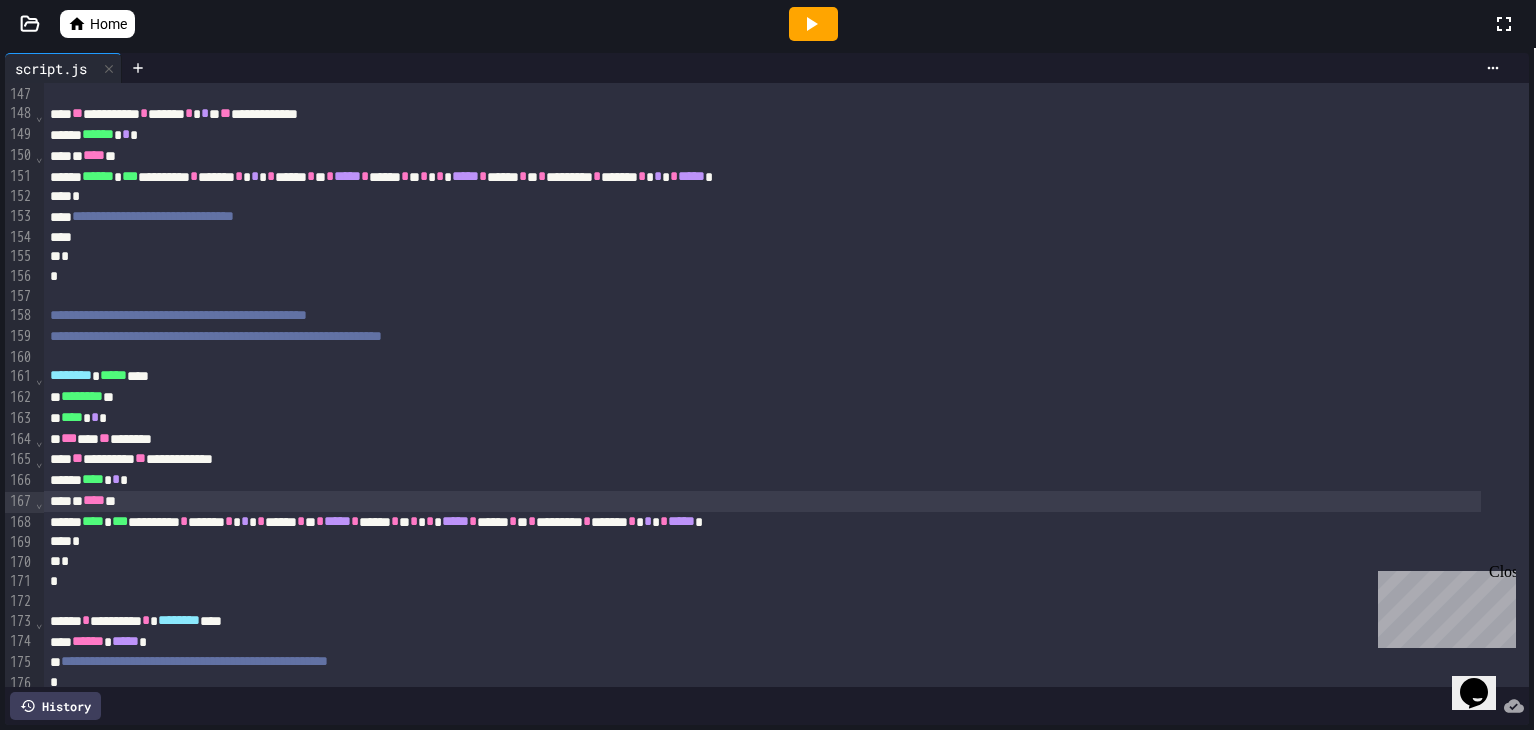 click on "* **** *" at bounding box center (762, 501) 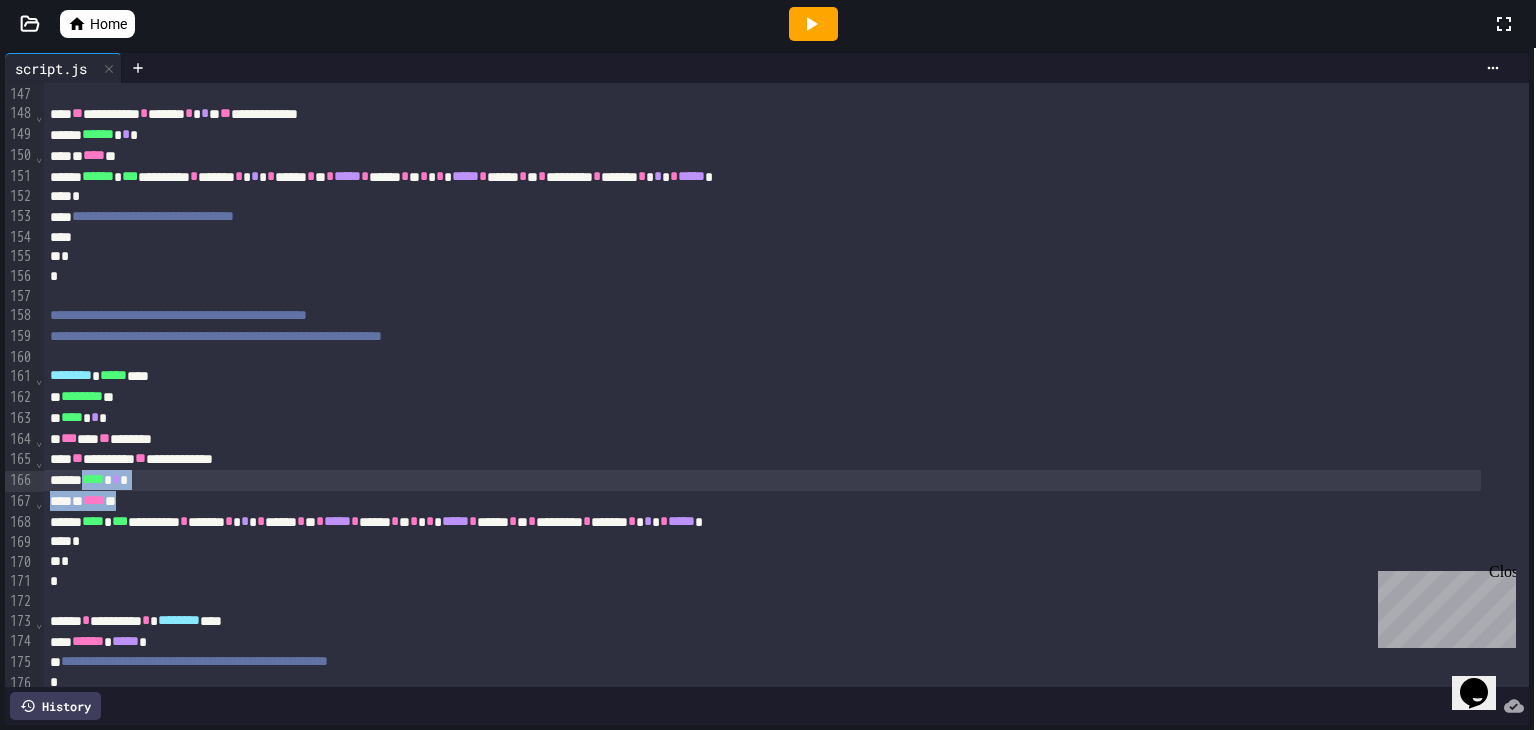 drag, startPoint x: 157, startPoint y: 509, endPoint x: 95, endPoint y: 490, distance: 64.84597 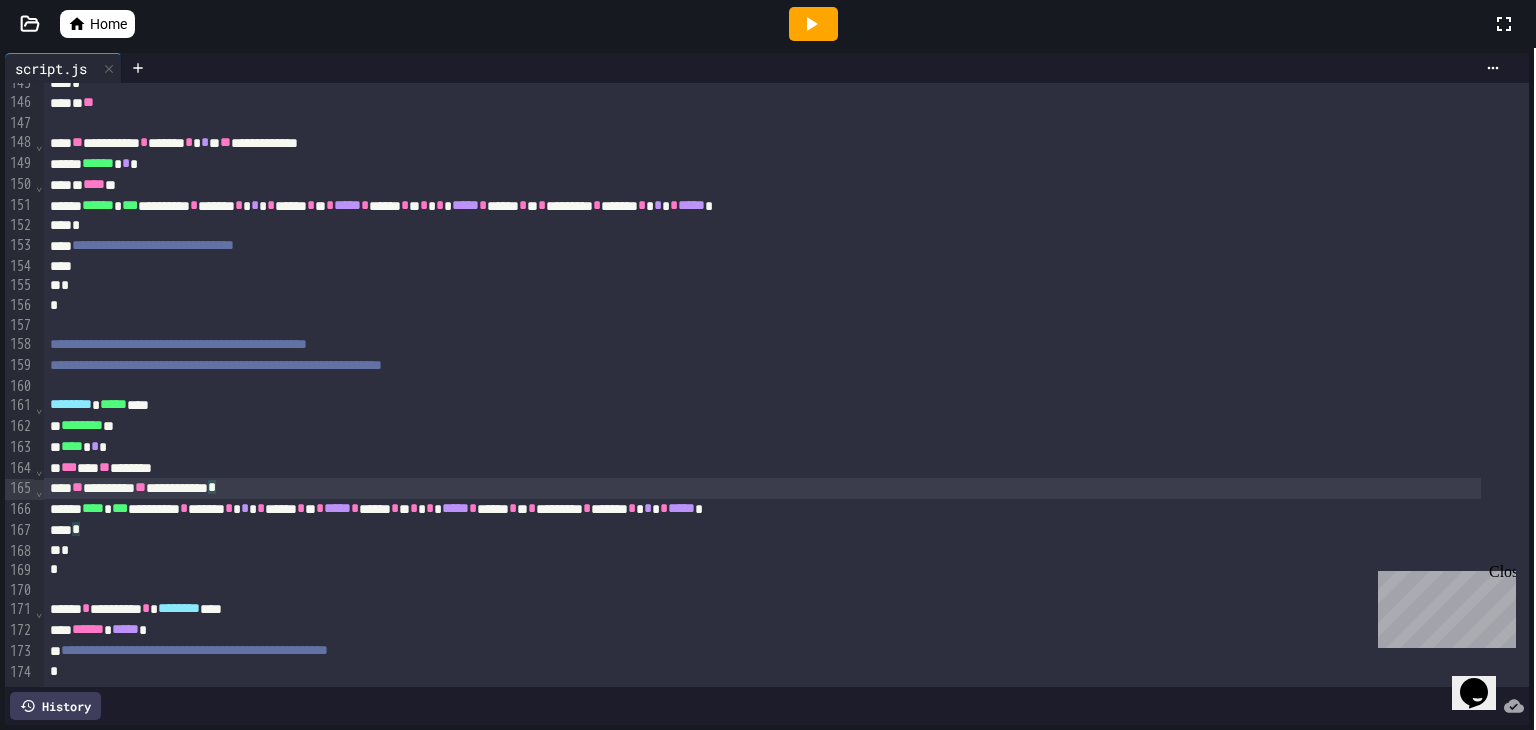 click on "**********" at bounding box center (762, 509) 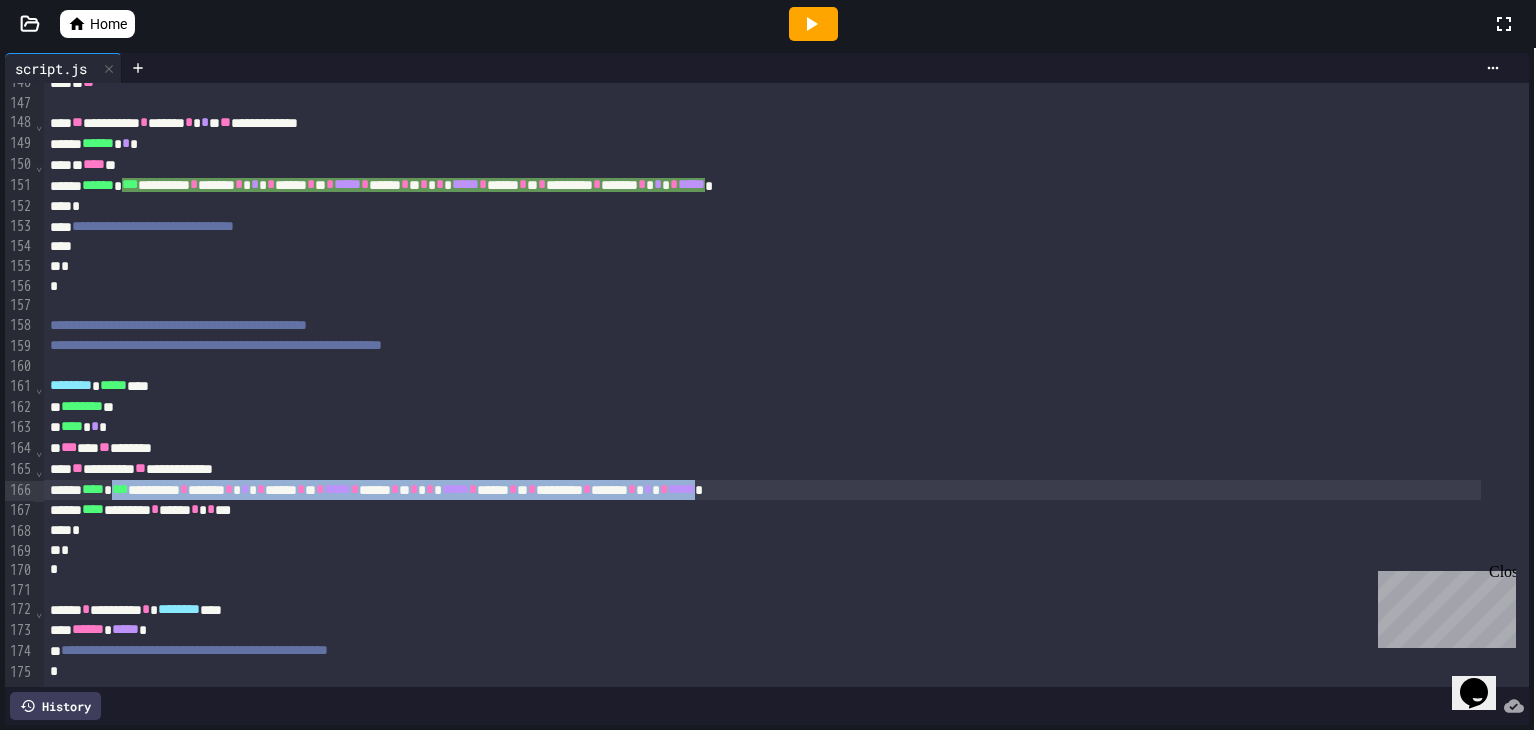 drag, startPoint x: 136, startPoint y: 485, endPoint x: 889, endPoint y: 479, distance: 753.0239 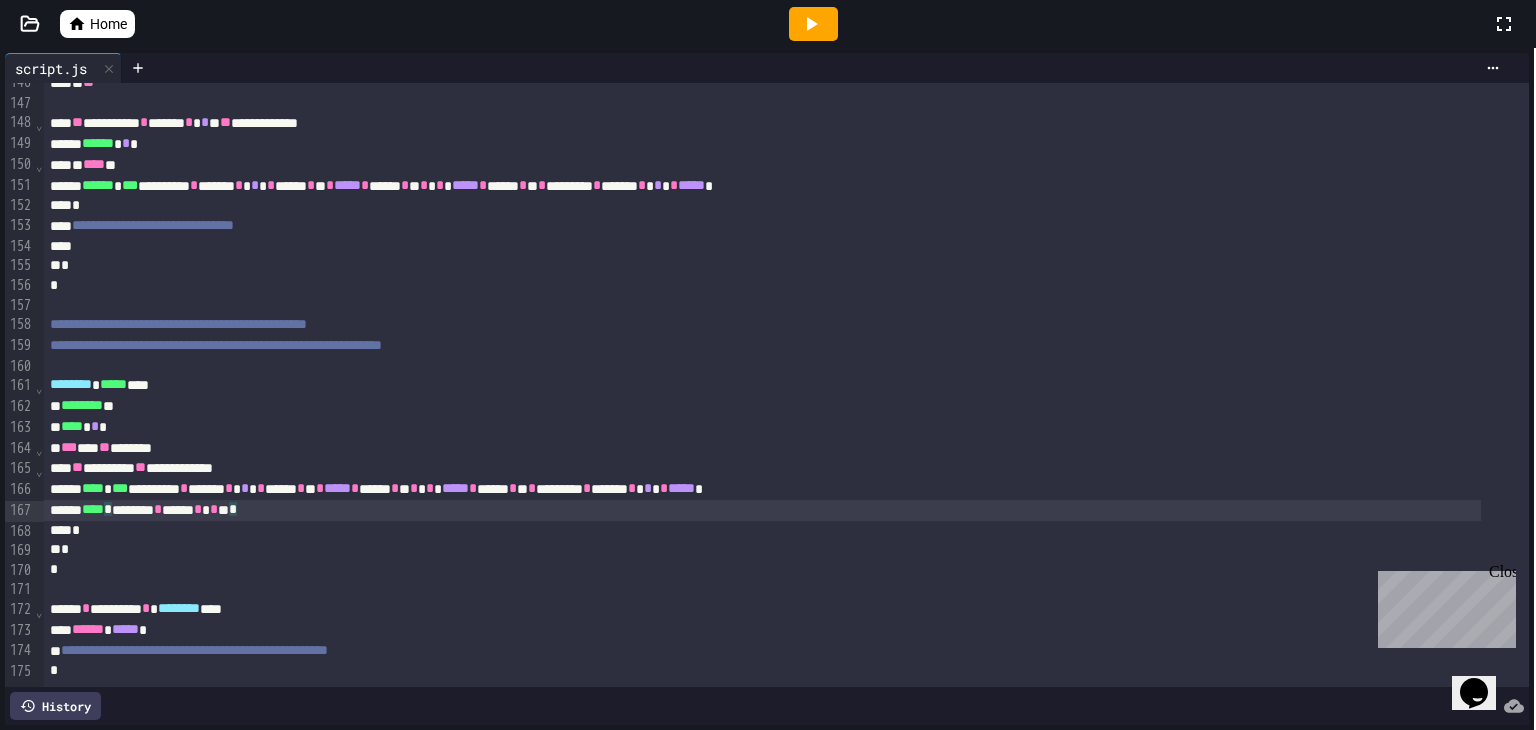click on "**** * ******** * ****** * * * ** *" at bounding box center (762, 510) 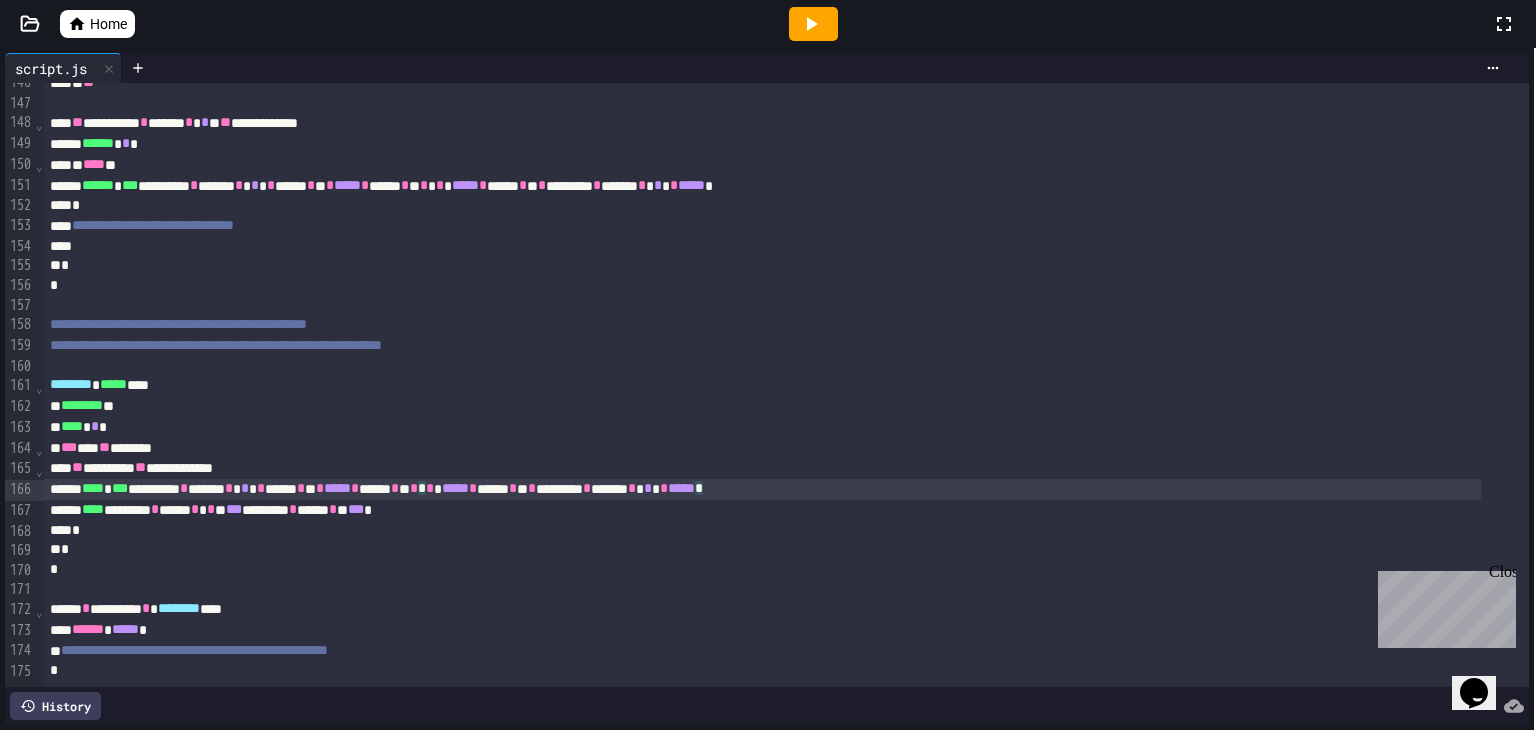 click on "**********" at bounding box center (762, 489) 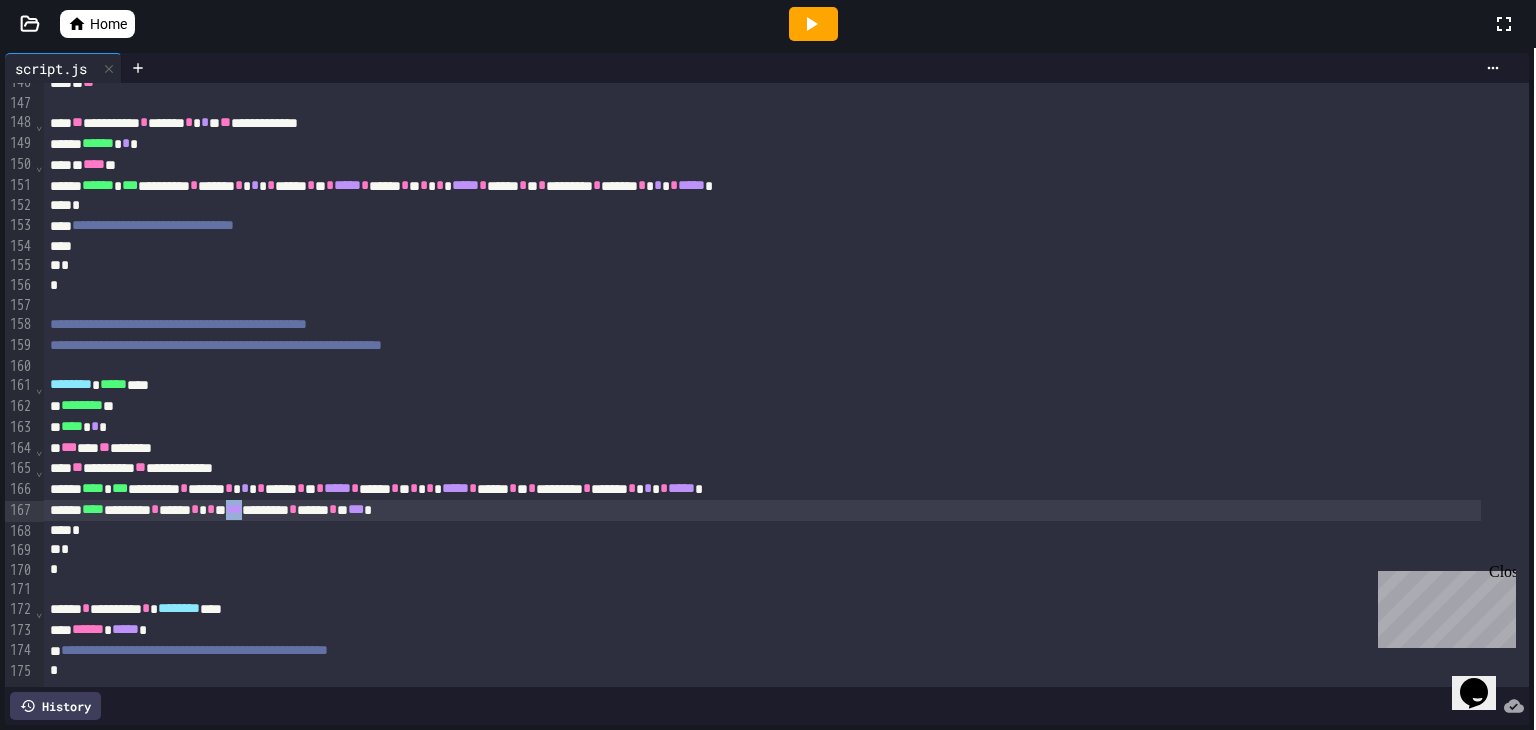 scroll, scrollTop: 3110, scrollLeft: 0, axis: vertical 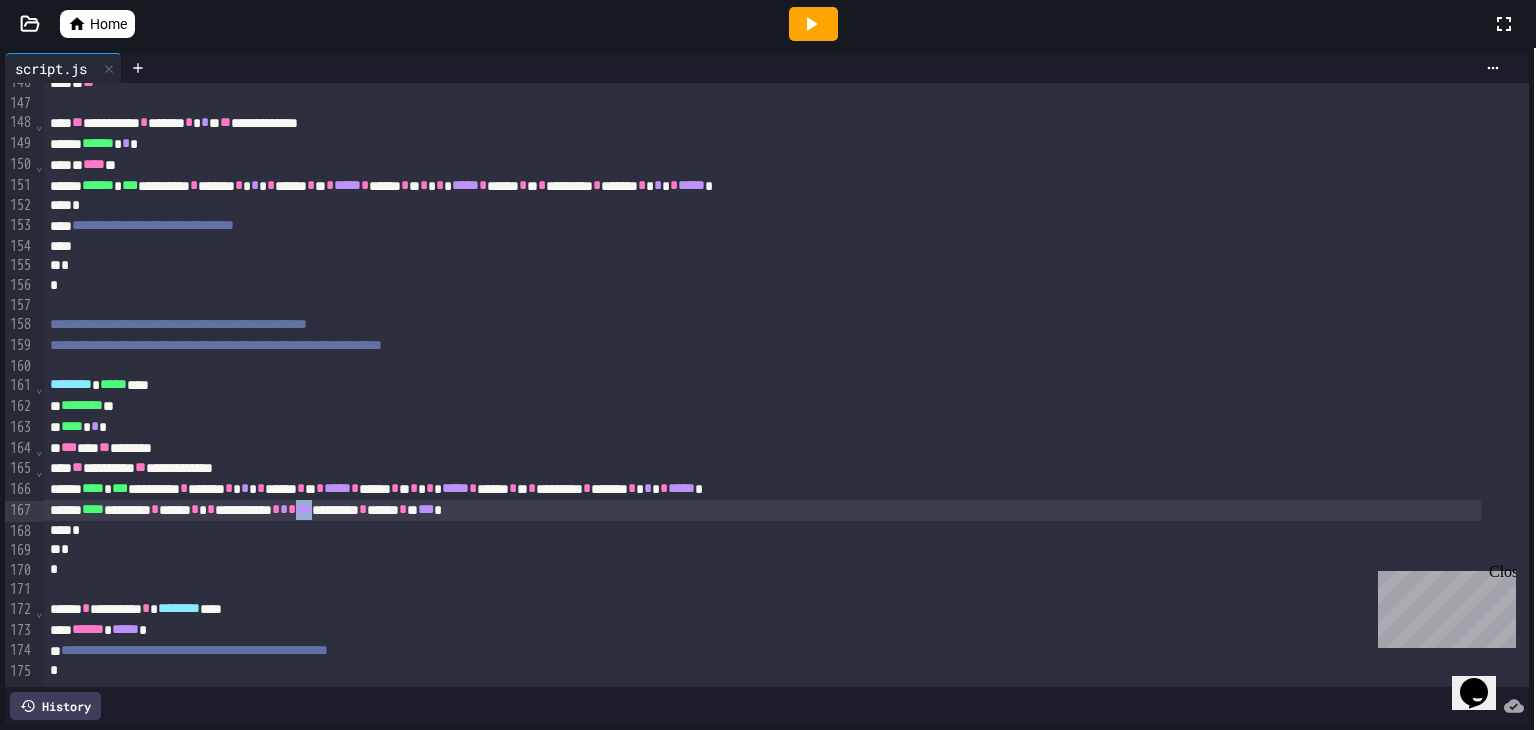 drag, startPoint x: 406, startPoint y: 505, endPoint x: 383, endPoint y: 505, distance: 23 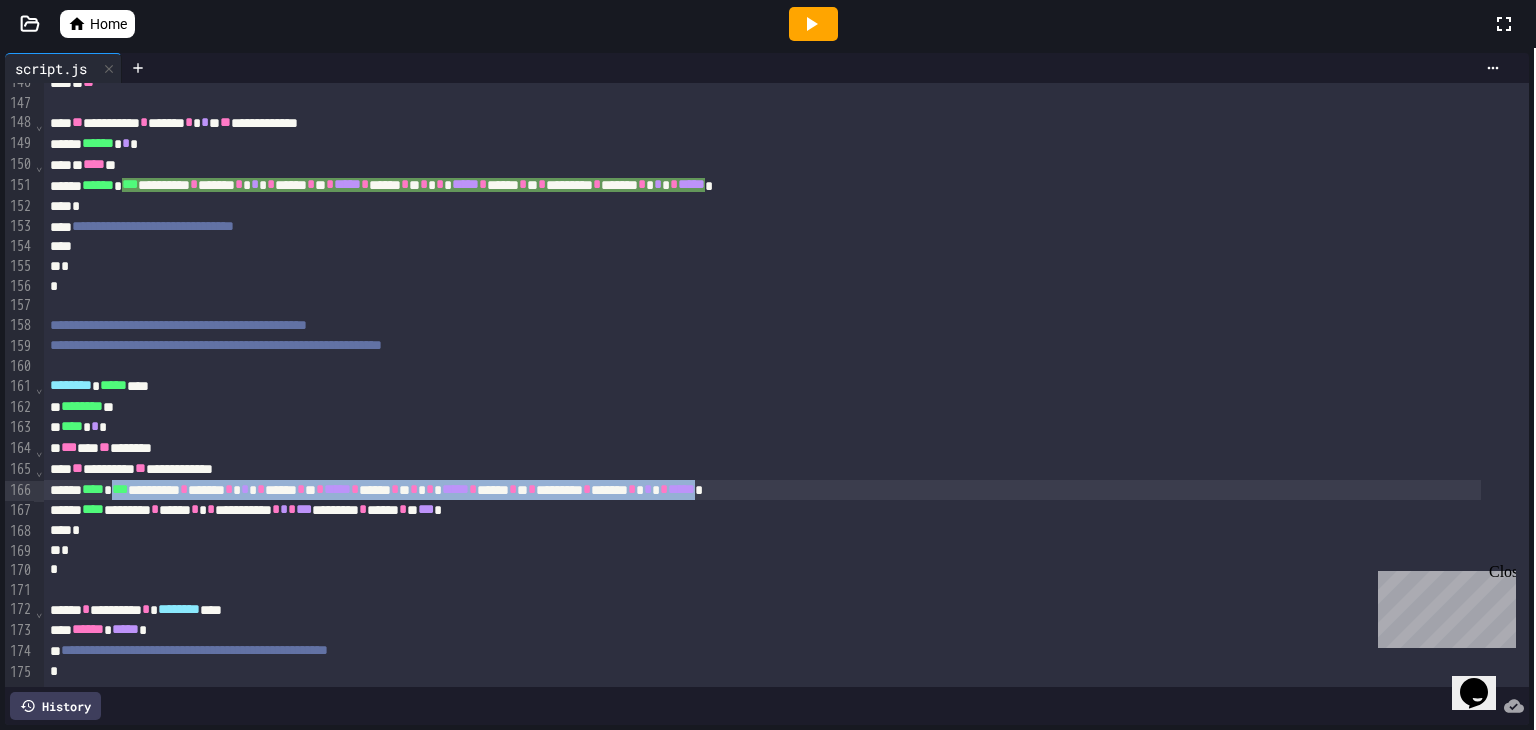 drag, startPoint x: 135, startPoint y: 484, endPoint x: 891, endPoint y: 480, distance: 756.01056 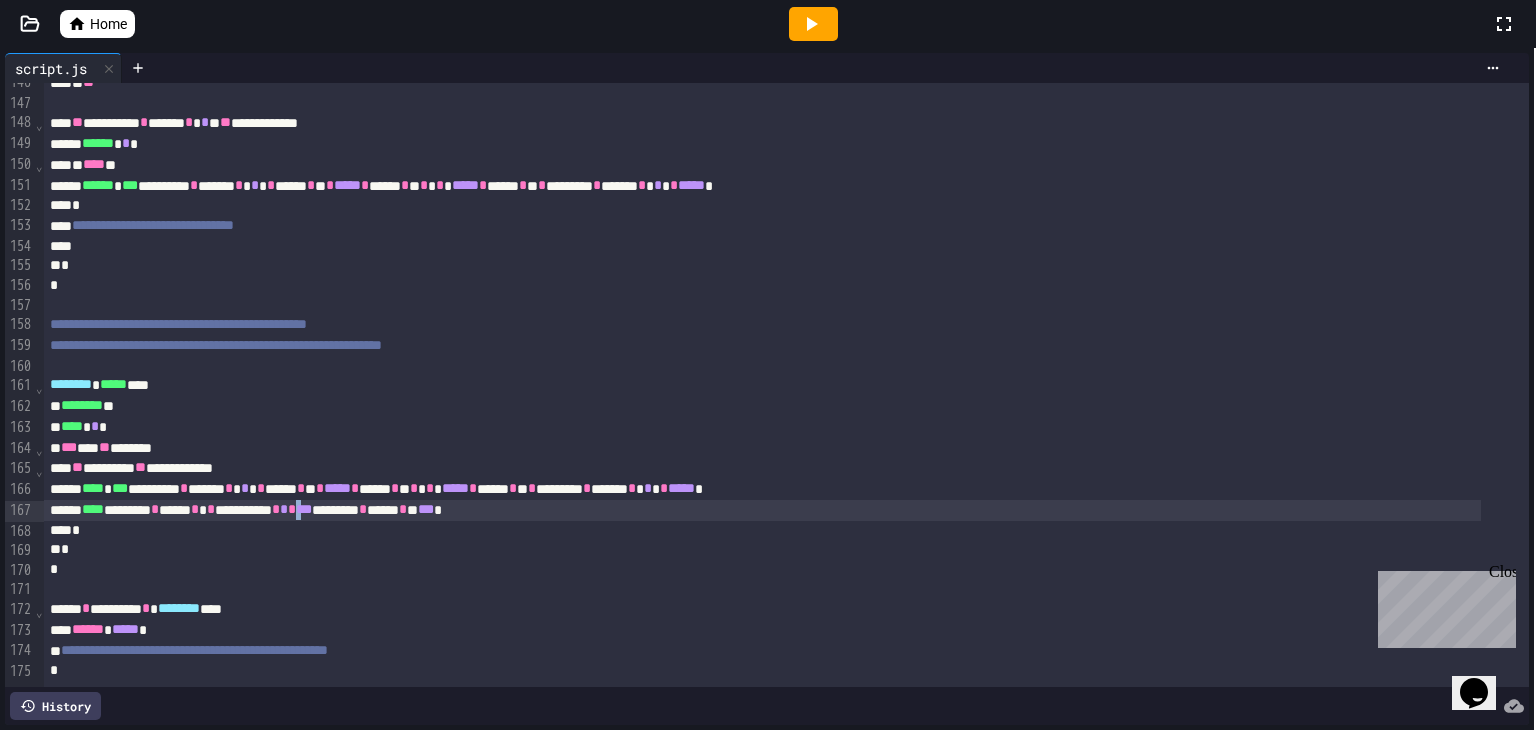 scroll, scrollTop: 3110, scrollLeft: 0, axis: vertical 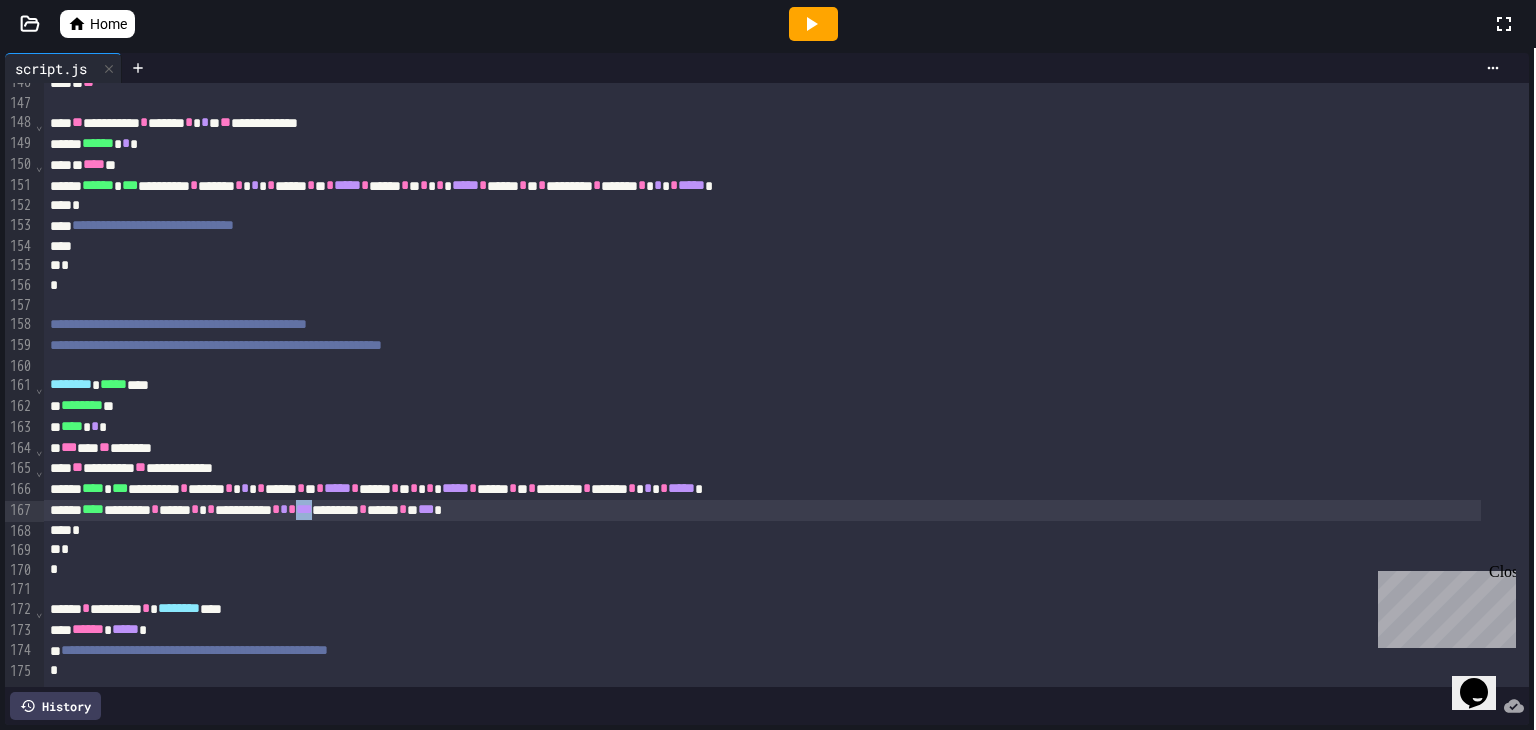 drag, startPoint x: 386, startPoint y: 506, endPoint x: 404, endPoint y: 506, distance: 18 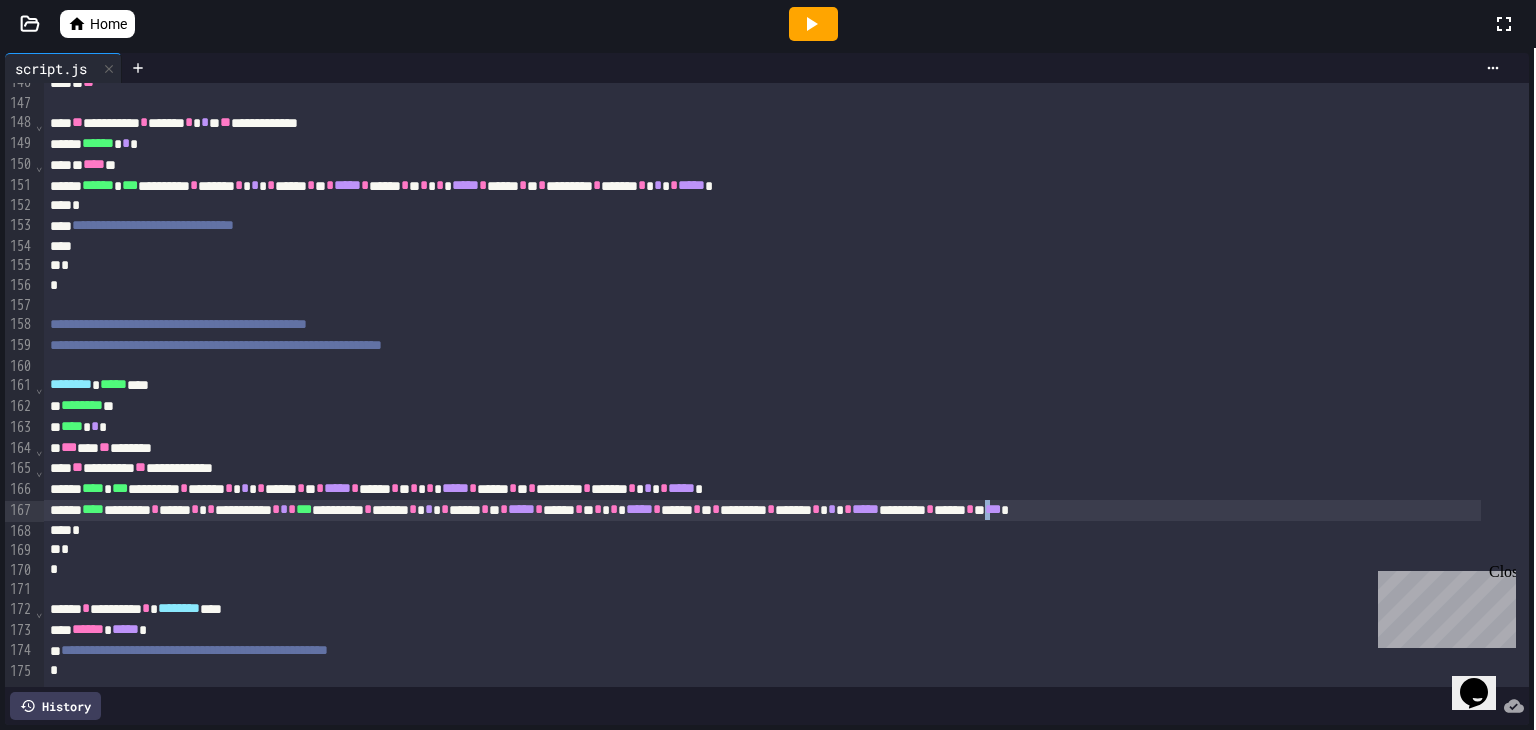 scroll, scrollTop: 3110, scrollLeft: 0, axis: vertical 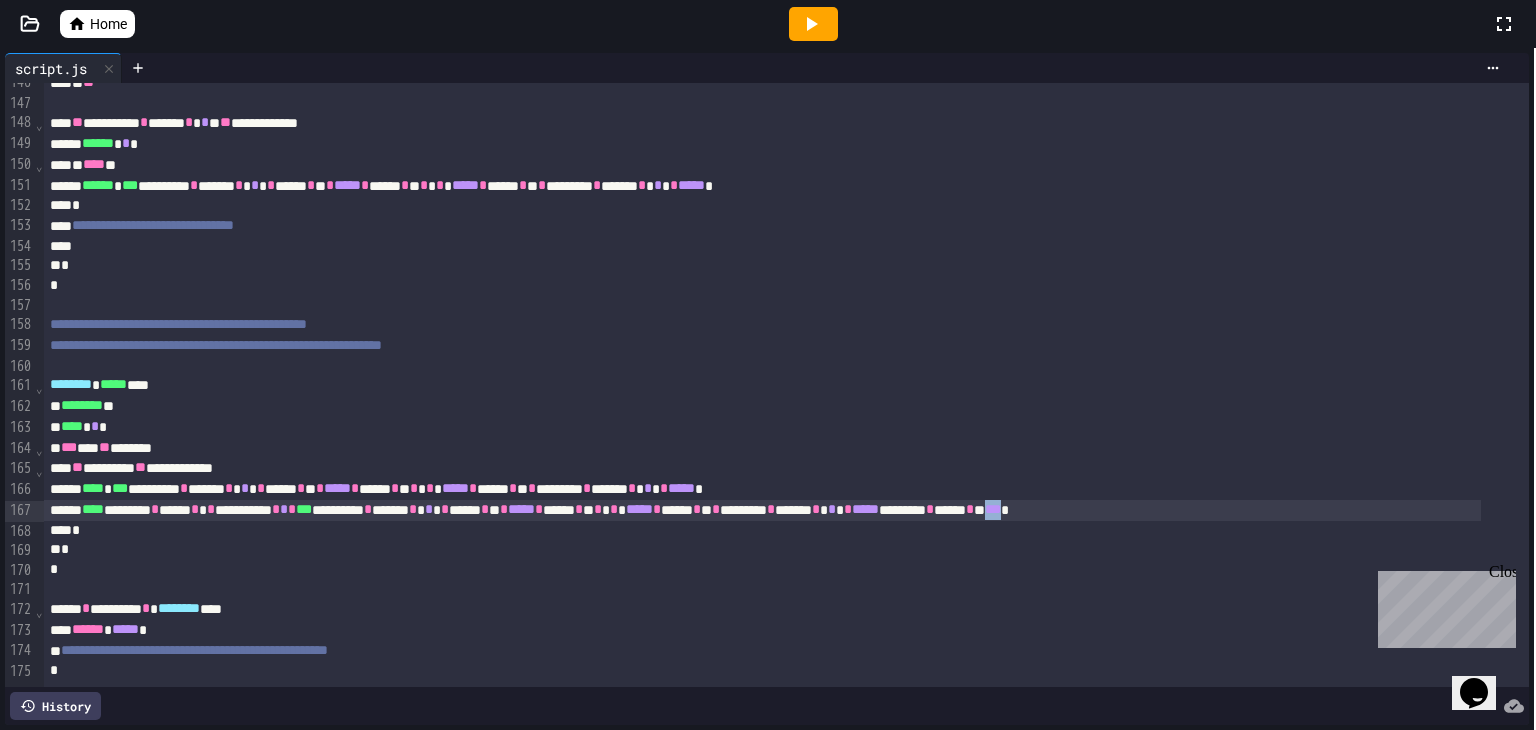 drag, startPoint x: 1285, startPoint y: 501, endPoint x: 1307, endPoint y: 501, distance: 22 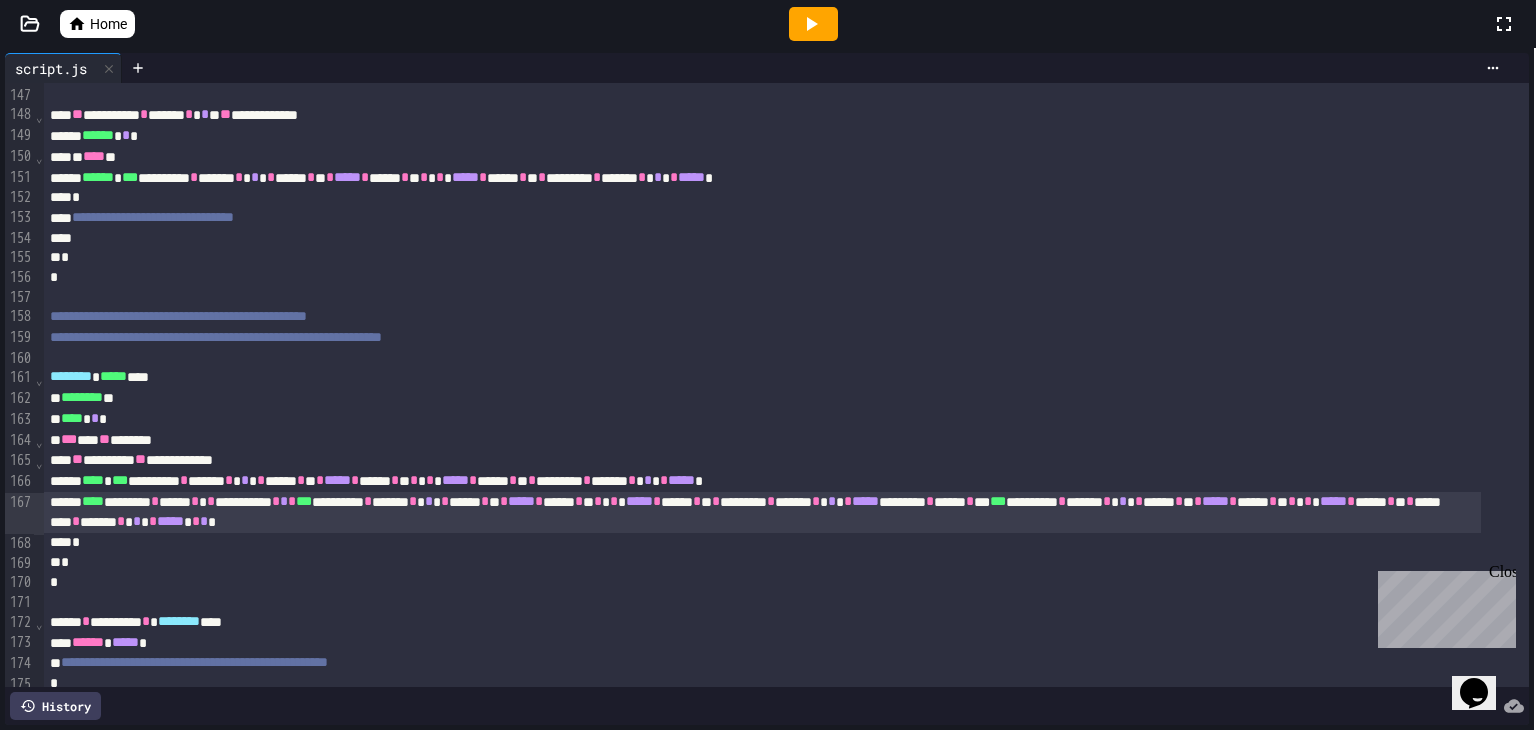 click on "**********" at bounding box center [762, 513] 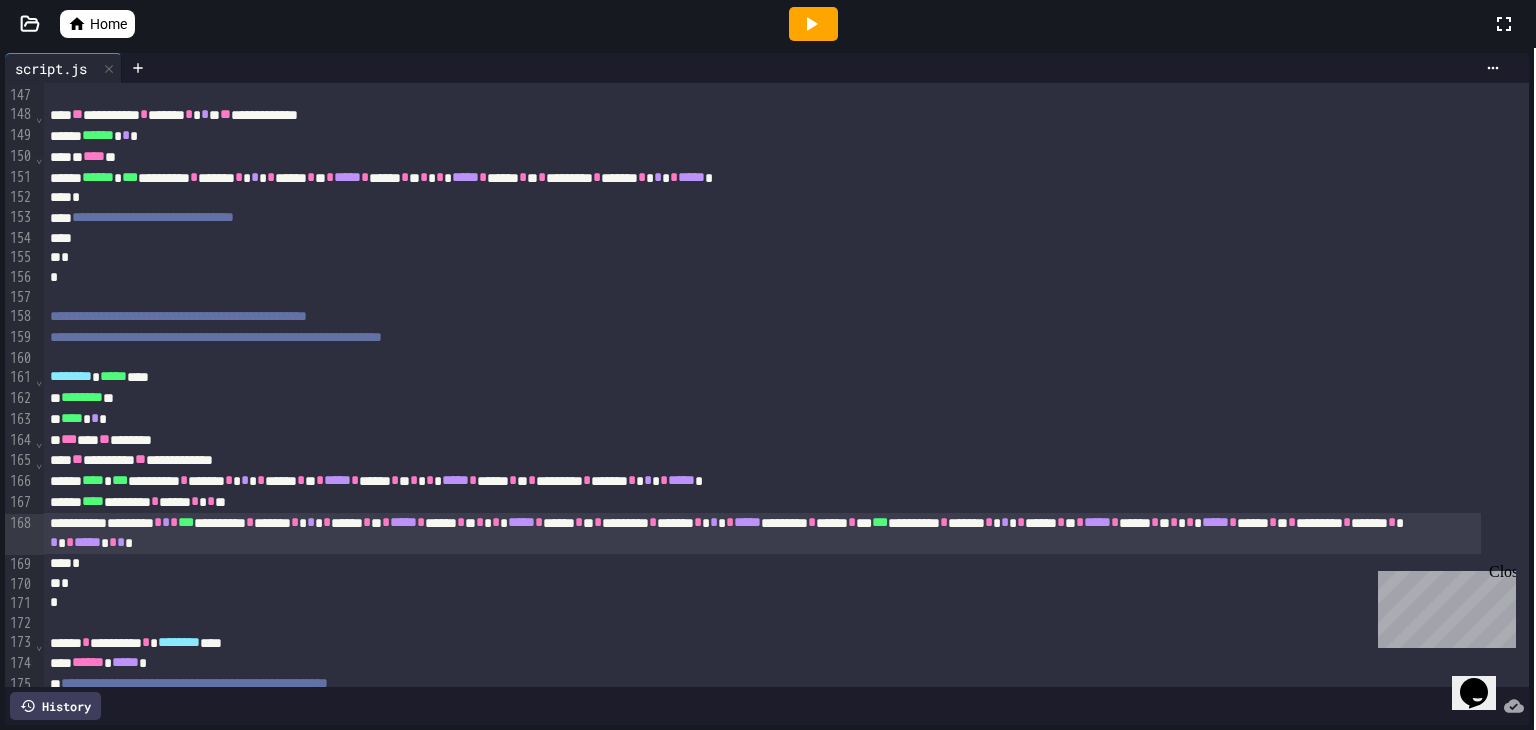 click on "**********" at bounding box center (762, 534) 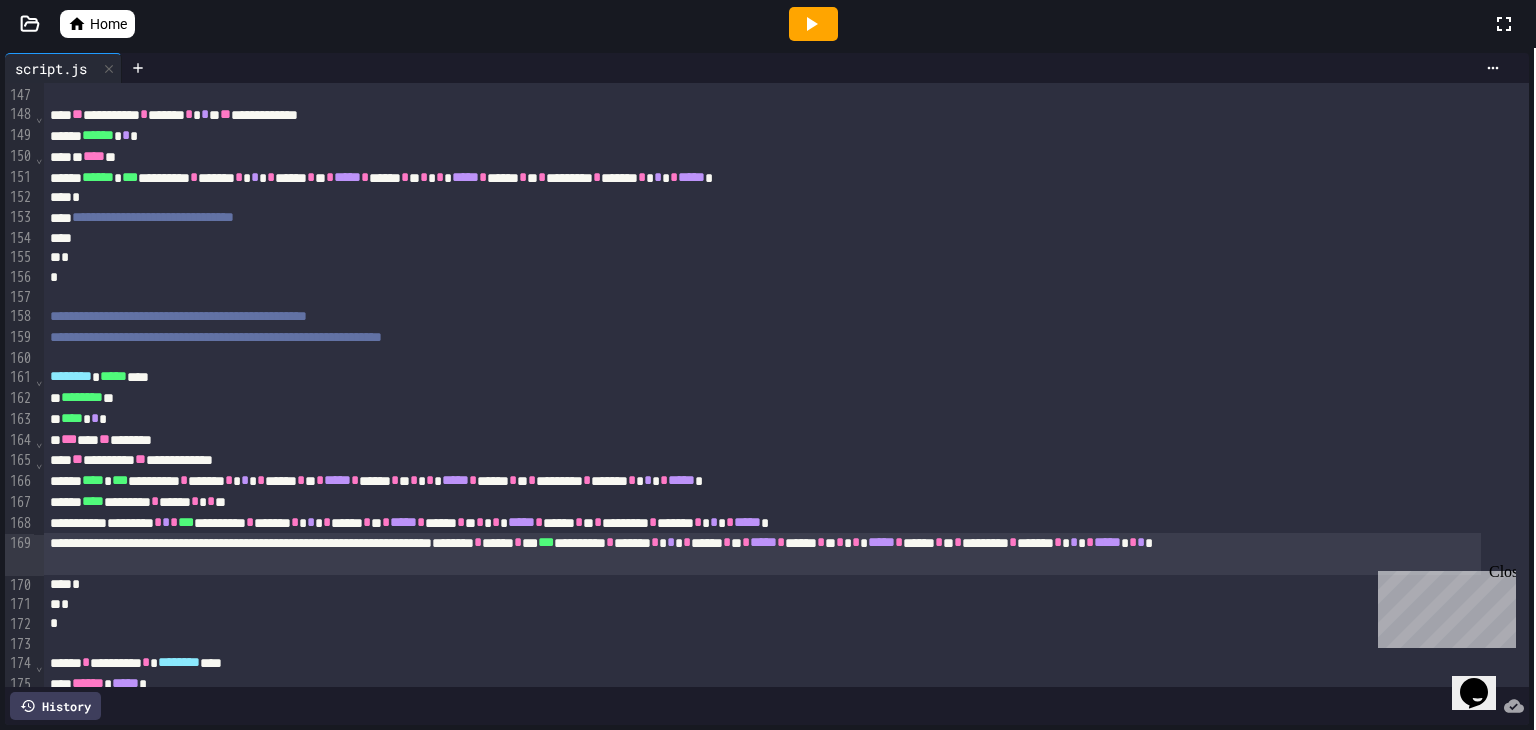 click on "**********" at bounding box center [762, 554] 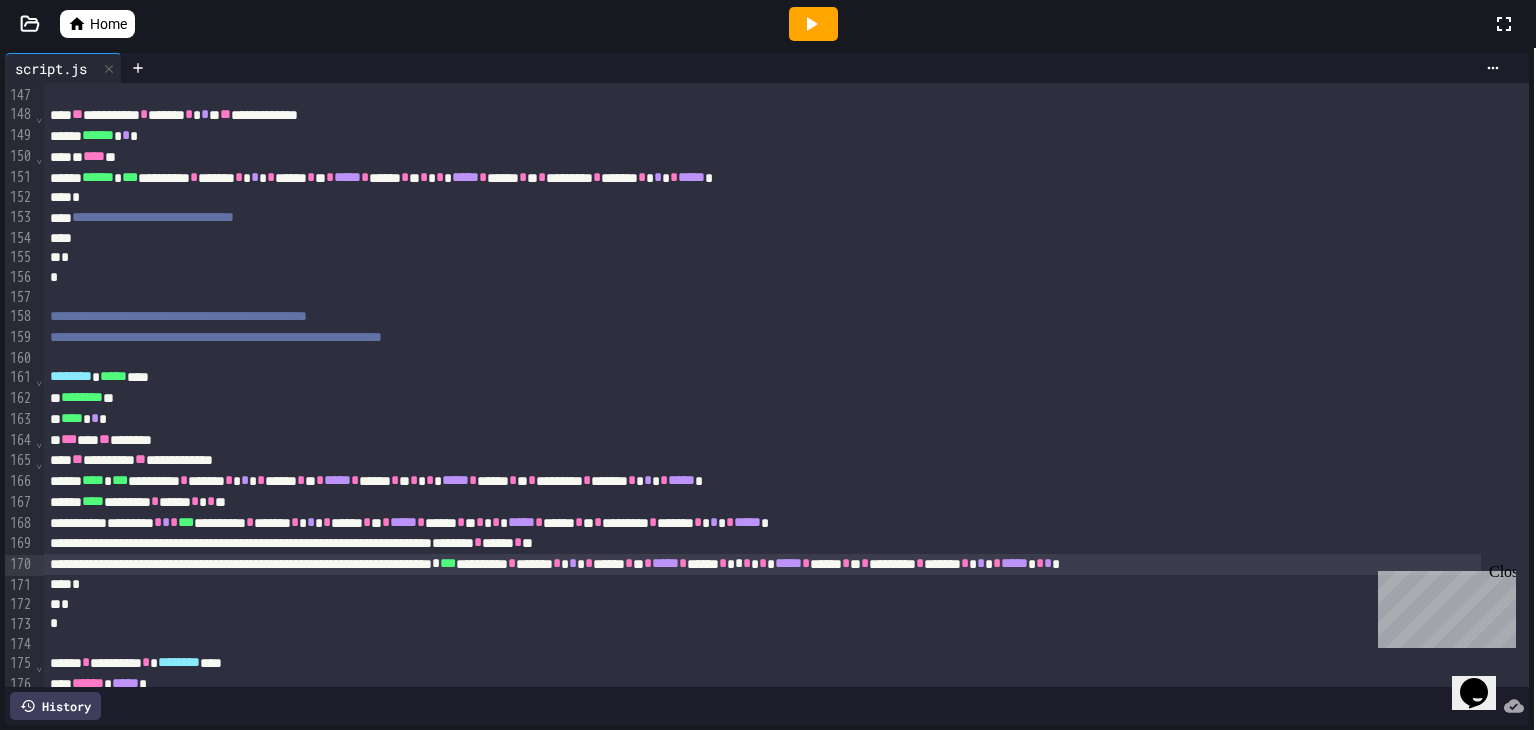 drag, startPoint x: 1506, startPoint y: 571, endPoint x: 2876, endPoint y: 1135, distance: 1481.5519 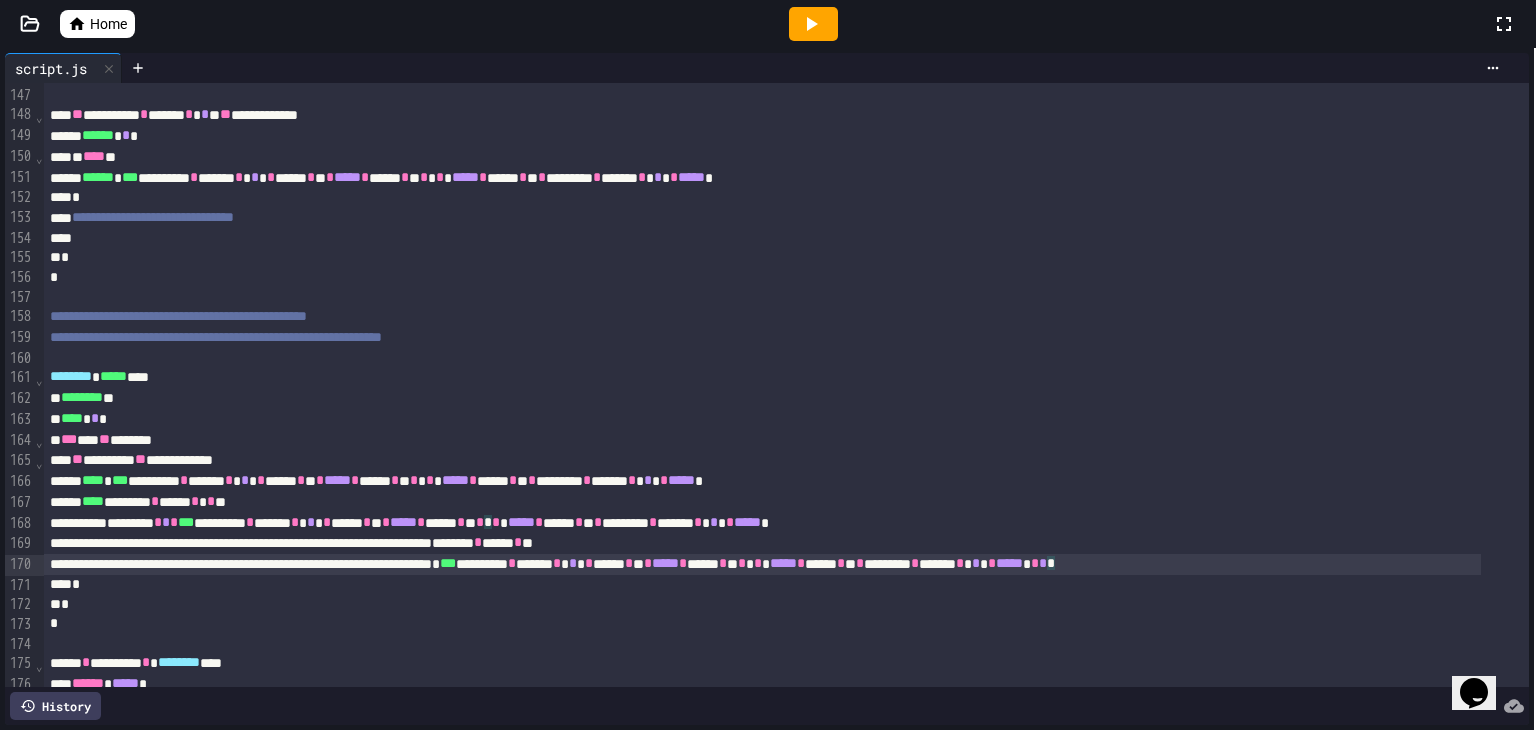 click on "**********" at bounding box center [762, 564] 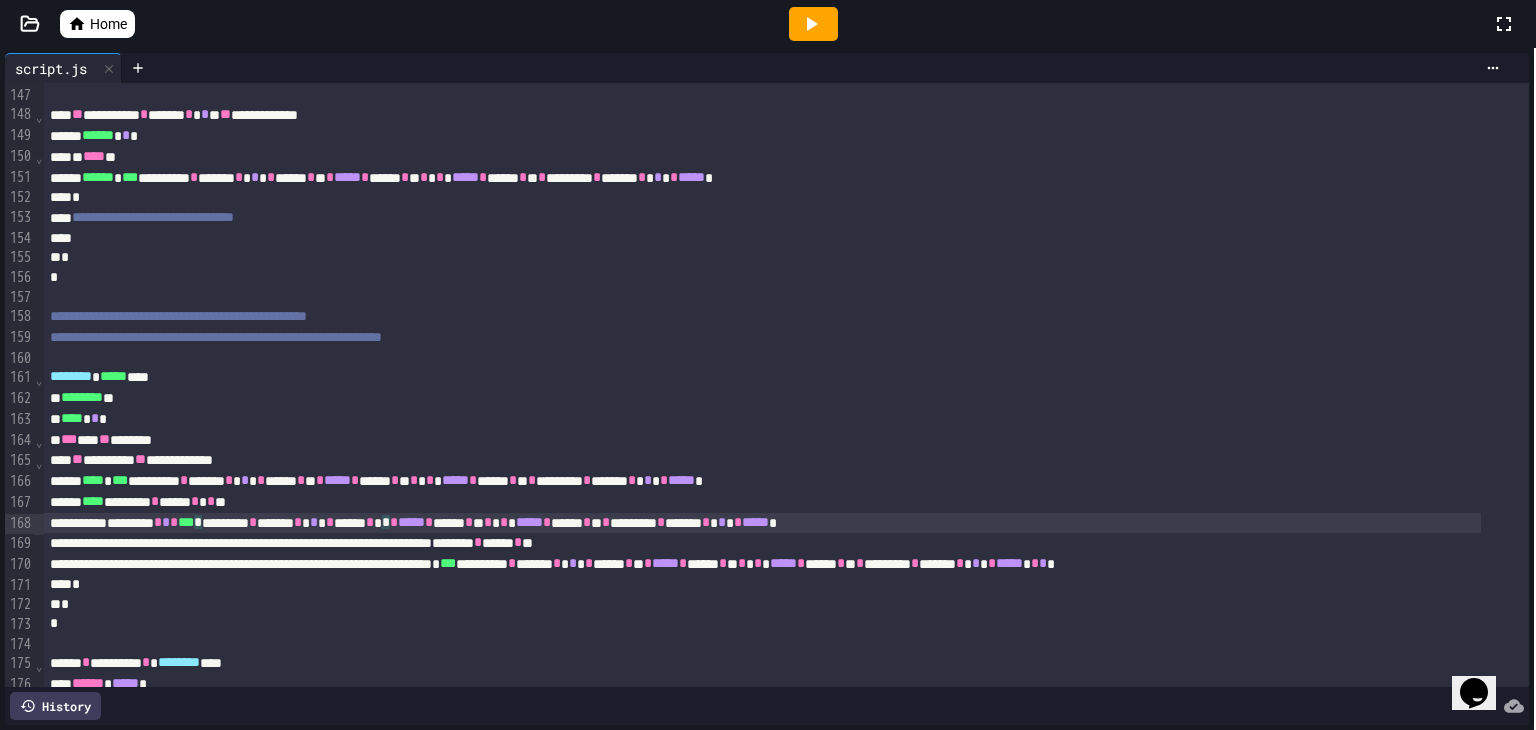 click on "********* * * * *** * ********* * ****** *   * * * ****** * * * * ***** * ****** * ** * * * * ***** * ****** * ** * ********* * ****** *   * * * ***** *" at bounding box center (762, 523) 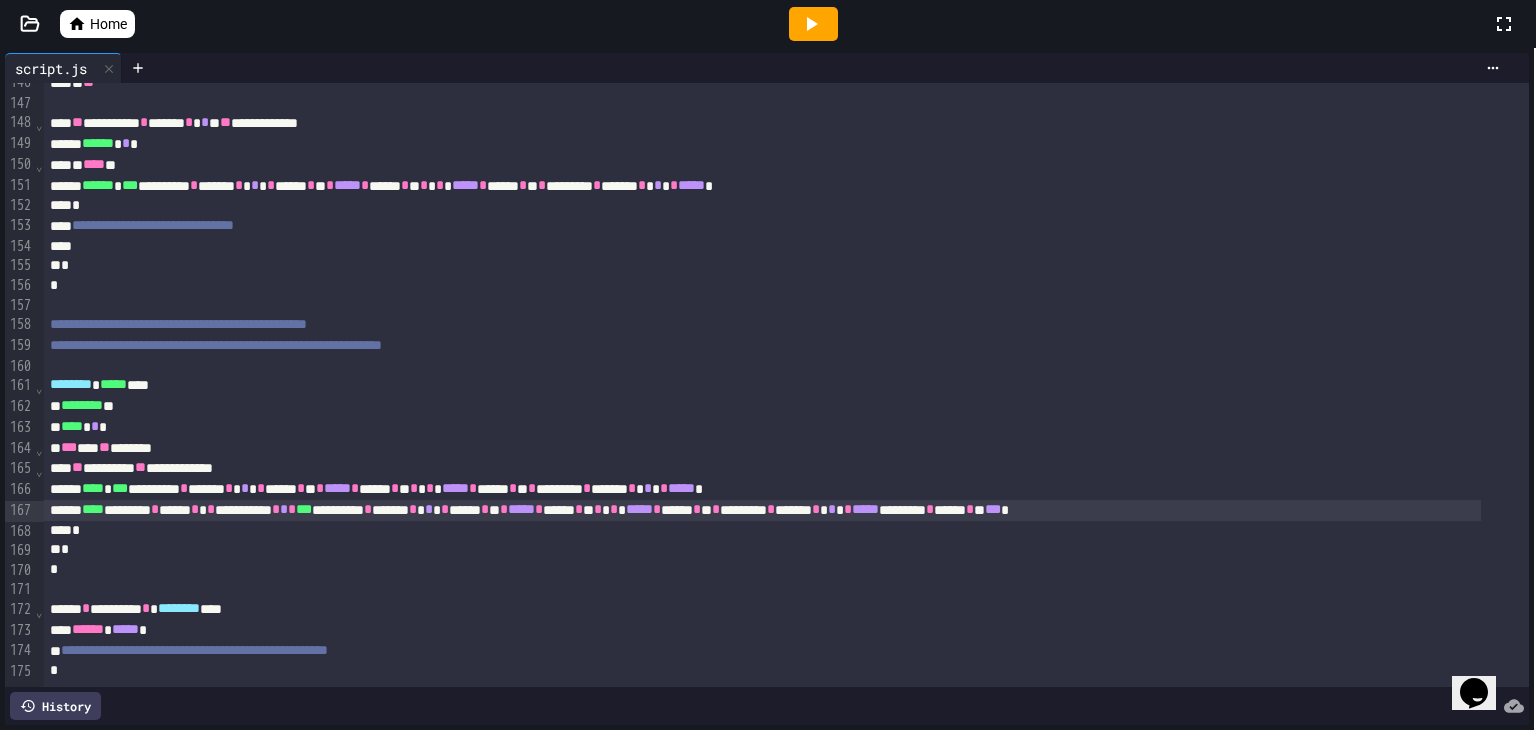 click on "*" at bounding box center (292, 509) 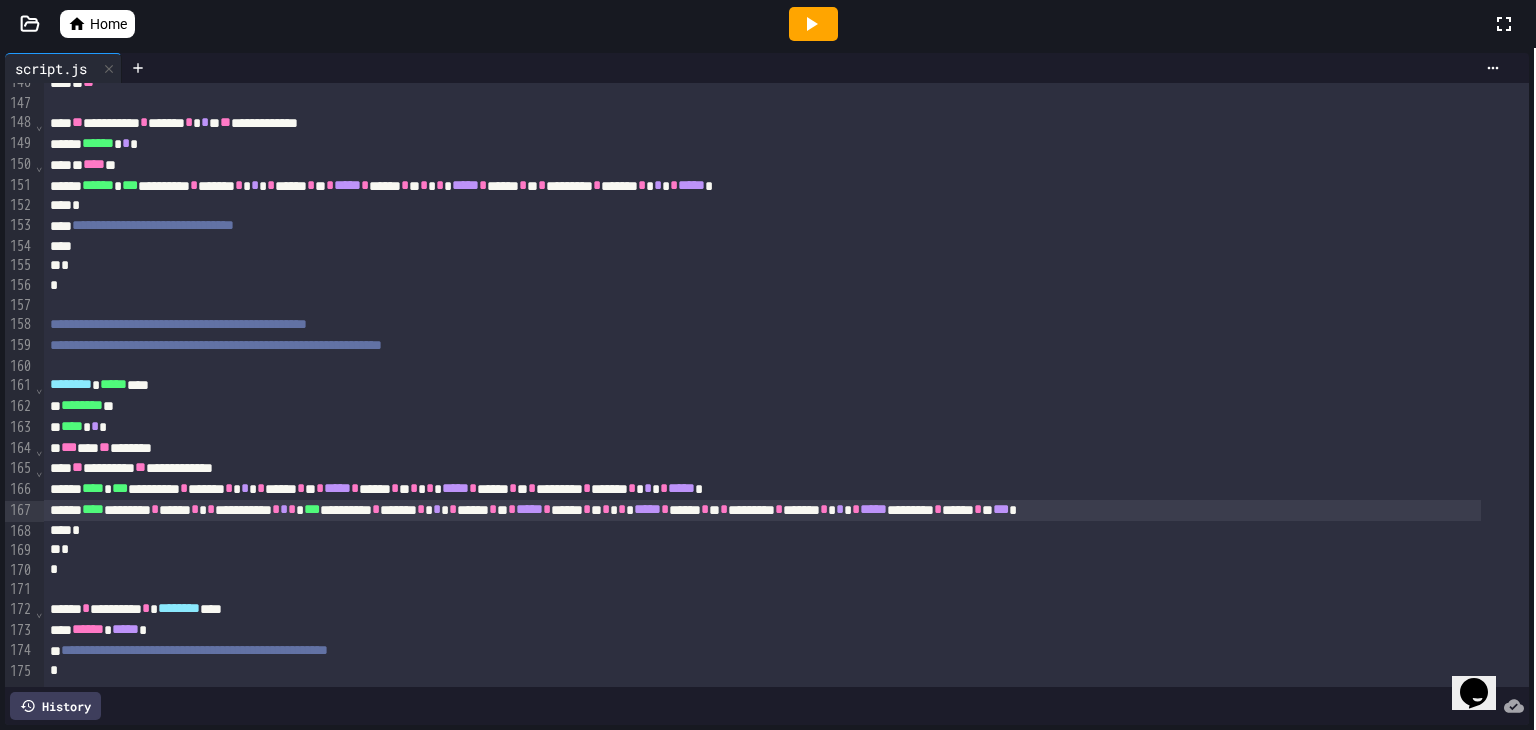 click on "**********" at bounding box center (762, 510) 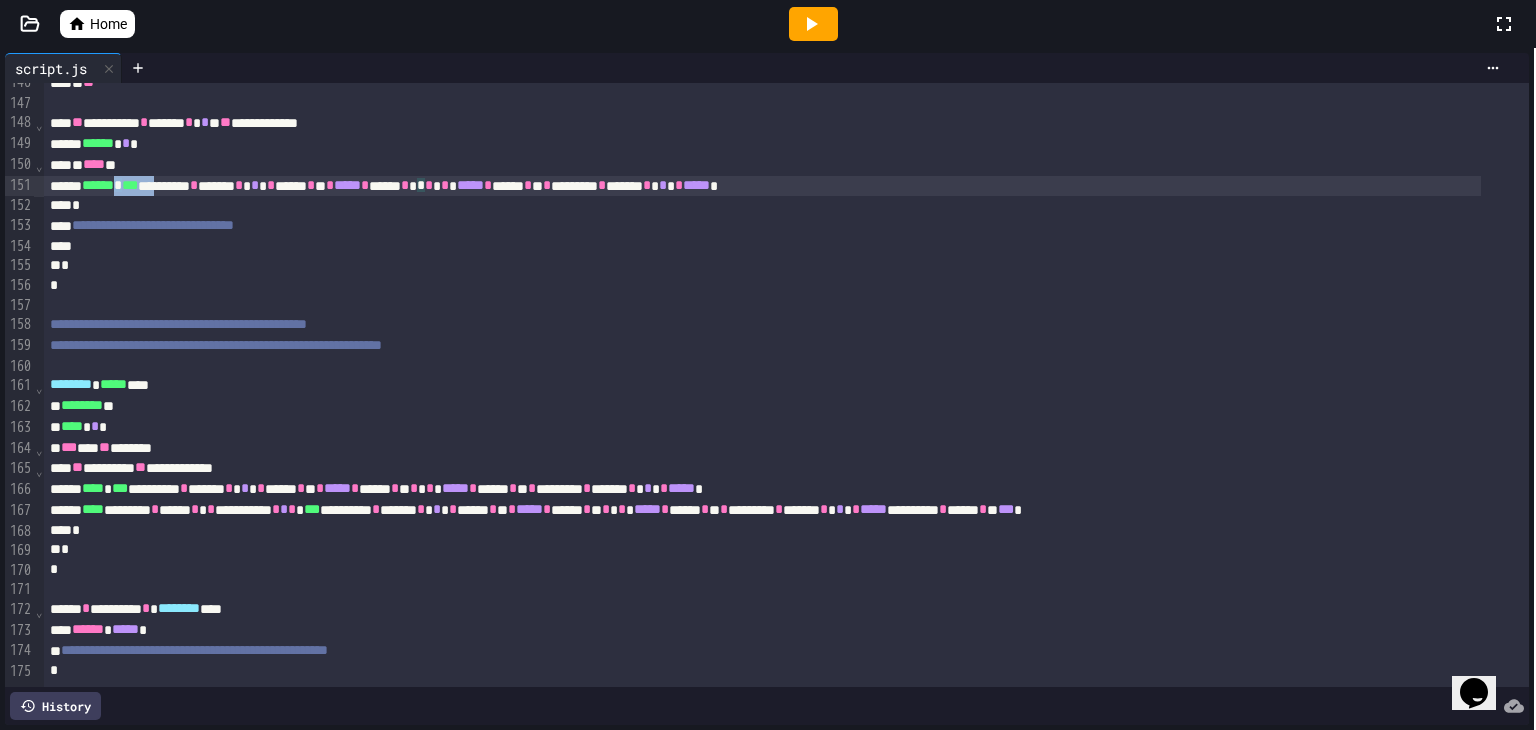 scroll, scrollTop: 3110, scrollLeft: 0, axis: vertical 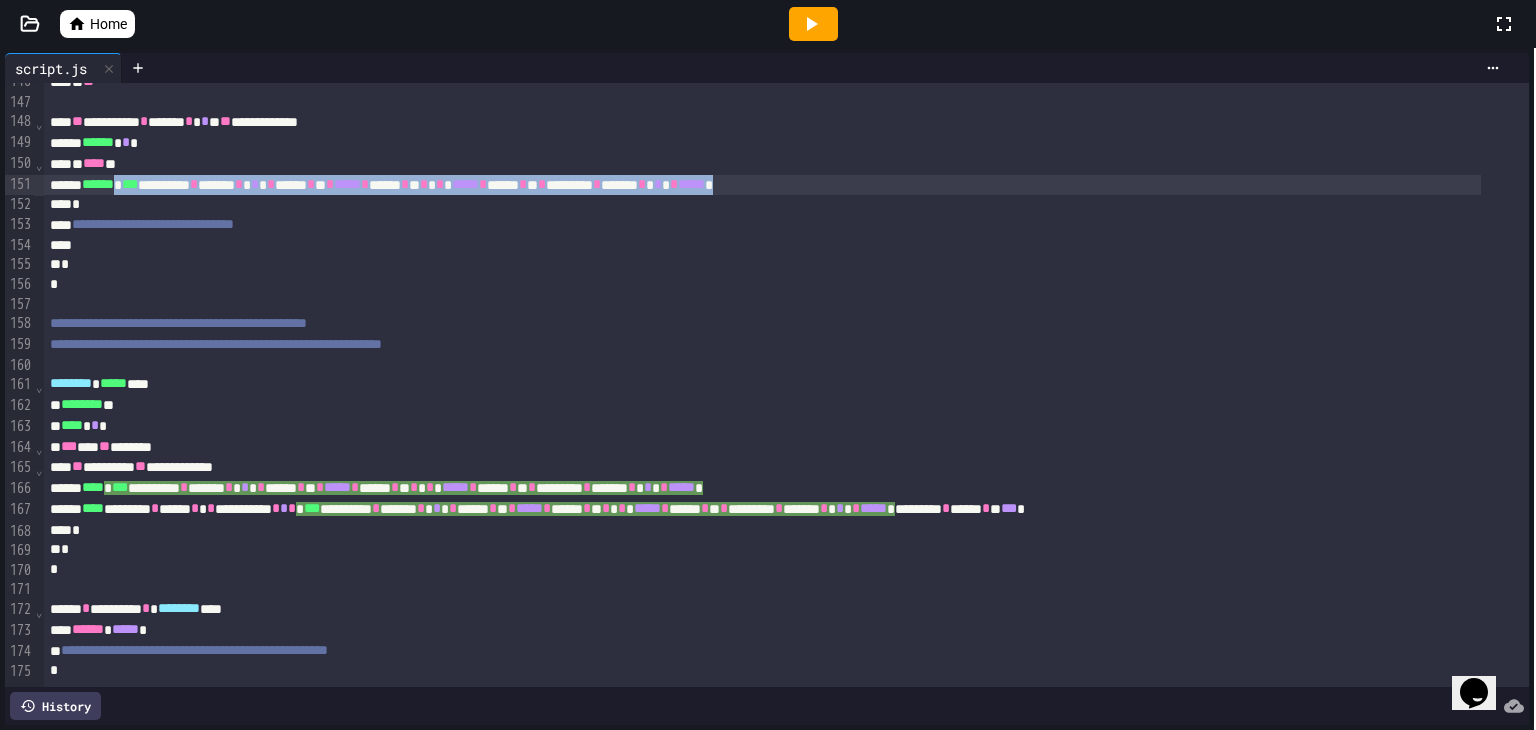 drag, startPoint x: 145, startPoint y: 176, endPoint x: 917, endPoint y: 178, distance: 772.00256 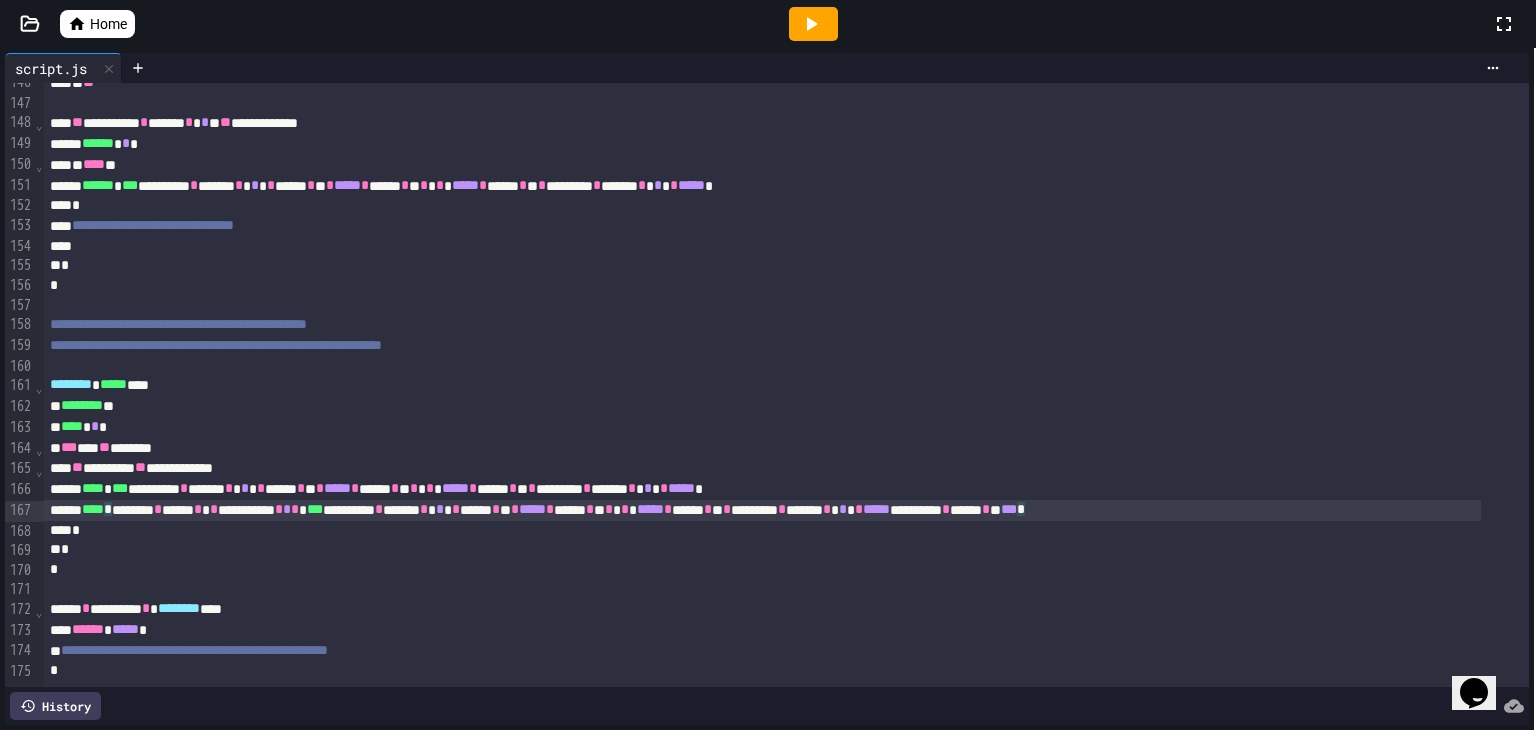 scroll, scrollTop: 3110, scrollLeft: 0, axis: vertical 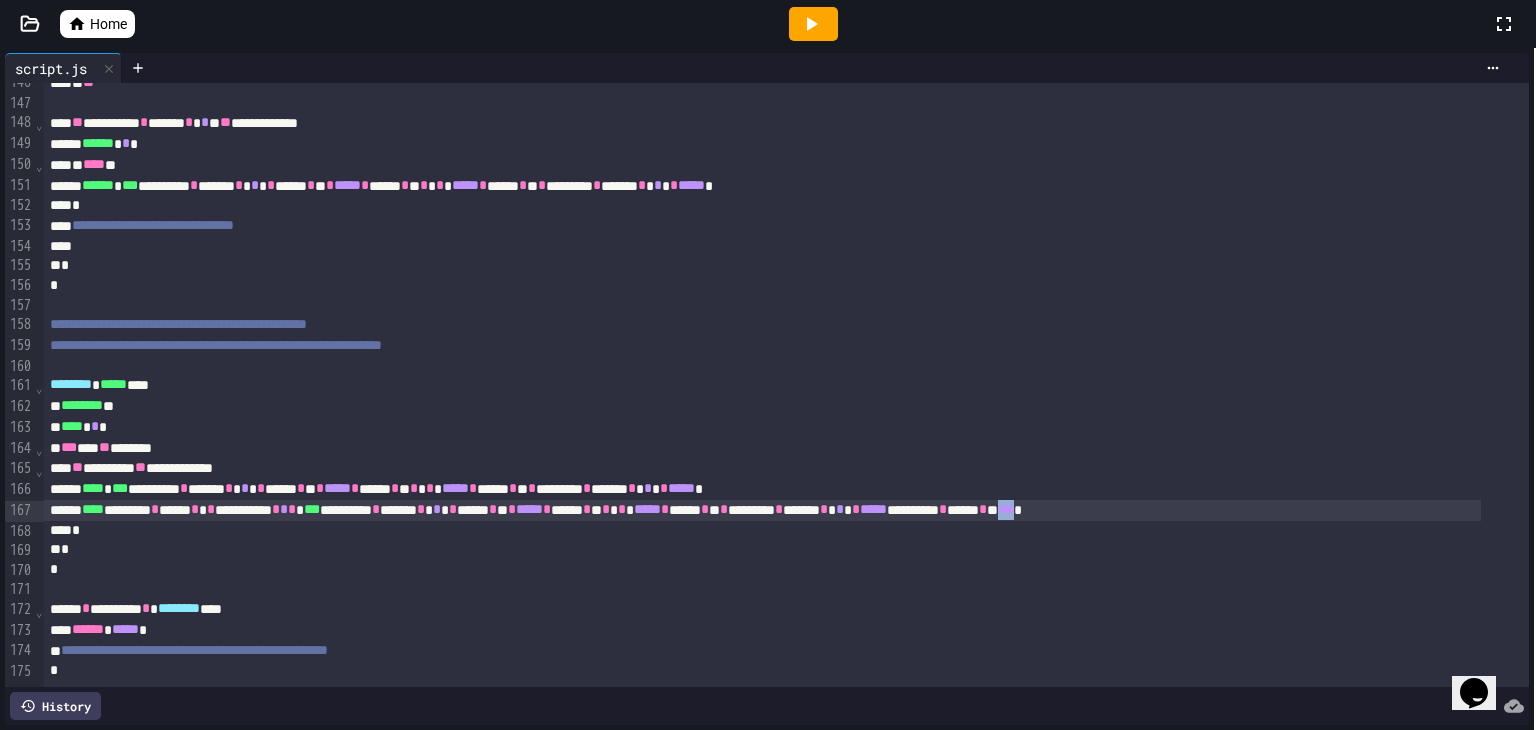 drag, startPoint x: 1323, startPoint y: 501, endPoint x: 1303, endPoint y: 502, distance: 20.024984 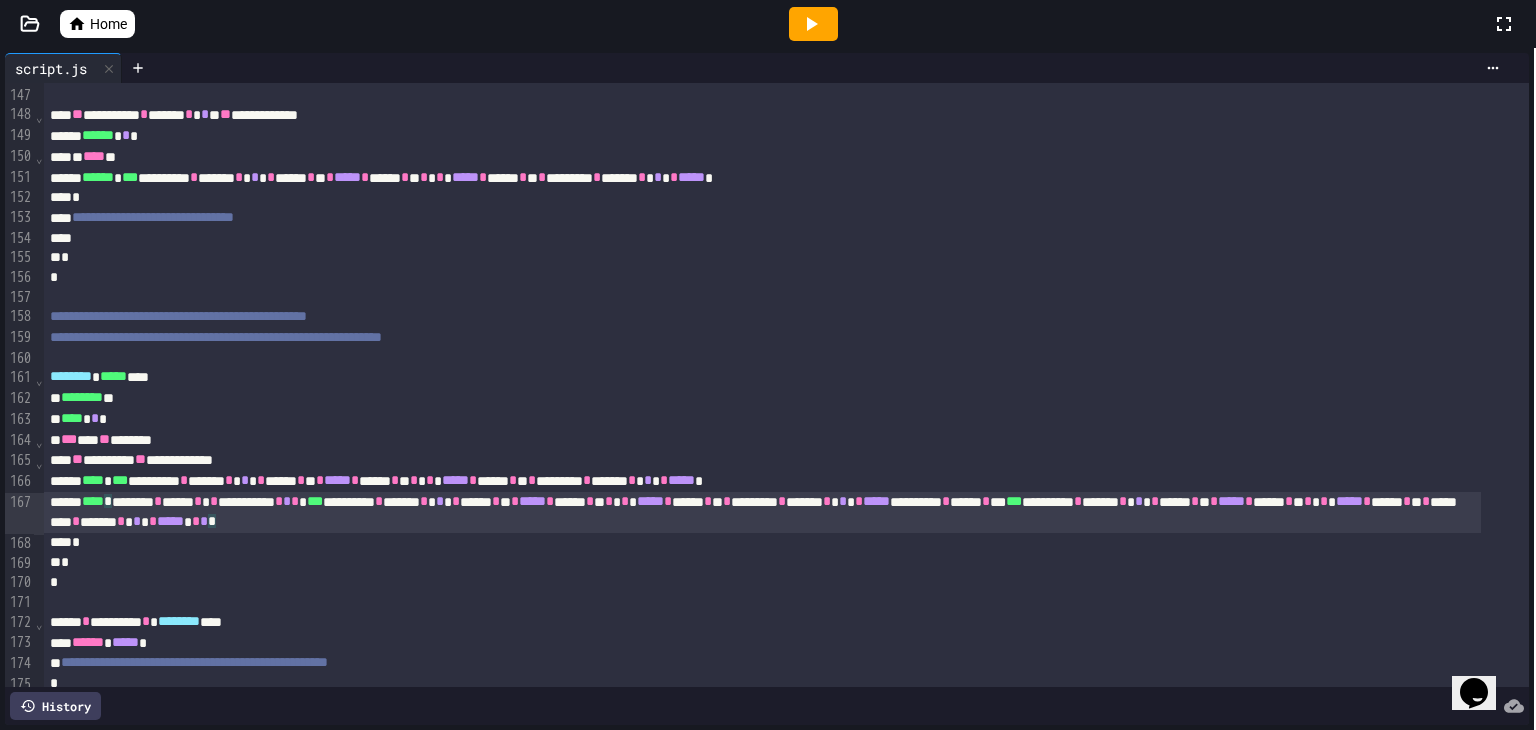 click on "**********" at bounding box center [762, 513] 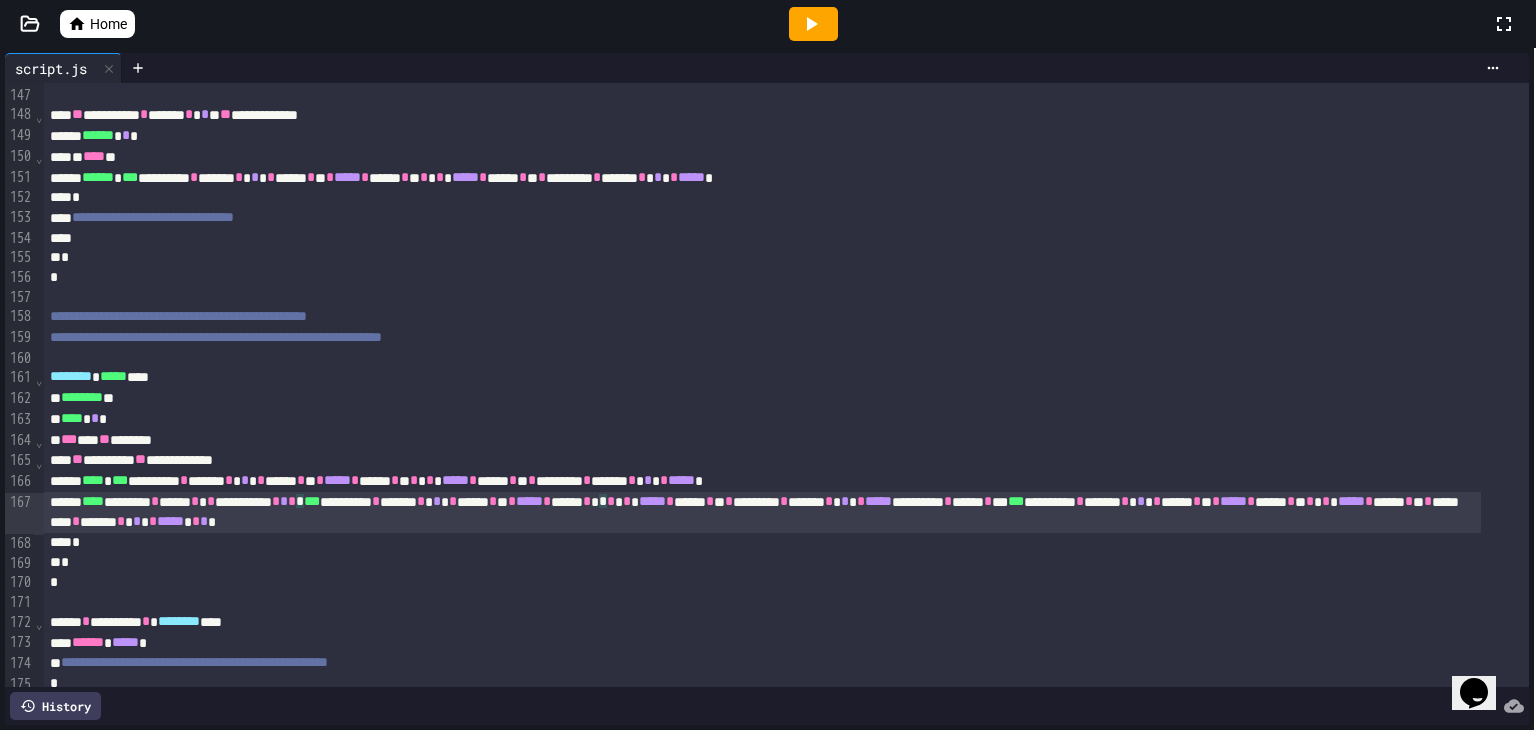 click on "**********" at bounding box center [762, 513] 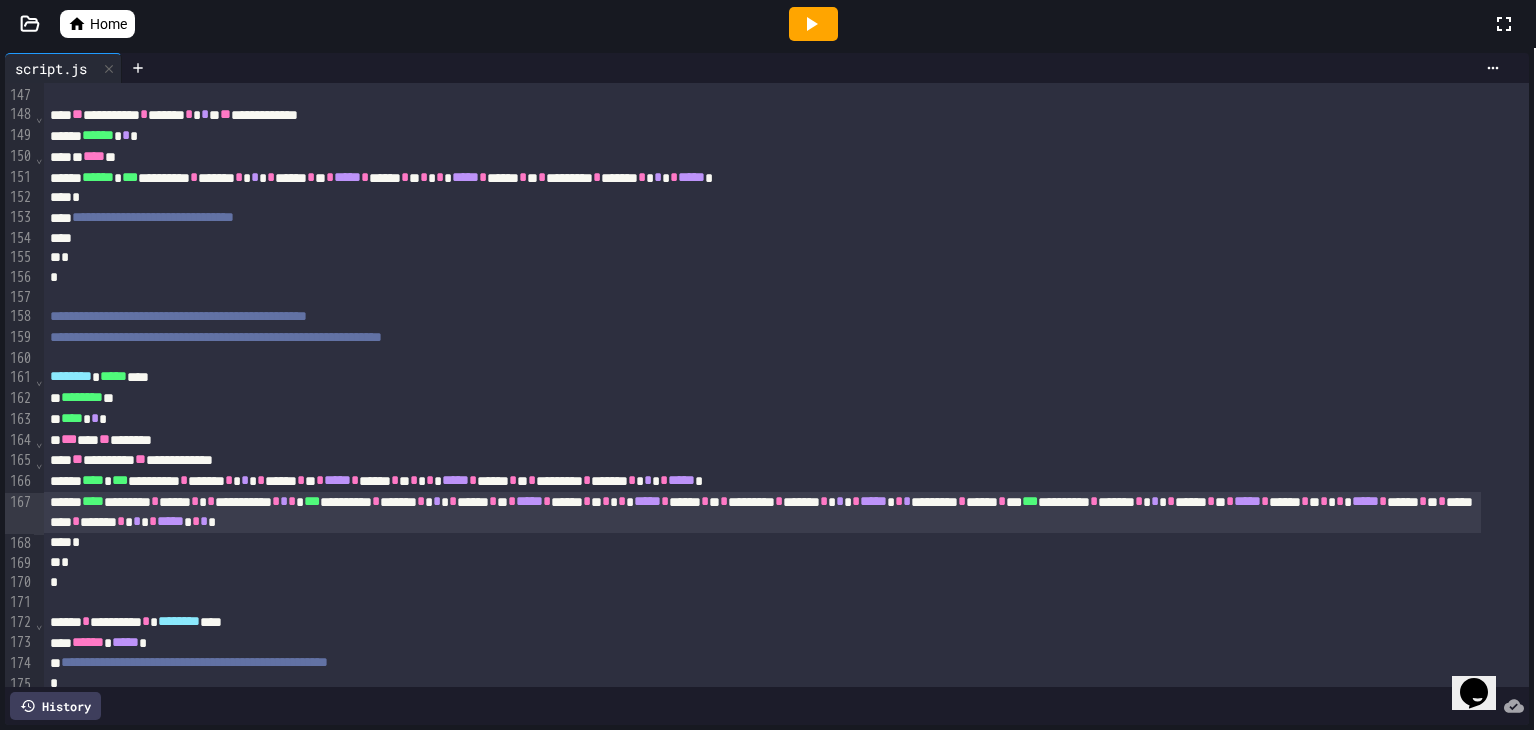 click on "*" at bounding box center (204, 521) 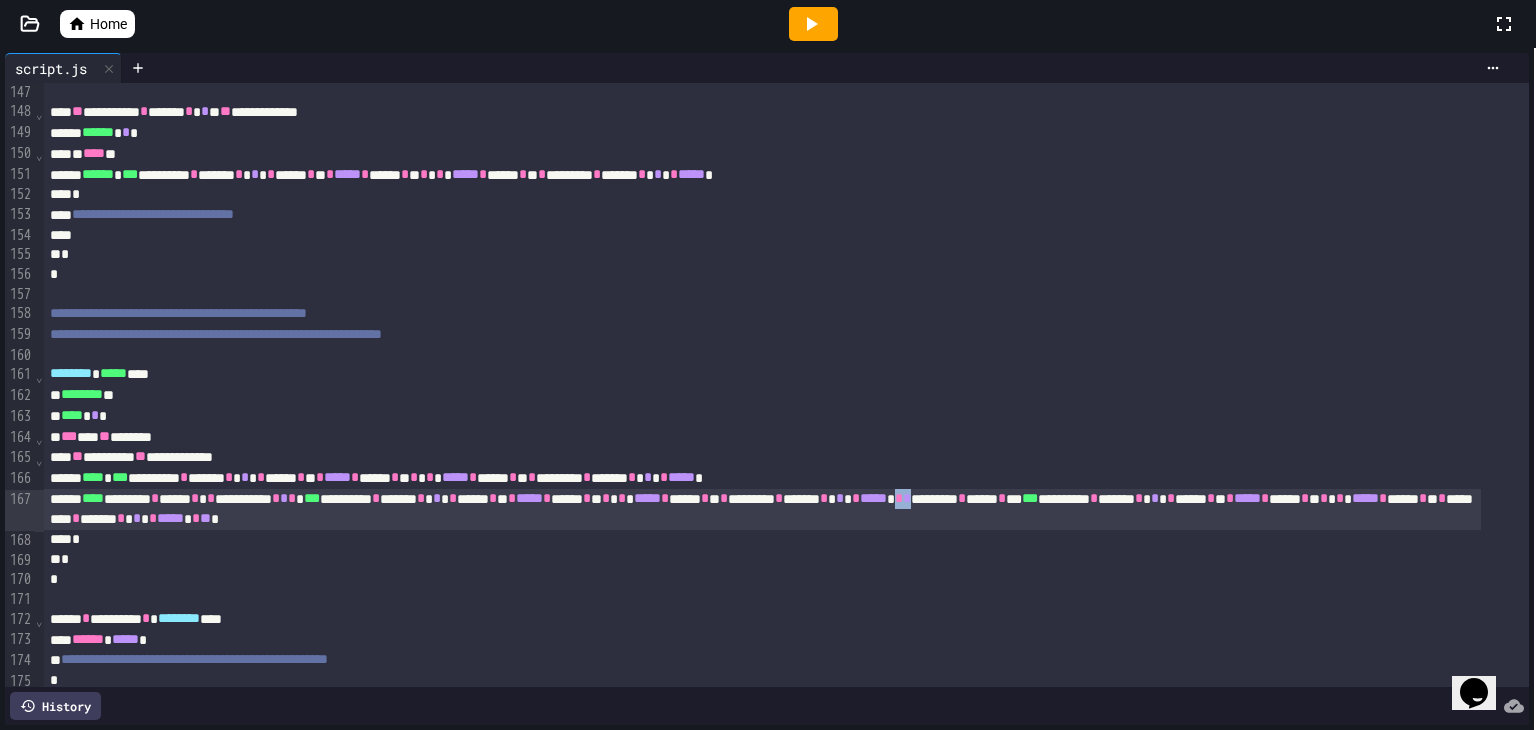scroll, scrollTop: 3110, scrollLeft: 0, axis: vertical 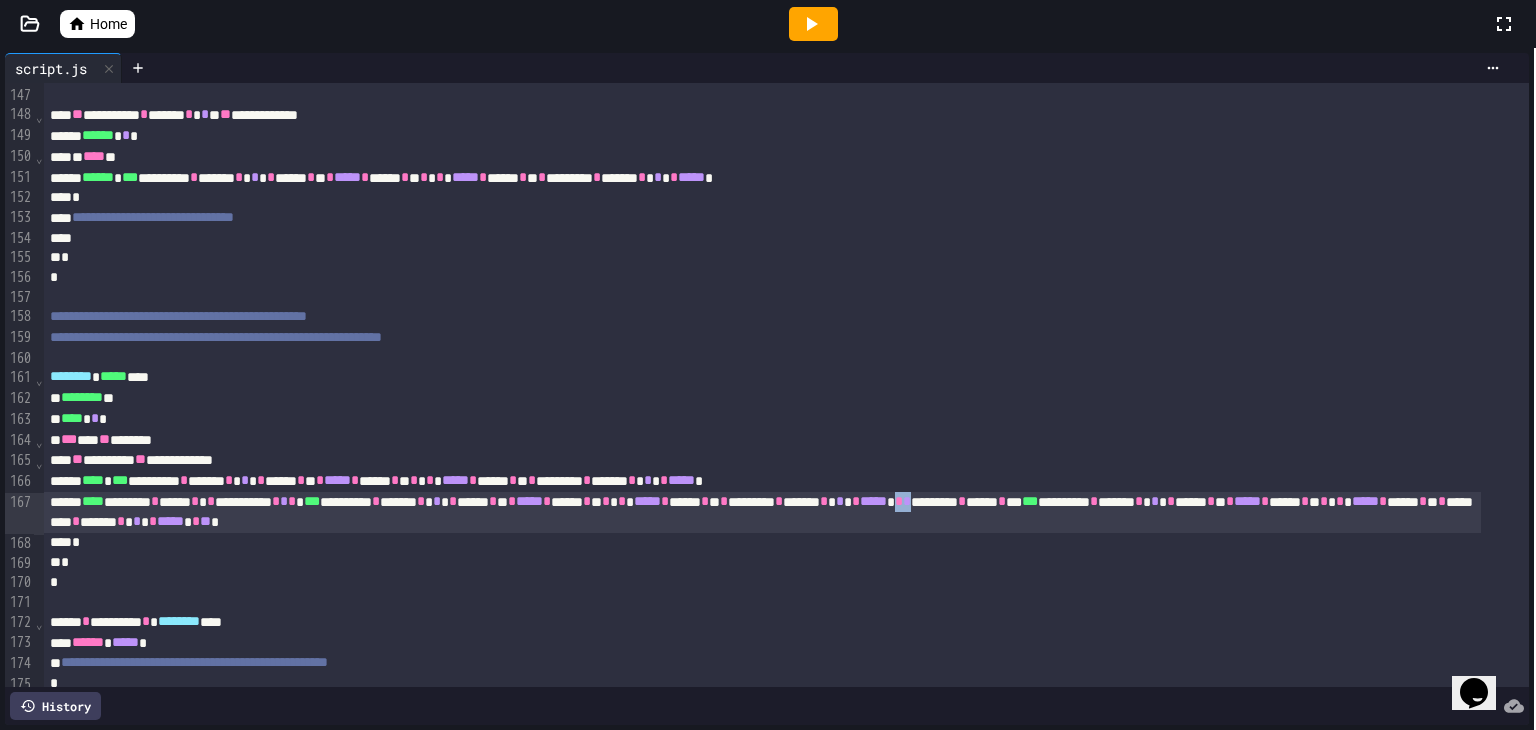 drag, startPoint x: 1170, startPoint y: 506, endPoint x: 1156, endPoint y: 507, distance: 14.035668 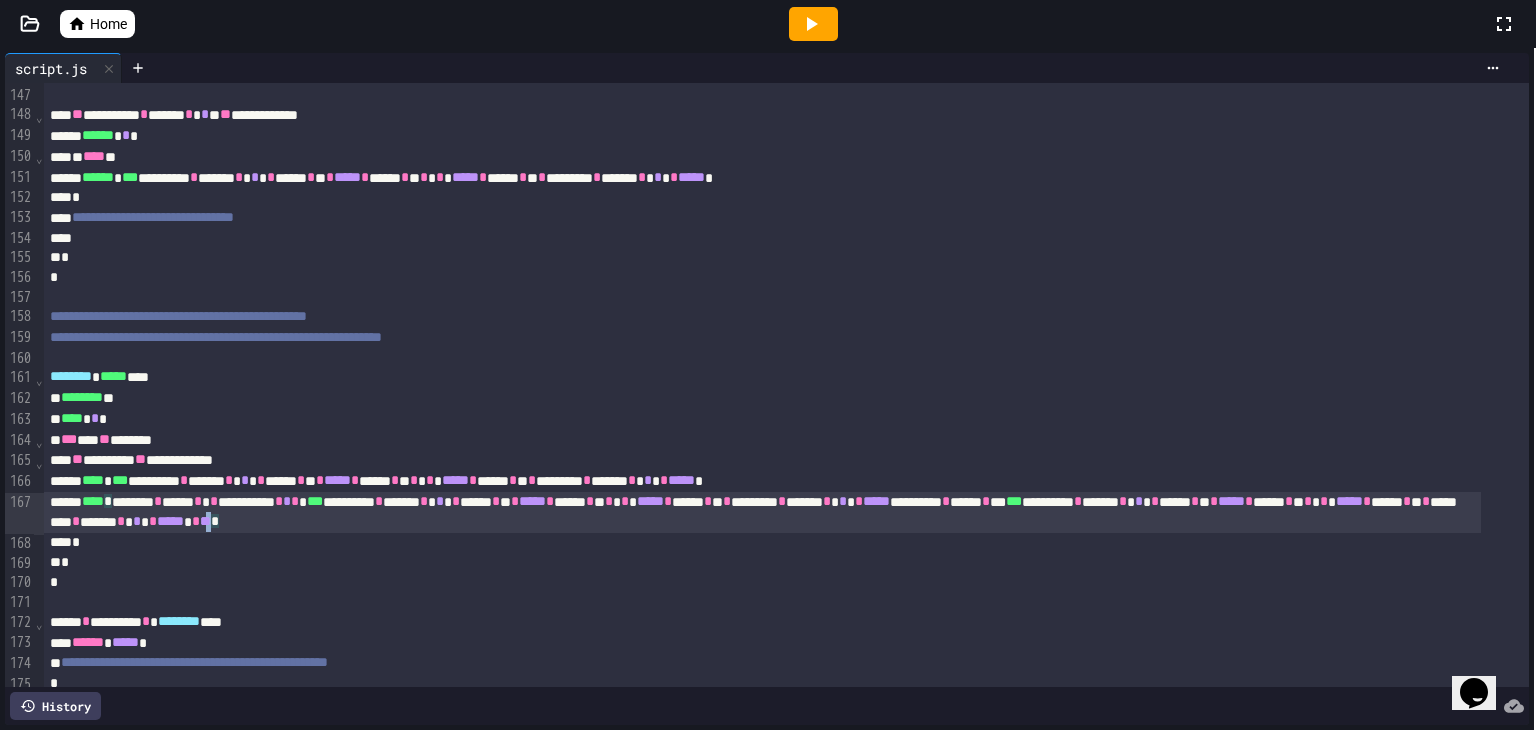 scroll, scrollTop: 3110, scrollLeft: 0, axis: vertical 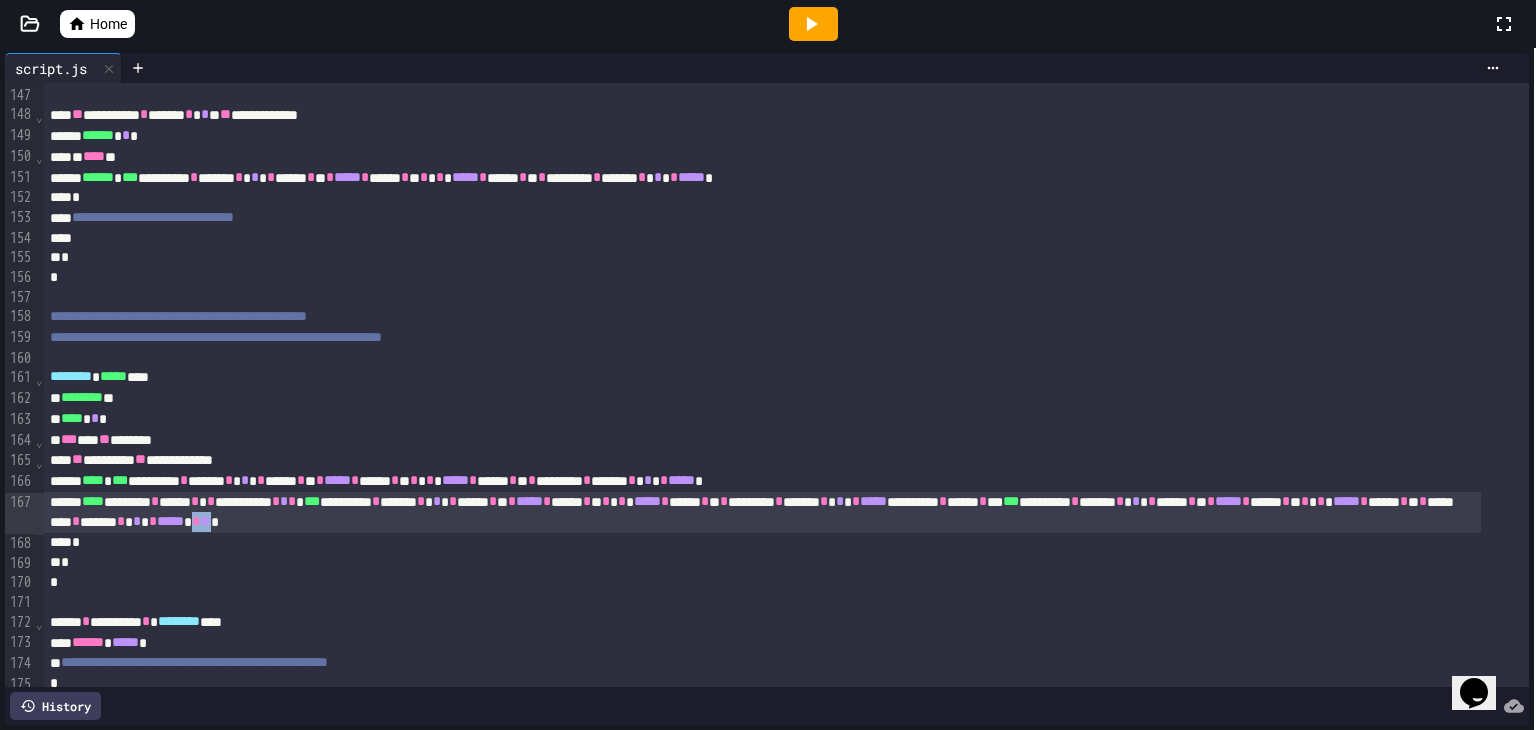 drag, startPoint x: 678, startPoint y: 523, endPoint x: 656, endPoint y: 524, distance: 22.022715 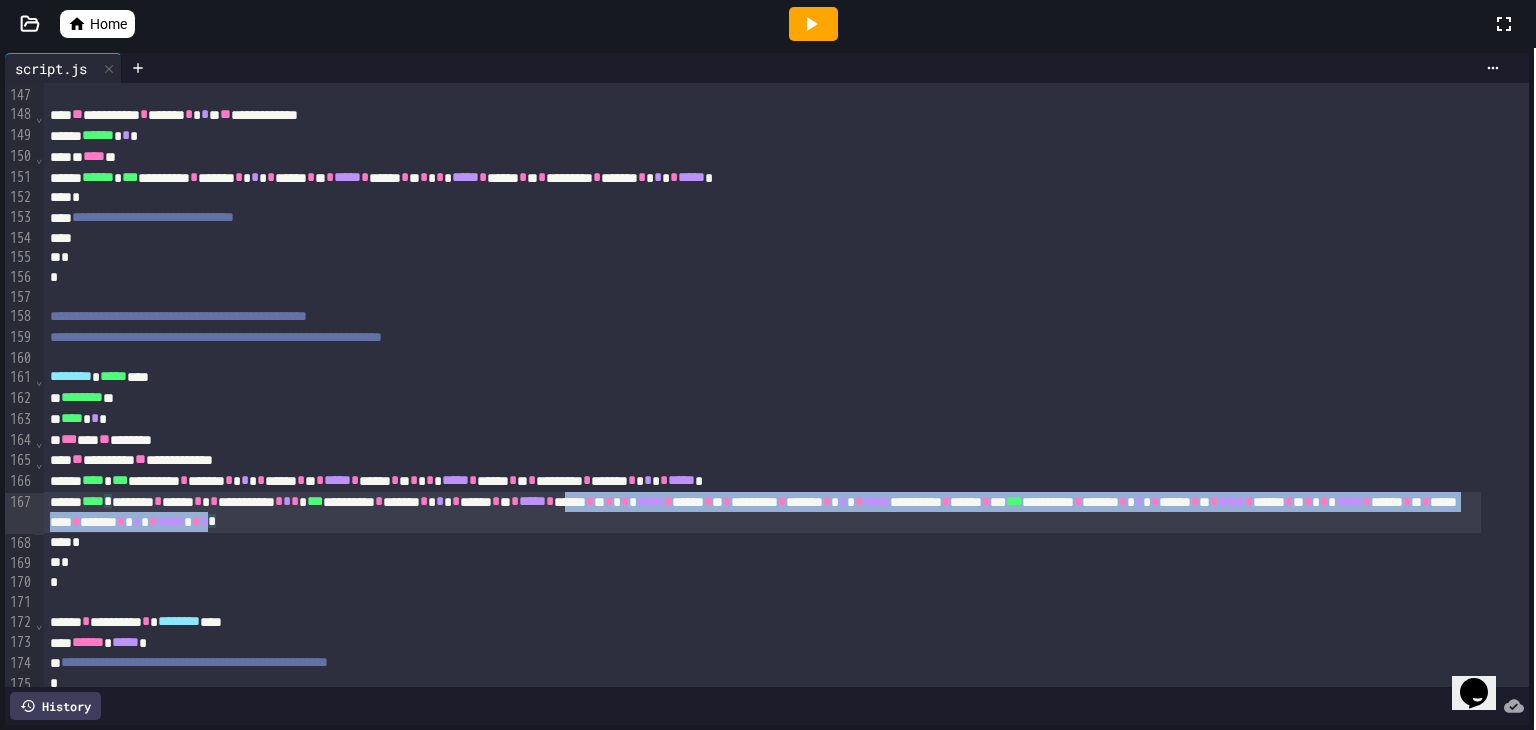 scroll, scrollTop: 3110, scrollLeft: 0, axis: vertical 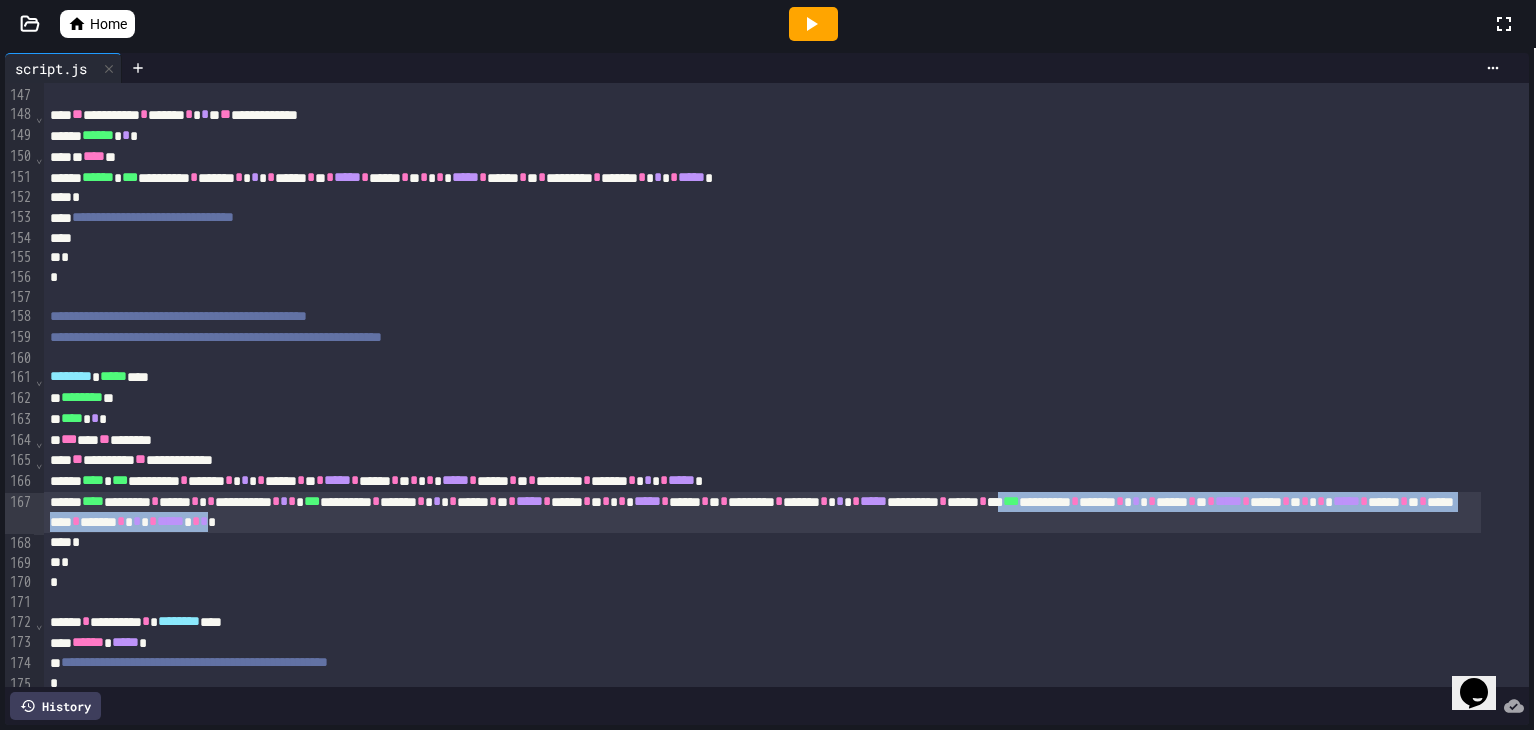 drag, startPoint x: 669, startPoint y: 526, endPoint x: 1299, endPoint y: 498, distance: 630.6219 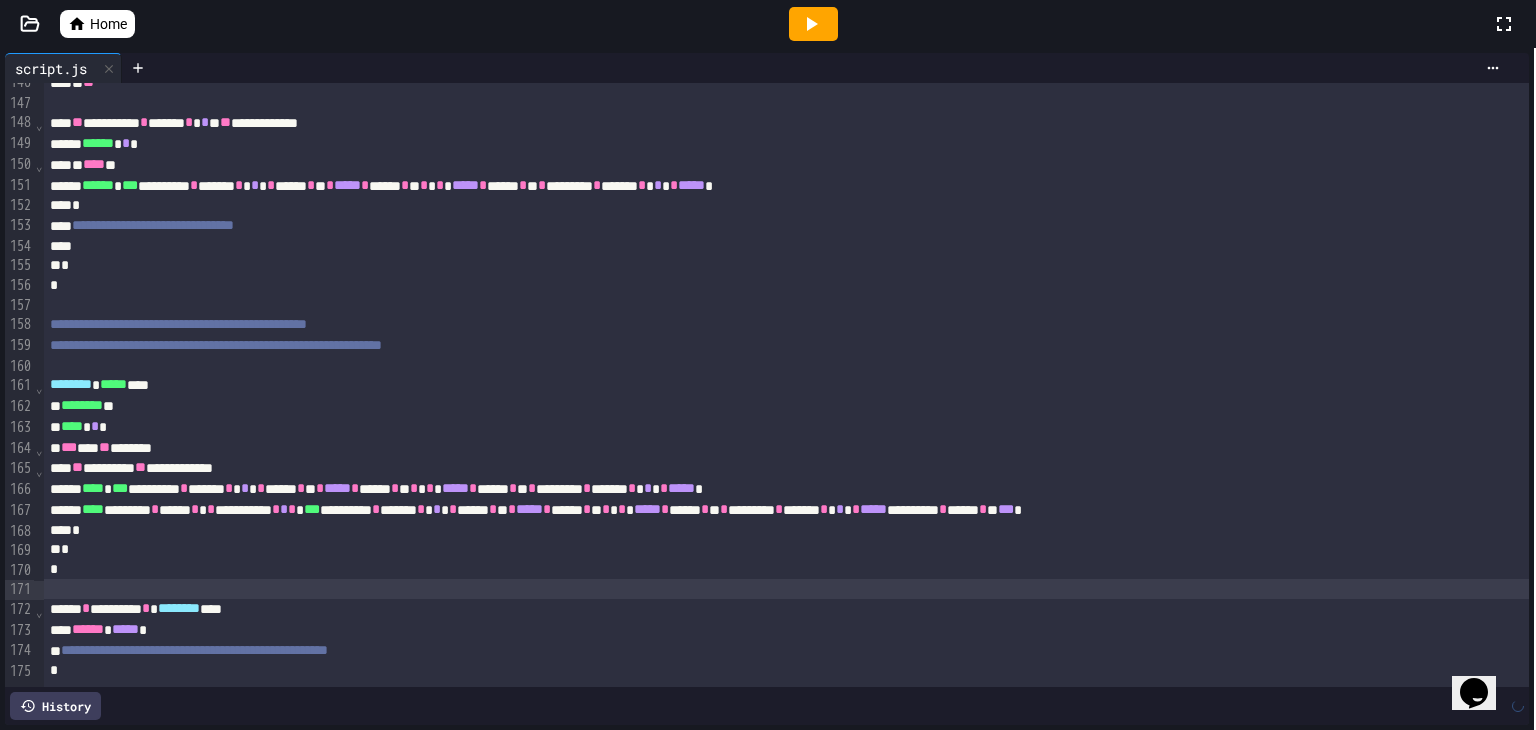 click at bounding box center (786, 589) 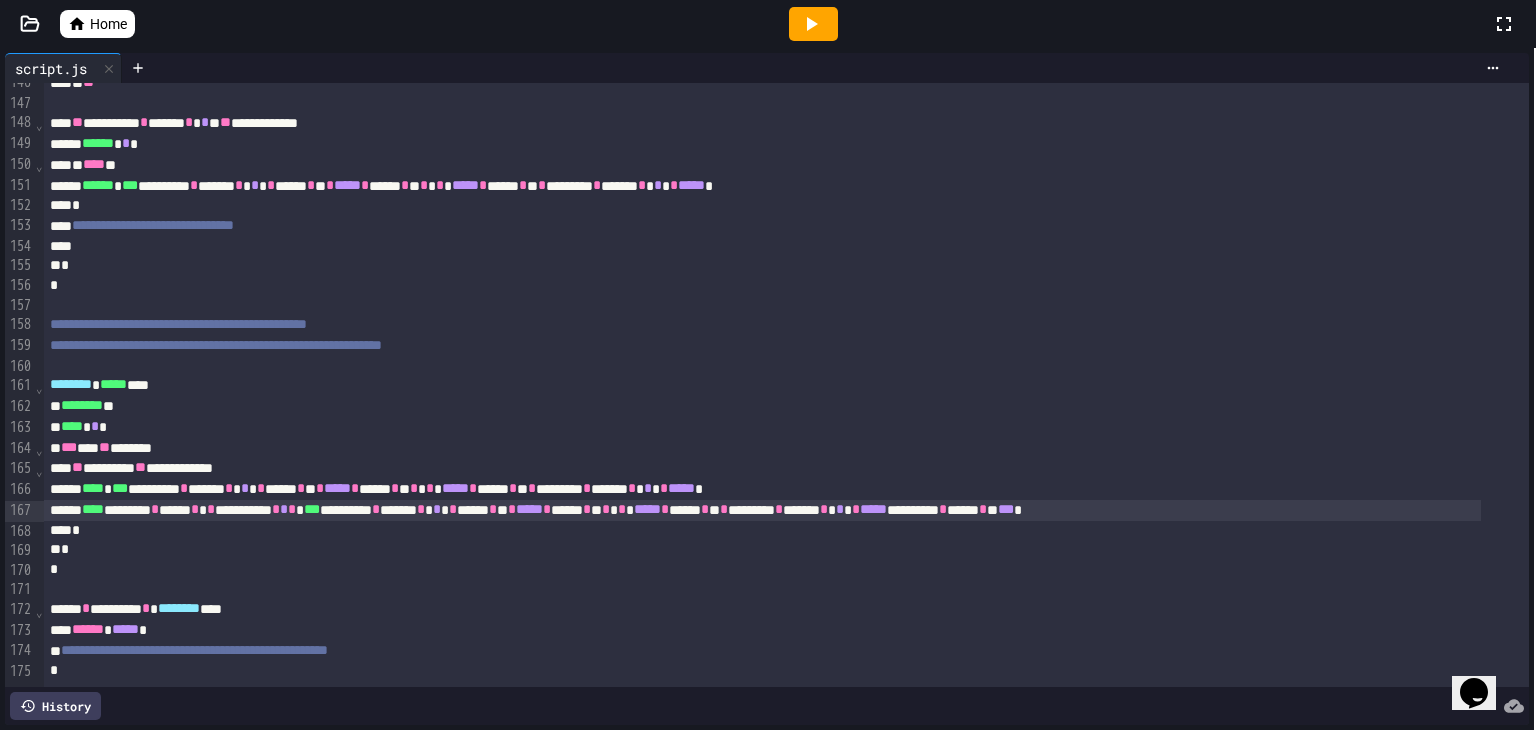click on "*****" at bounding box center [873, 509] 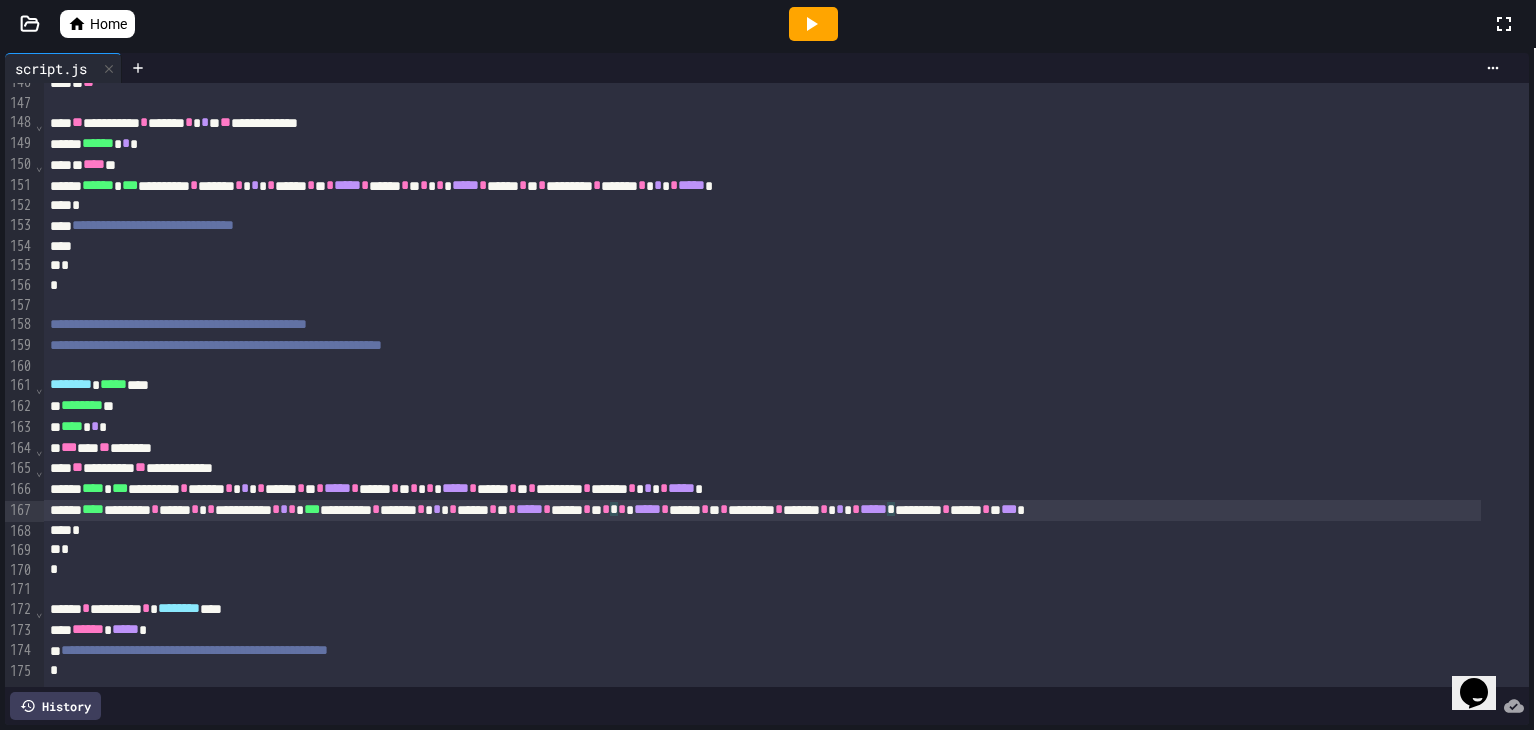 click on "**********" at bounding box center [762, 510] 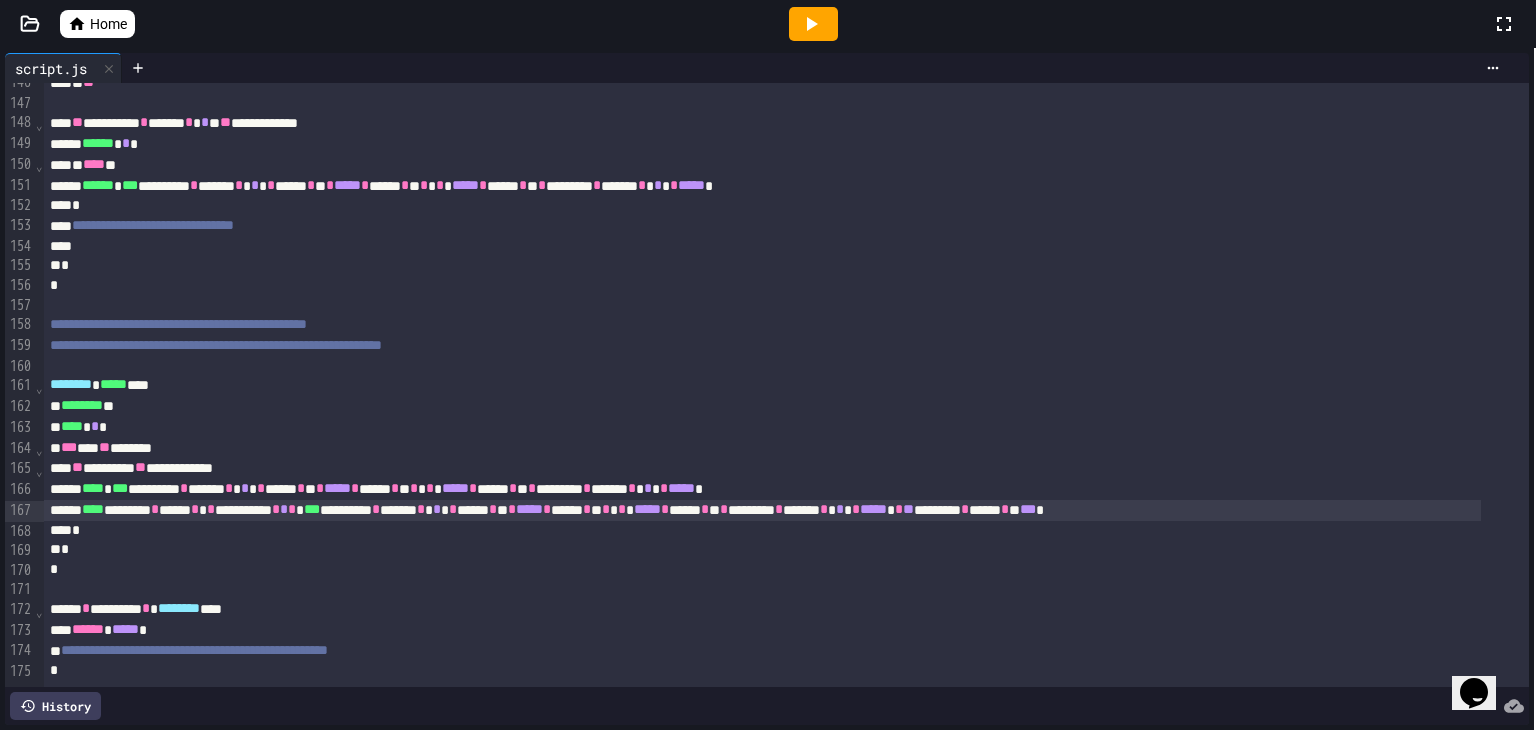 click on "***" at bounding box center [312, 509] 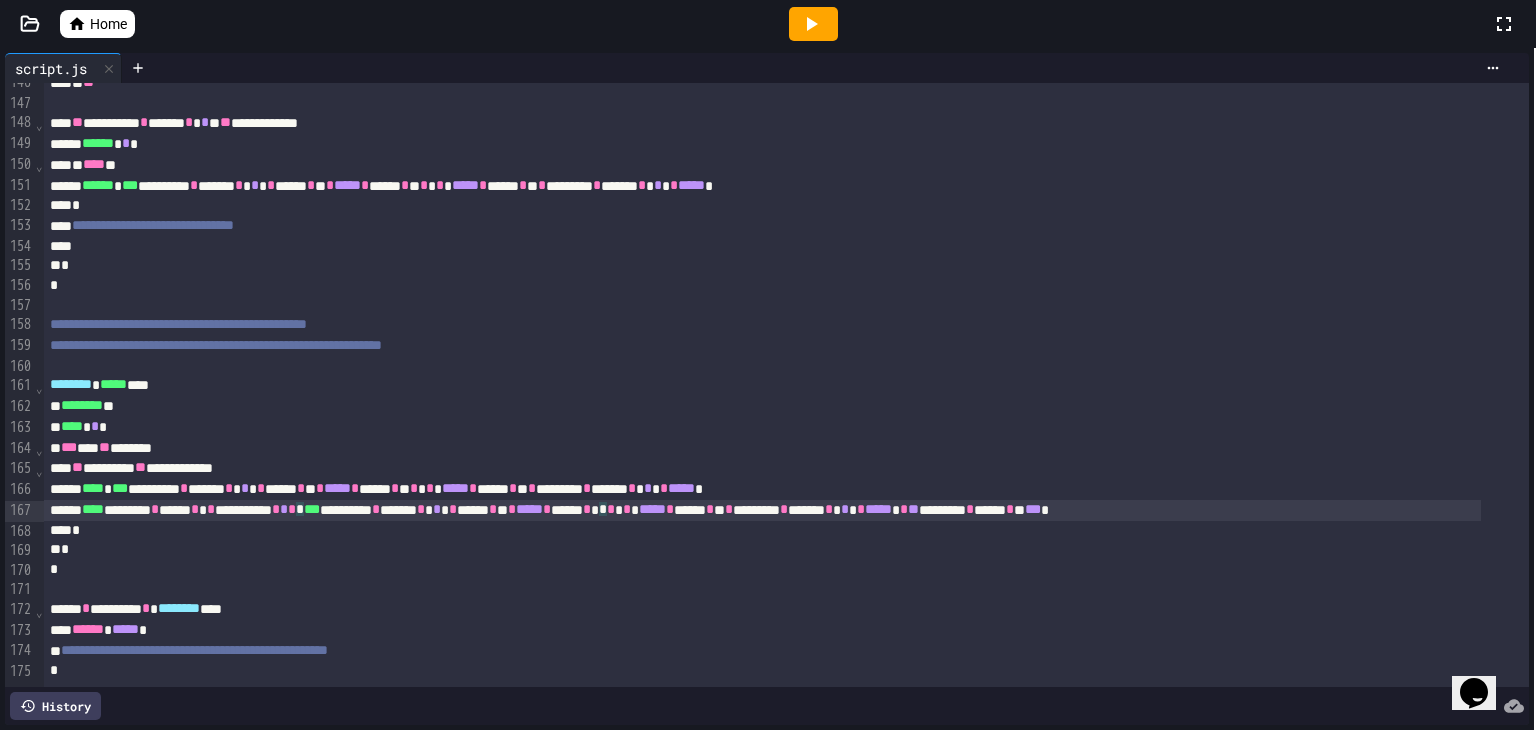 click on "***" at bounding box center [312, 509] 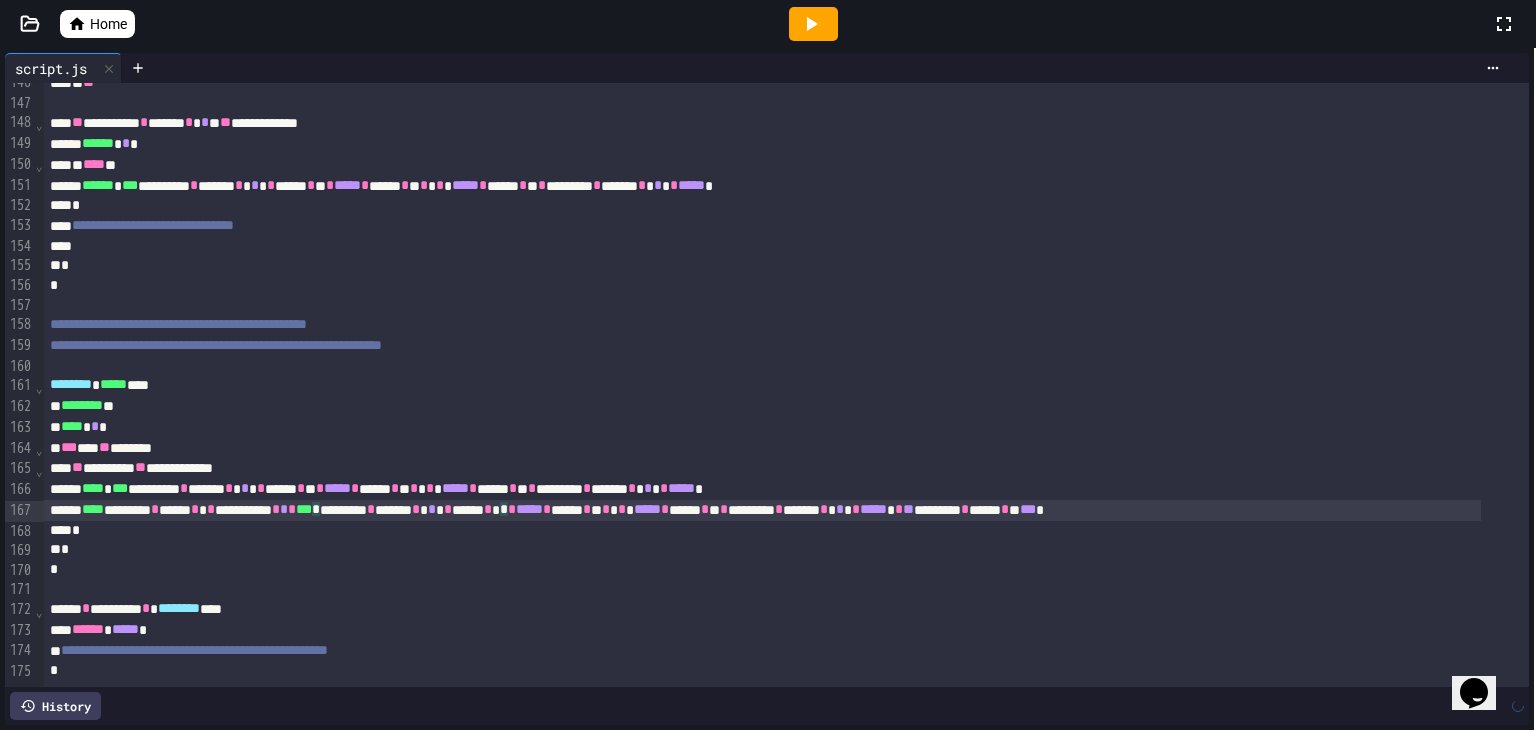 click on "**********" at bounding box center [762, 510] 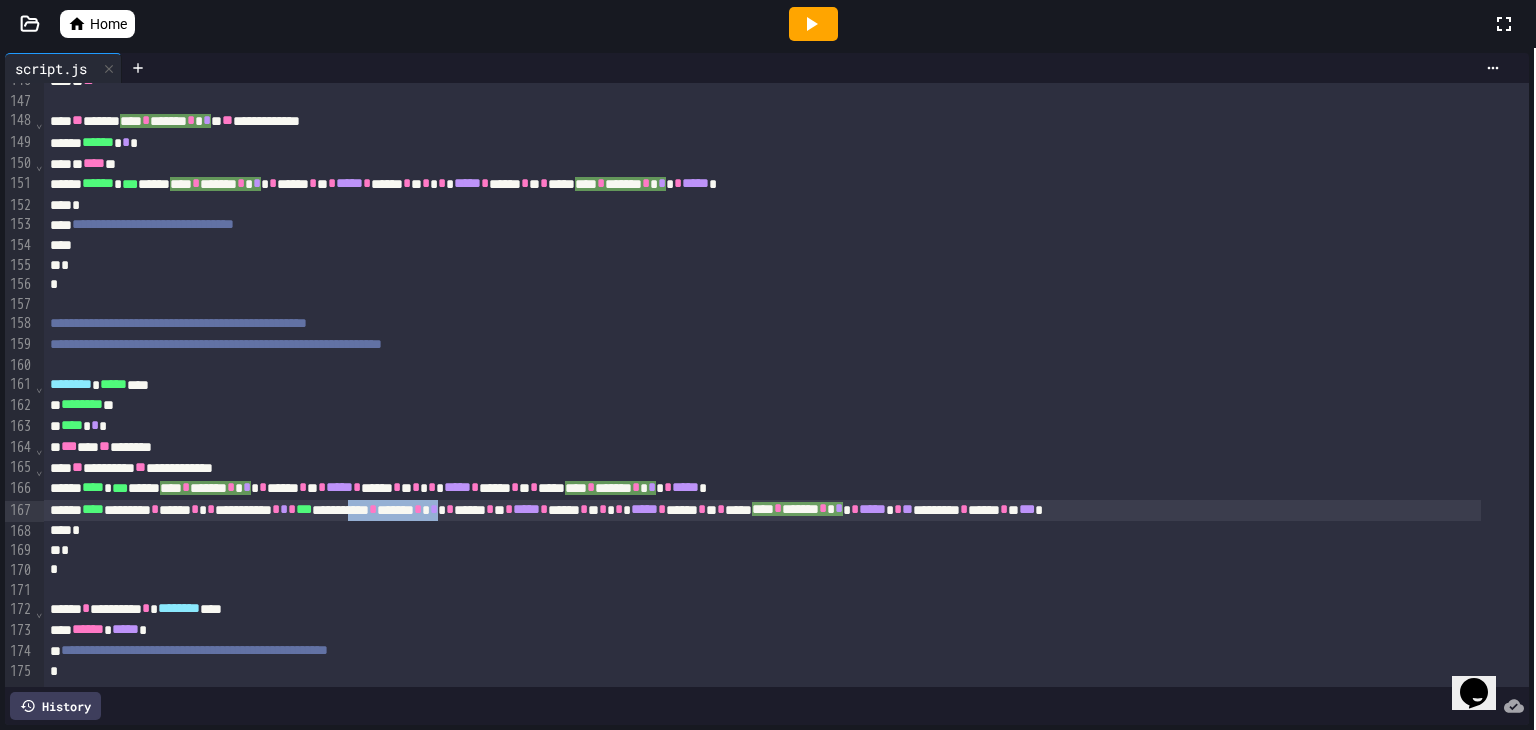 drag, startPoint x: 462, startPoint y: 500, endPoint x: 572, endPoint y: 501, distance: 110.00455 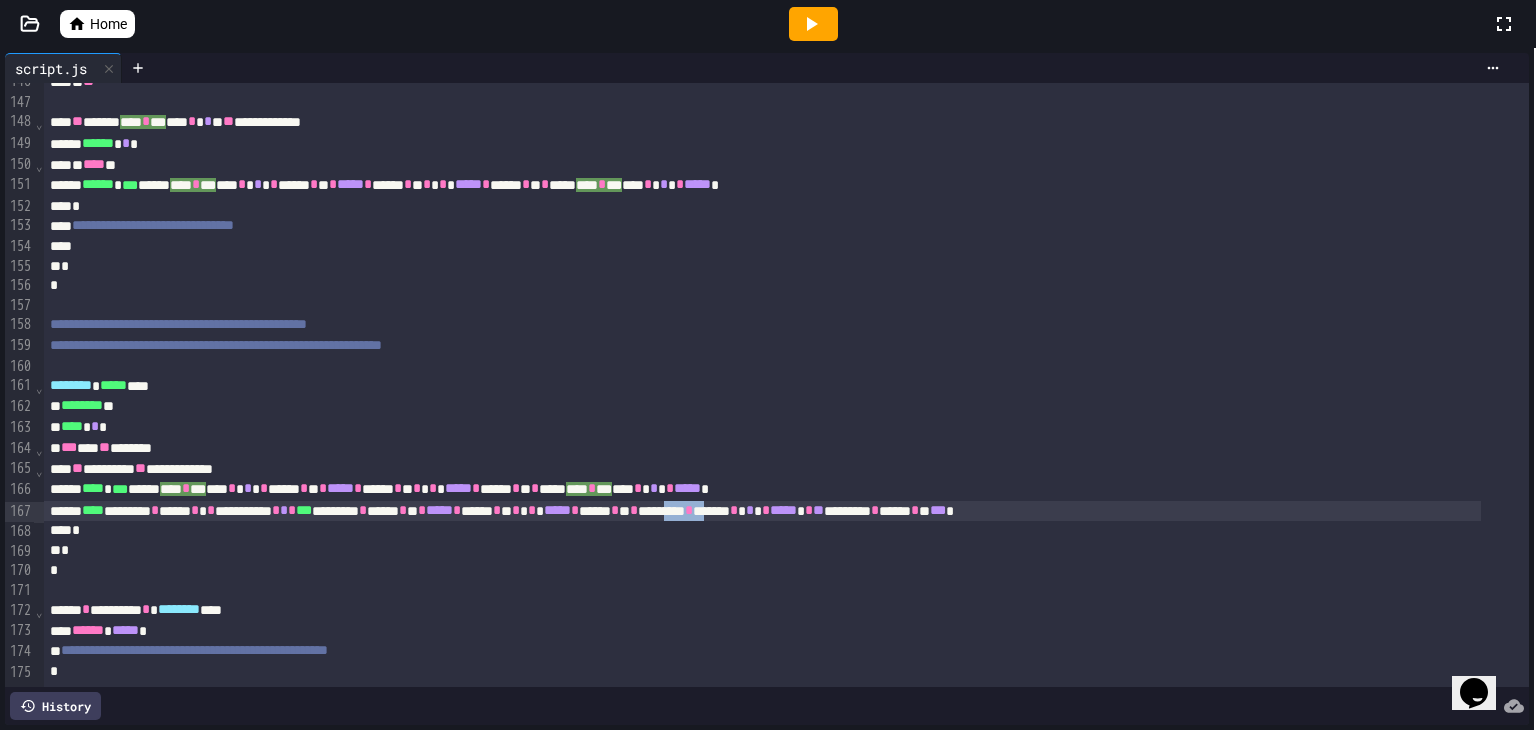 scroll, scrollTop: 3110, scrollLeft: 0, axis: vertical 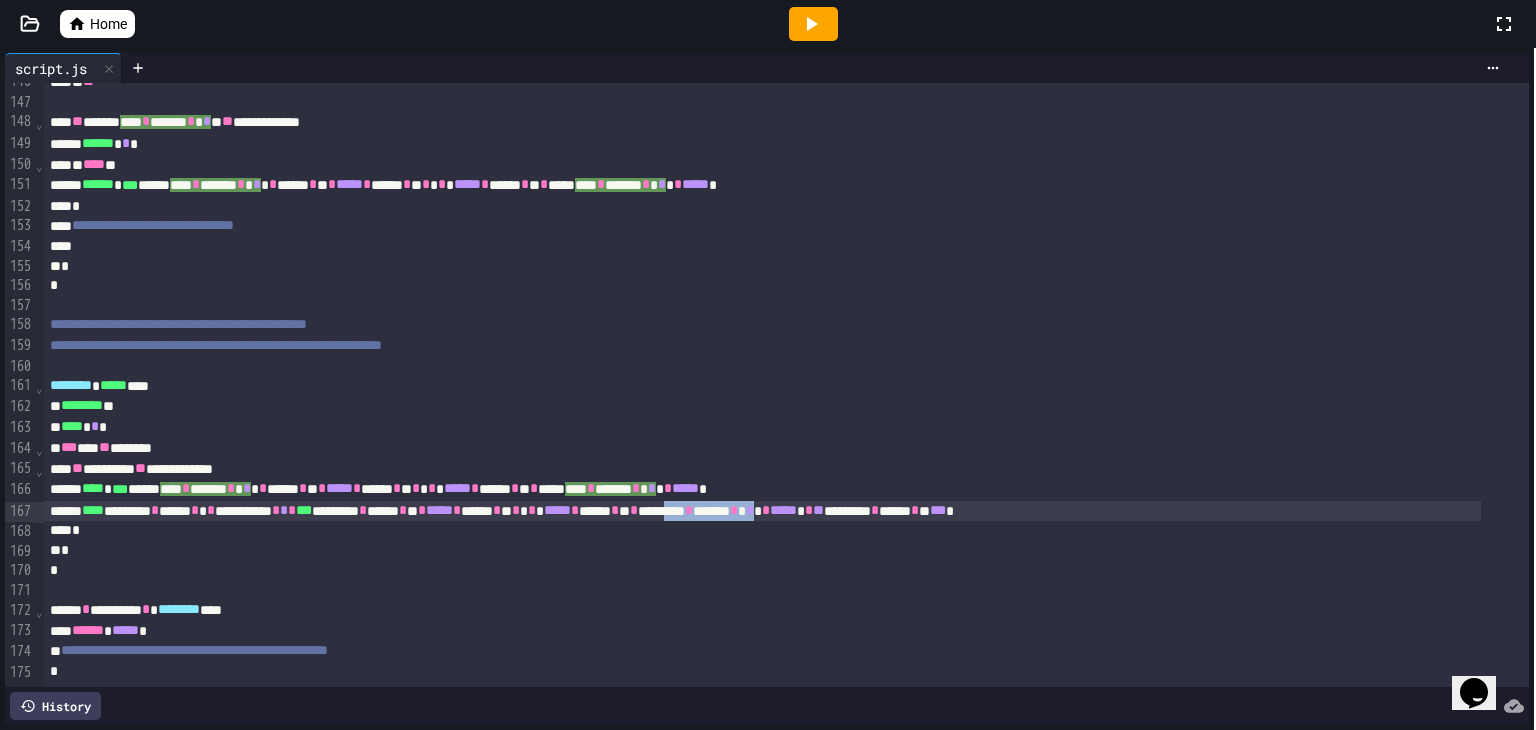 drag, startPoint x: 868, startPoint y: 497, endPoint x: 982, endPoint y: 505, distance: 114.28036 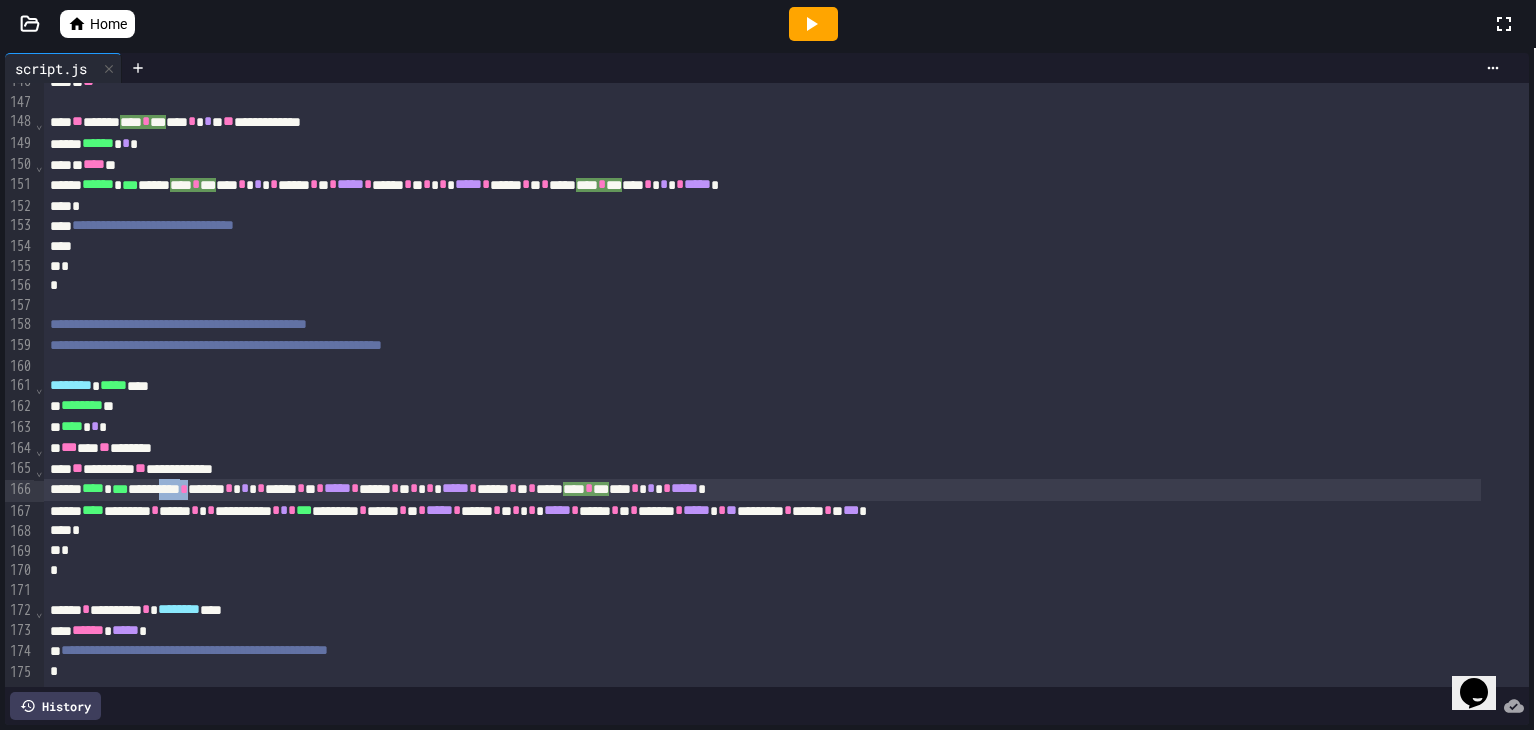 scroll, scrollTop: 3110, scrollLeft: 0, axis: vertical 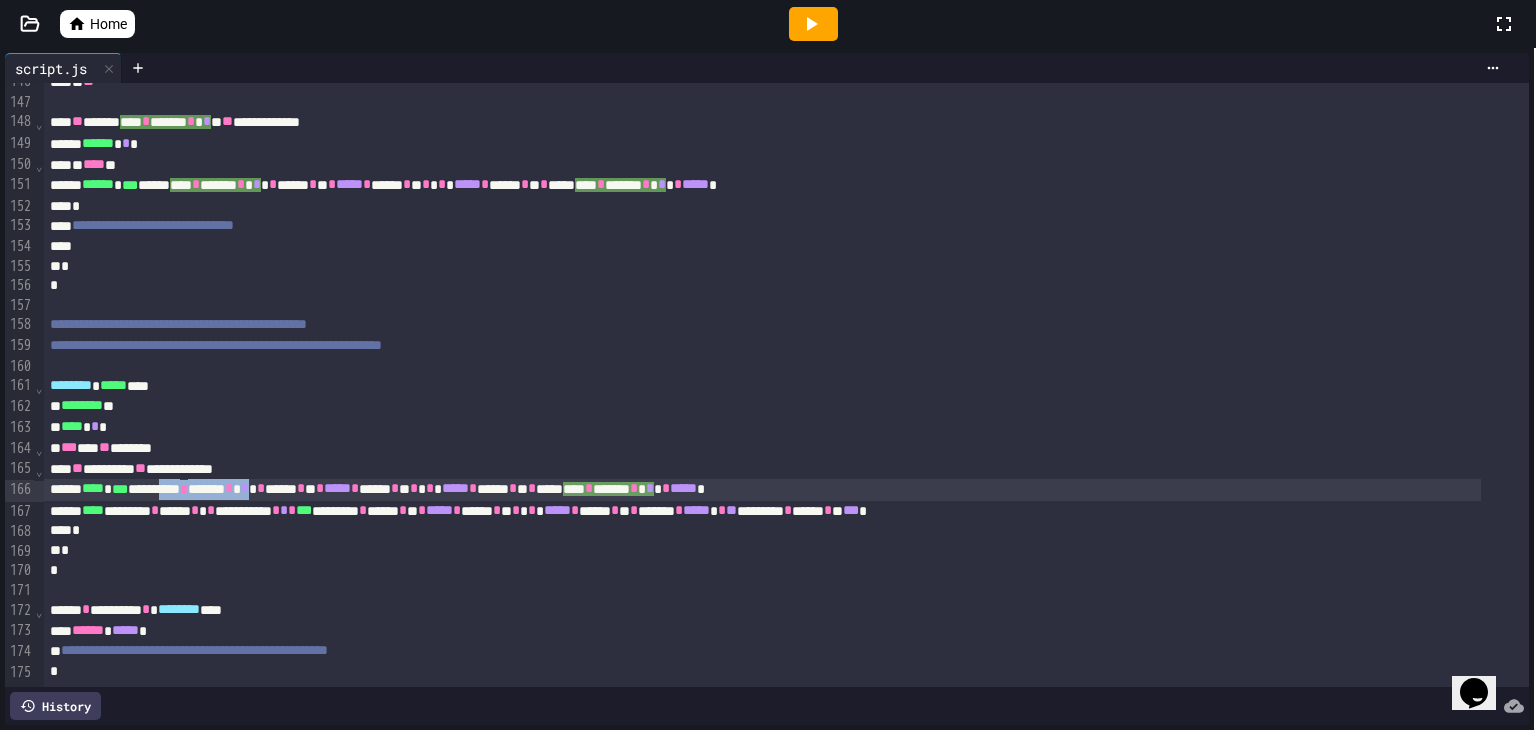drag, startPoint x: 205, startPoint y: 478, endPoint x: 320, endPoint y: 481, distance: 115.03912 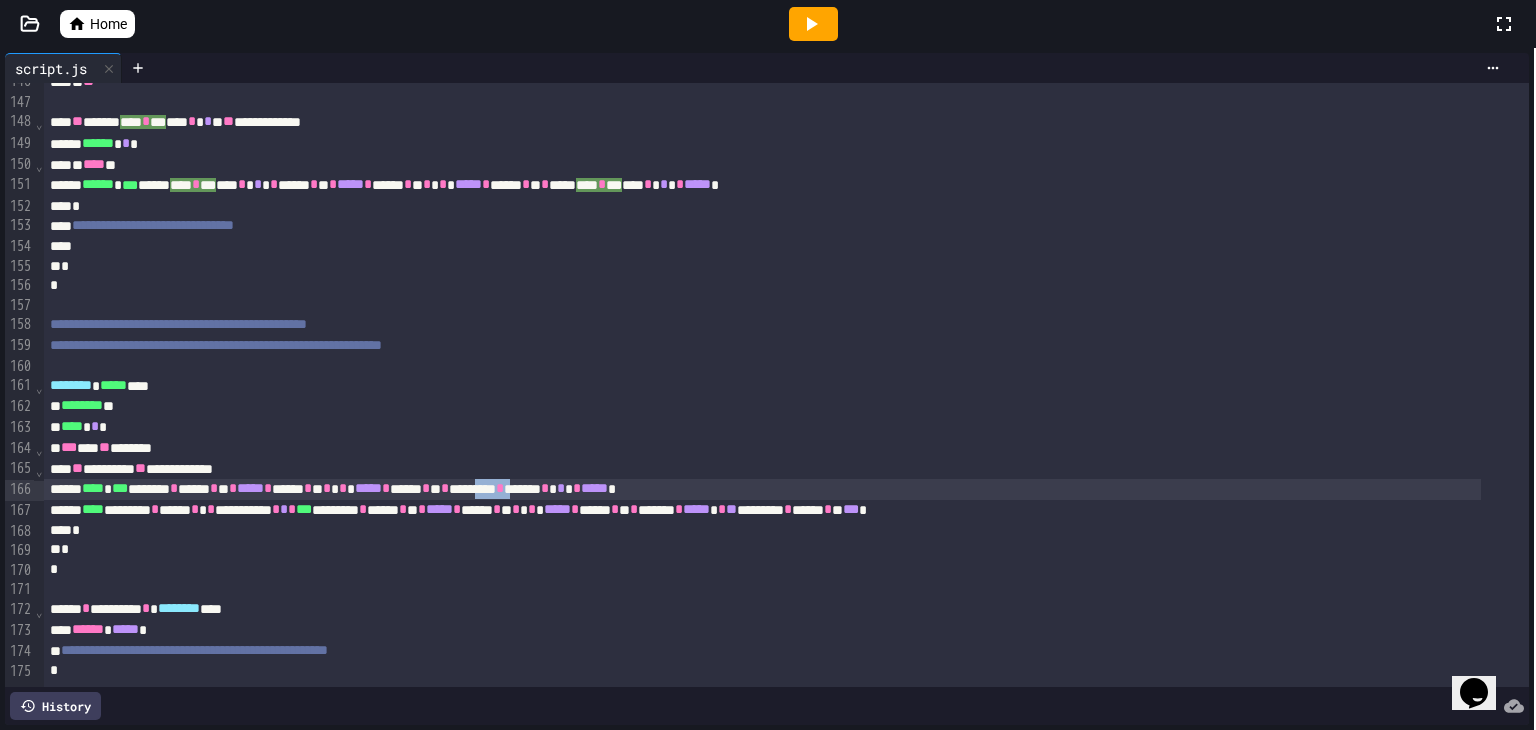 scroll, scrollTop: 3110, scrollLeft: 0, axis: vertical 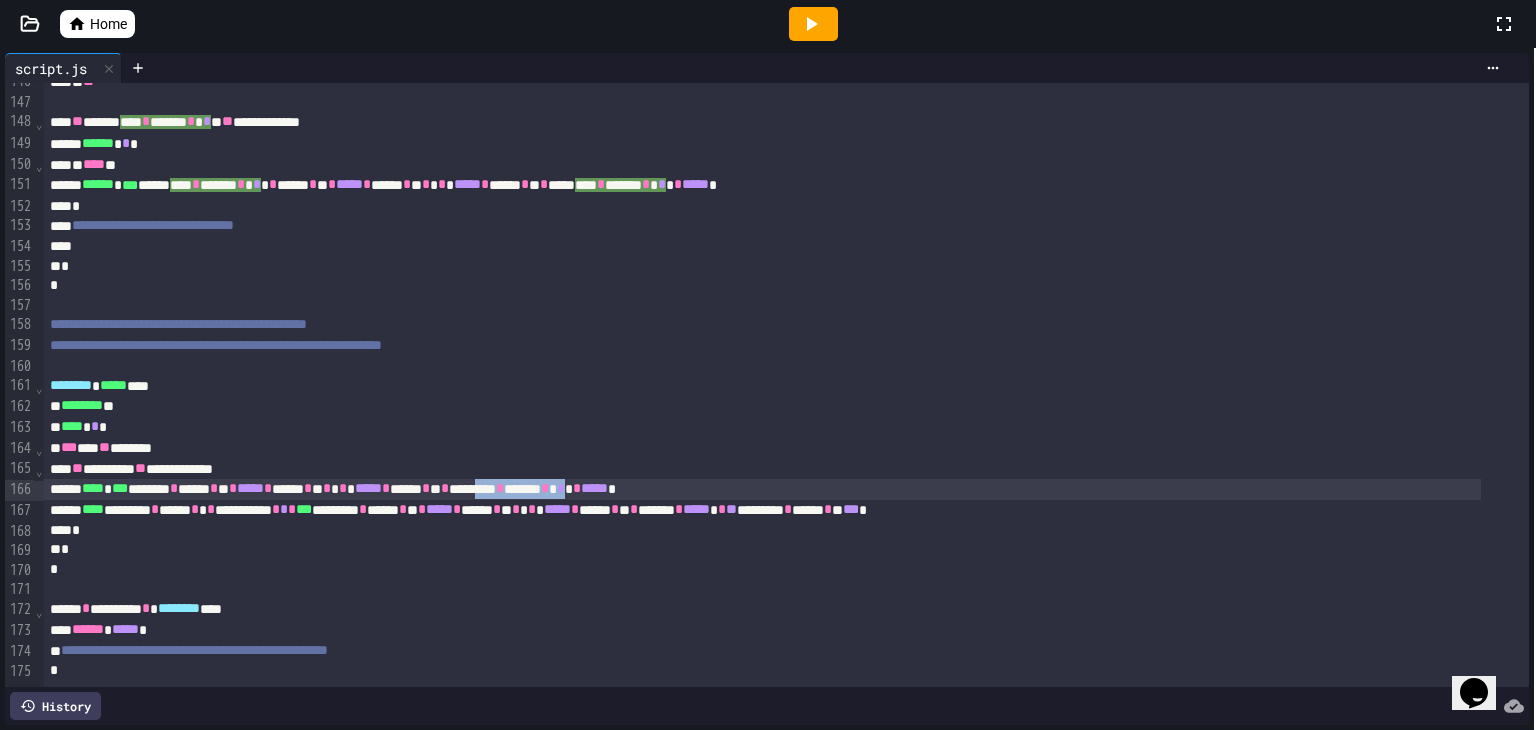 drag, startPoint x: 616, startPoint y: 477, endPoint x: 726, endPoint y: 483, distance: 110.16351 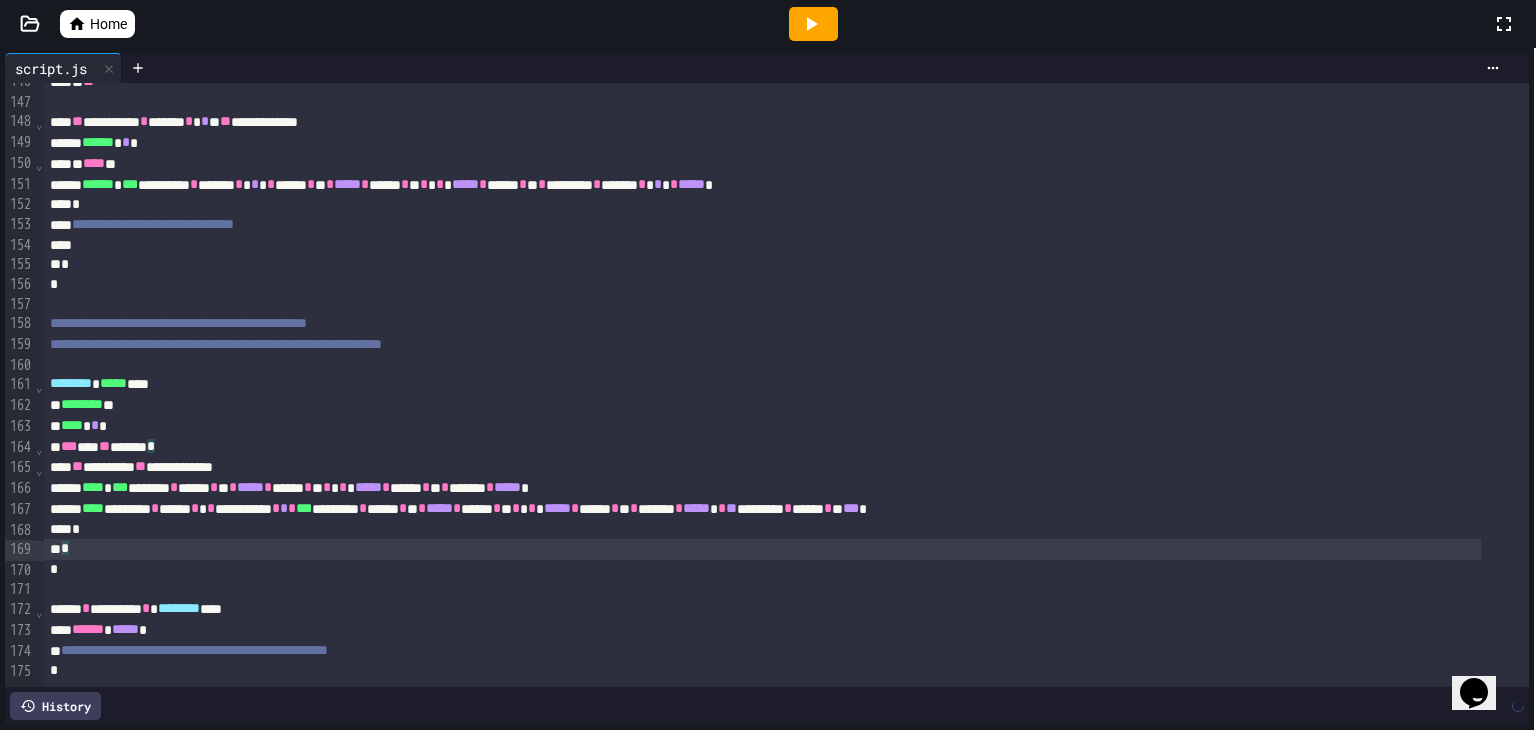 click on "*" at bounding box center (762, 549) 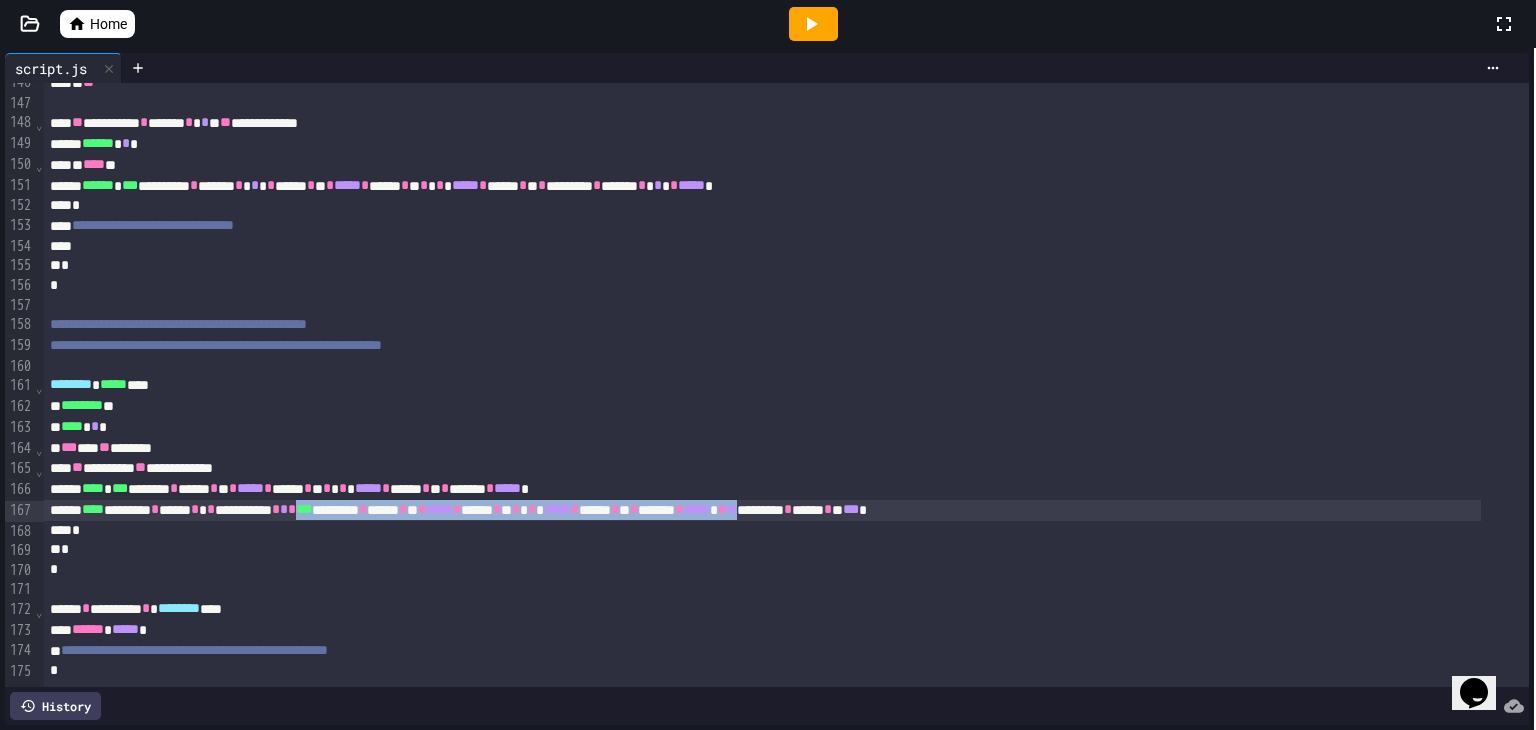 drag, startPoint x: 385, startPoint y: 504, endPoint x: 960, endPoint y: 505, distance: 575.00085 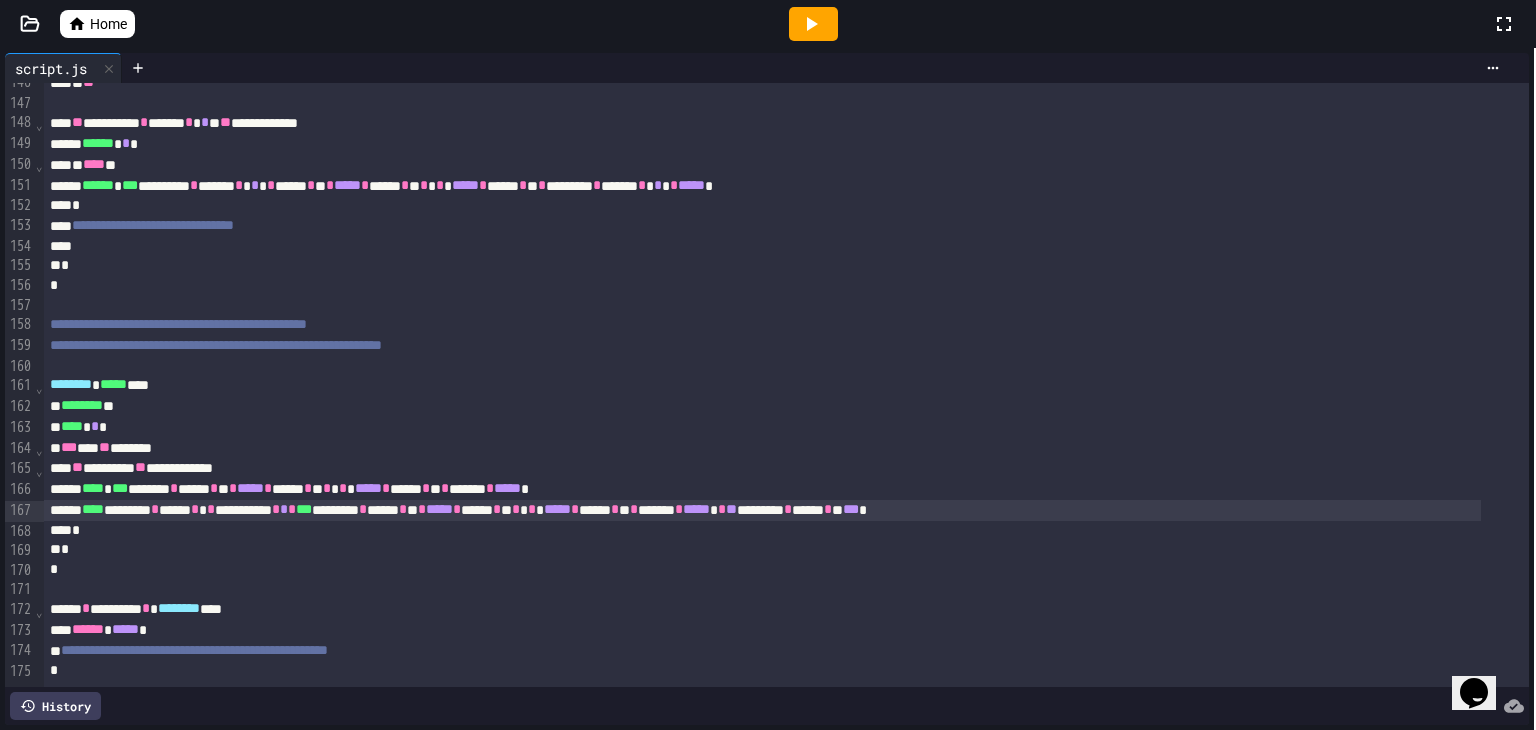 click on "**********" at bounding box center [762, 510] 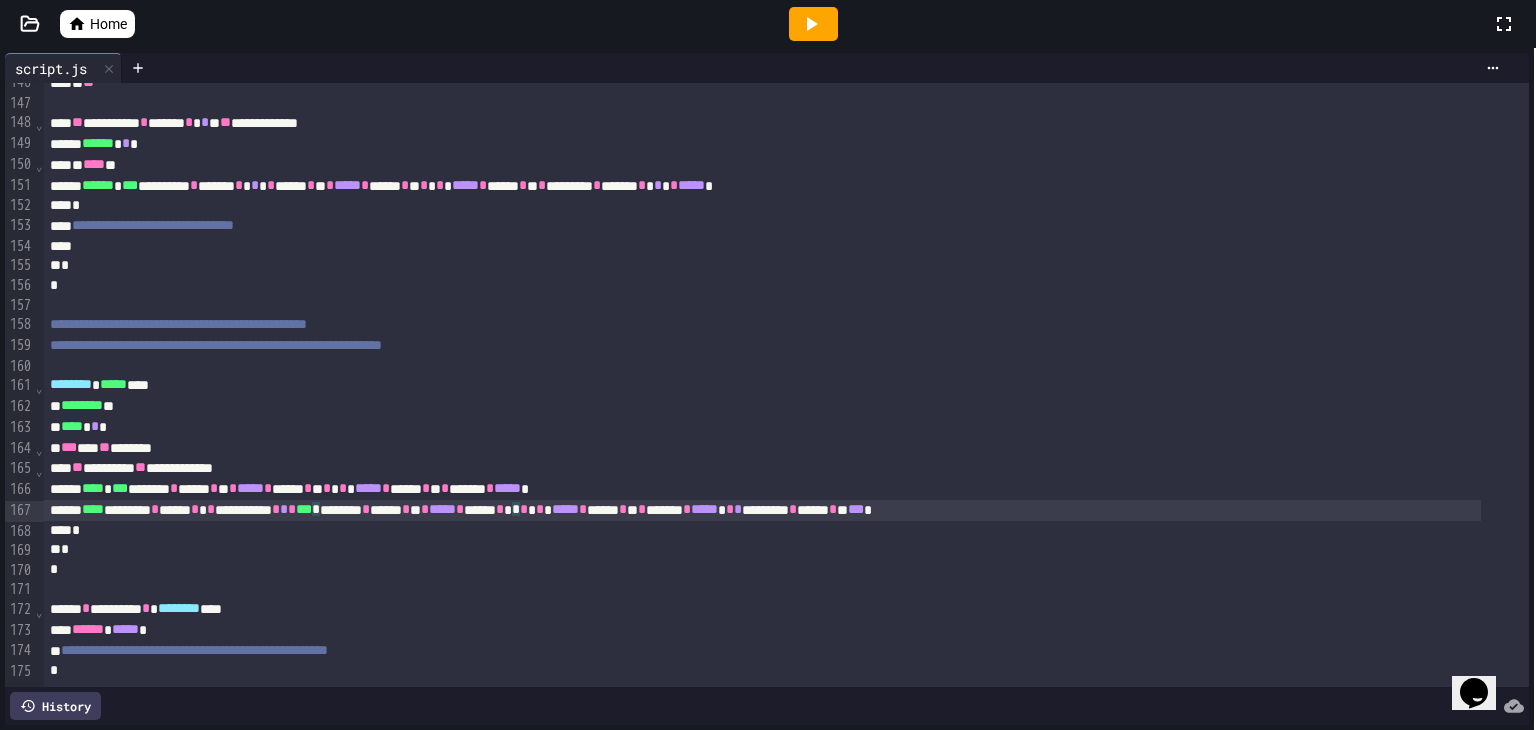 click on "**********" at bounding box center [762, 510] 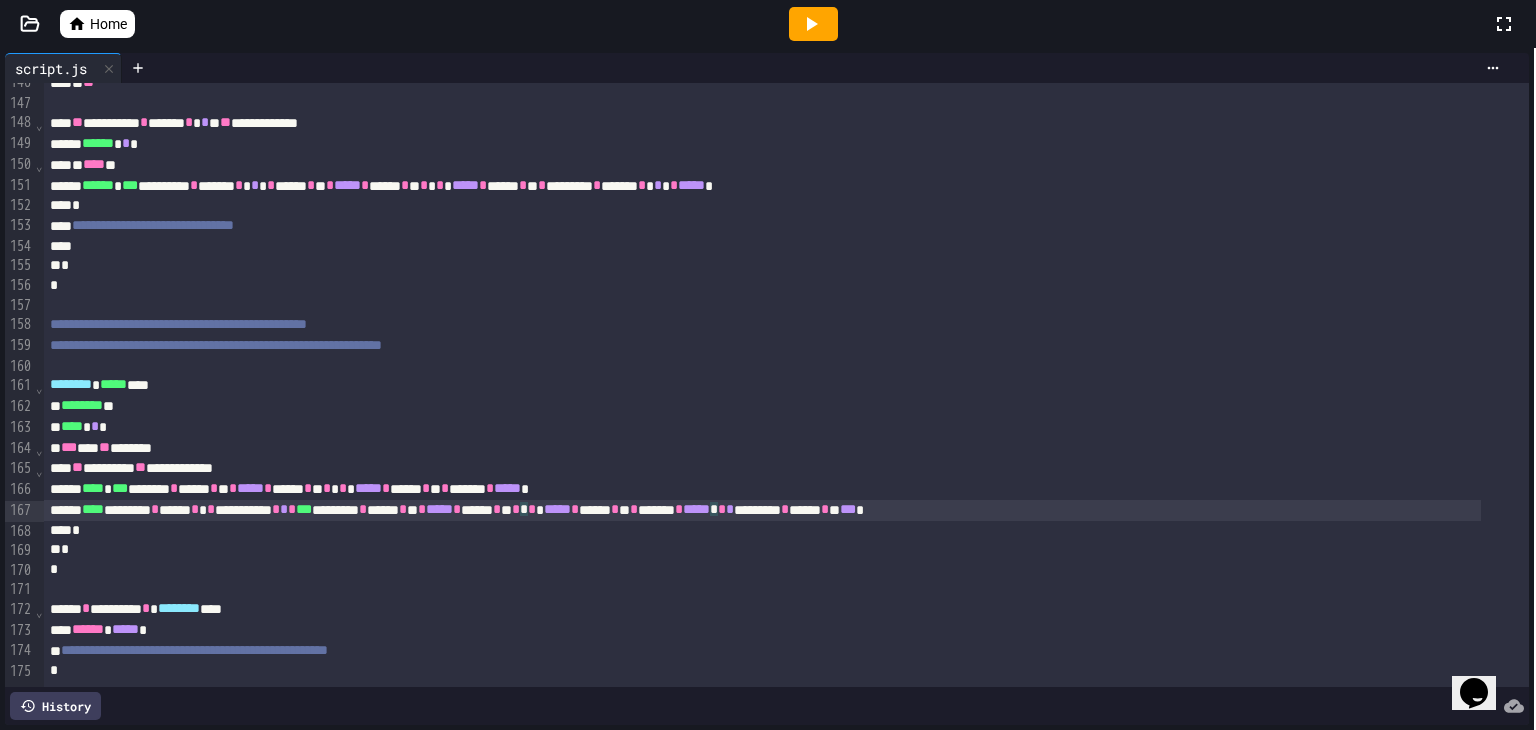 click on "*" at bounding box center [722, 509] 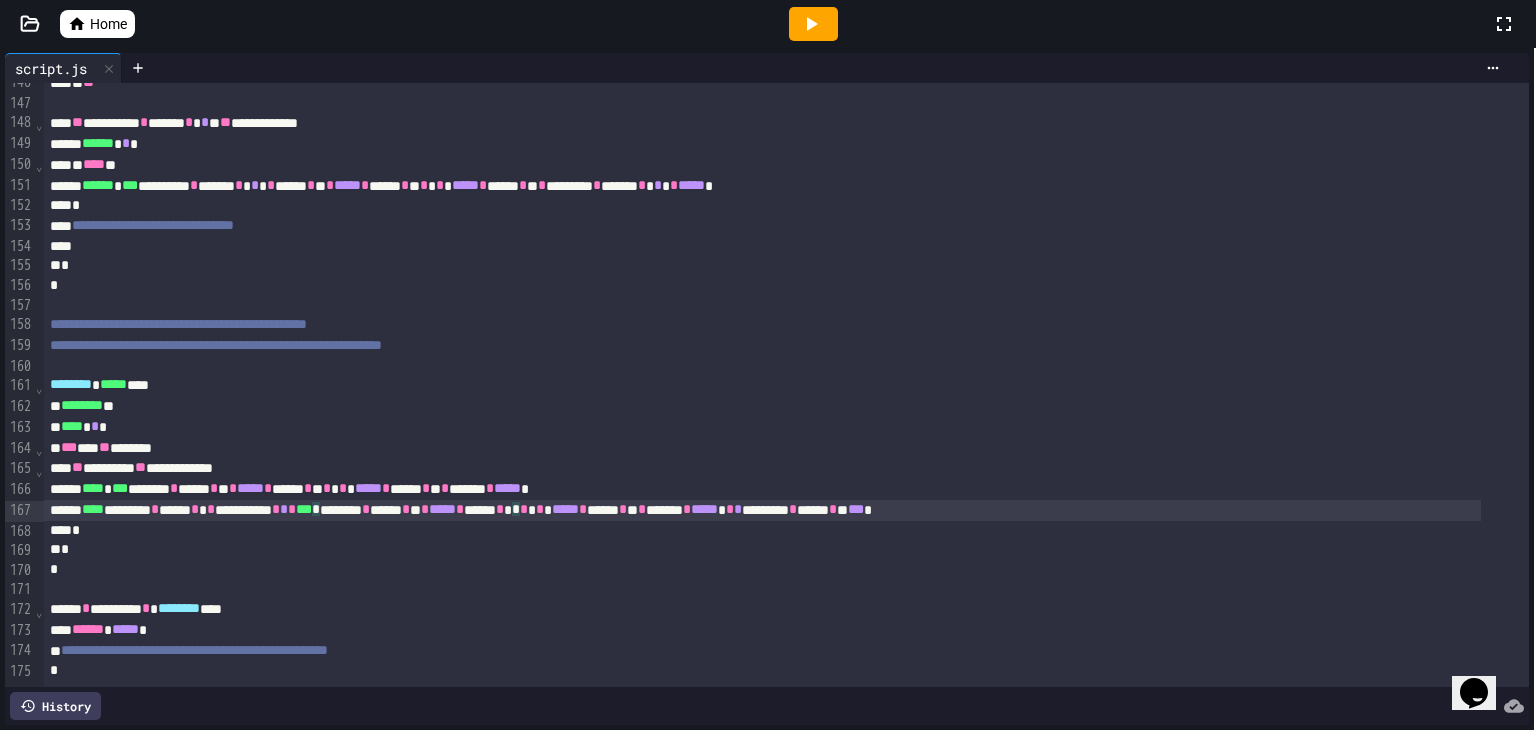 click on "**********" at bounding box center [762, 510] 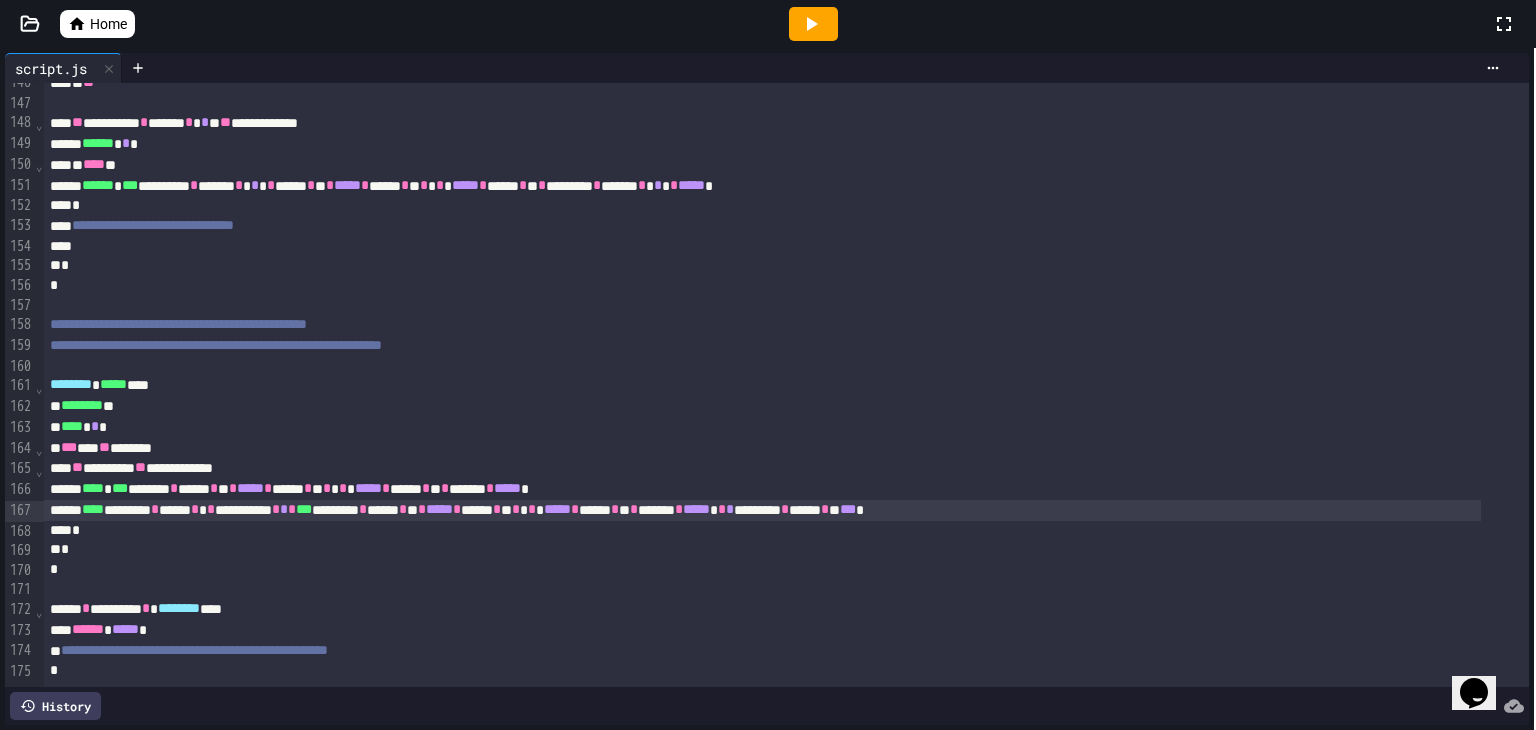 click on "***" at bounding box center [304, 509] 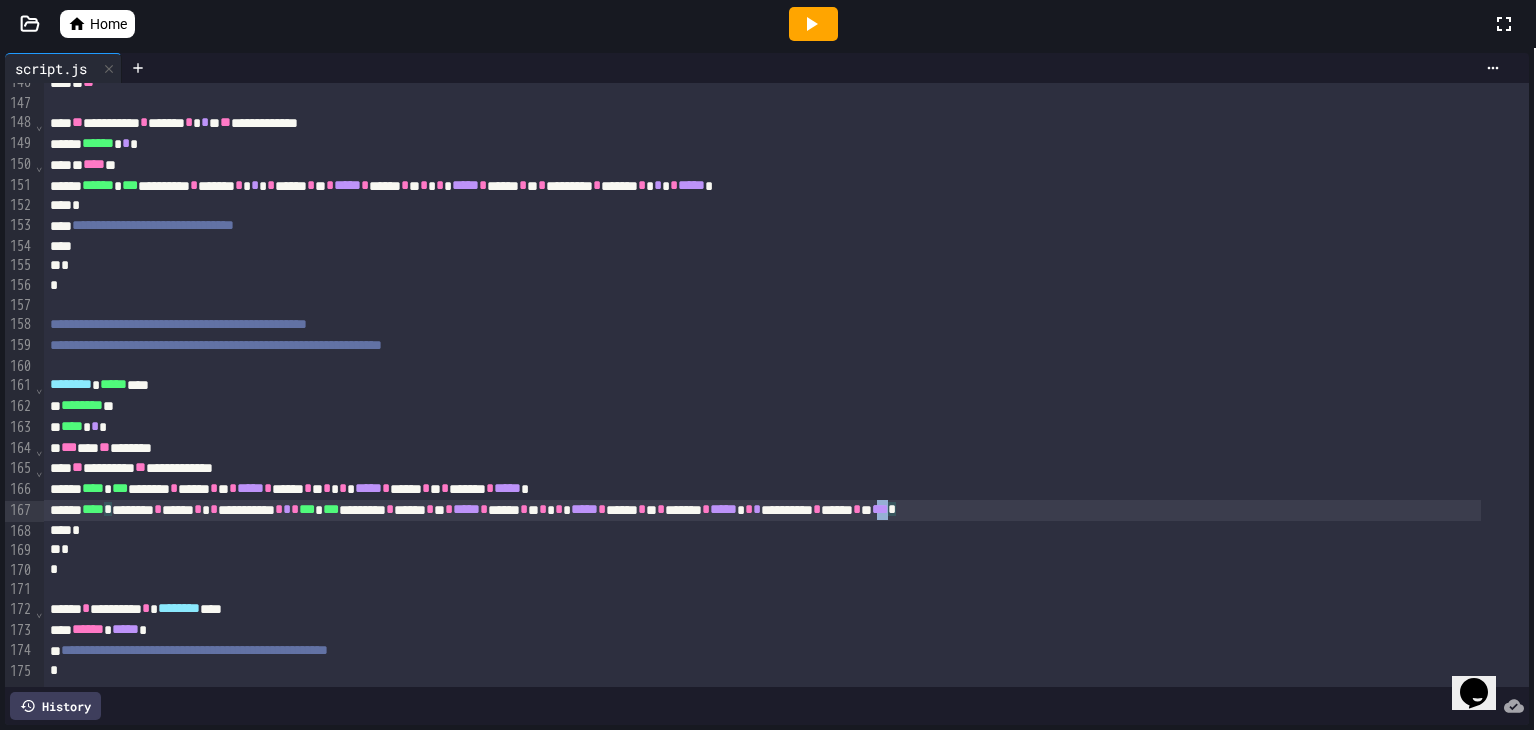 scroll, scrollTop: 3110, scrollLeft: 0, axis: vertical 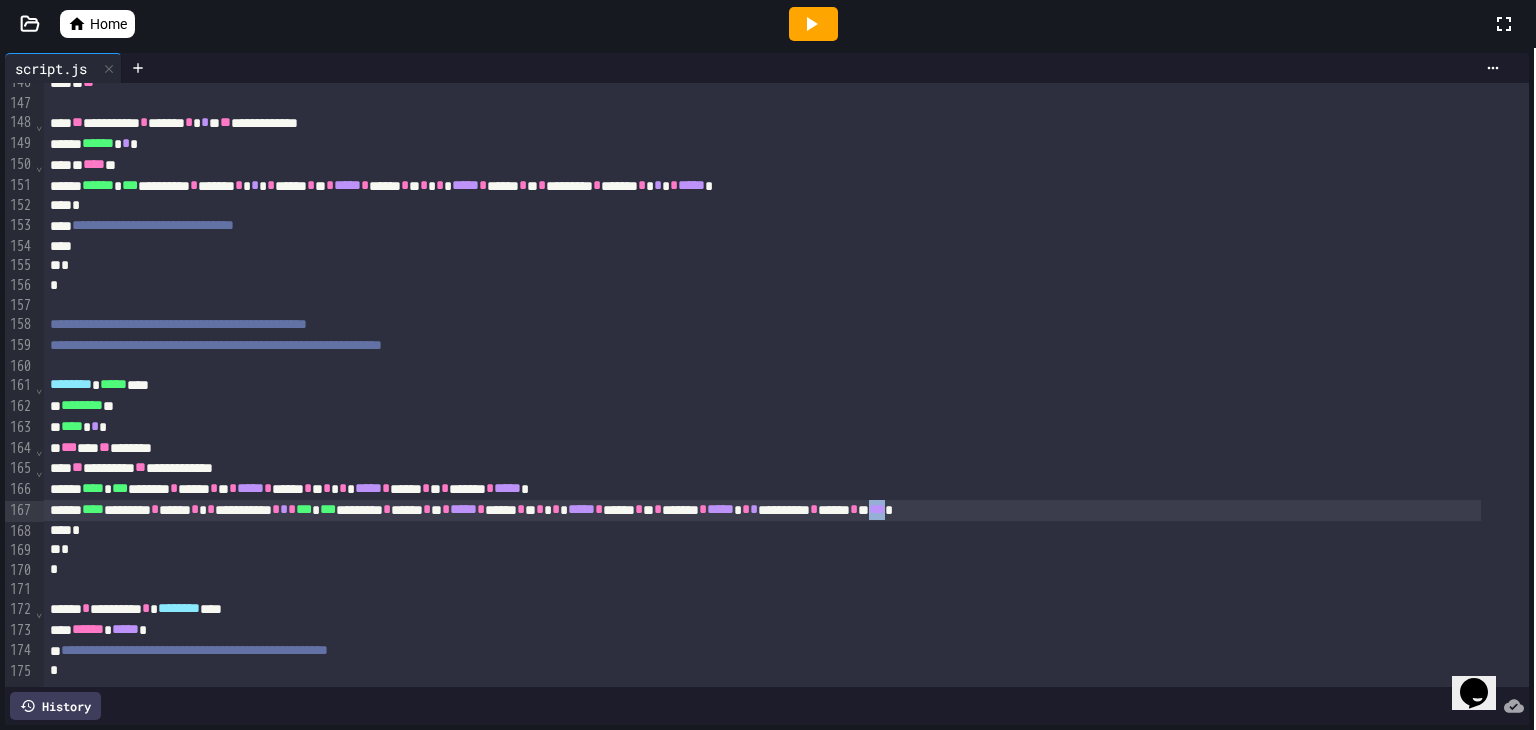 drag, startPoint x: 1160, startPoint y: 505, endPoint x: 1140, endPoint y: 507, distance: 20.09975 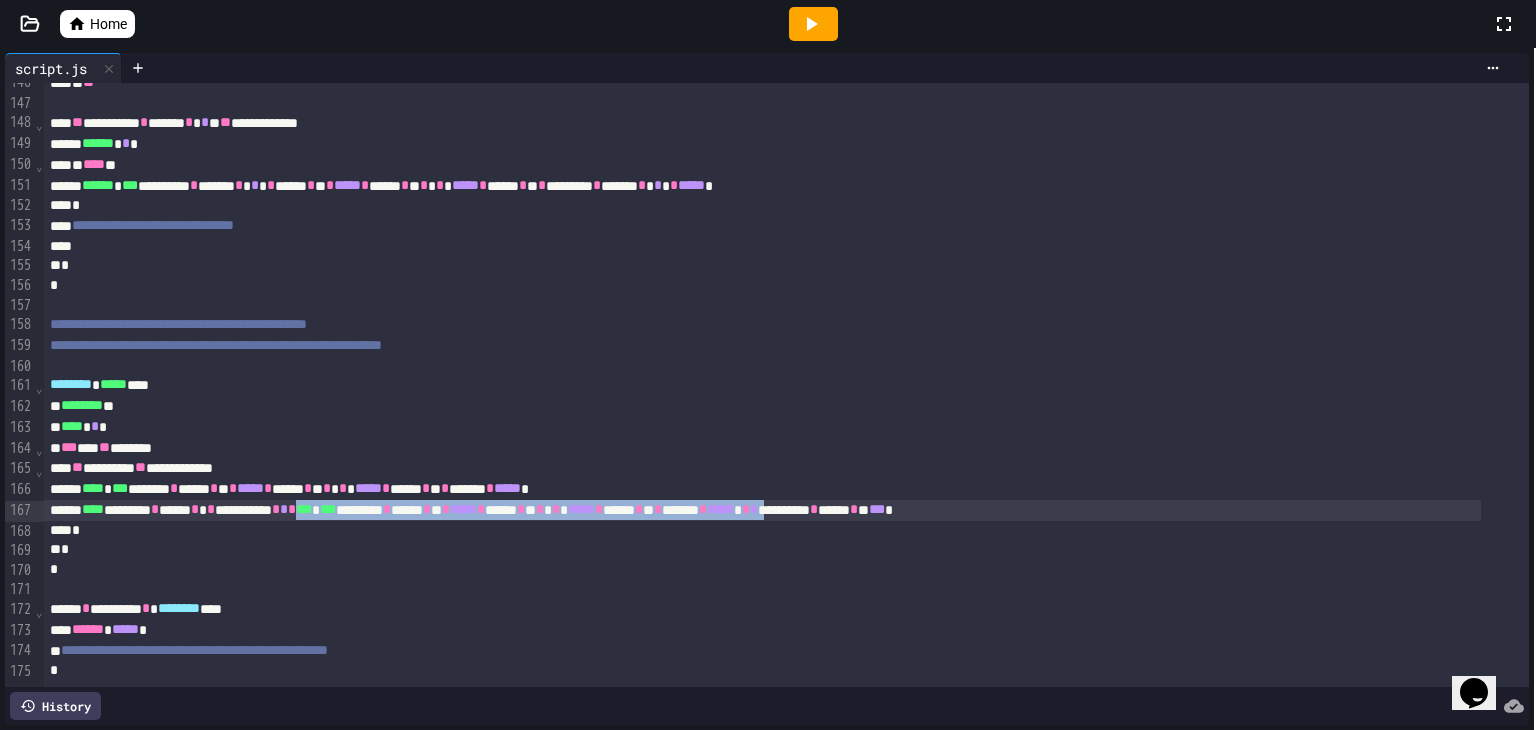 drag, startPoint x: 384, startPoint y: 501, endPoint x: 988, endPoint y: 511, distance: 604.08276 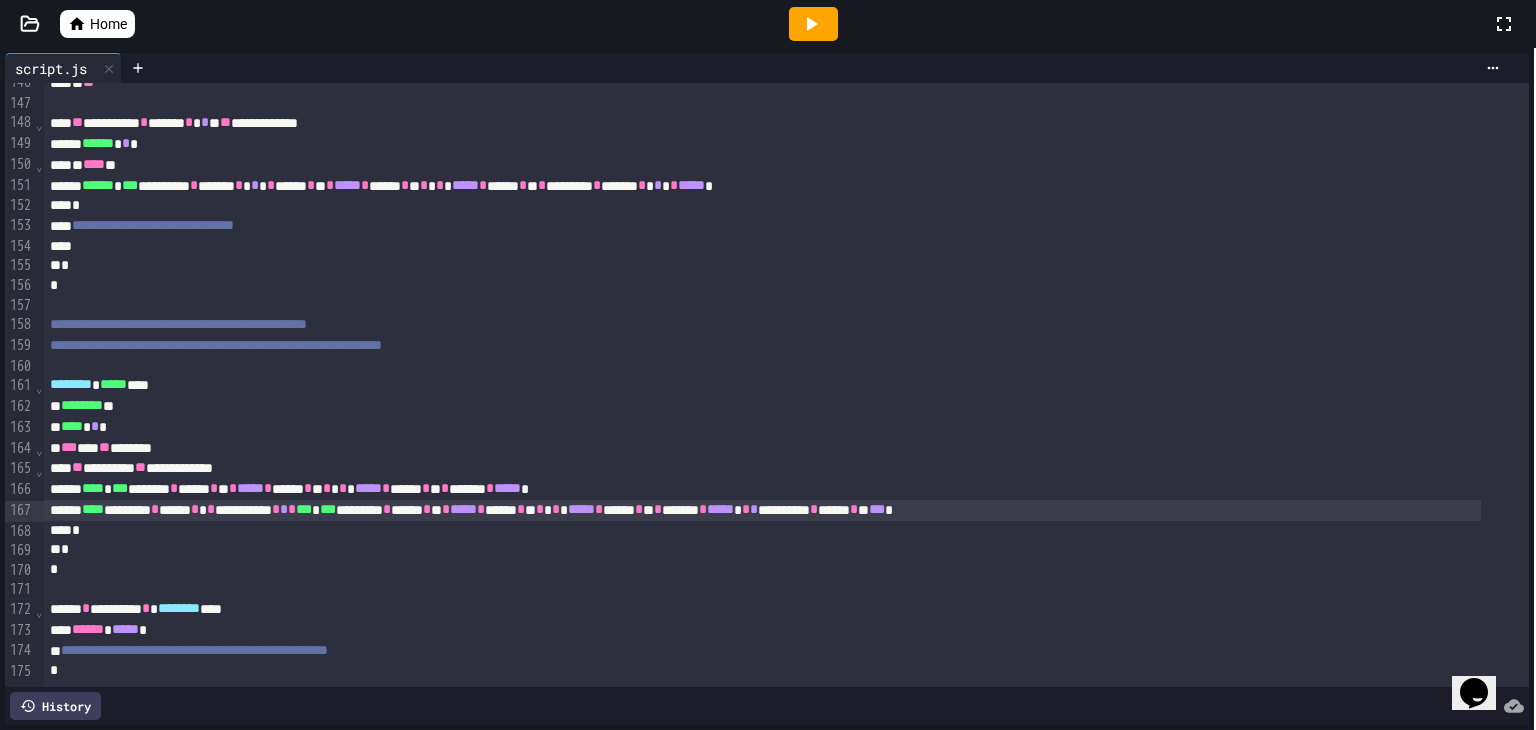 click on "***" at bounding box center [877, 509] 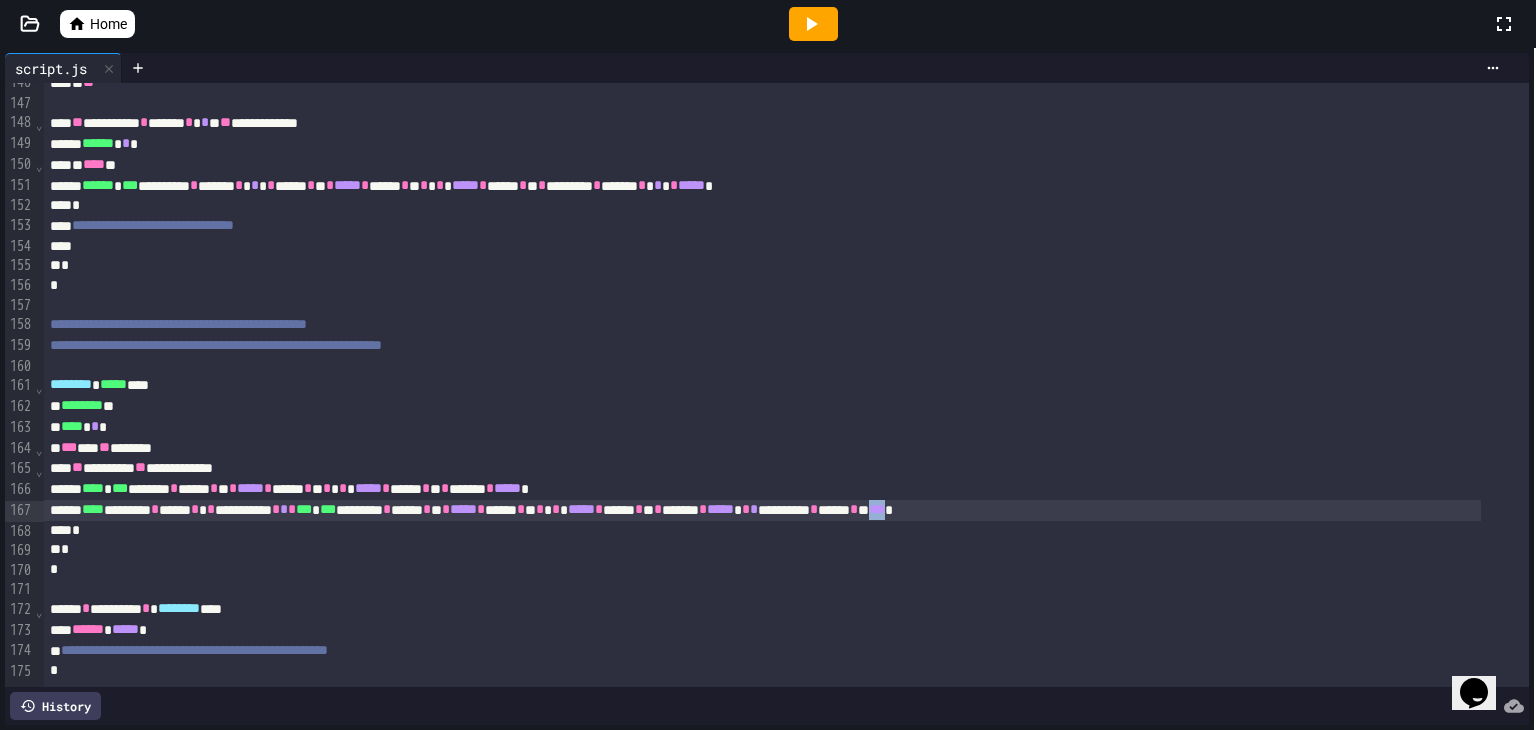 click on "***" at bounding box center (877, 509) 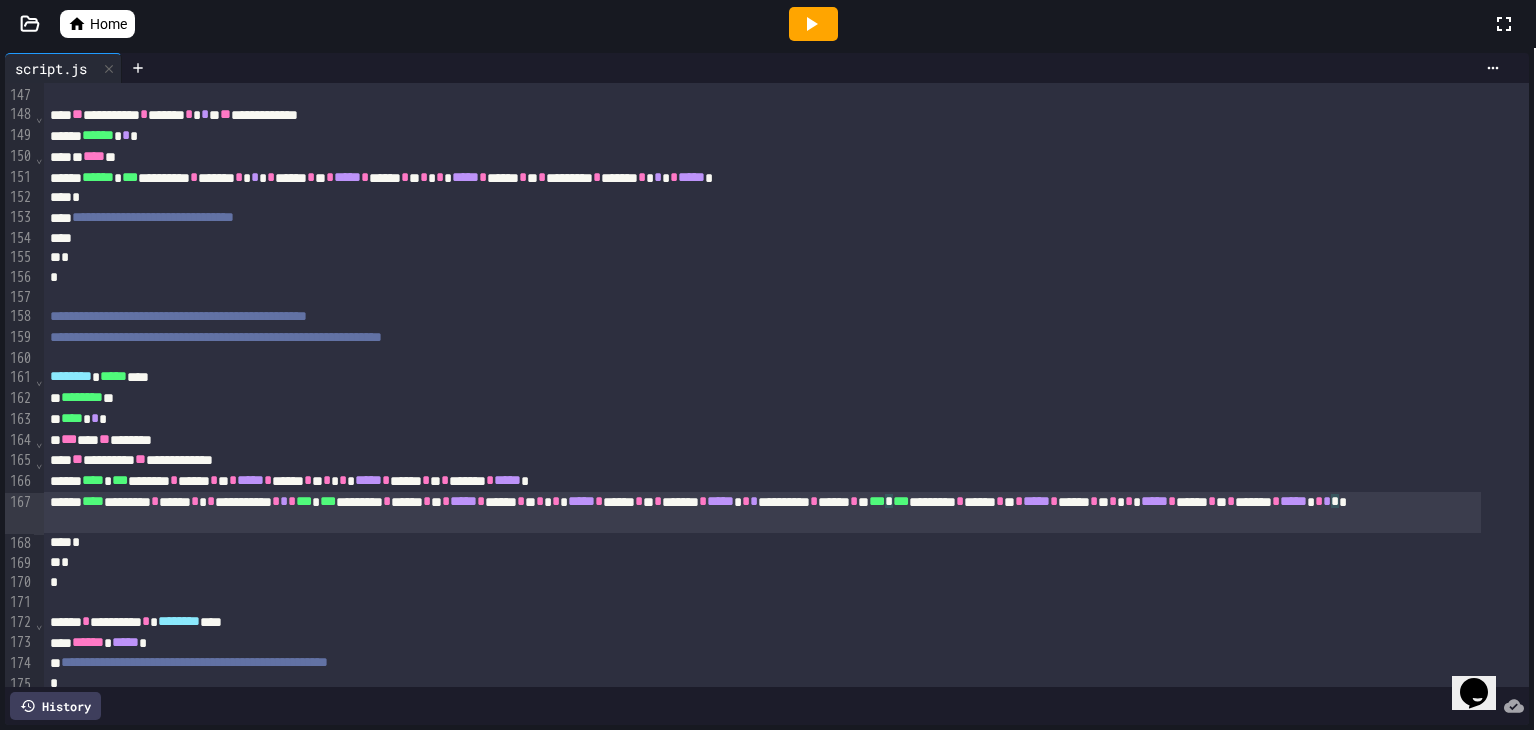 click on "*** ** ** *******" at bounding box center [762, 440] 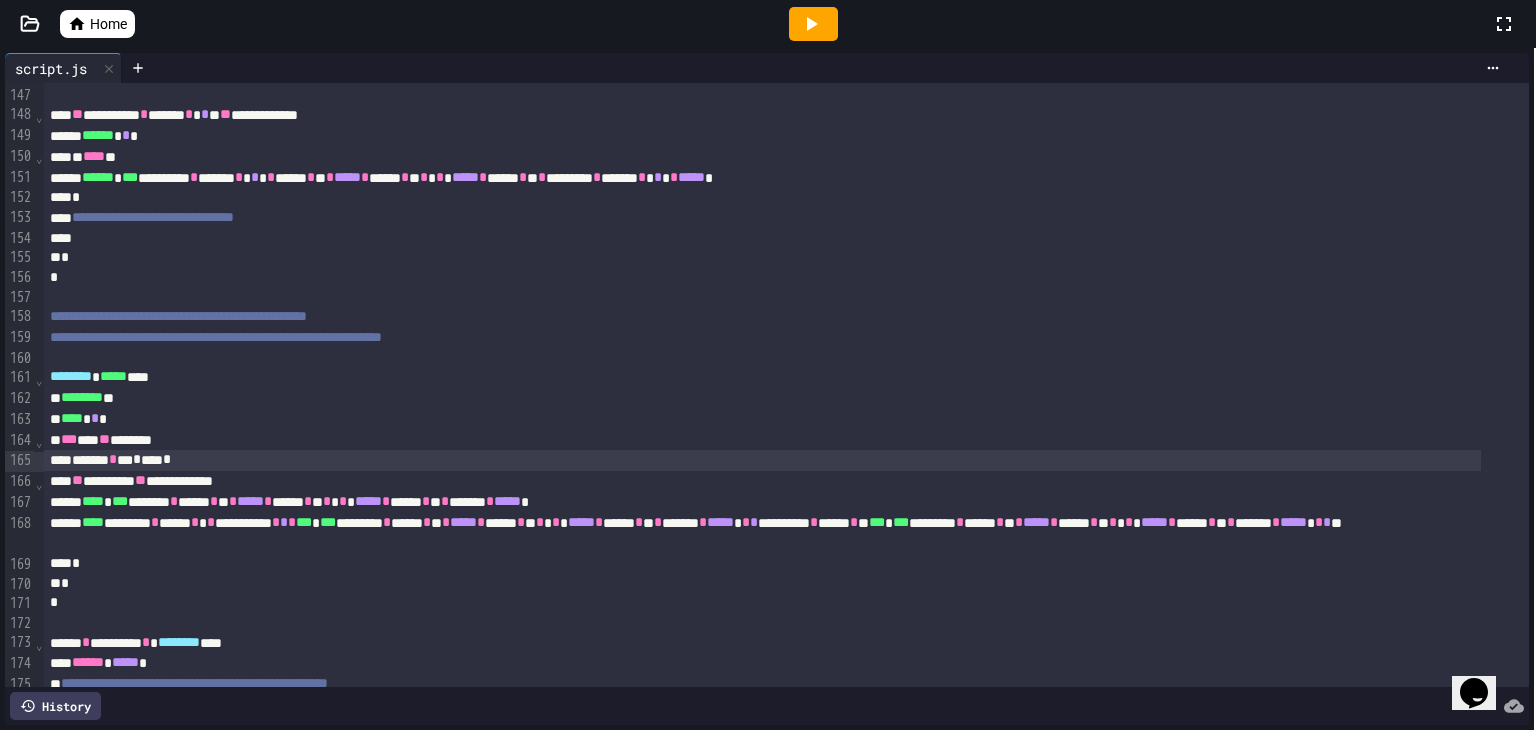 click on "**** * *** * **** *" at bounding box center [762, 460] 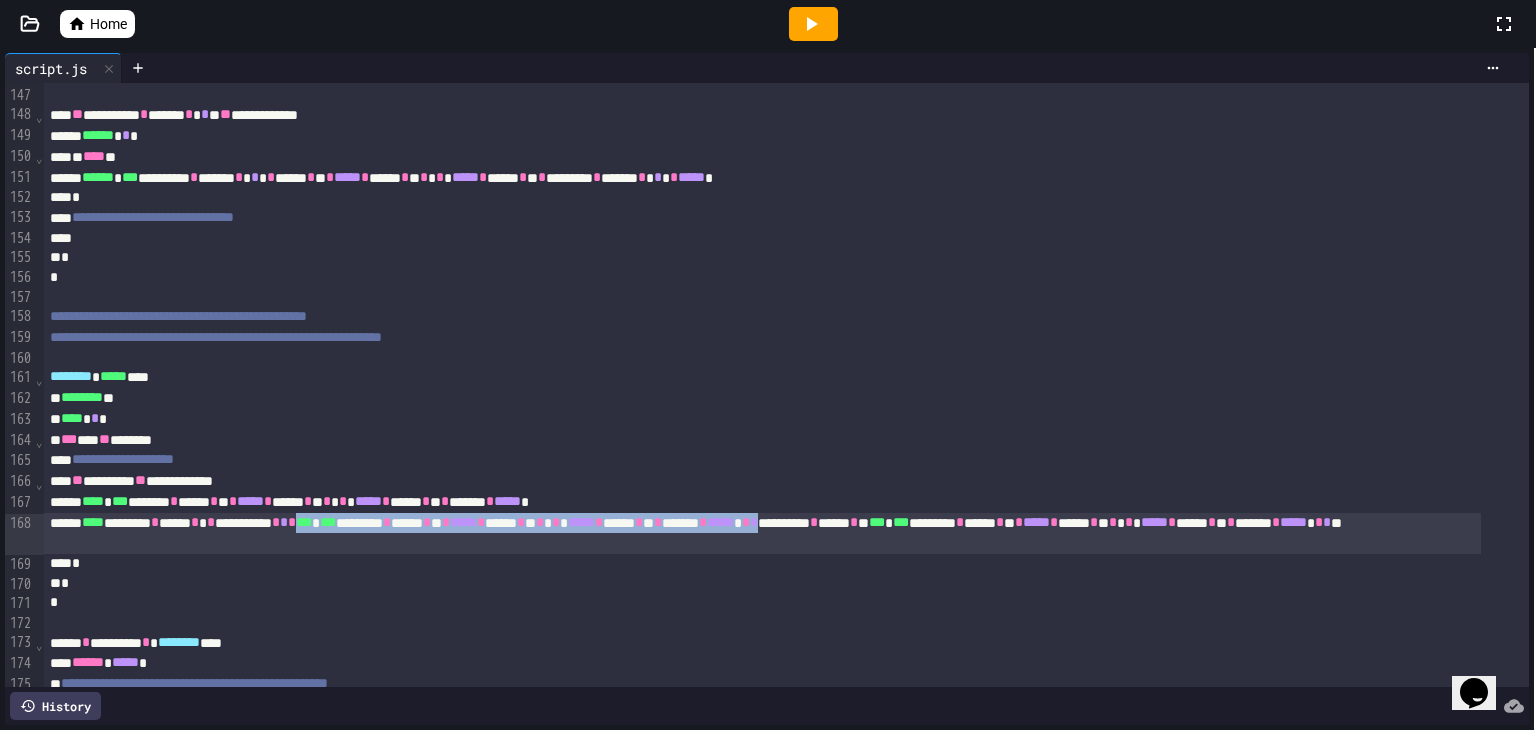 drag, startPoint x: 381, startPoint y: 525, endPoint x: 982, endPoint y: 525, distance: 601 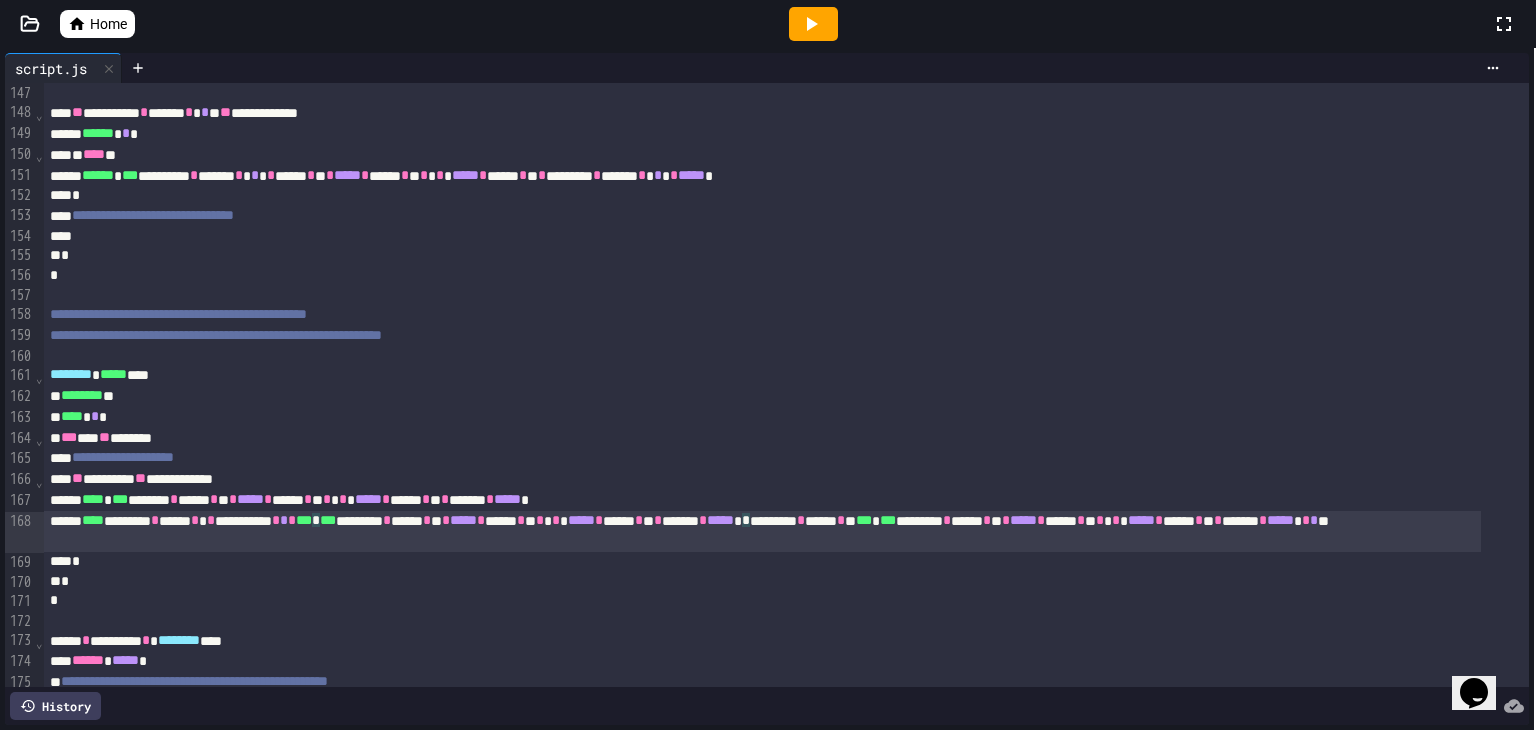 scroll, scrollTop: 3110, scrollLeft: 0, axis: vertical 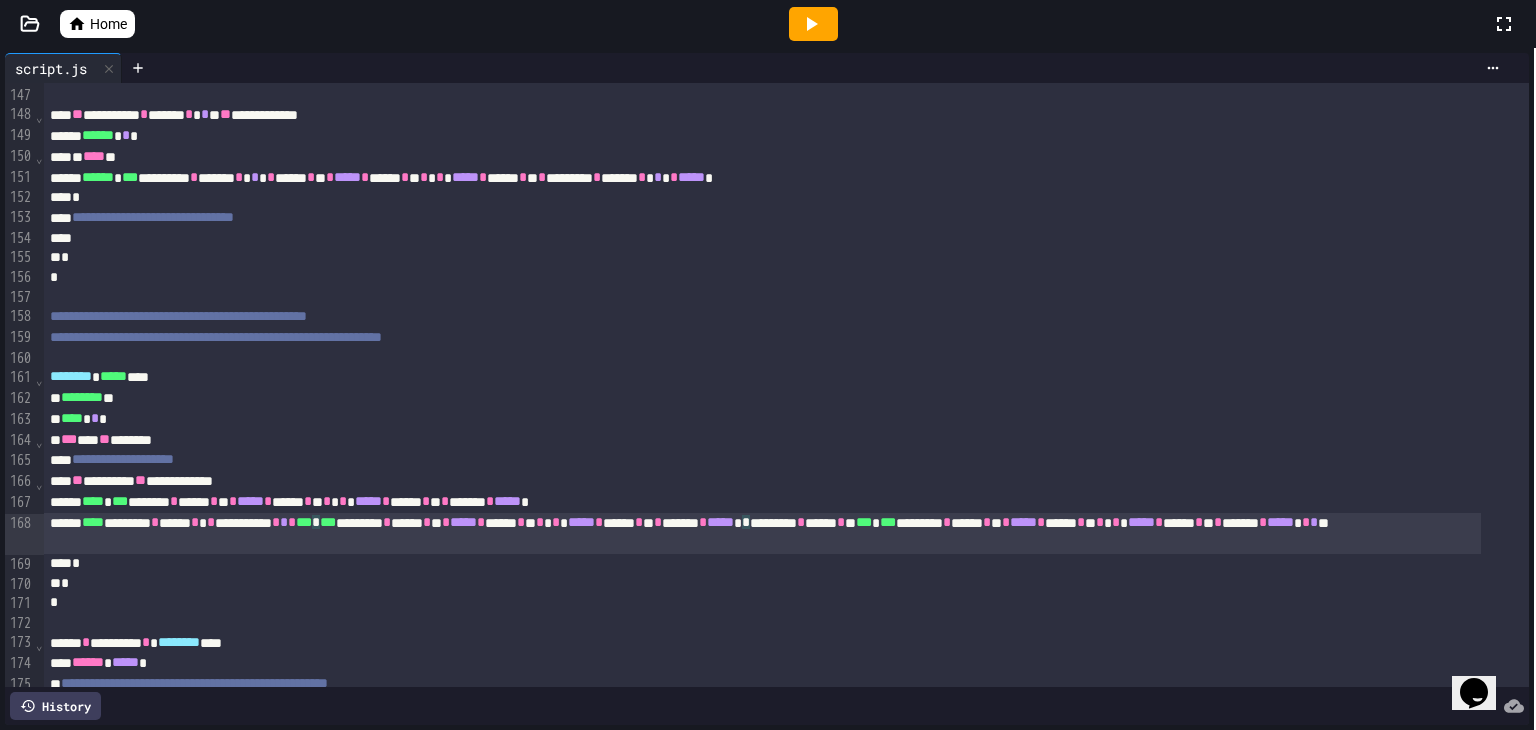 click on "**********" at bounding box center (762, 534) 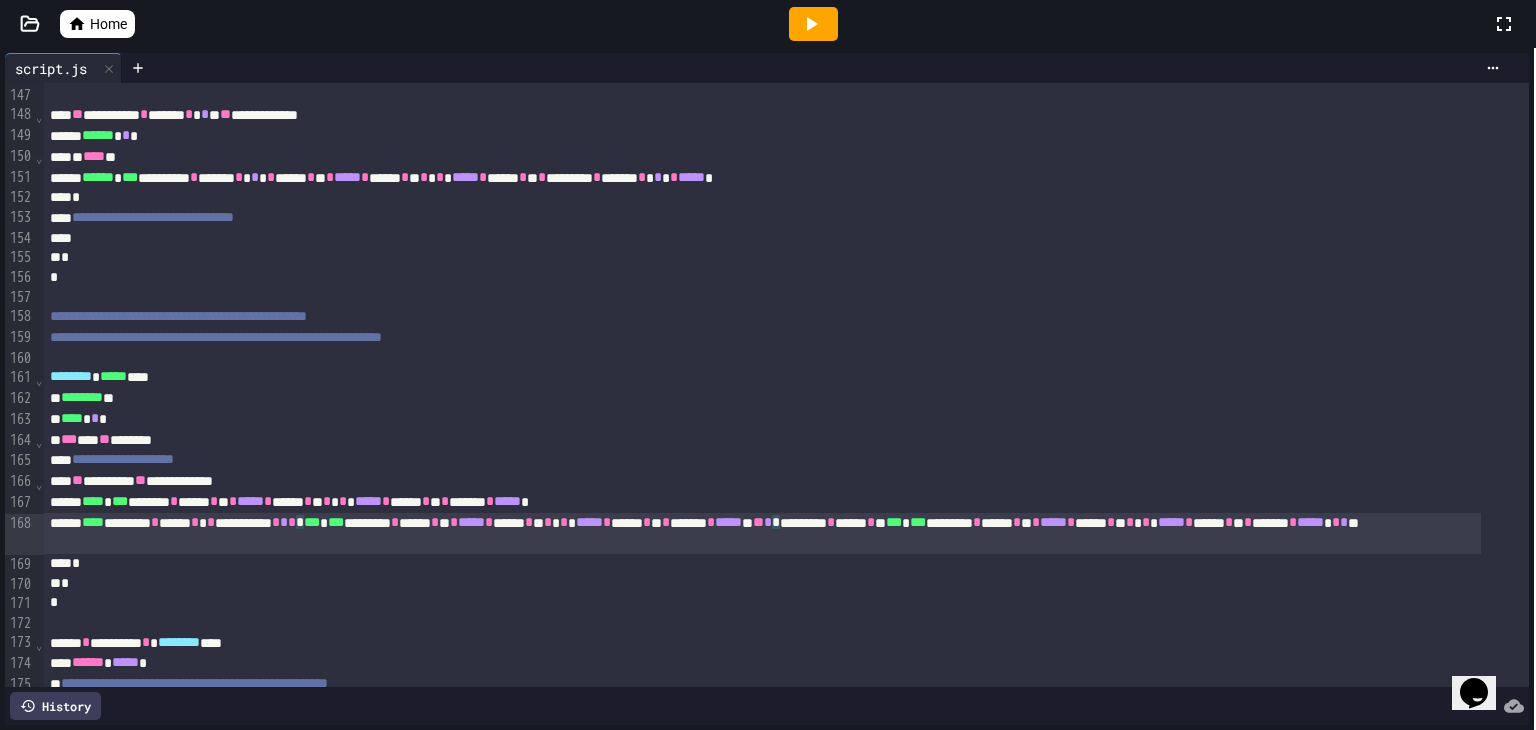 click on "*" at bounding box center [776, 522] 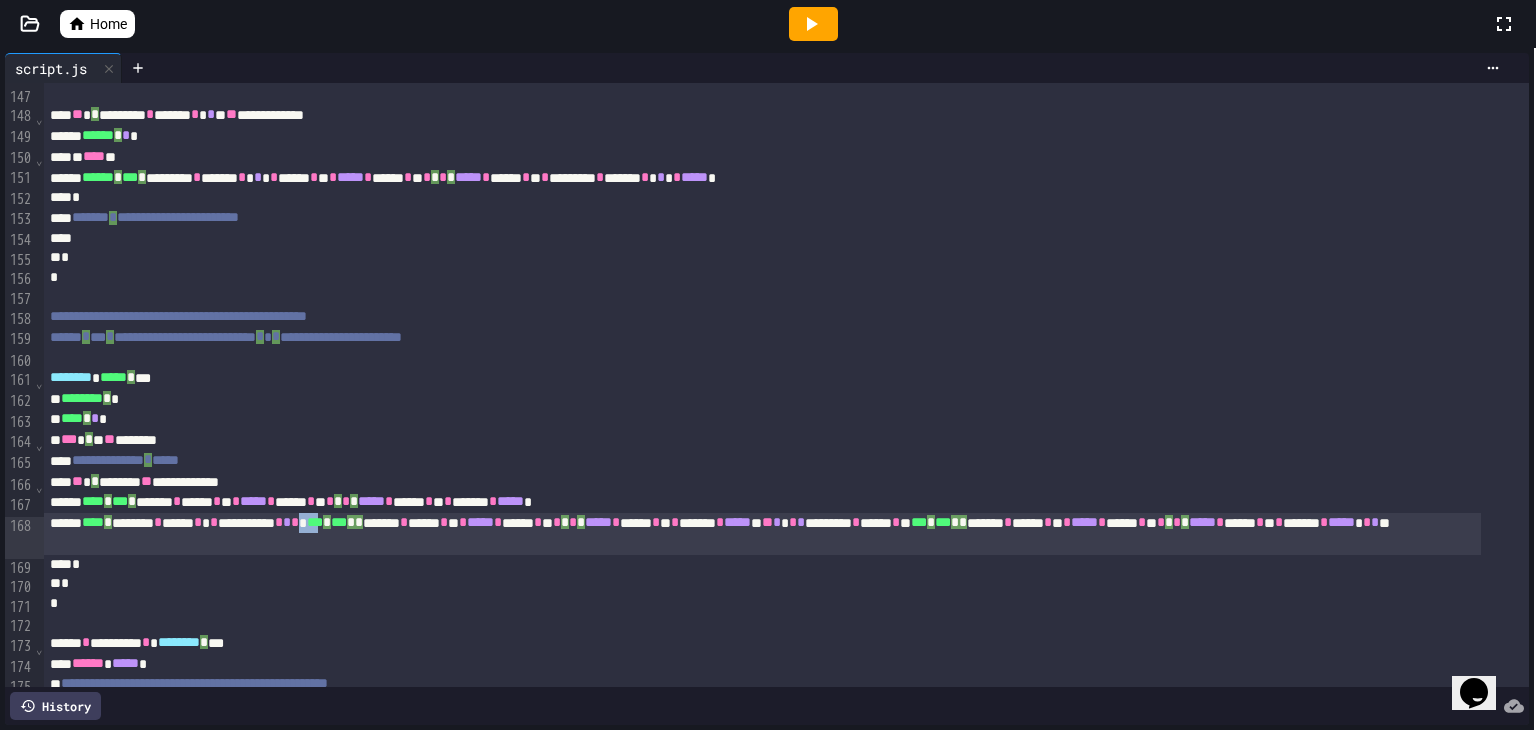 scroll, scrollTop: 3110, scrollLeft: 0, axis: vertical 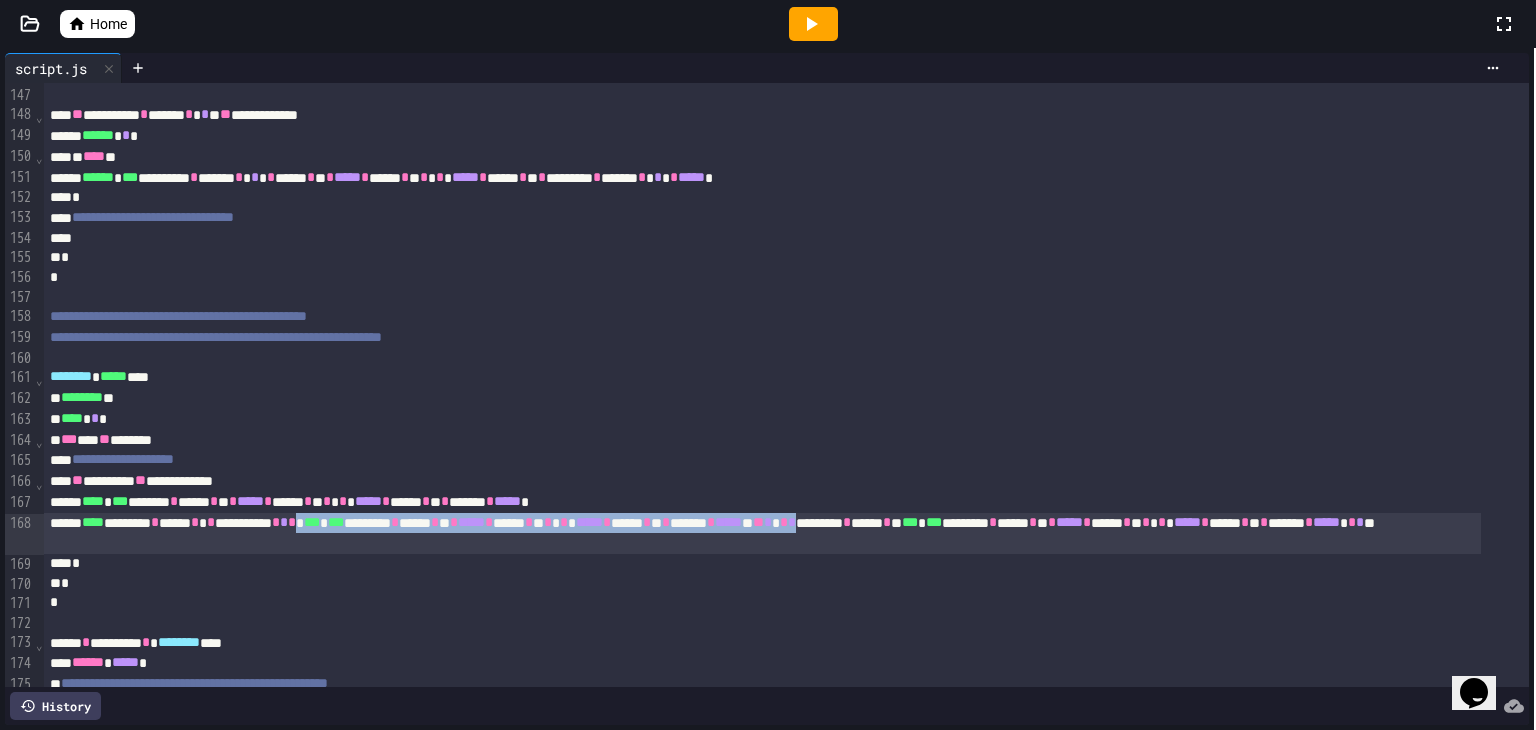 drag, startPoint x: 386, startPoint y: 528, endPoint x: 1029, endPoint y: 528, distance: 643 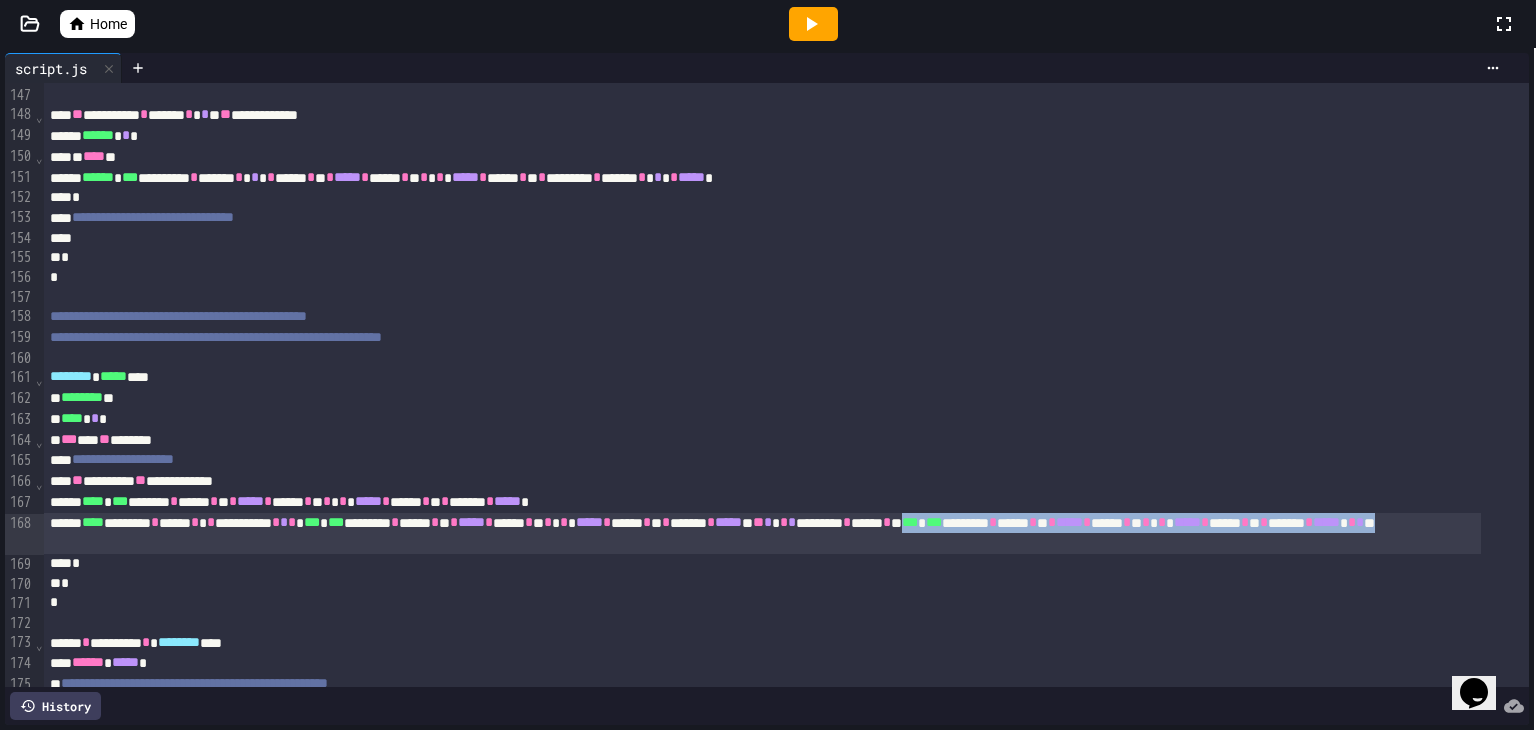 scroll, scrollTop: 3110, scrollLeft: 0, axis: vertical 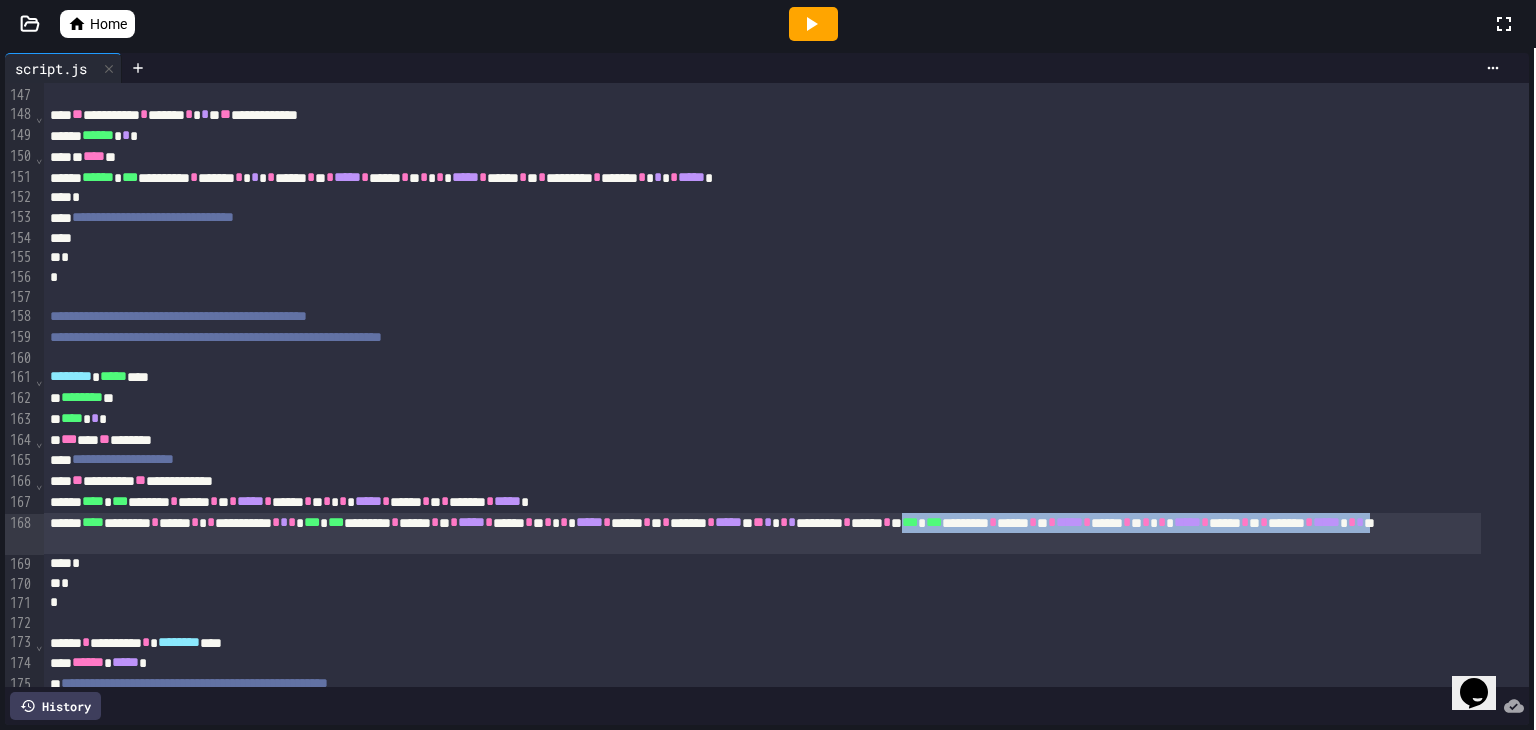 drag, startPoint x: 1178, startPoint y: 518, endPoint x: 530, endPoint y: 546, distance: 648.6047 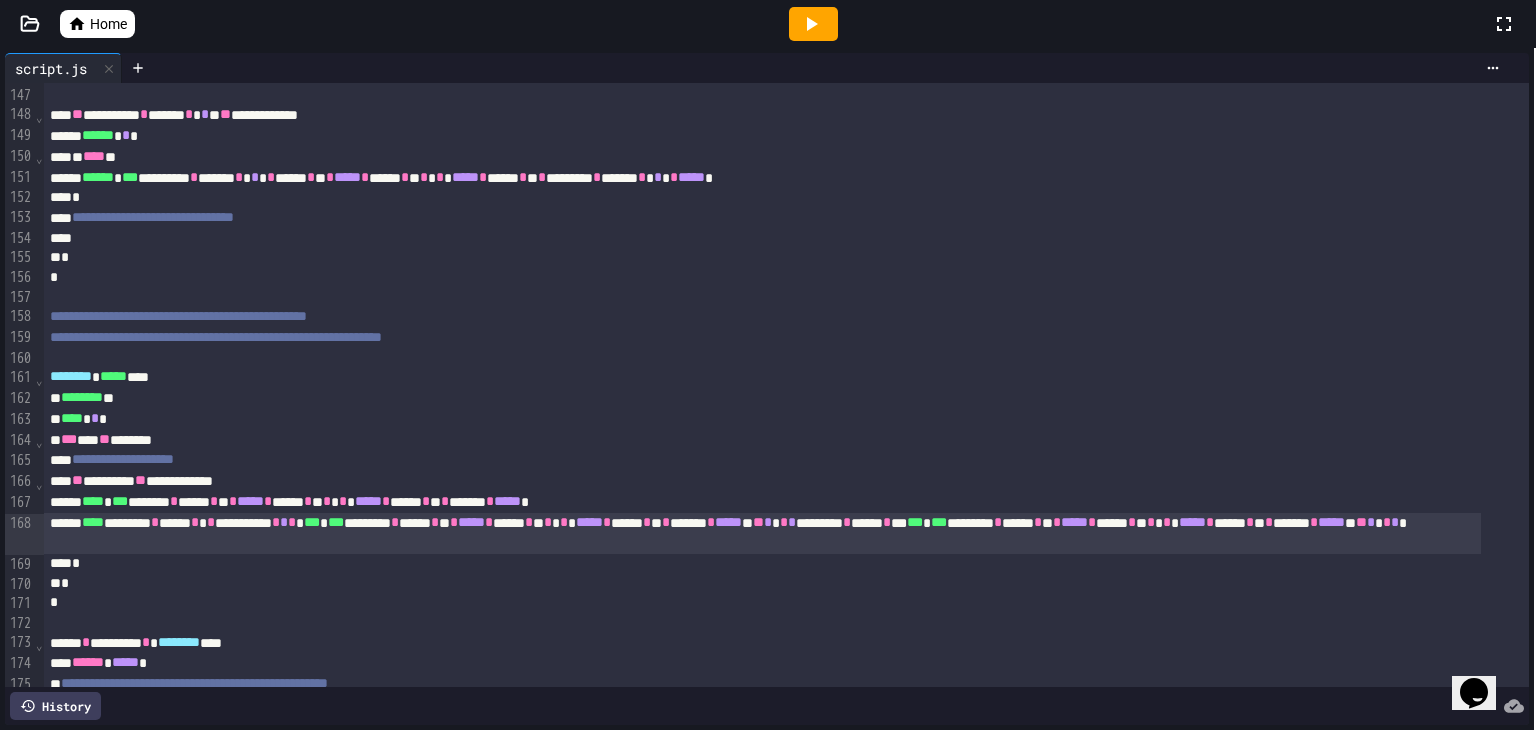 click on "*" at bounding box center (792, 522) 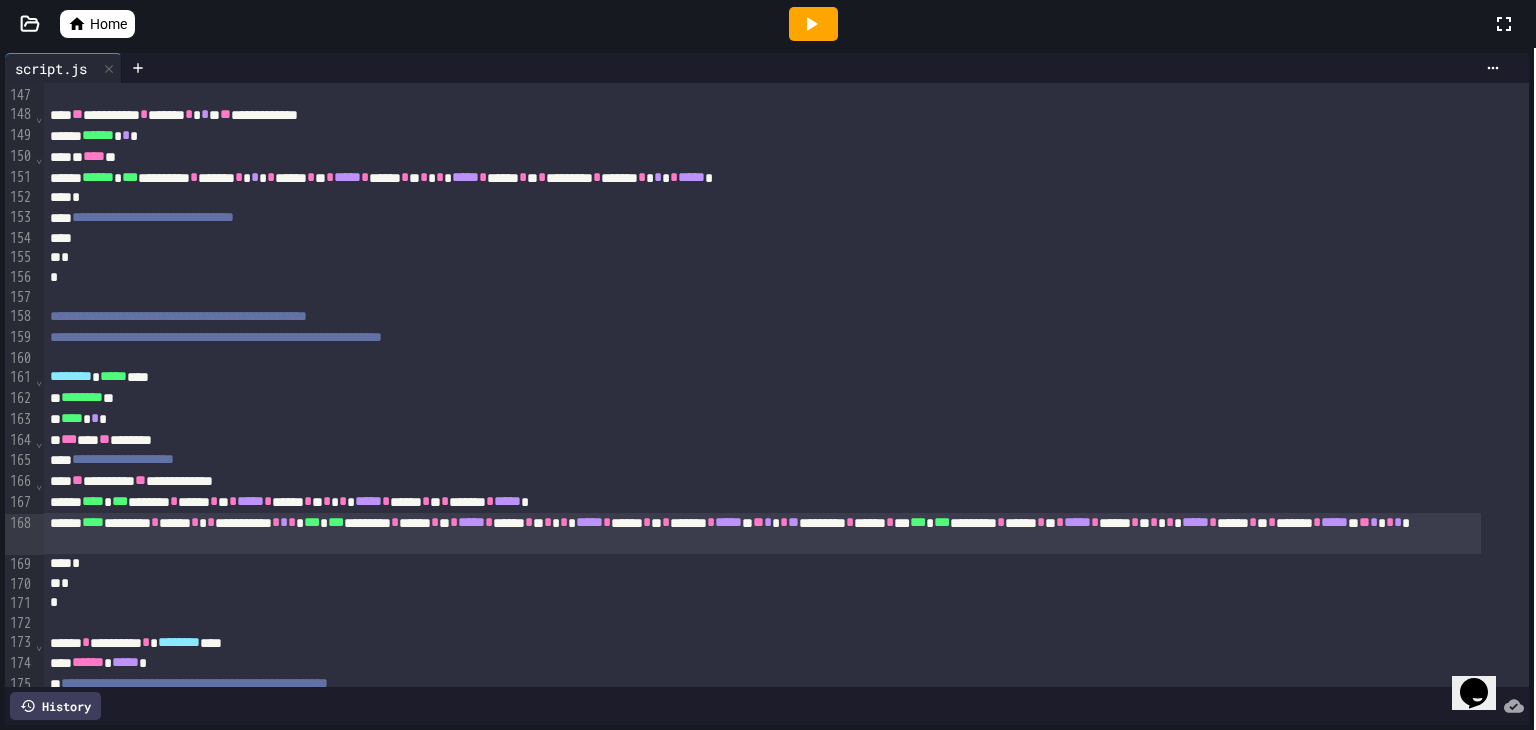 click on "*" at bounding box center (1398, 522) 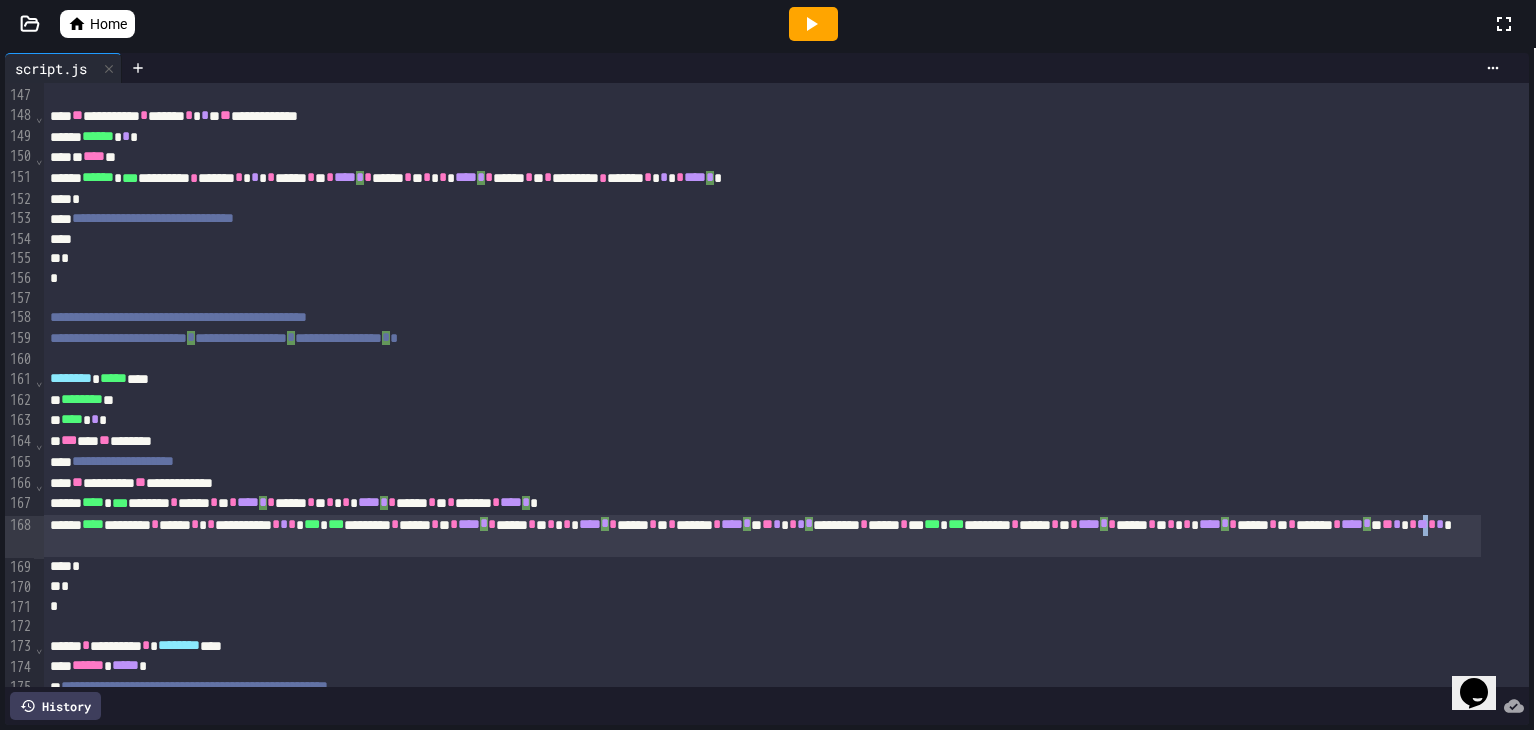 click on "**" at bounding box center (1422, 524) 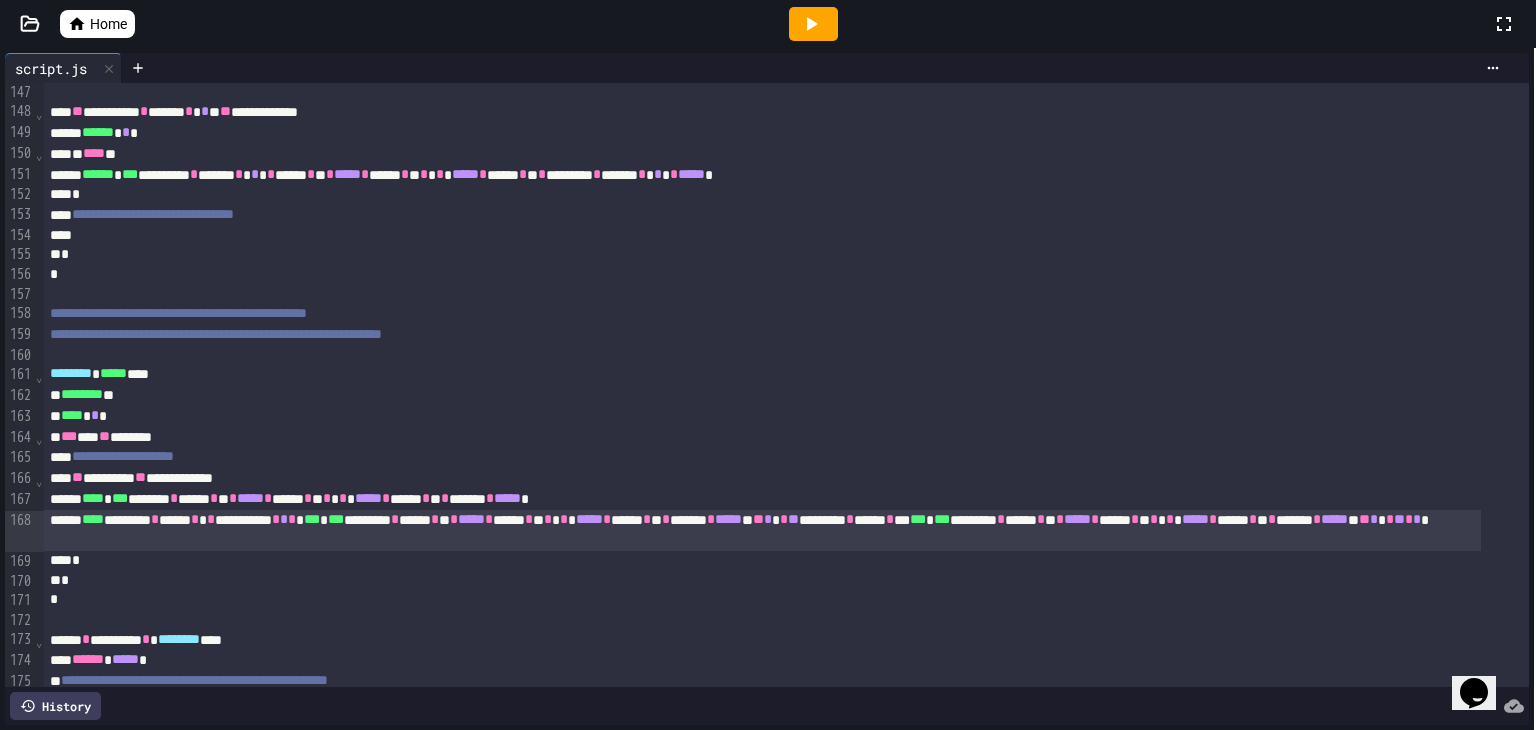 click on "**" at bounding box center [1399, 519] 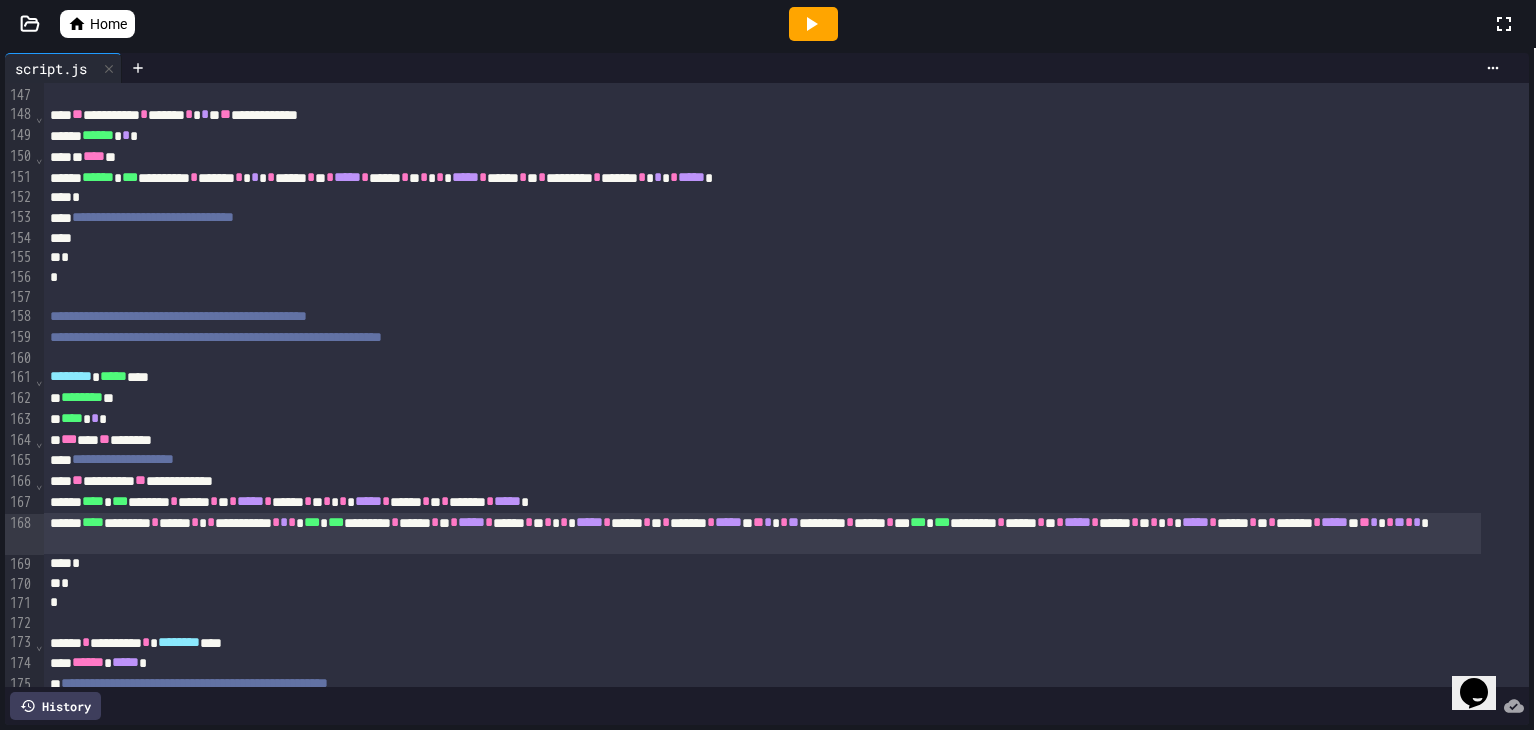 click on "**" at bounding box center (1399, 522) 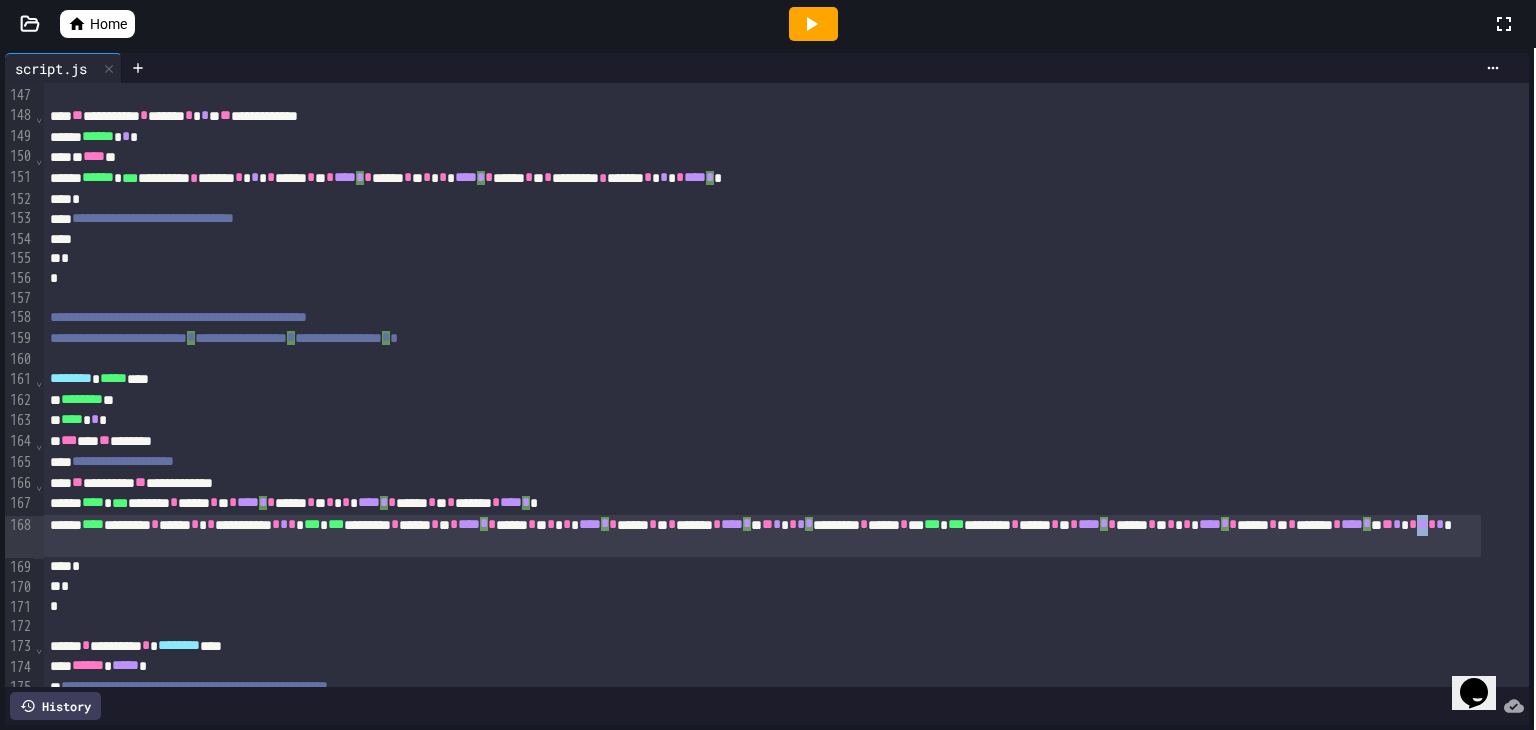 scroll, scrollTop: 3110, scrollLeft: 0, axis: vertical 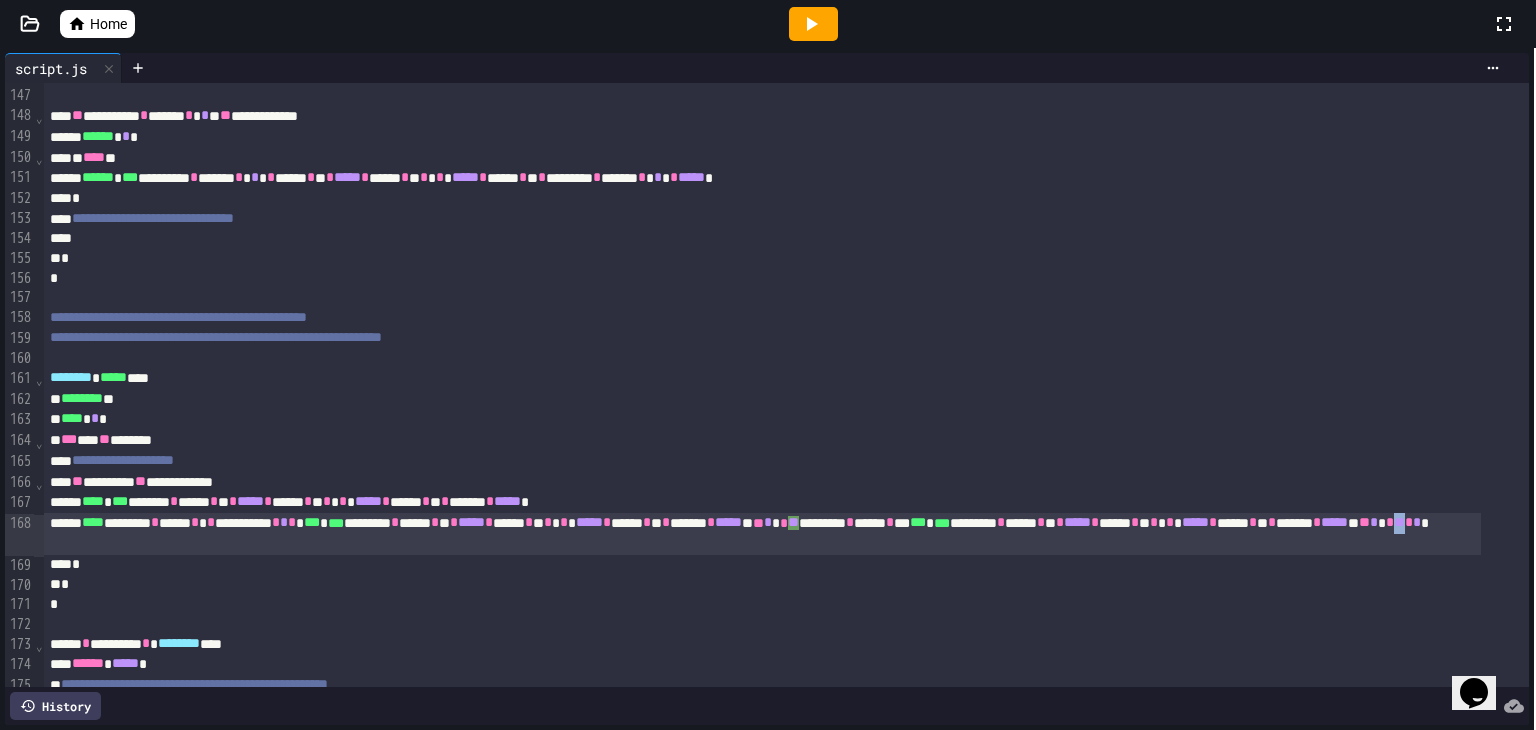 drag, startPoint x: 570, startPoint y: 544, endPoint x: 556, endPoint y: 545, distance: 14.035668 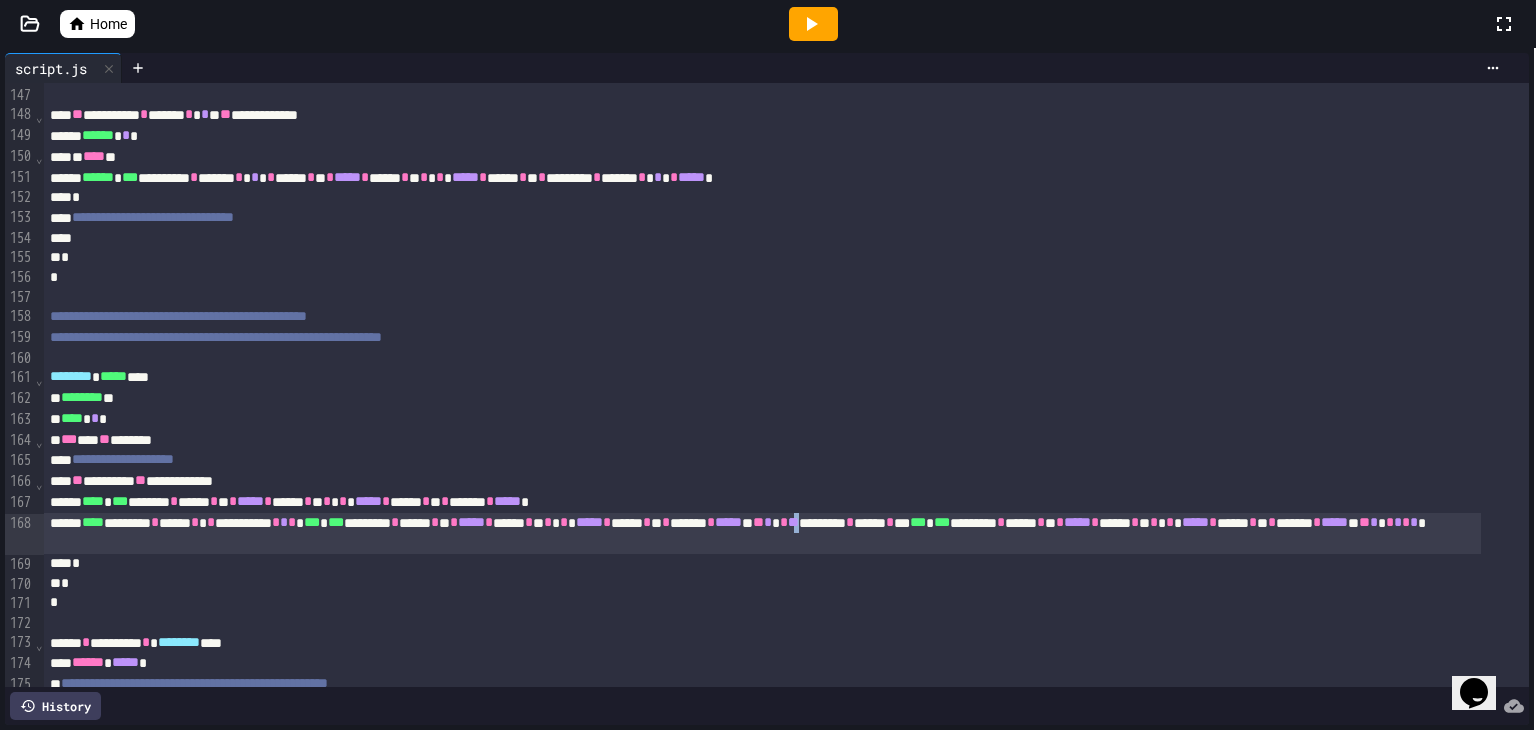 scroll, scrollTop: 3110, scrollLeft: 0, axis: vertical 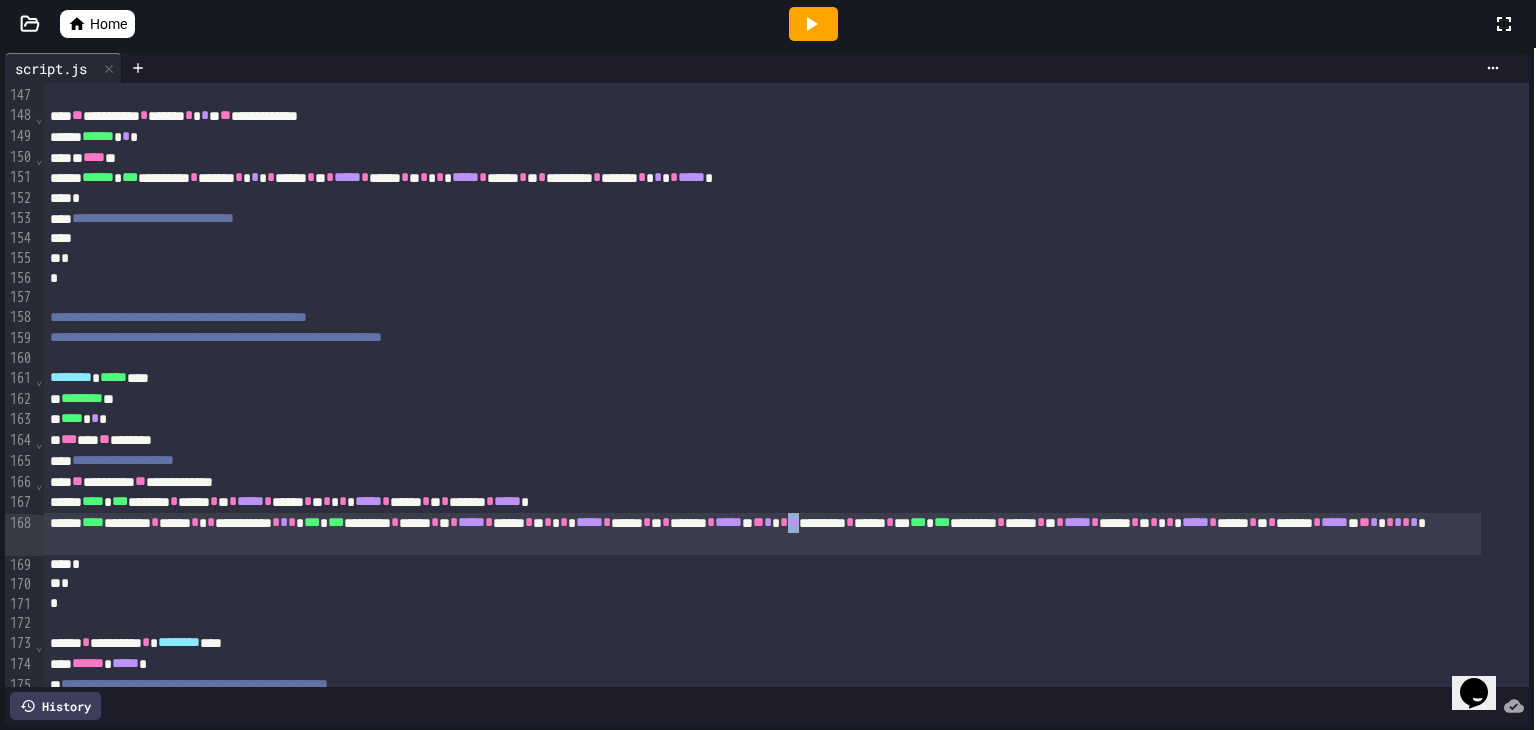 drag, startPoint x: 1036, startPoint y: 523, endPoint x: 1024, endPoint y: 525, distance: 12.165525 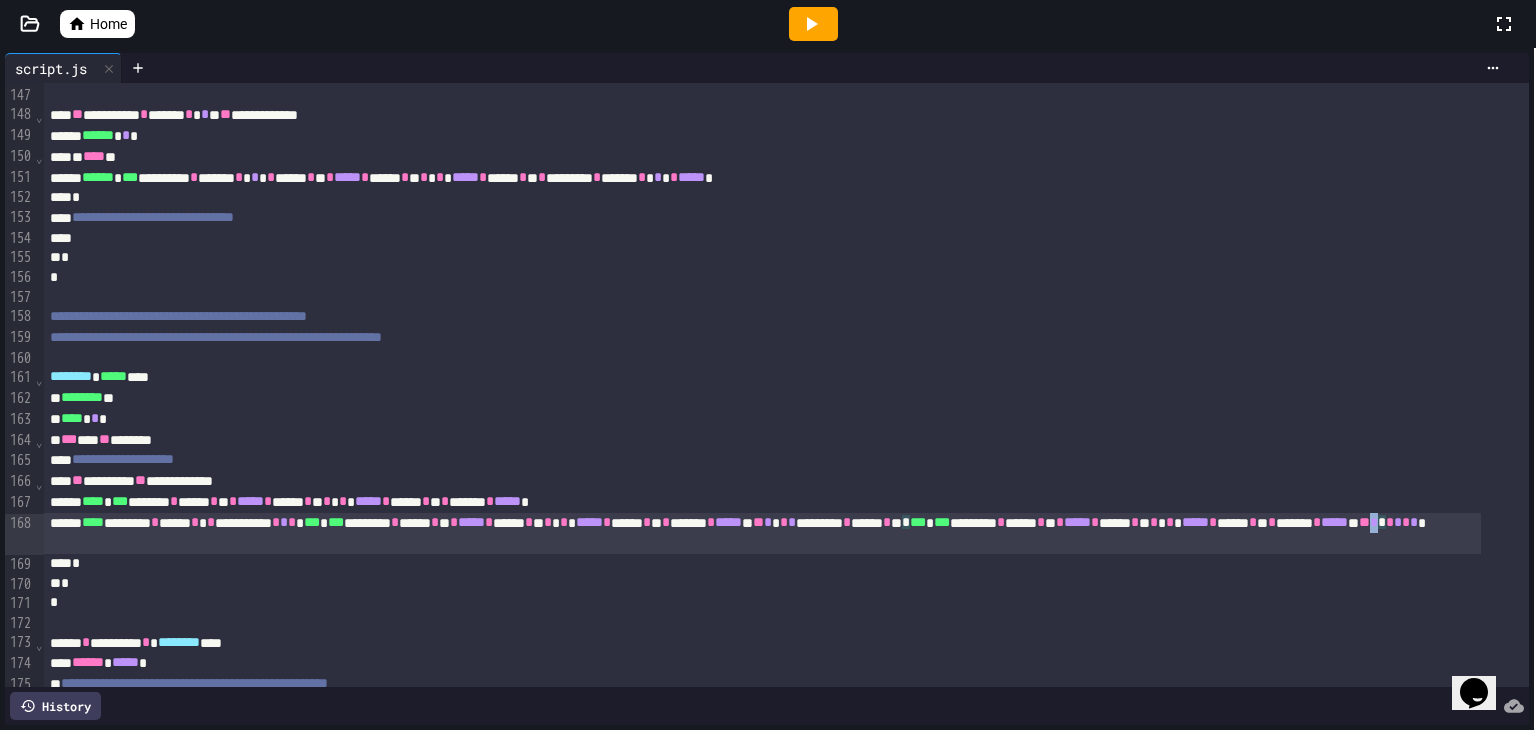 scroll, scrollTop: 3113, scrollLeft: 0, axis: vertical 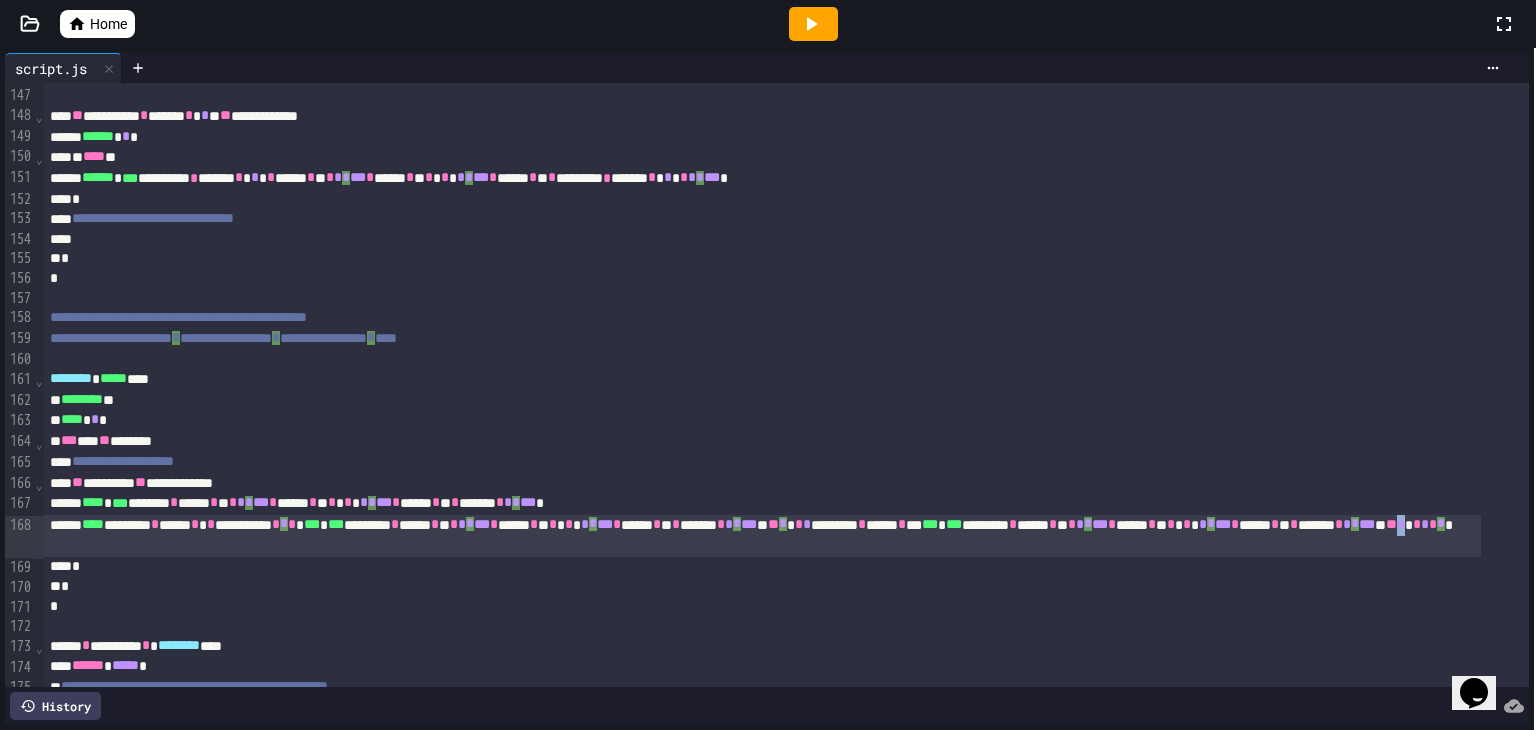 click on "**********" at bounding box center [762, 536] 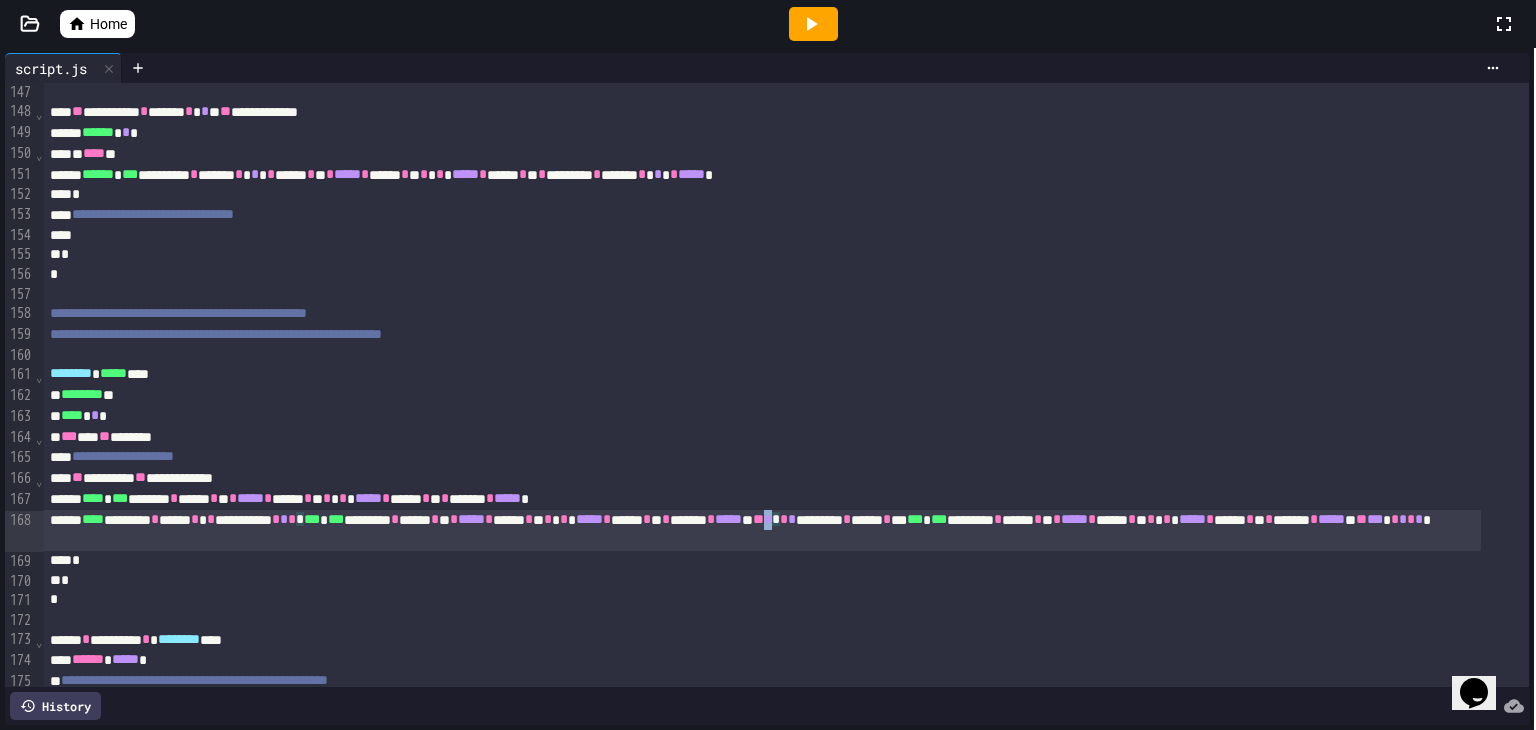 scroll, scrollTop: 3116, scrollLeft: 0, axis: vertical 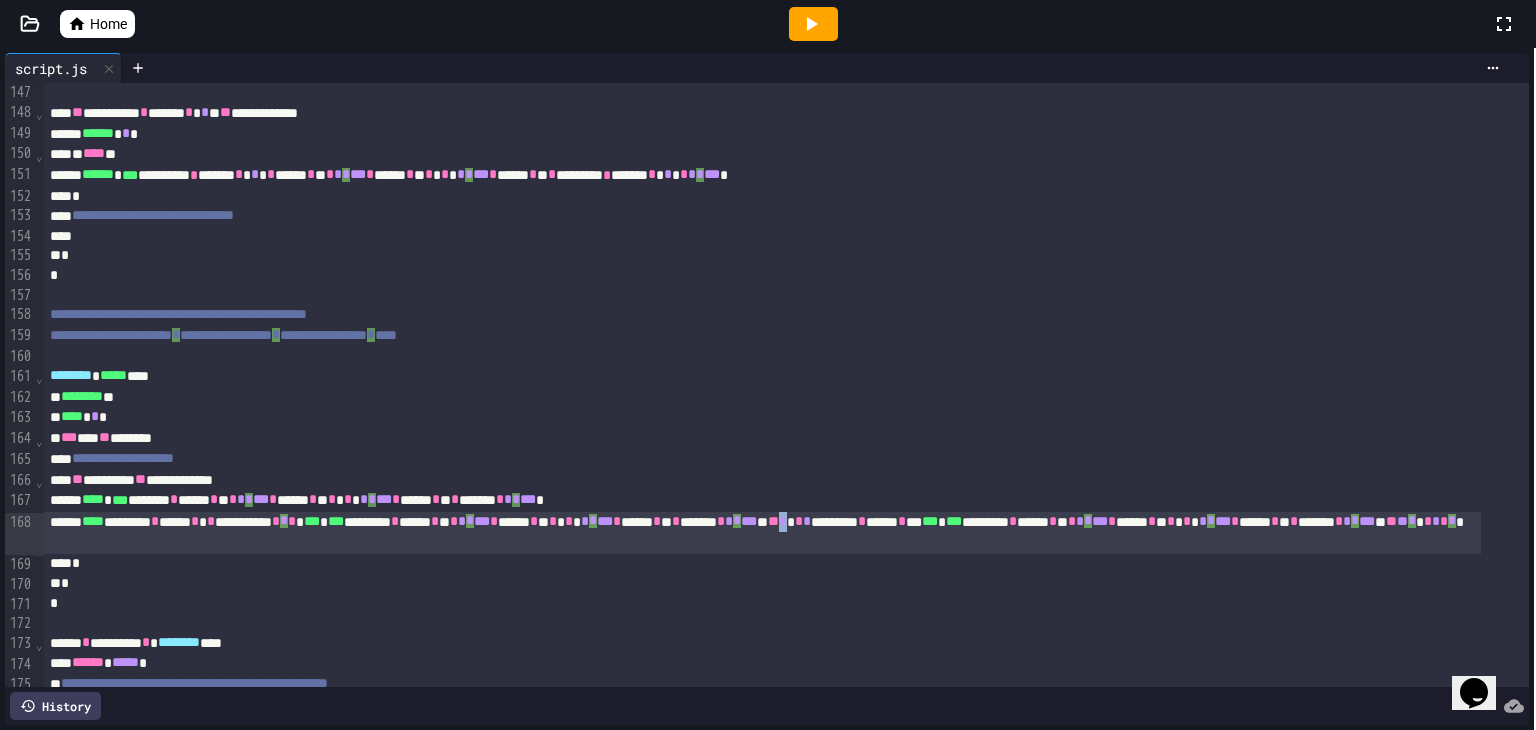 click on "**********" at bounding box center (762, 533) 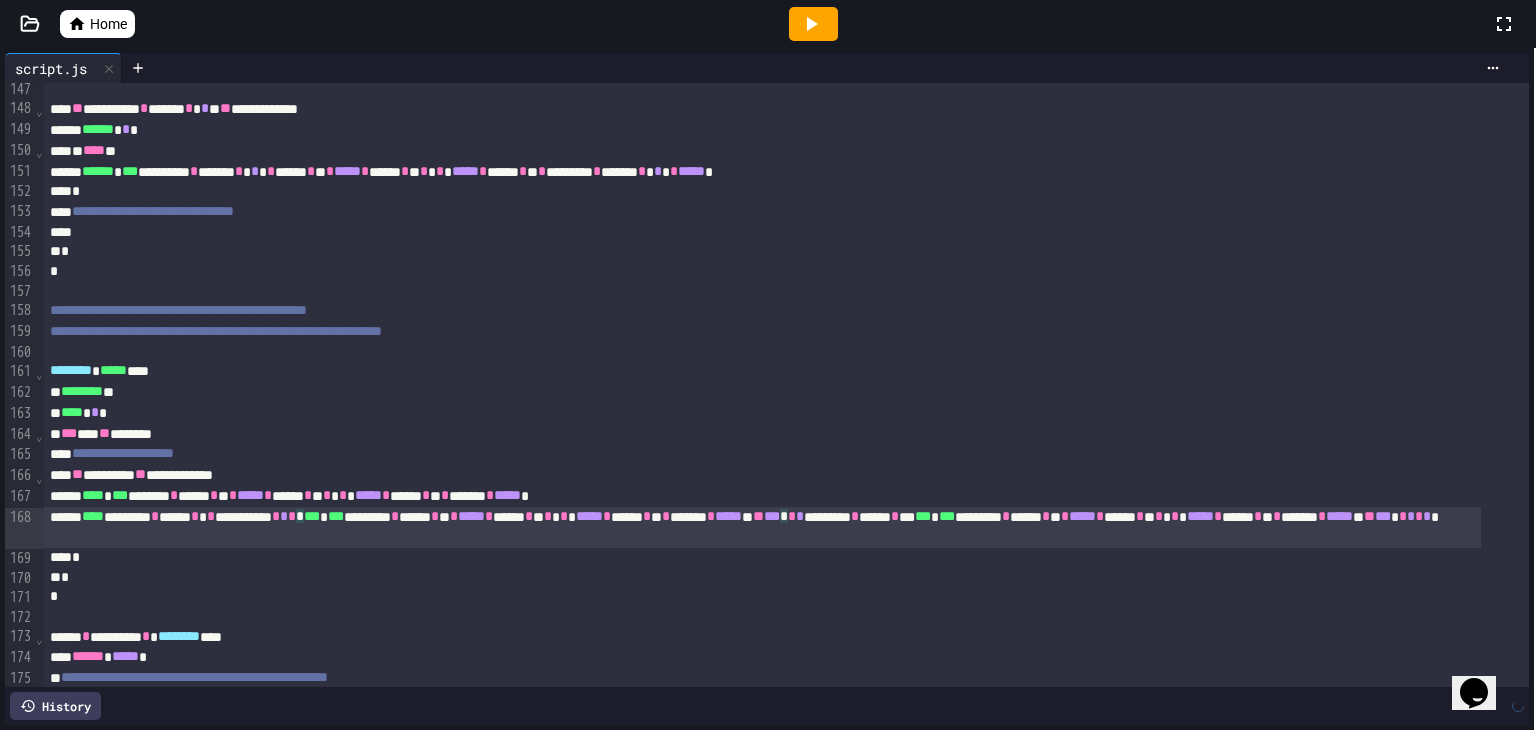 click on "**********" at bounding box center [786, 332] 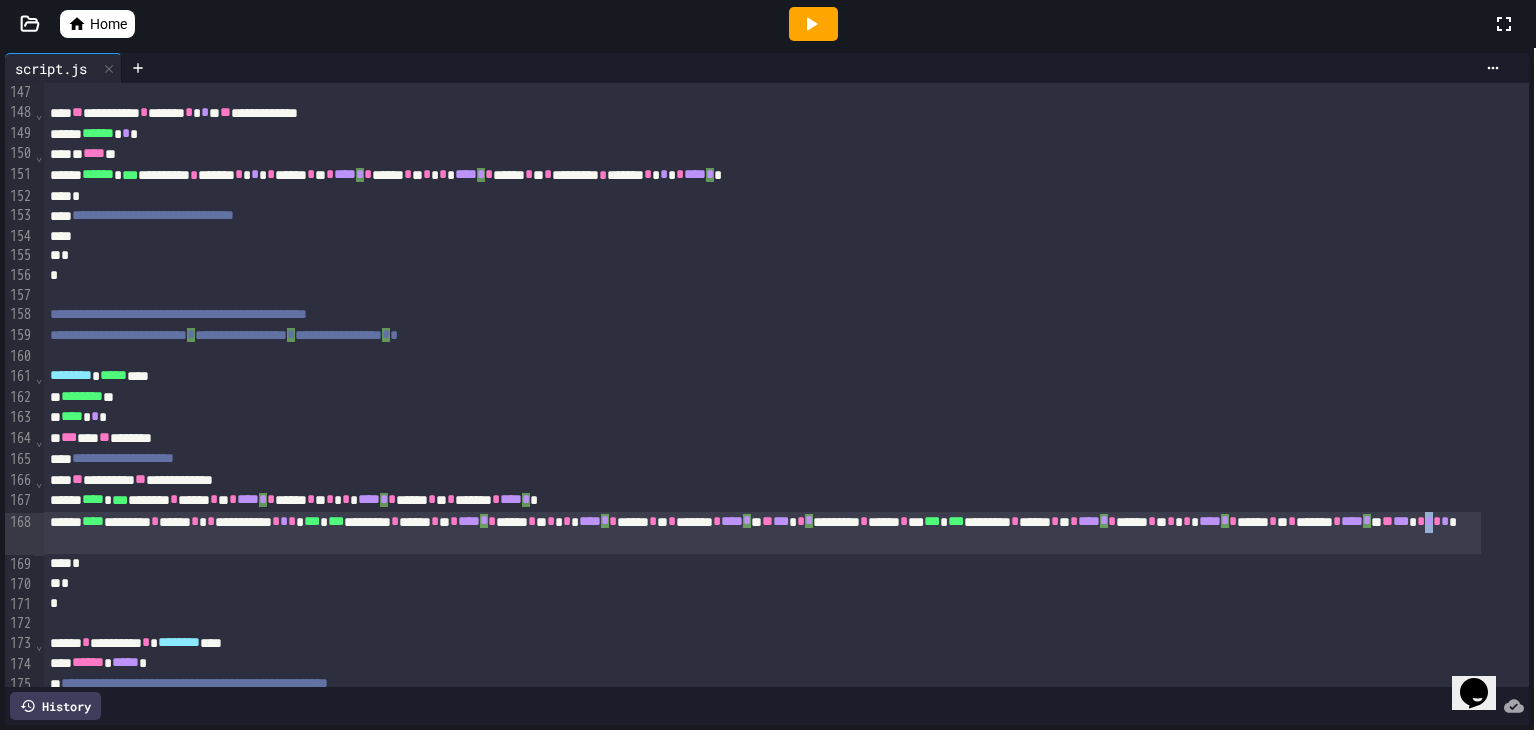 scroll, scrollTop: 3120, scrollLeft: 0, axis: vertical 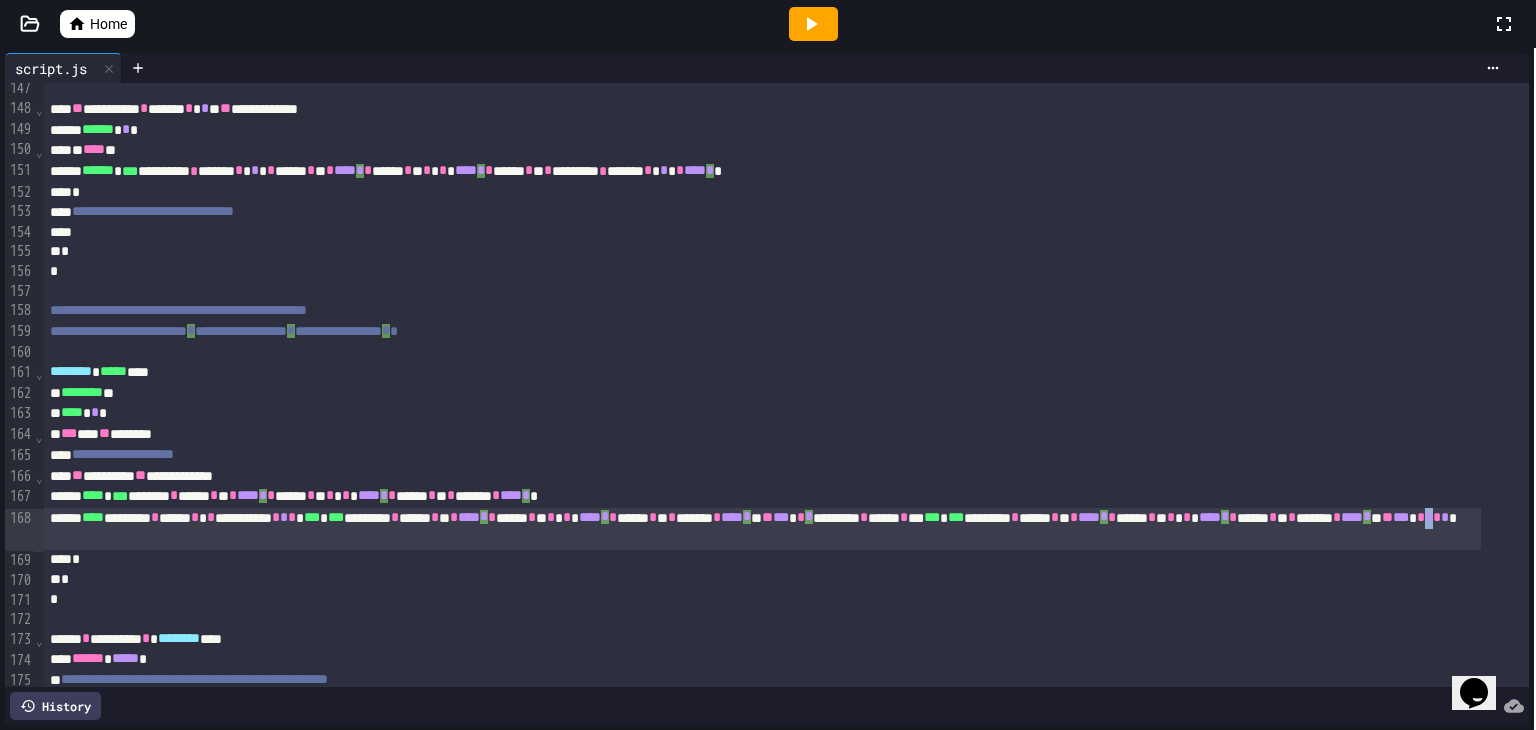 click on "**********" at bounding box center [762, 529] 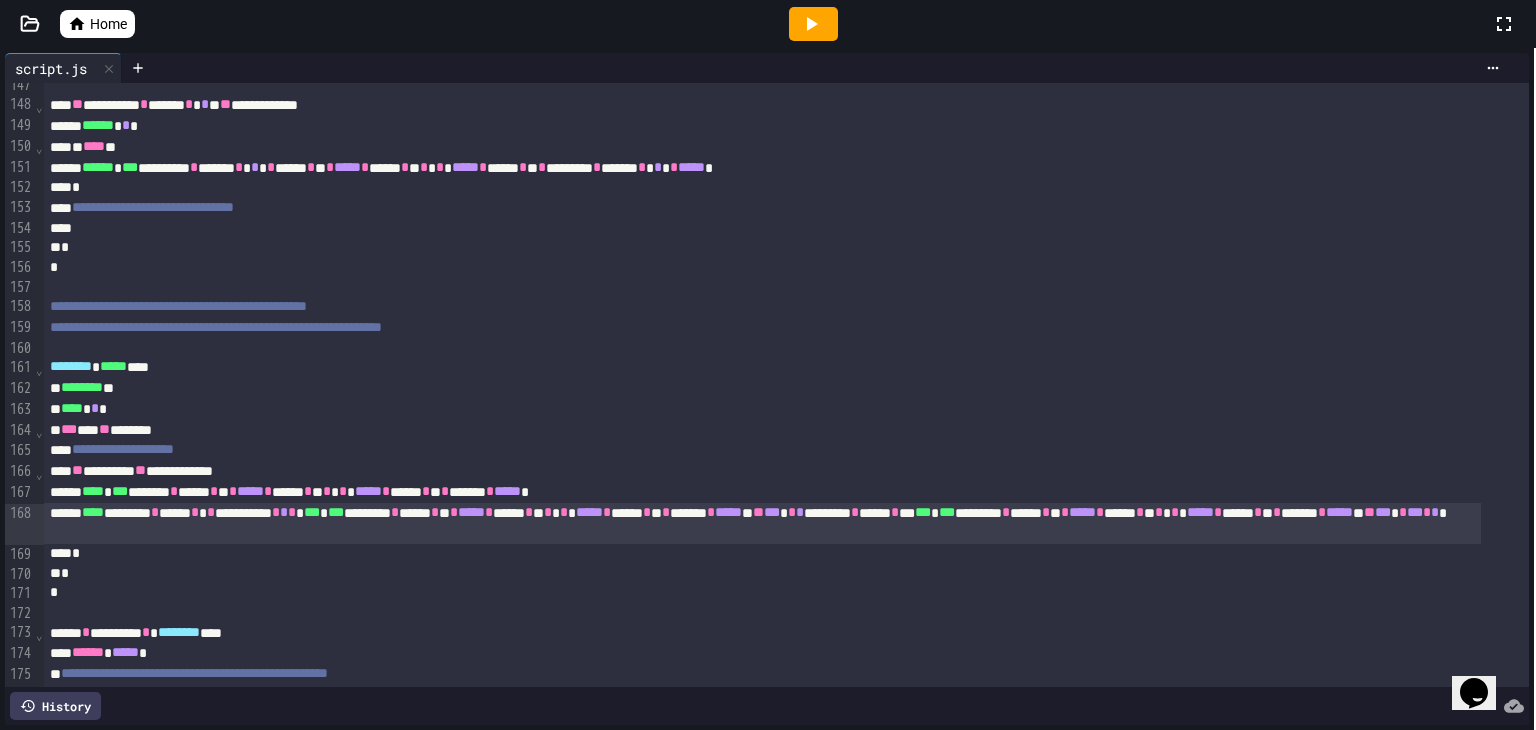 click on "*" at bounding box center (800, 512) 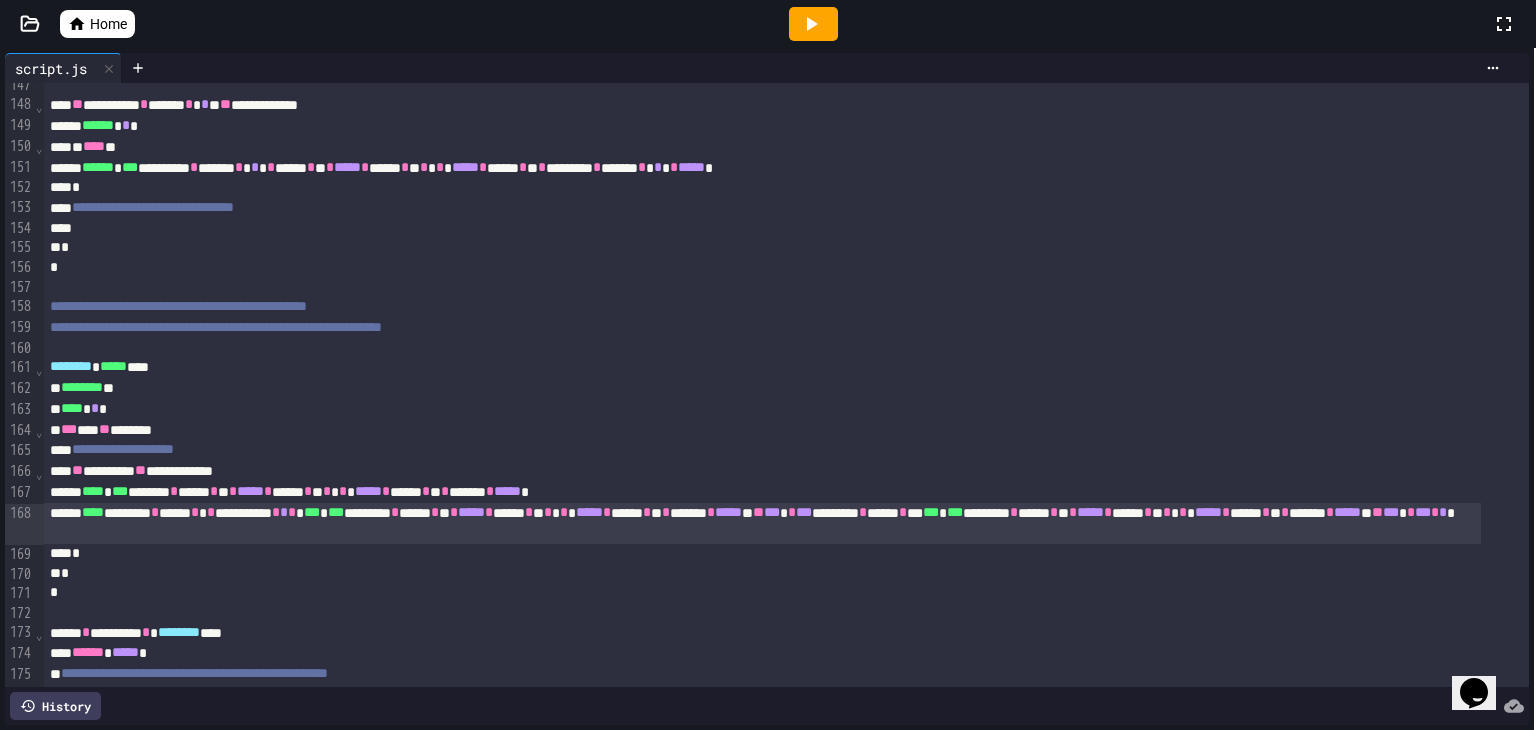 click on "**********" at bounding box center [762, 524] 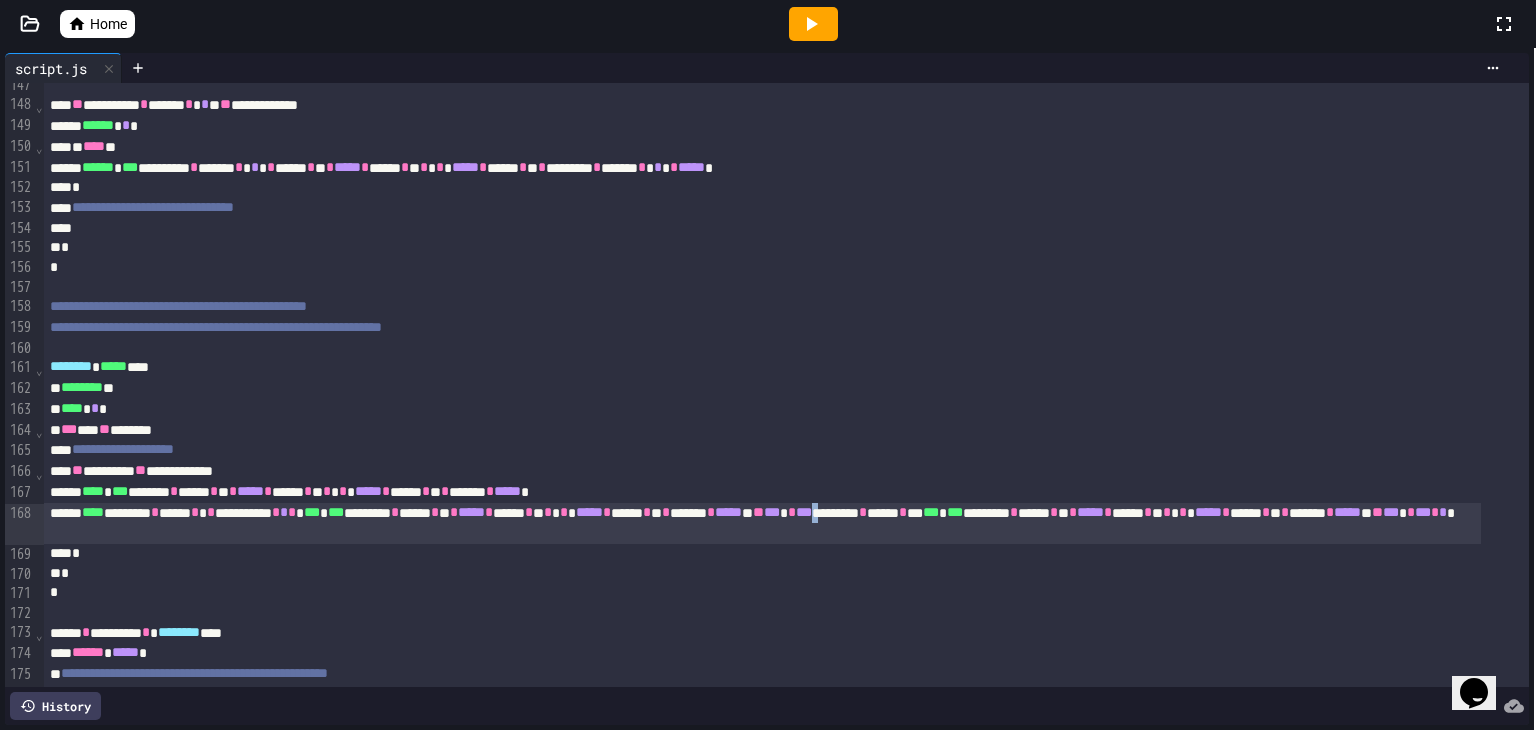 click on "**********" at bounding box center (762, 524) 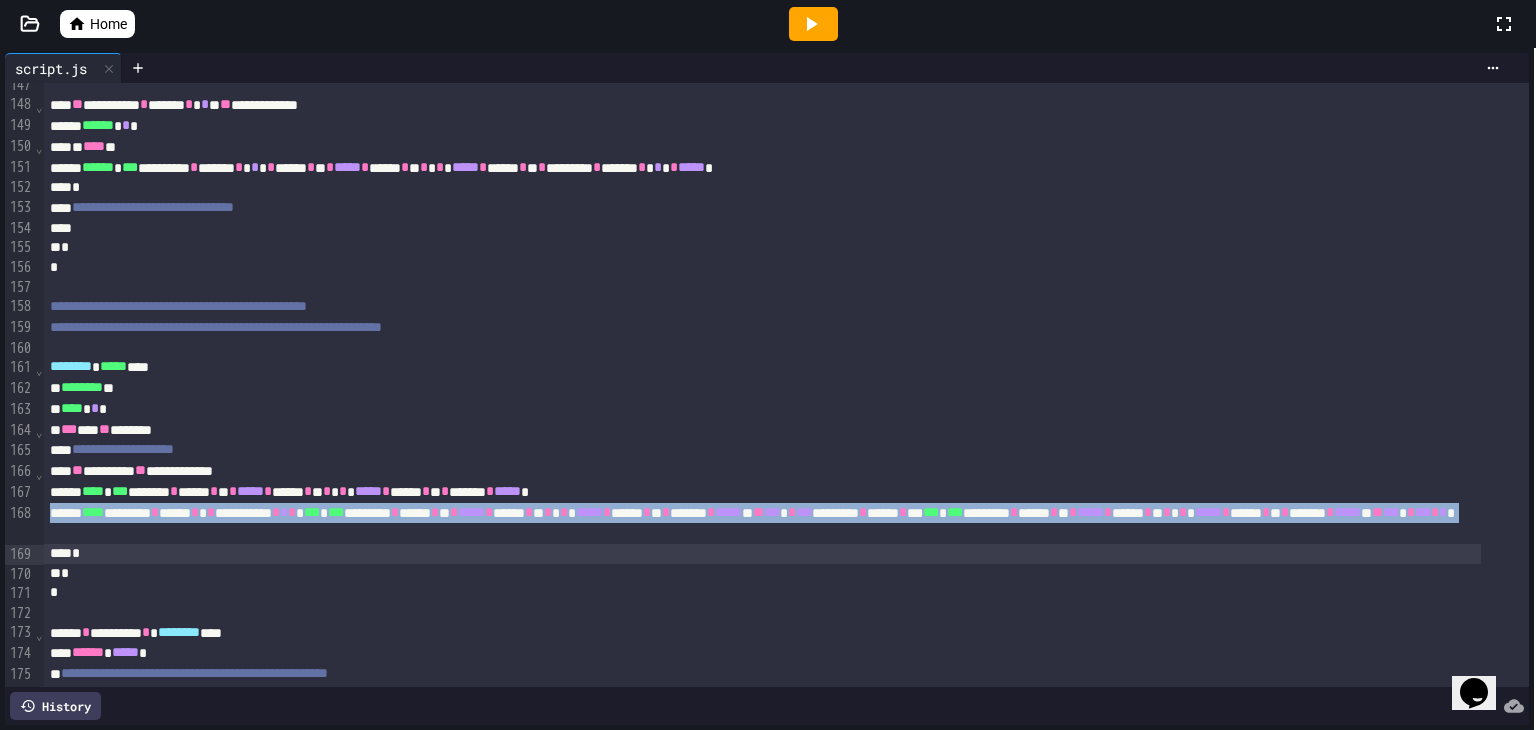 click on "**********" at bounding box center (762, 524) 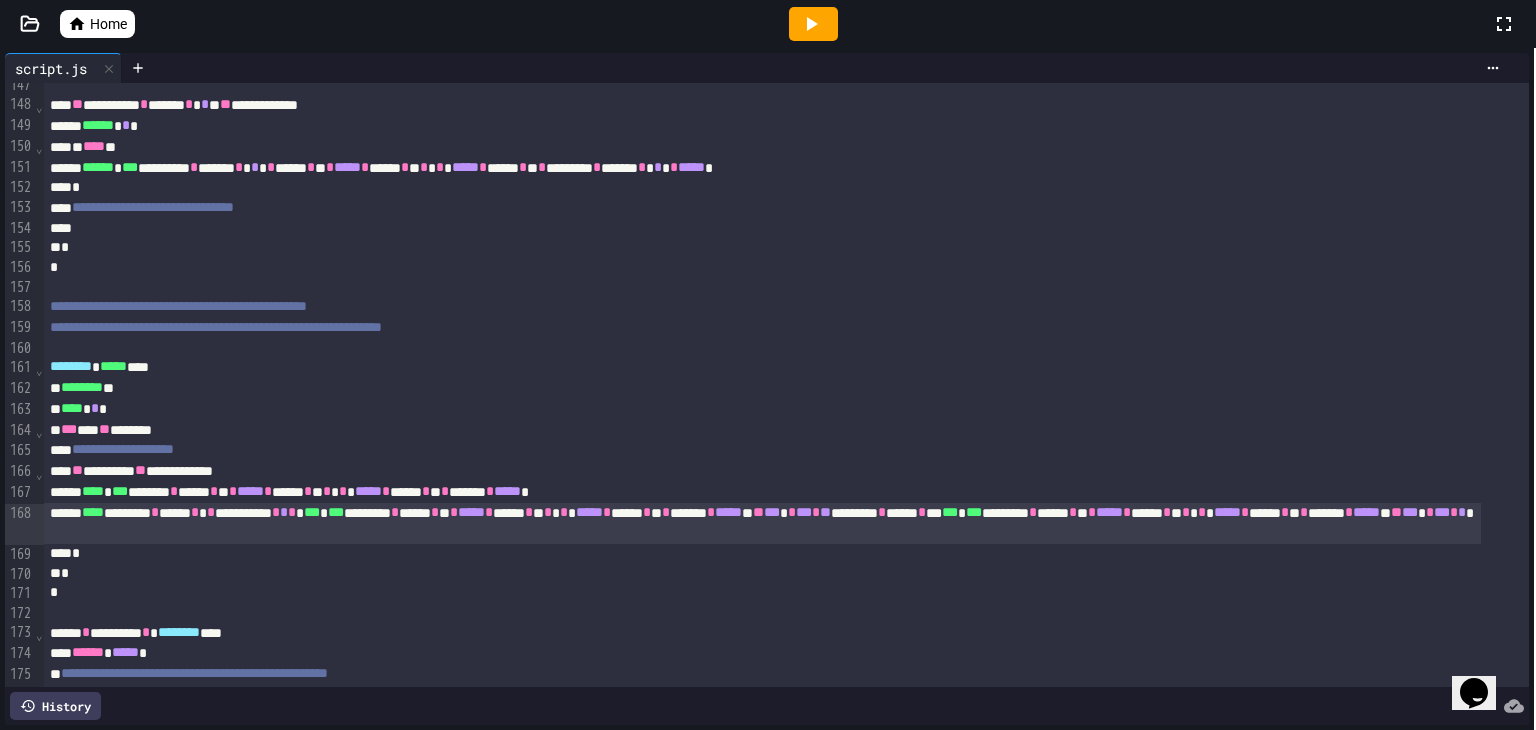 click on "**********" at bounding box center (762, 524) 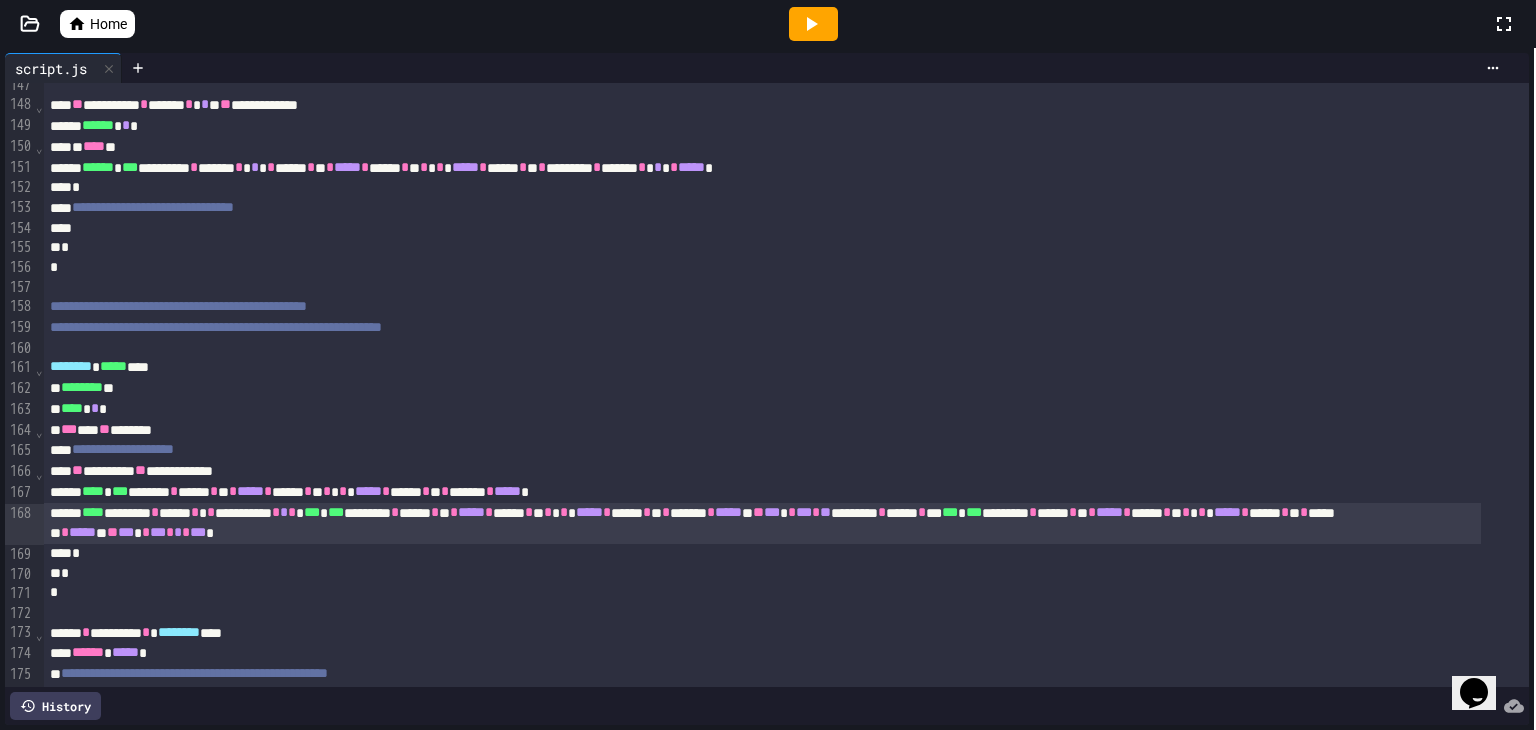 click on "**" at bounding box center (825, 512) 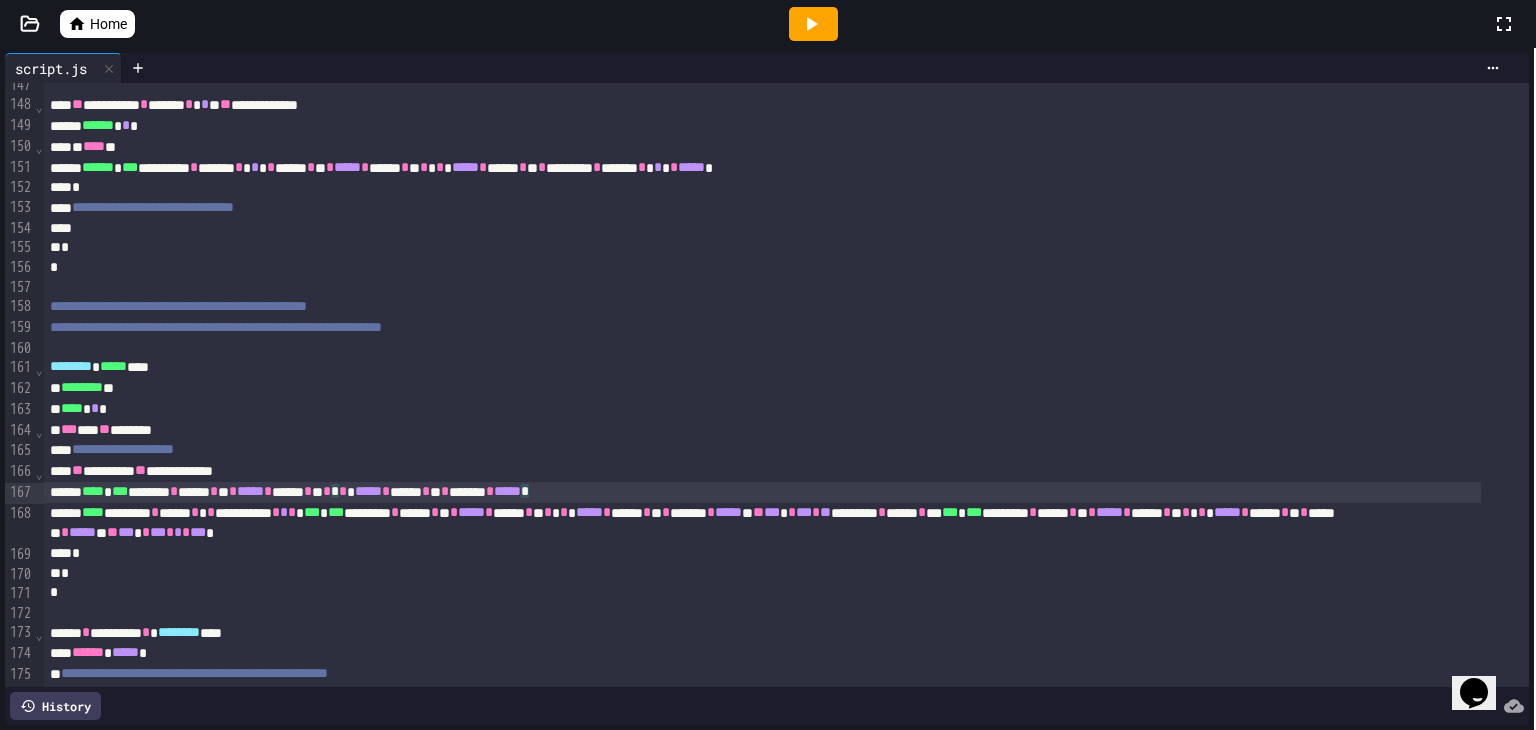 click on "*****" at bounding box center (507, 491) 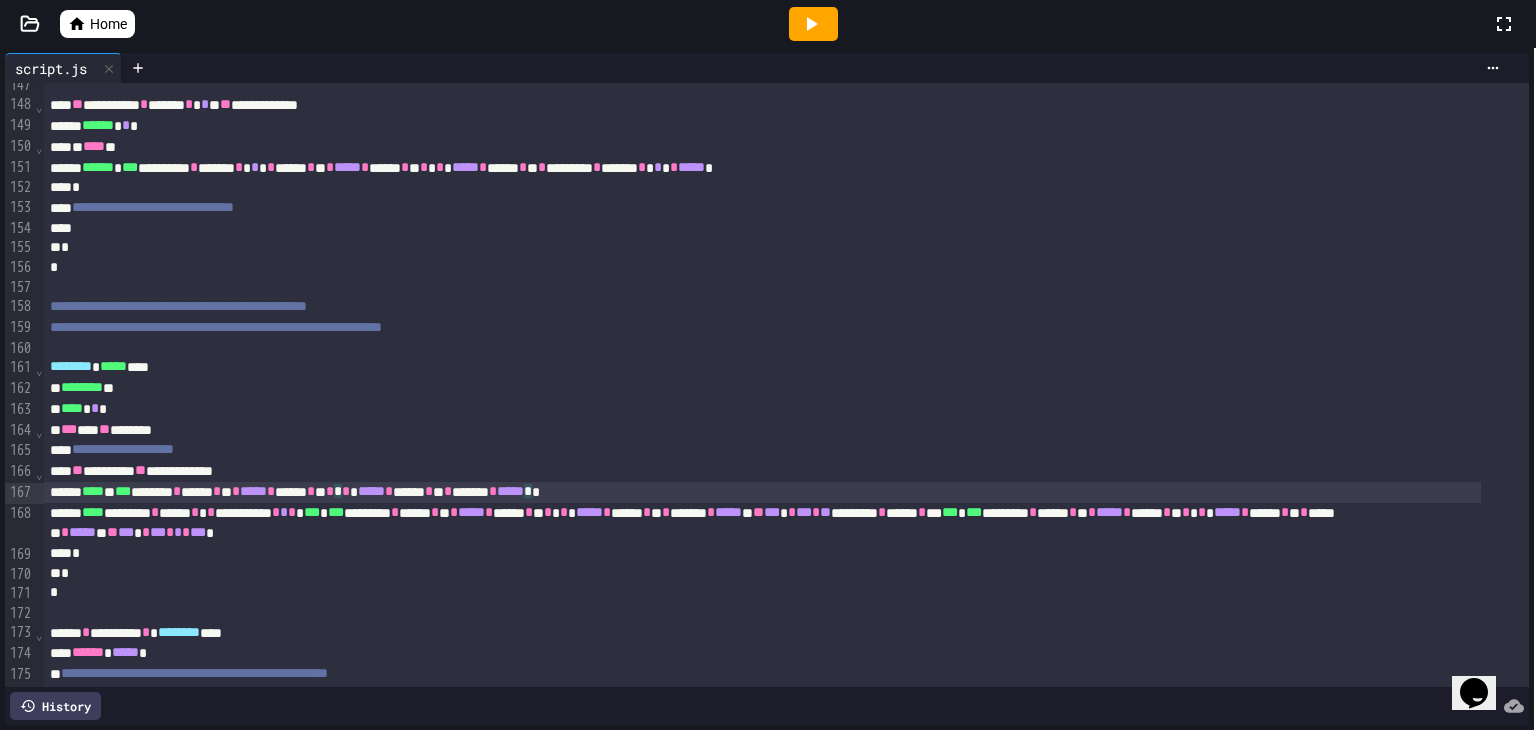 click on "**** ** *** ******** * ****** * ** * ***** * ****** * ** * * * * ***** * ****** * ** * ******* * ***** * *" at bounding box center [762, 492] 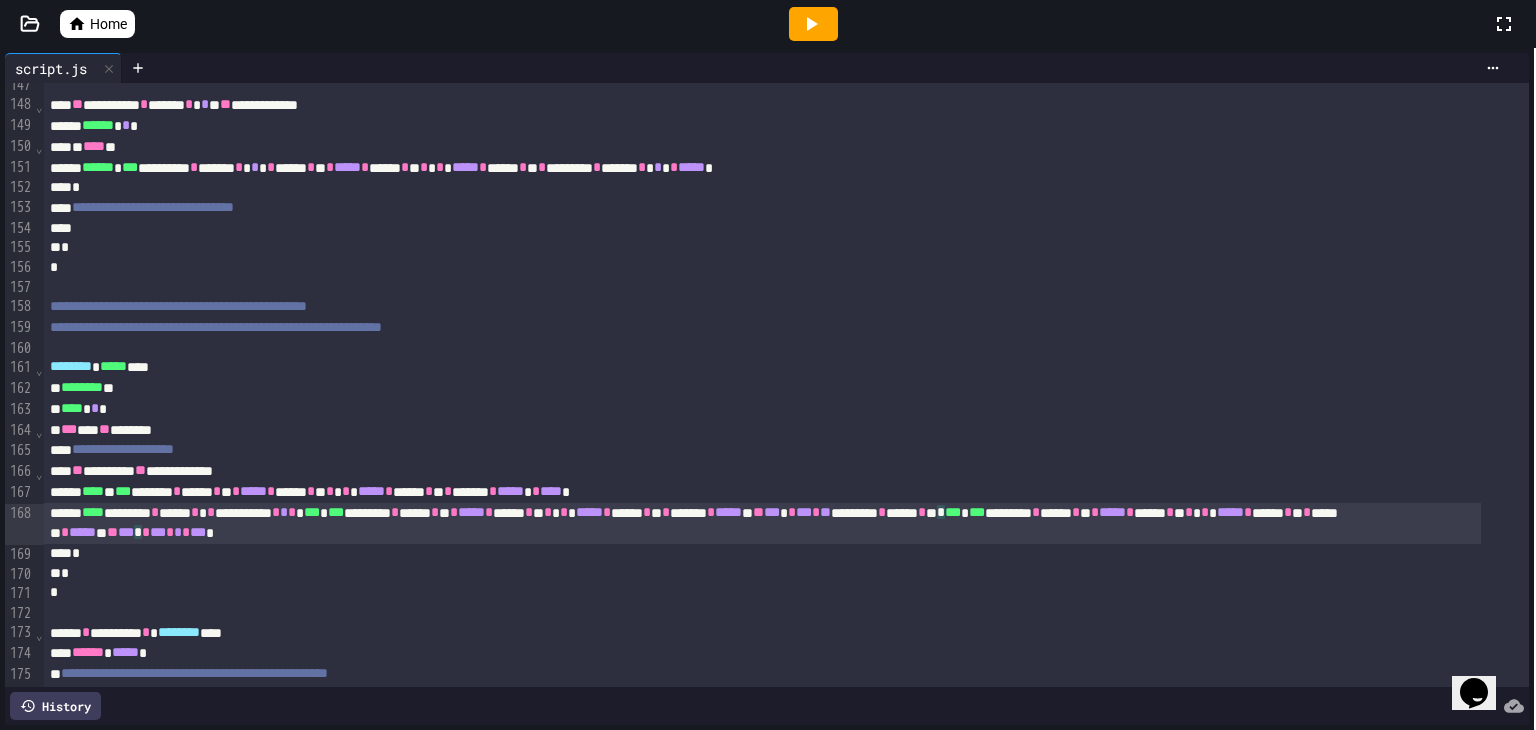click on "***" at bounding box center [126, 532] 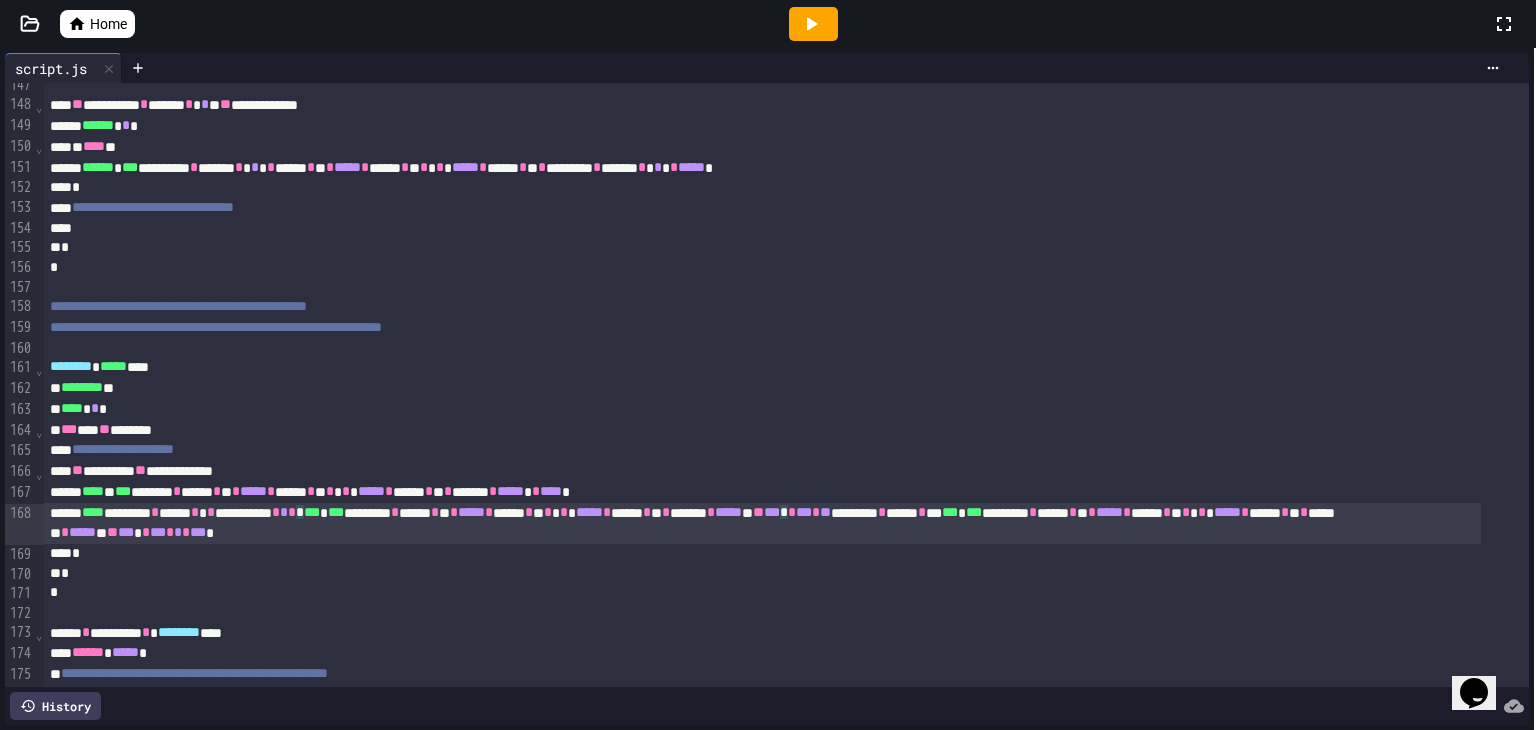 click on "**********" at bounding box center [762, 524] 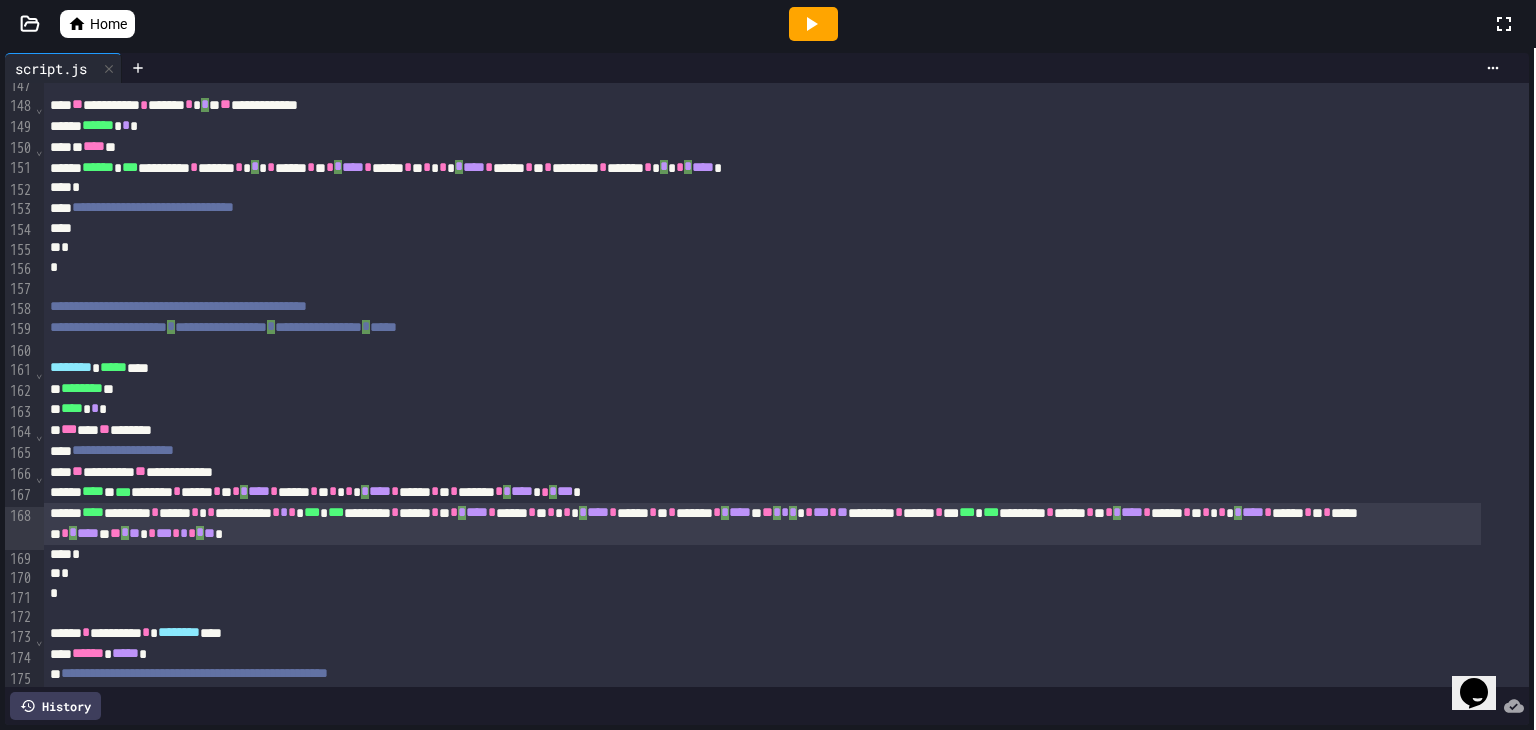 scroll, scrollTop: 3120, scrollLeft: 0, axis: vertical 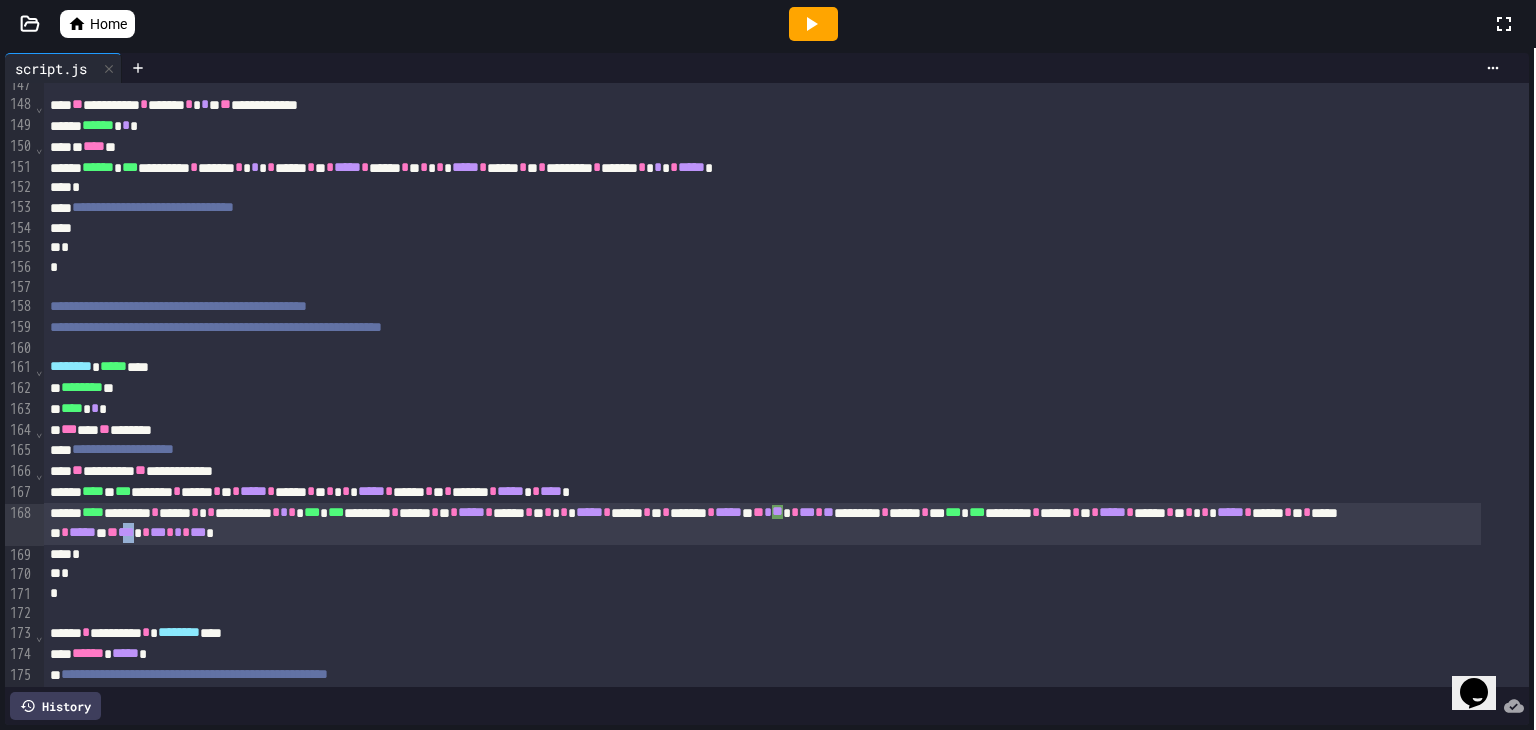 drag, startPoint x: 551, startPoint y: 536, endPoint x: 538, endPoint y: 537, distance: 13.038404 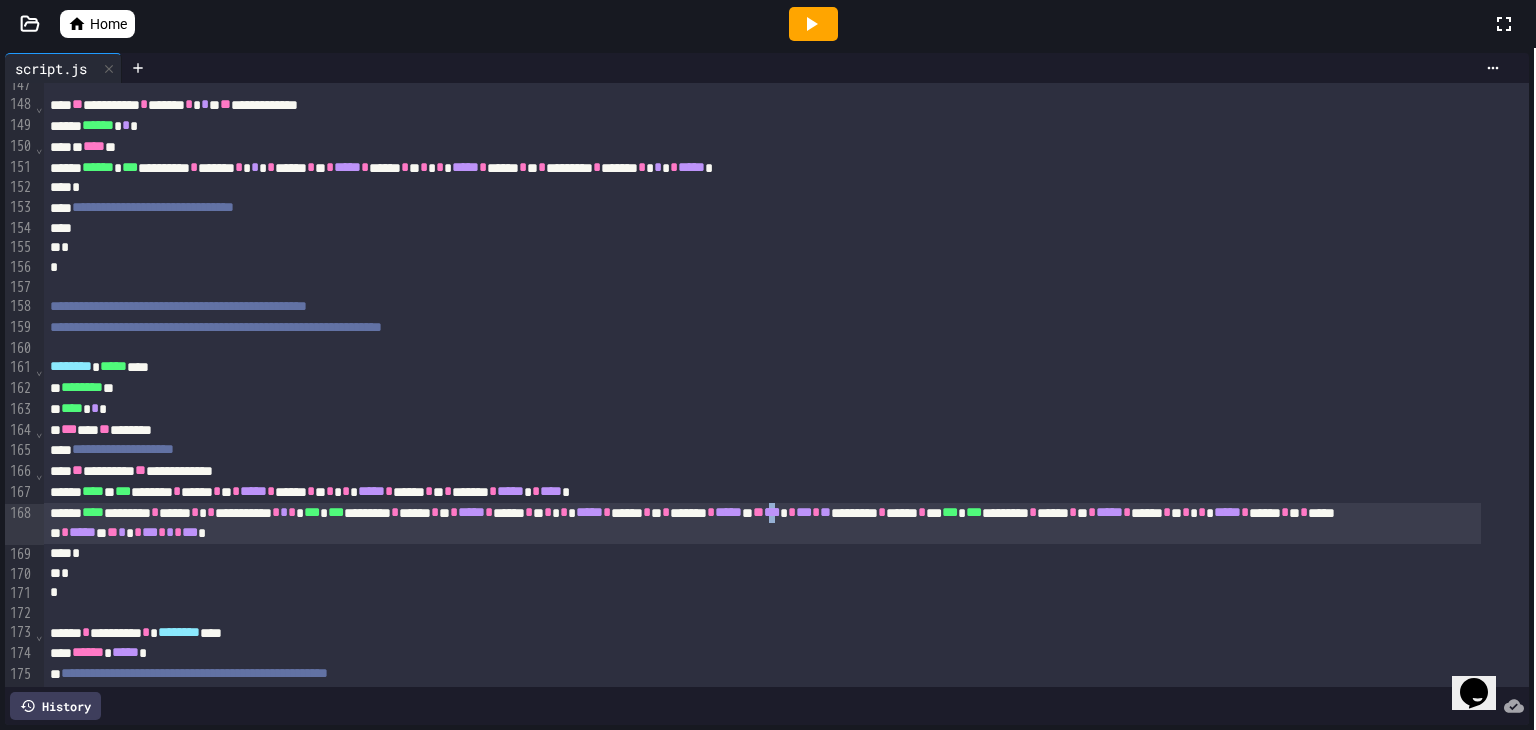 scroll, scrollTop: 3120, scrollLeft: 0, axis: vertical 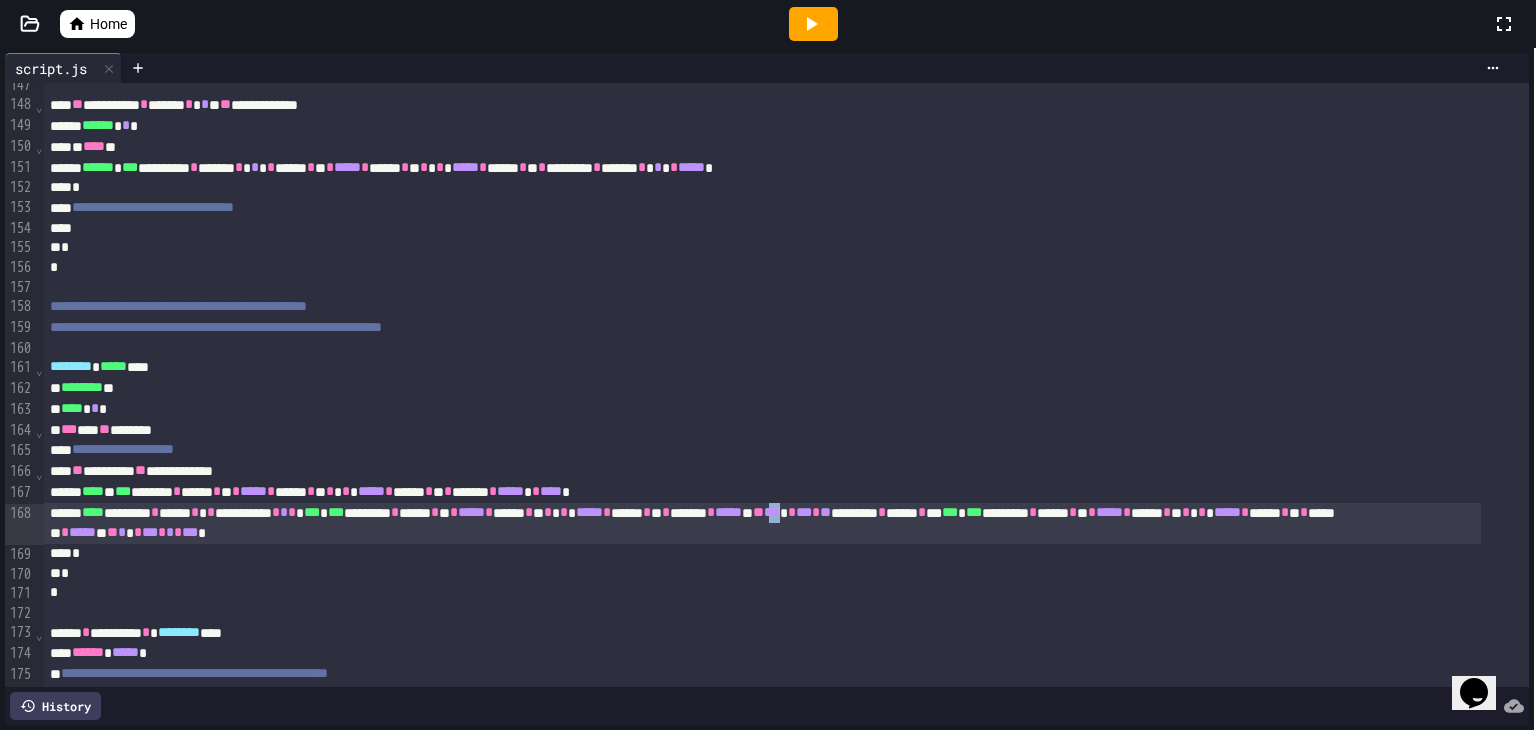 drag, startPoint x: 1007, startPoint y: 509, endPoint x: 1019, endPoint y: 510, distance: 12.0415945 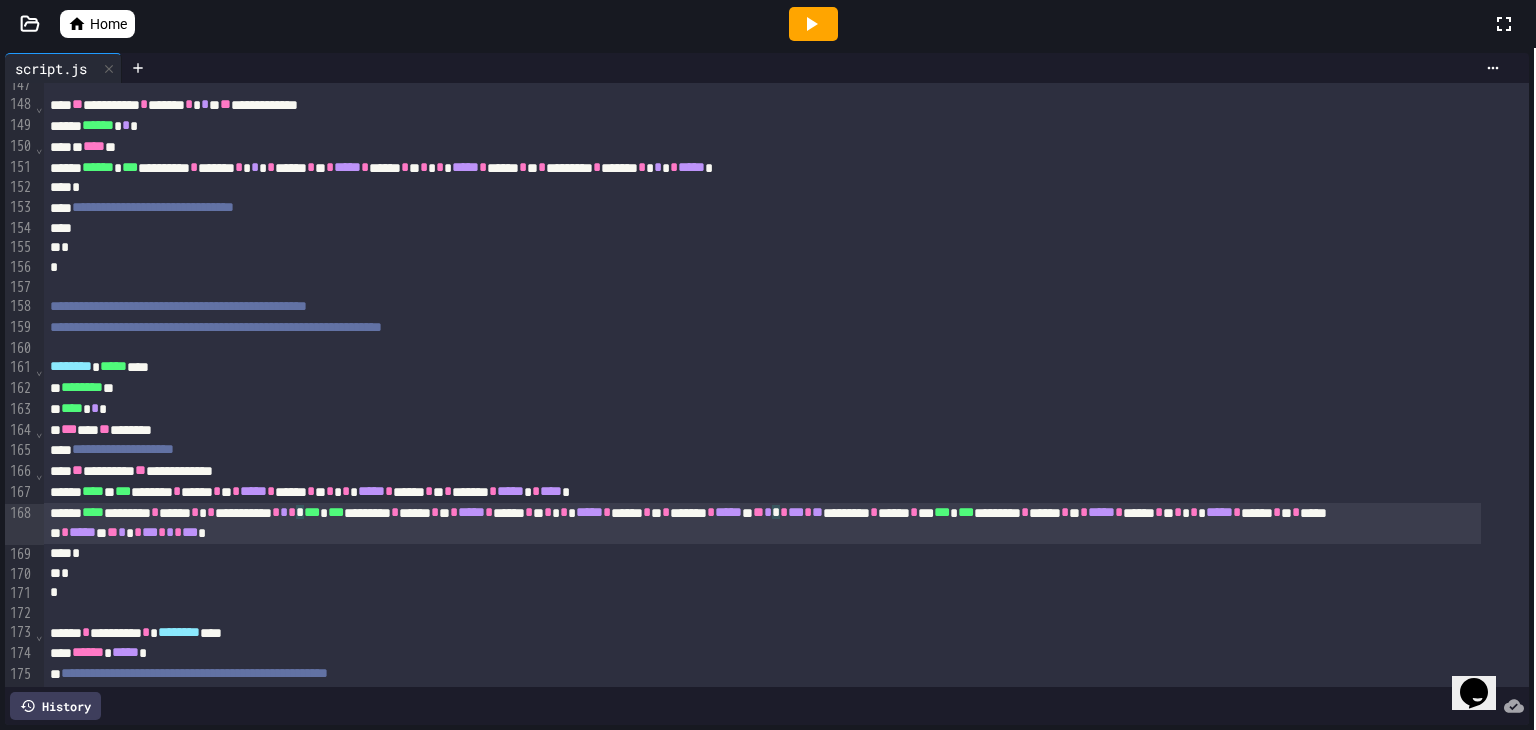 click on "**********" at bounding box center [762, 524] 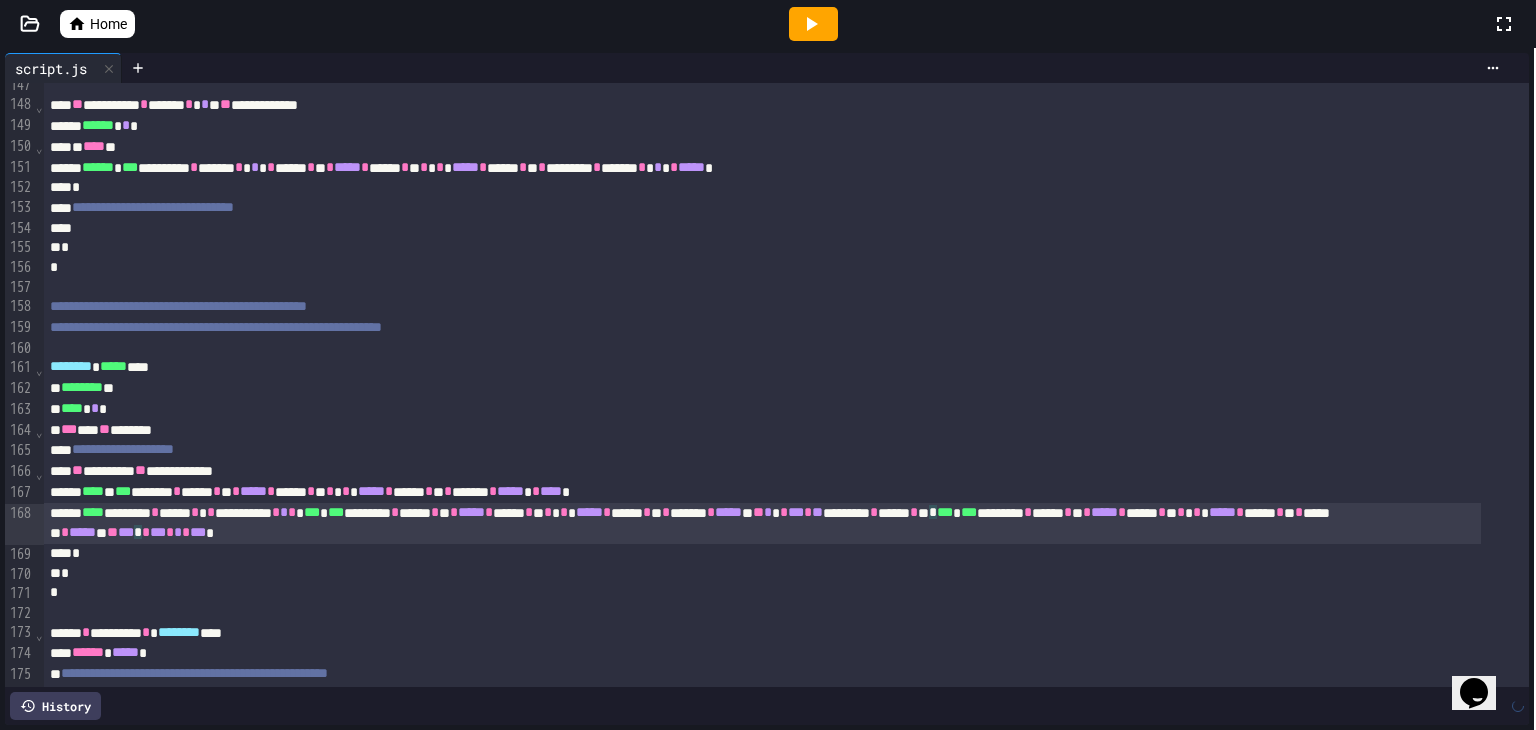 click on "**********" at bounding box center [762, 524] 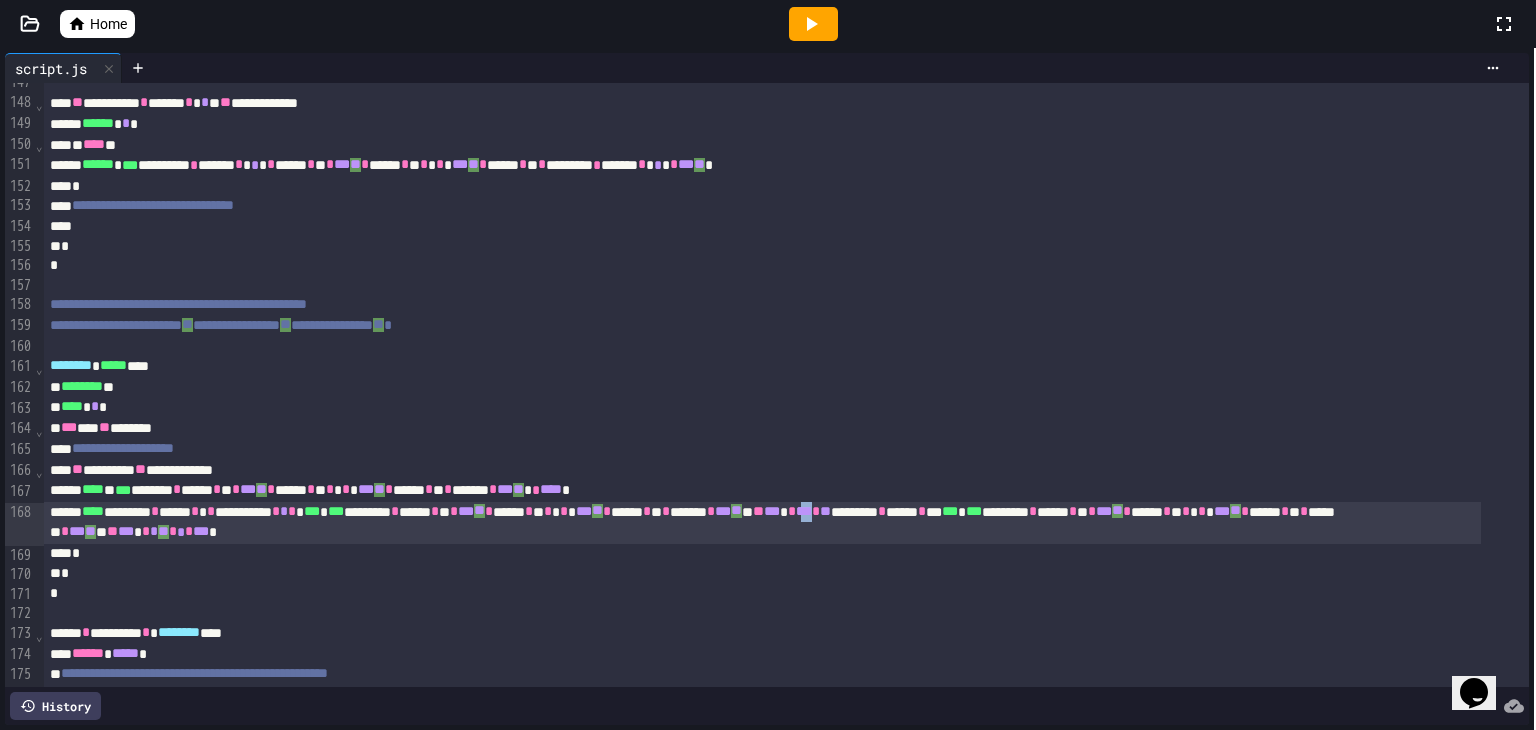 scroll, scrollTop: 3120, scrollLeft: 0, axis: vertical 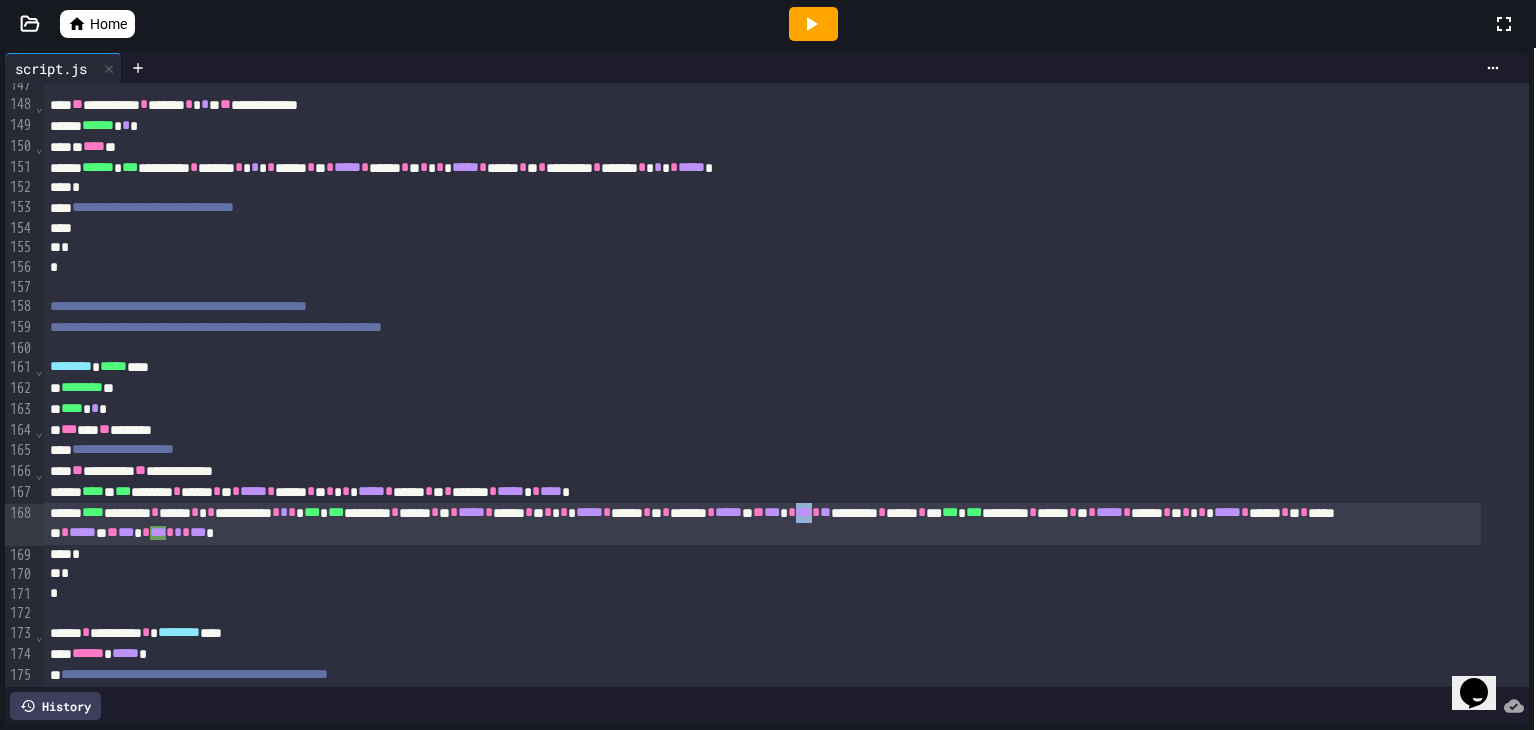 drag, startPoint x: 1058, startPoint y: 515, endPoint x: 1036, endPoint y: 516, distance: 22.022715 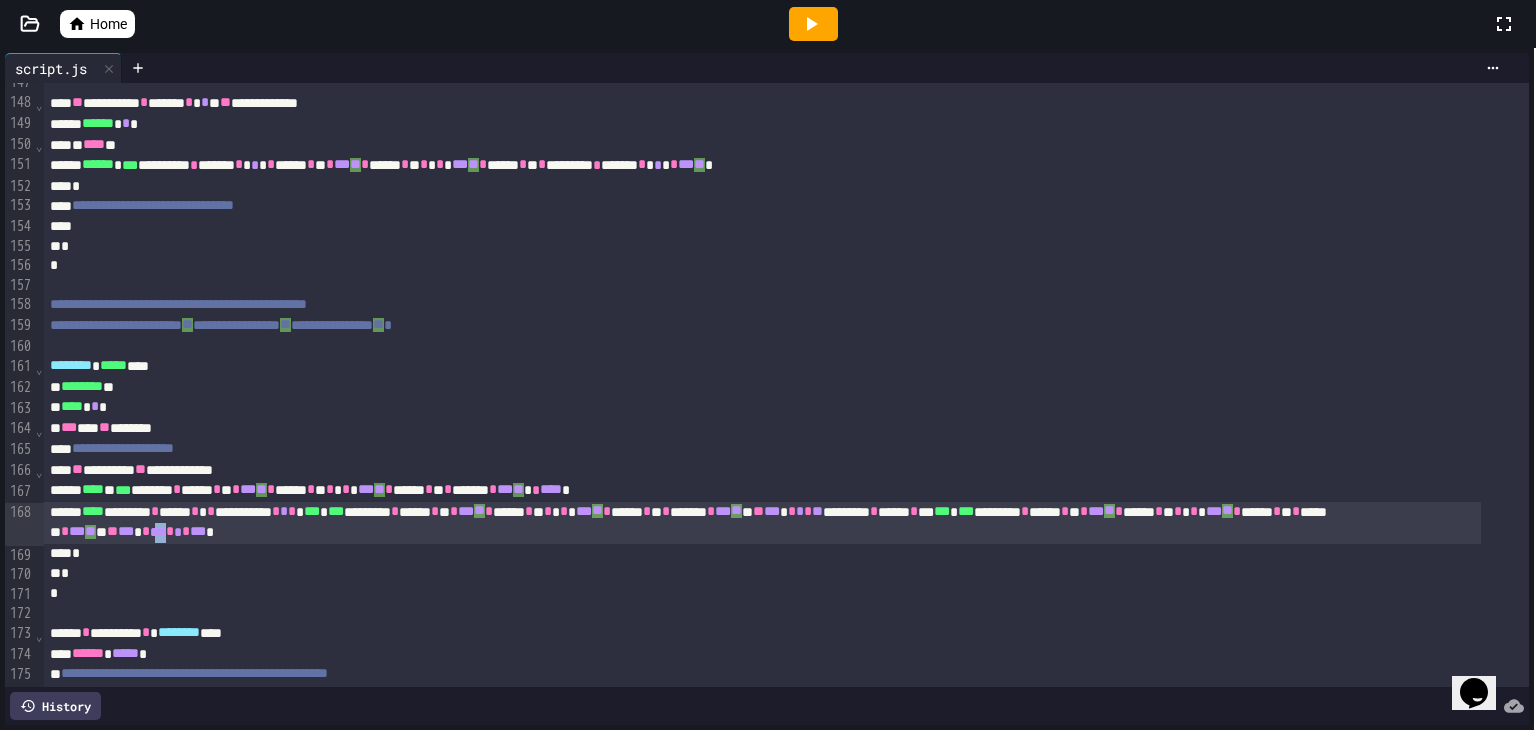 scroll, scrollTop: 3120, scrollLeft: 0, axis: vertical 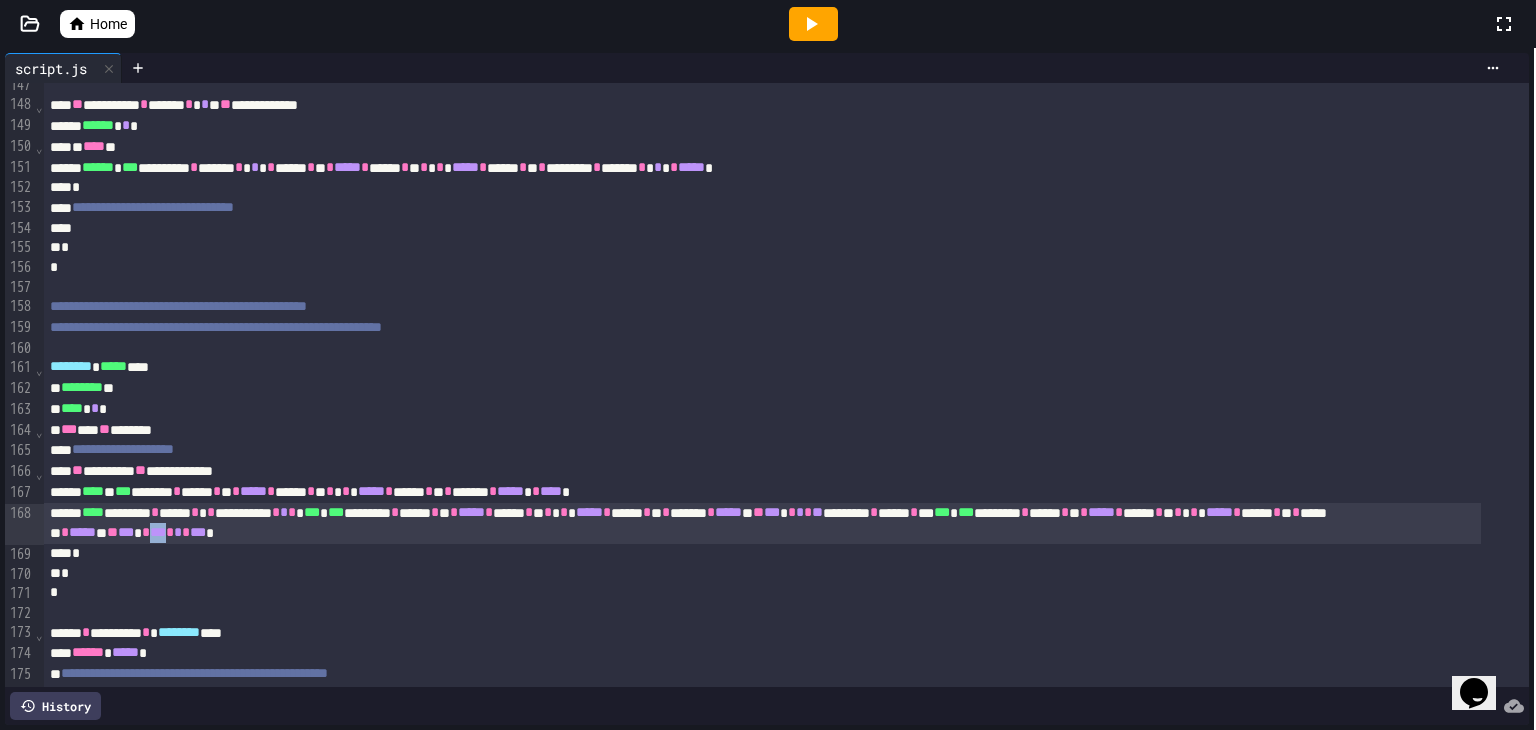 drag, startPoint x: 589, startPoint y: 535, endPoint x: 569, endPoint y: 537, distance: 20.09975 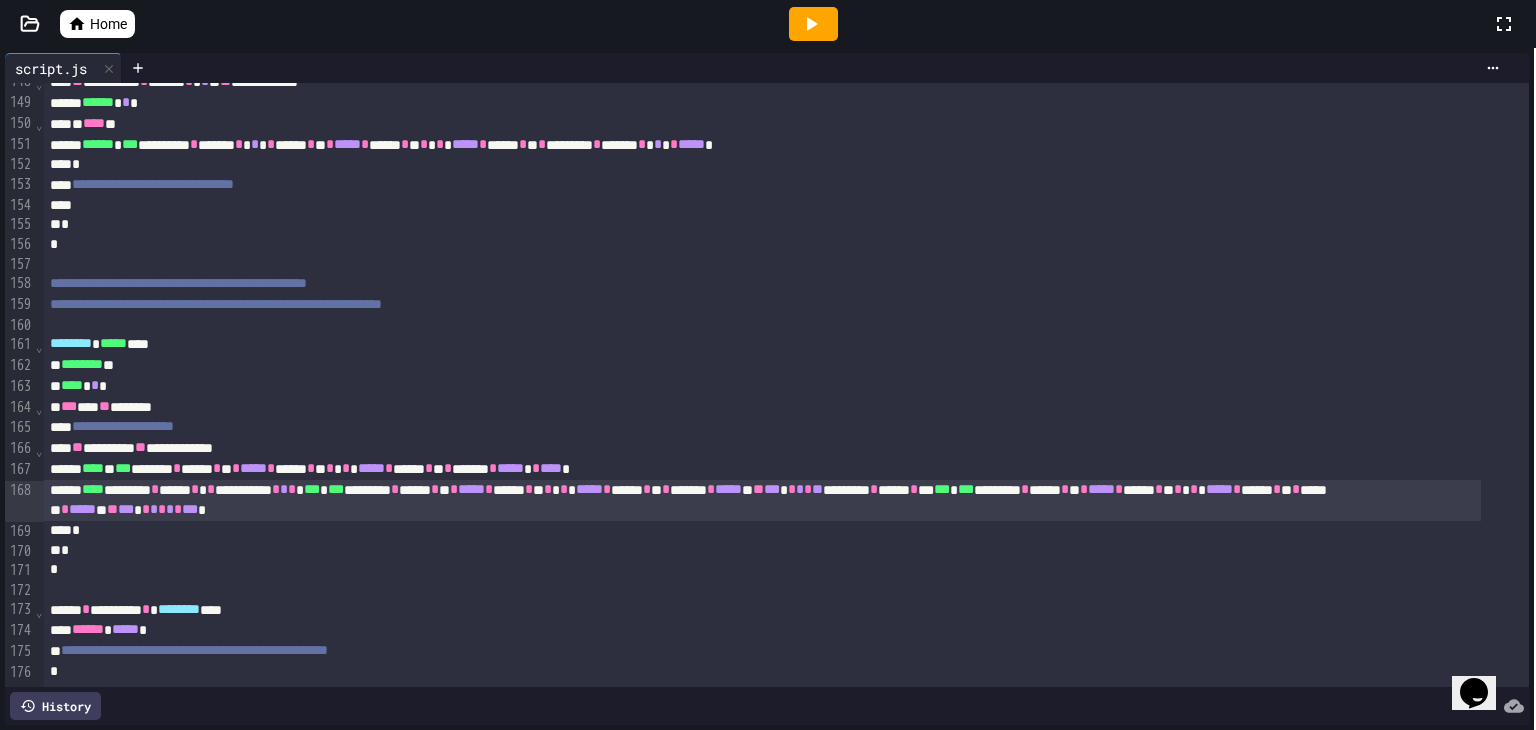 scroll, scrollTop: 3173, scrollLeft: 0, axis: vertical 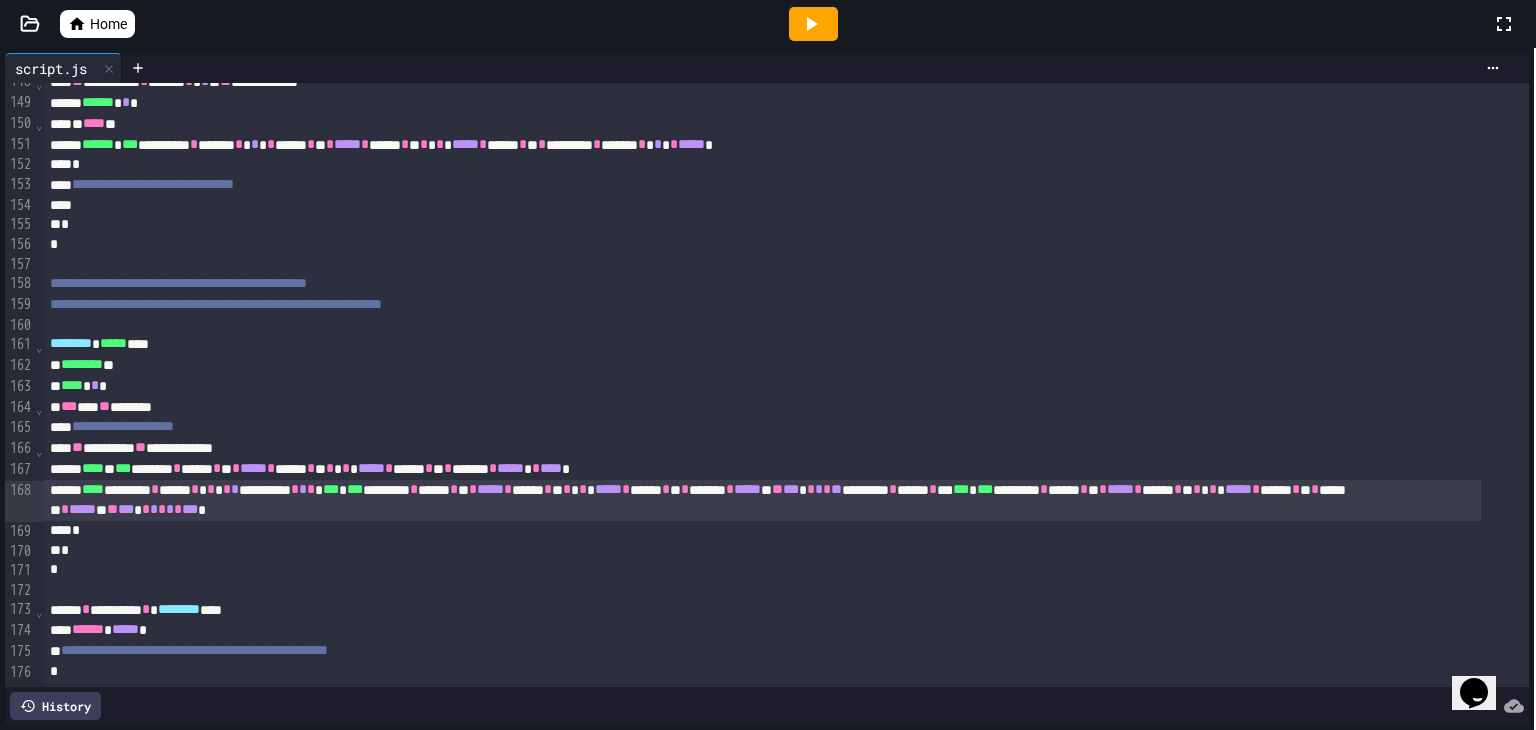 click on "**********" at bounding box center (762, 501) 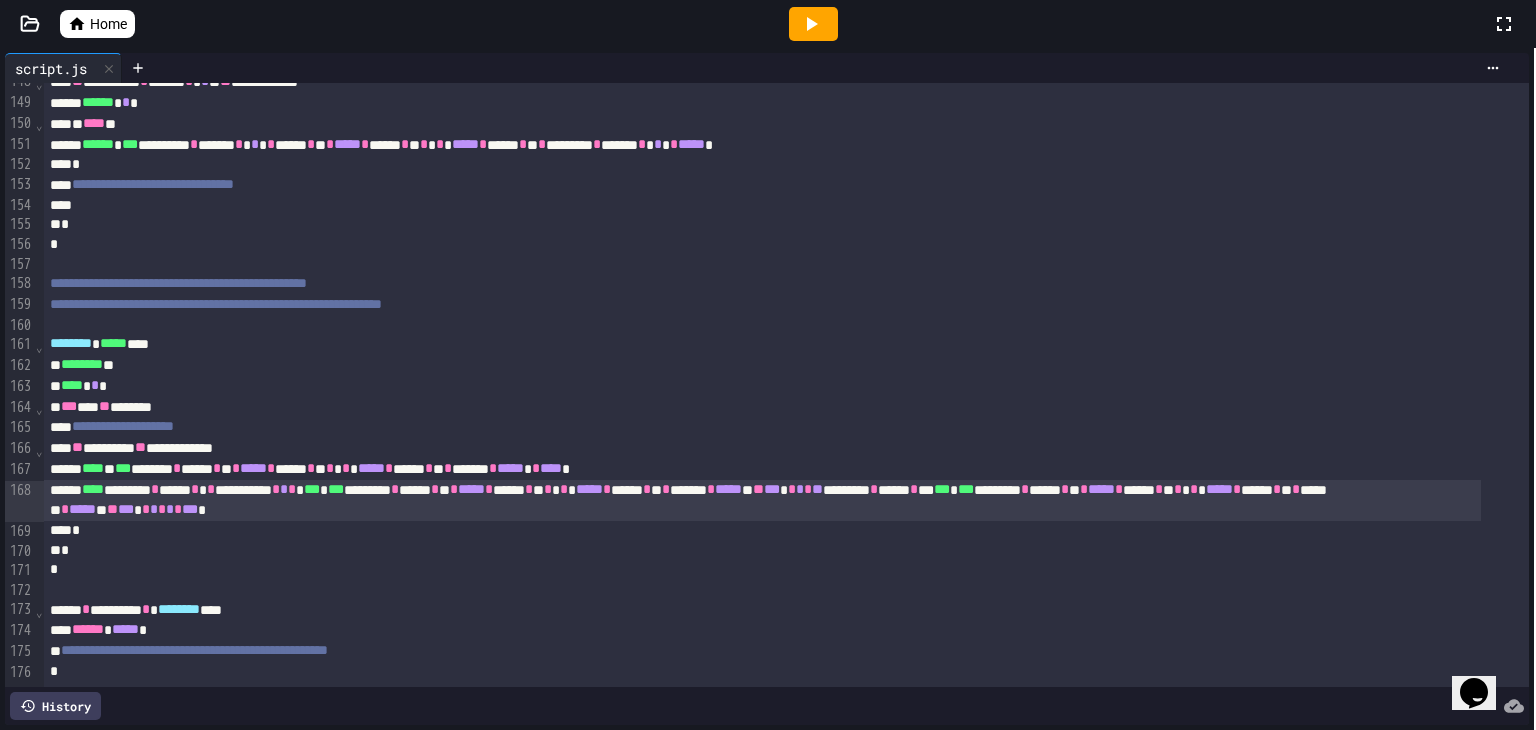 click on "**********" at bounding box center (762, 501) 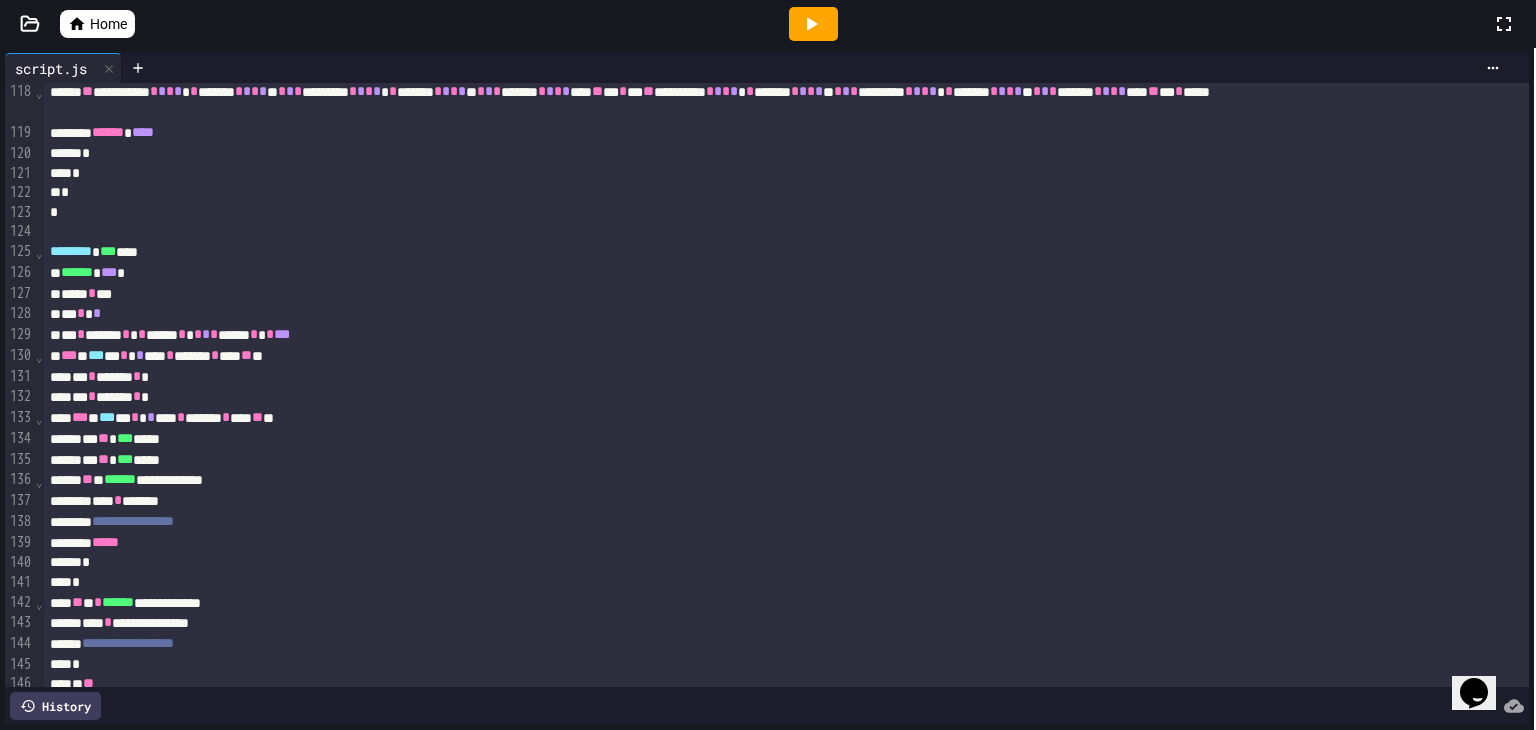 scroll, scrollTop: 2474, scrollLeft: 0, axis: vertical 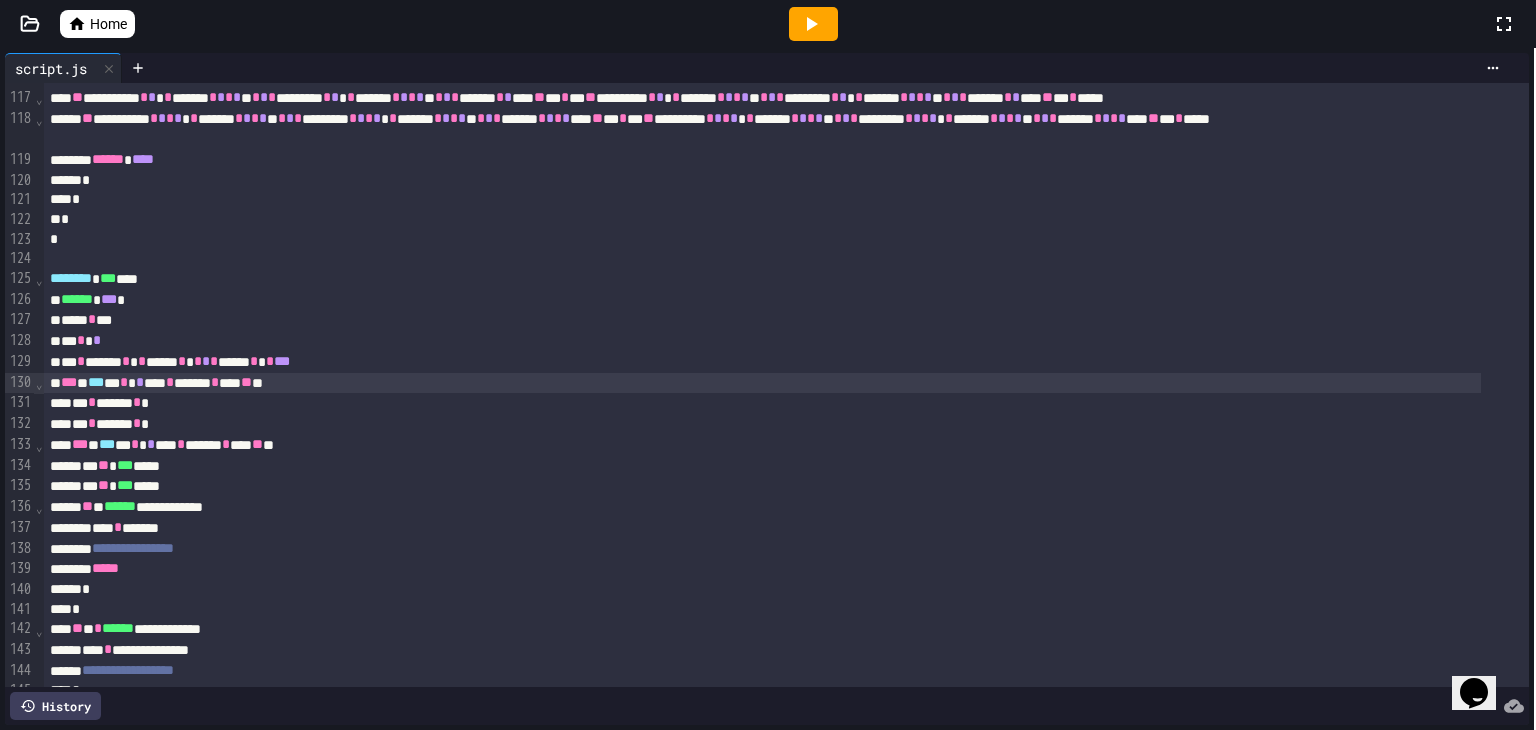 click on "*** * *** * *   * *** * ****** * **** ** **" at bounding box center (762, 383) 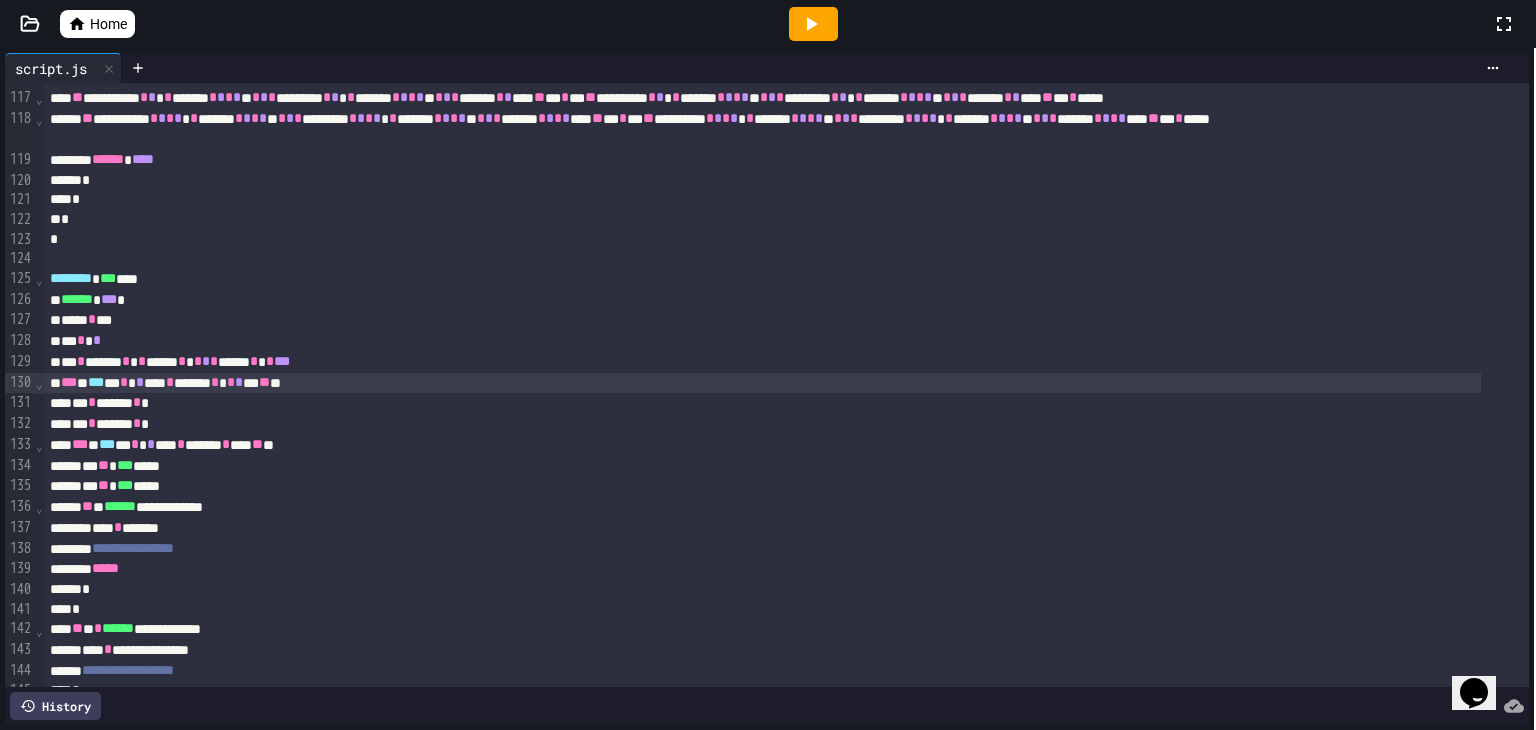 click on "*" at bounding box center [214, 361] 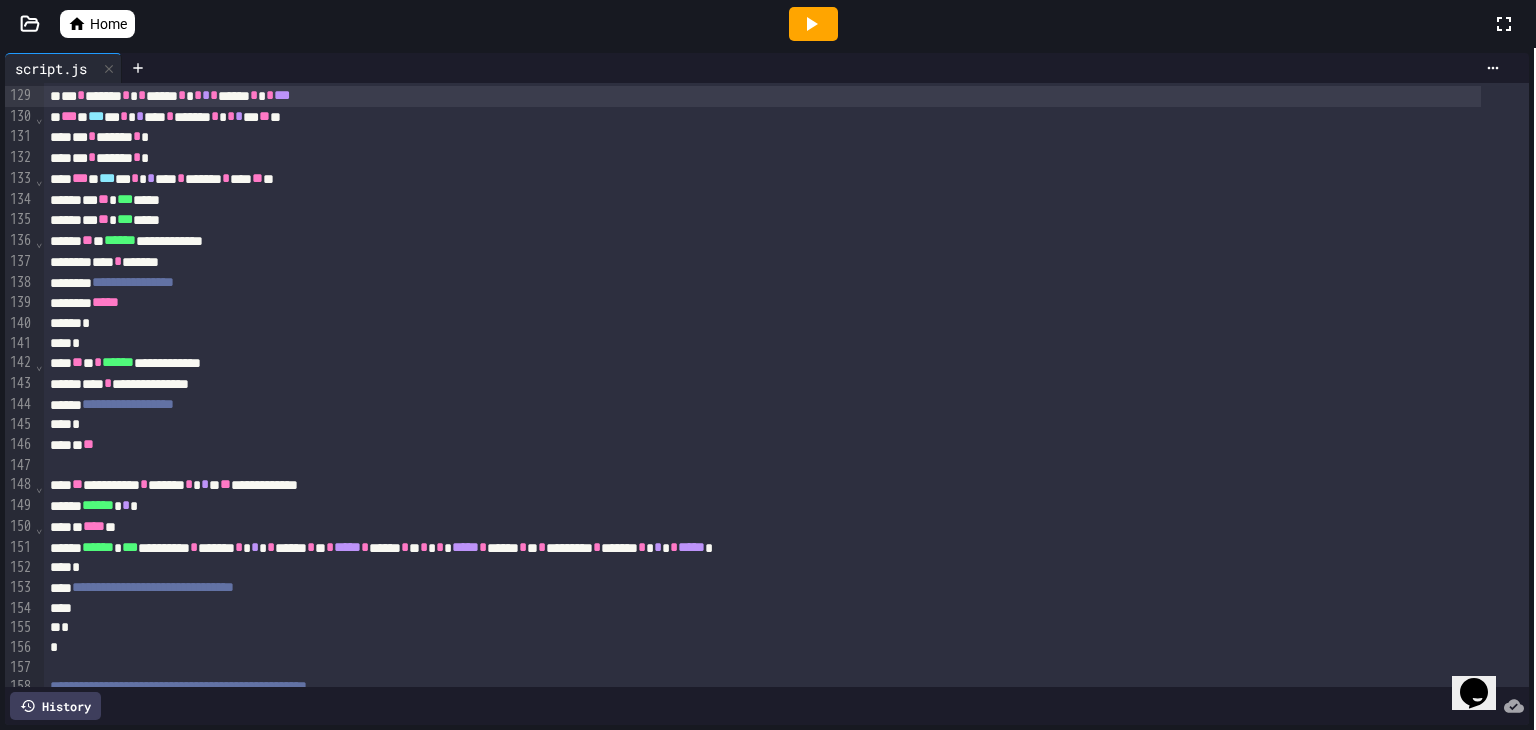 scroll, scrollTop: 2774, scrollLeft: 0, axis: vertical 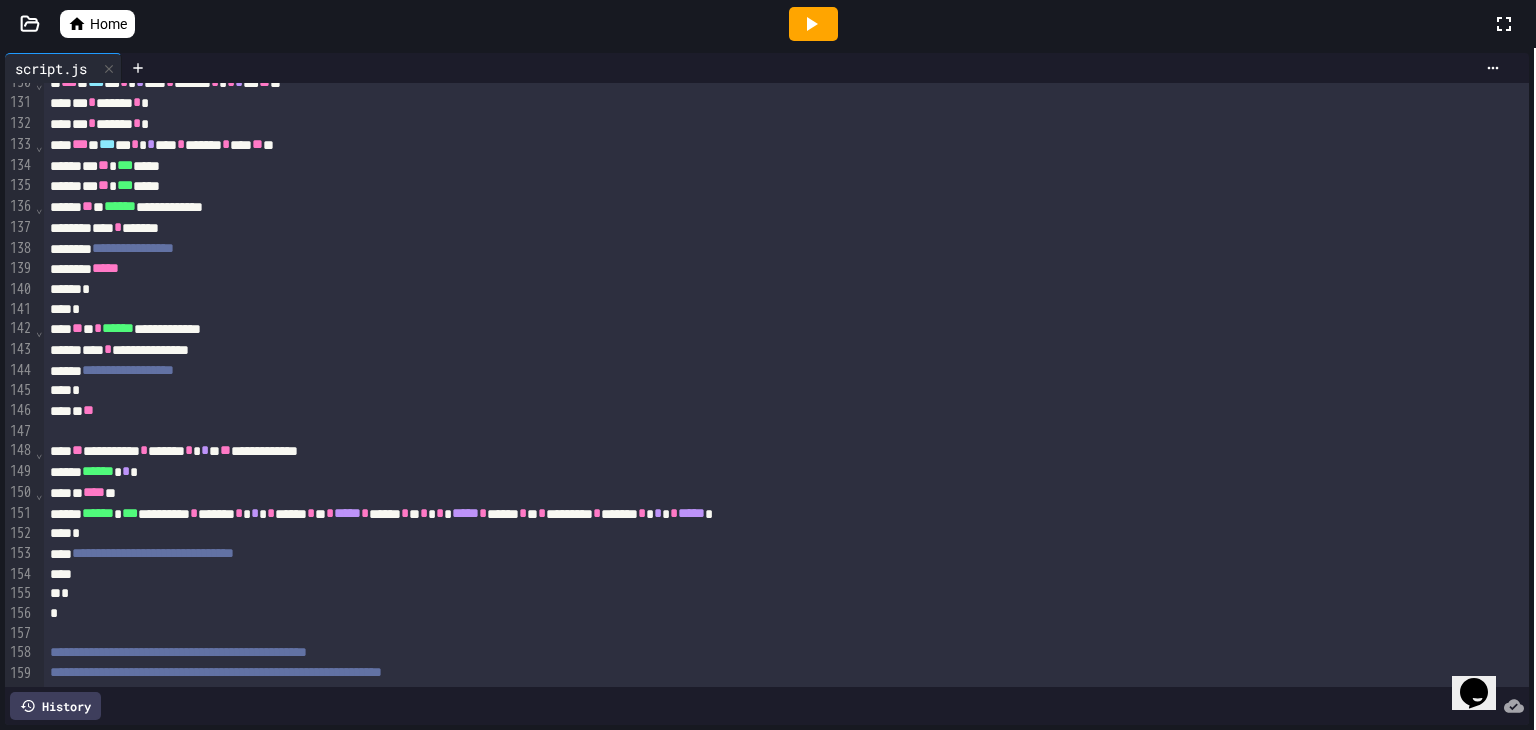 click on "** **" at bounding box center [762, 411] 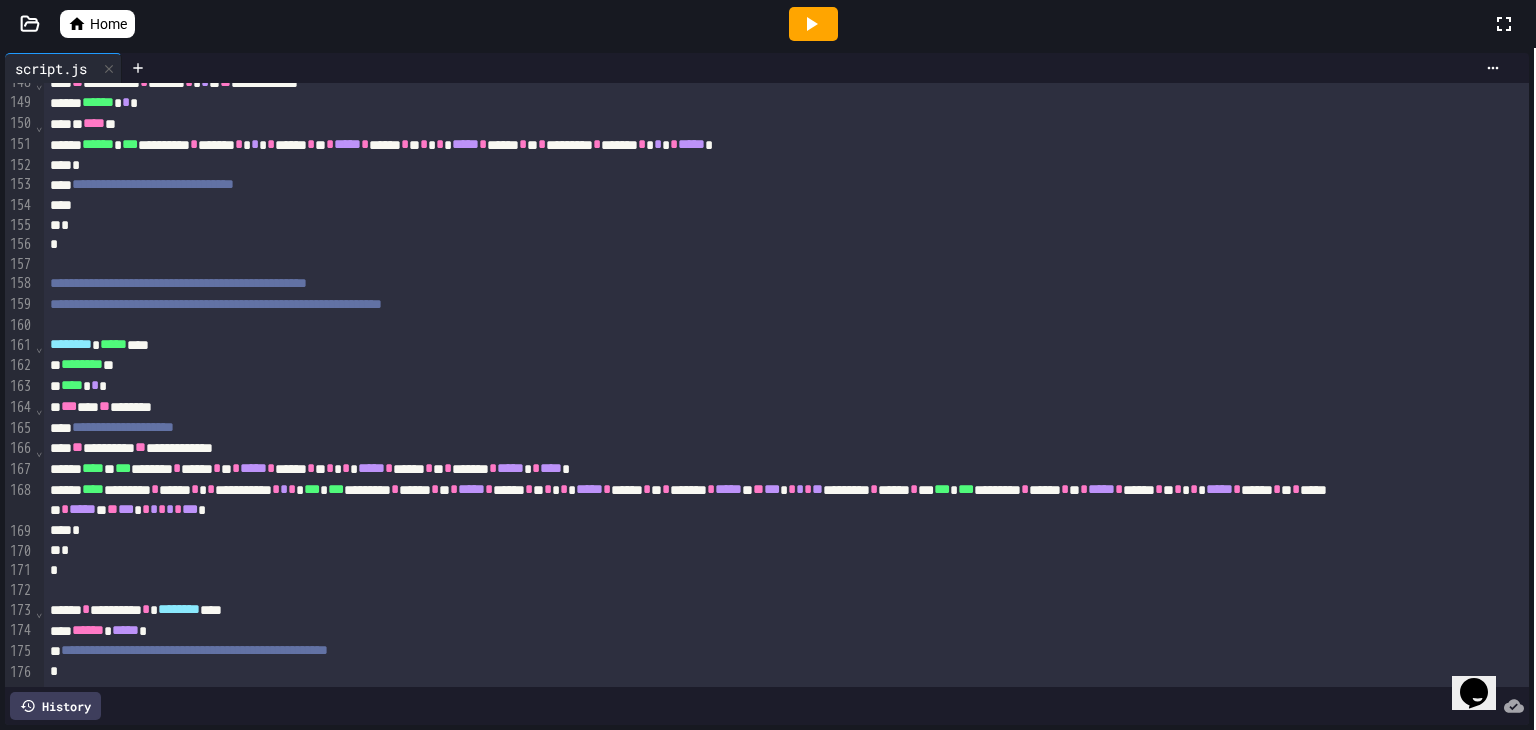 scroll, scrollTop: 3173, scrollLeft: 0, axis: vertical 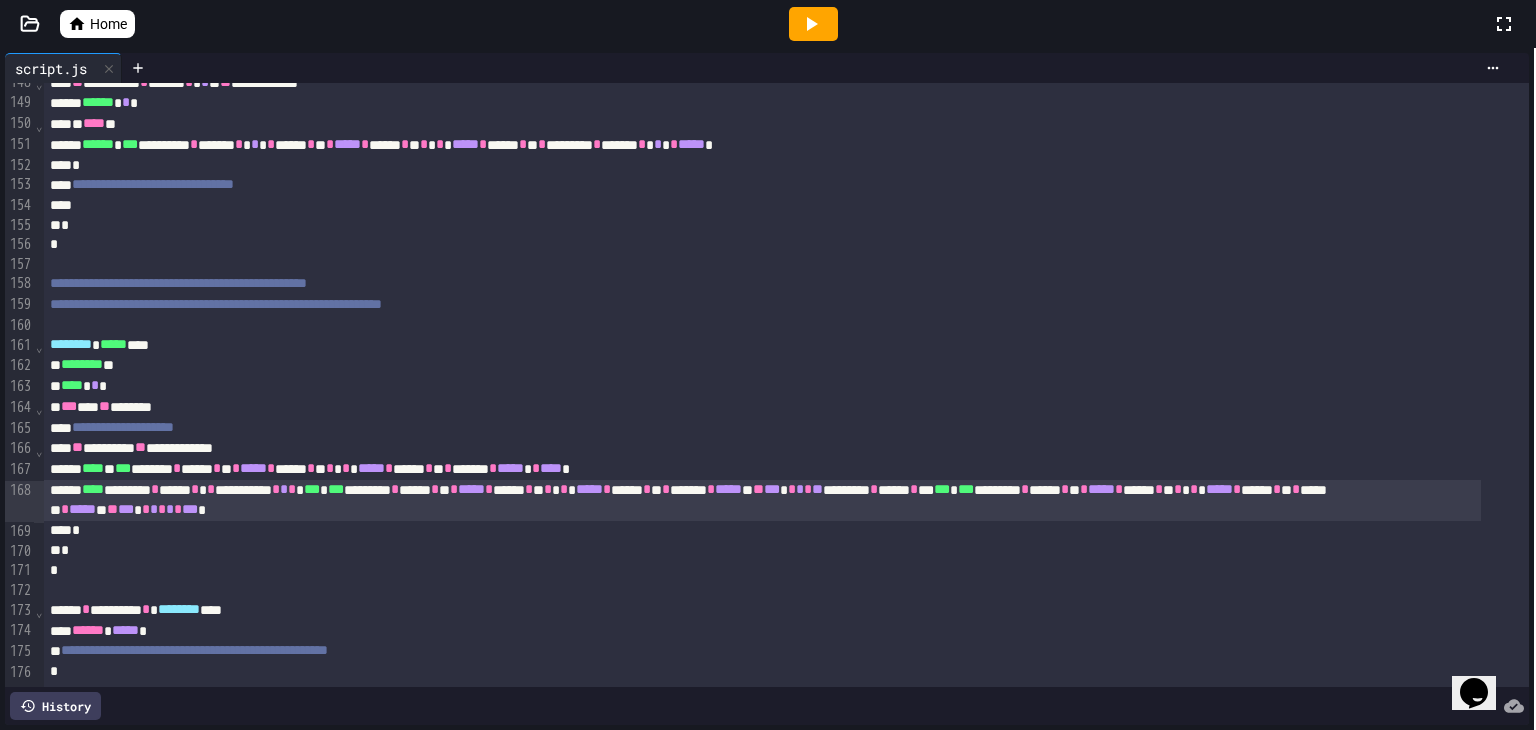 click on "**********" at bounding box center [762, 501] 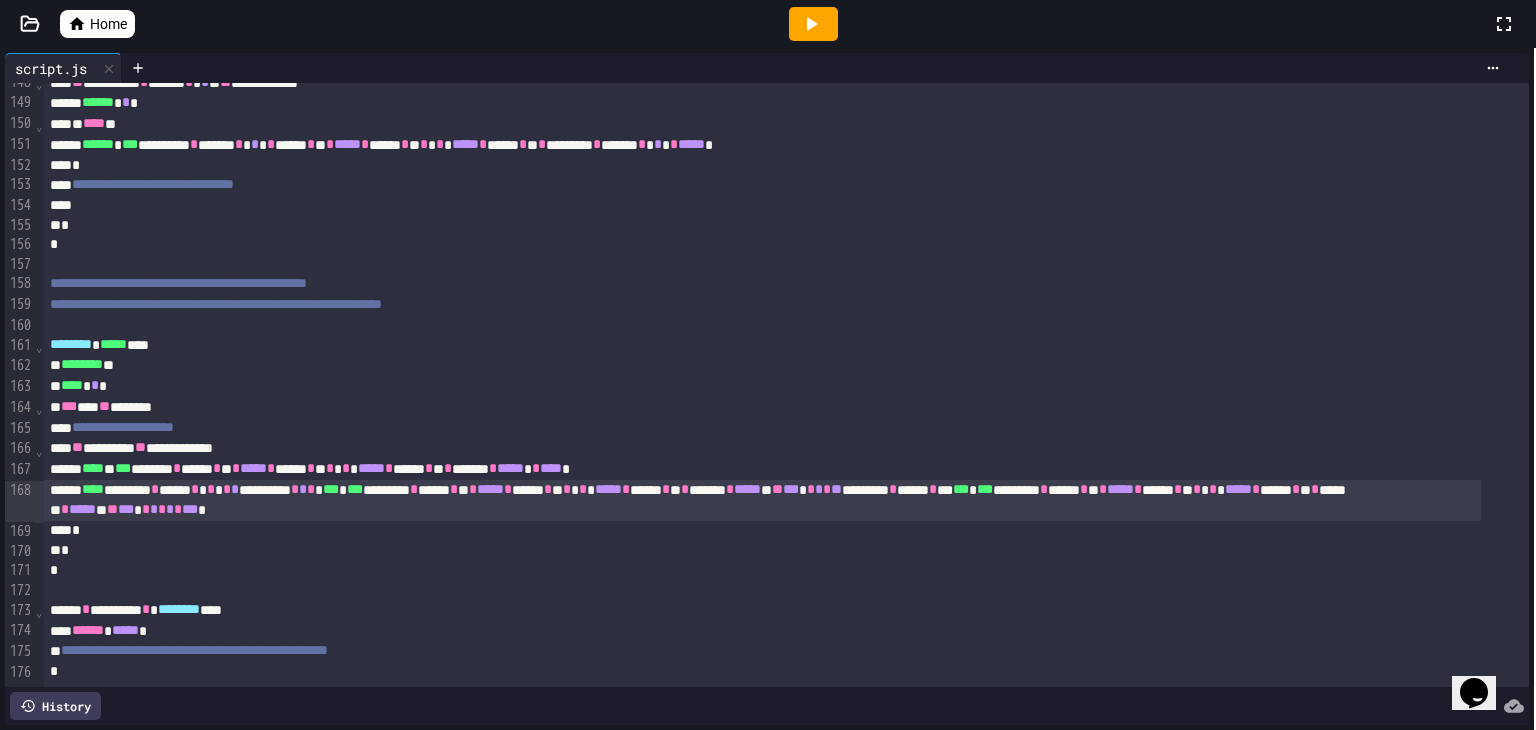 click on "**********" at bounding box center [762, 501] 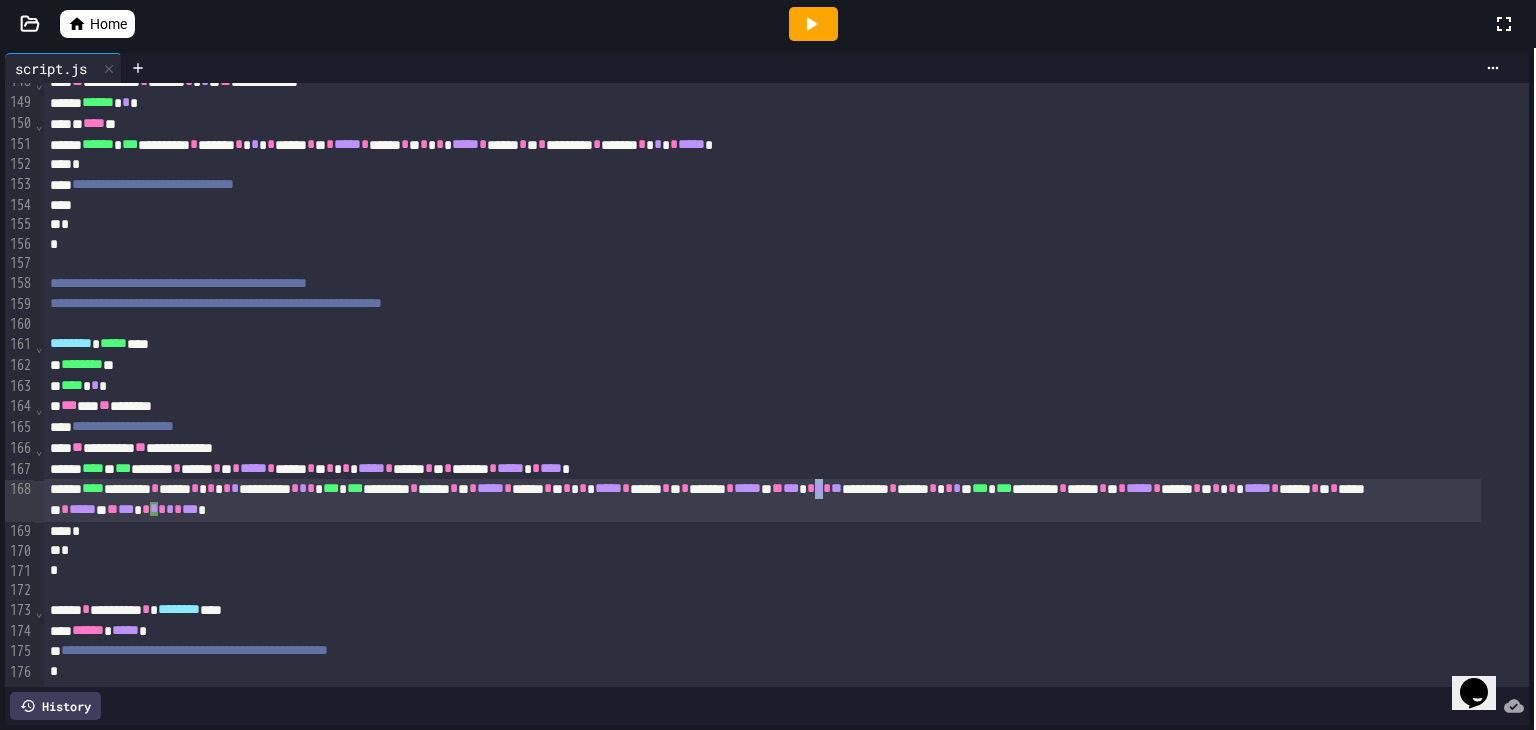 scroll, scrollTop: 3174, scrollLeft: 0, axis: vertical 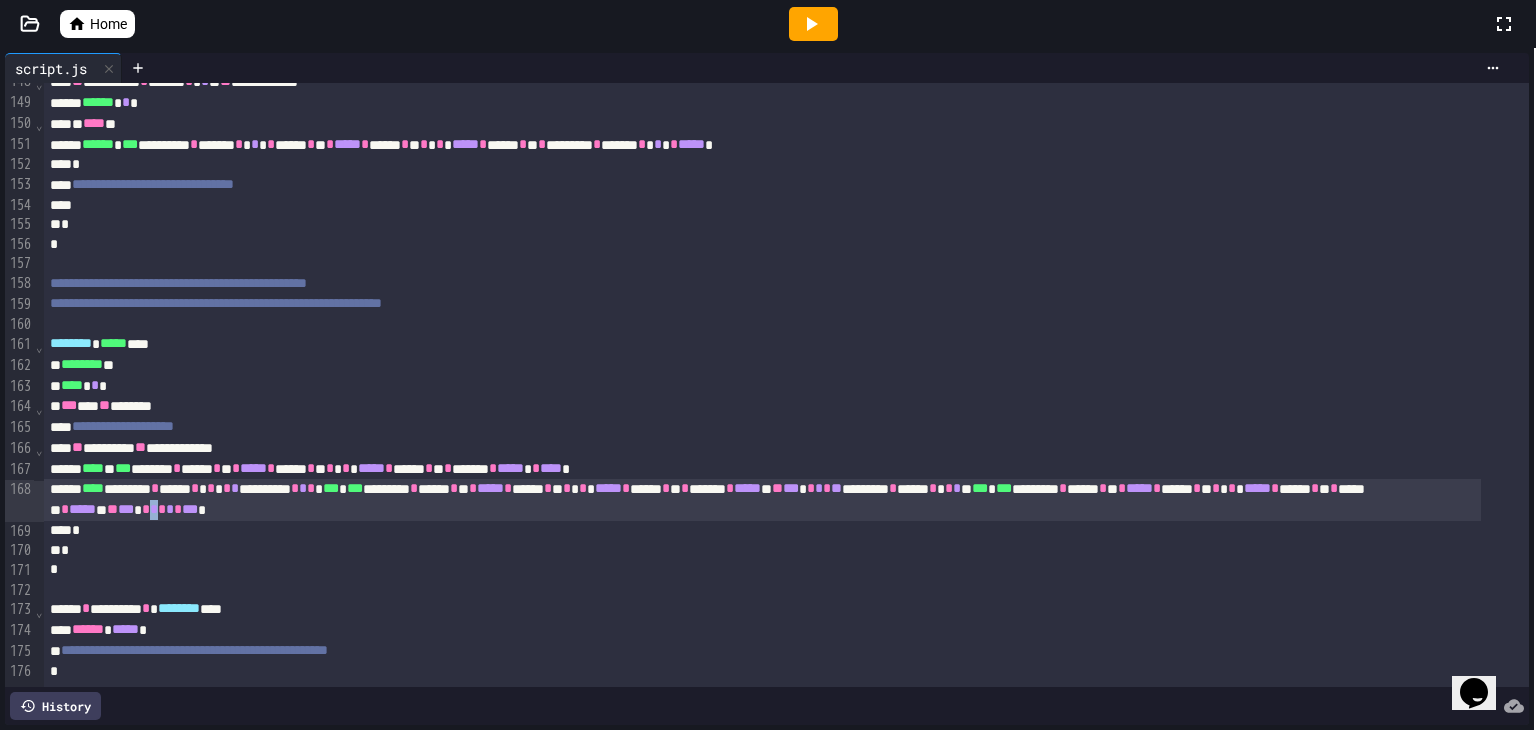 click on "**********" at bounding box center [762, 500] 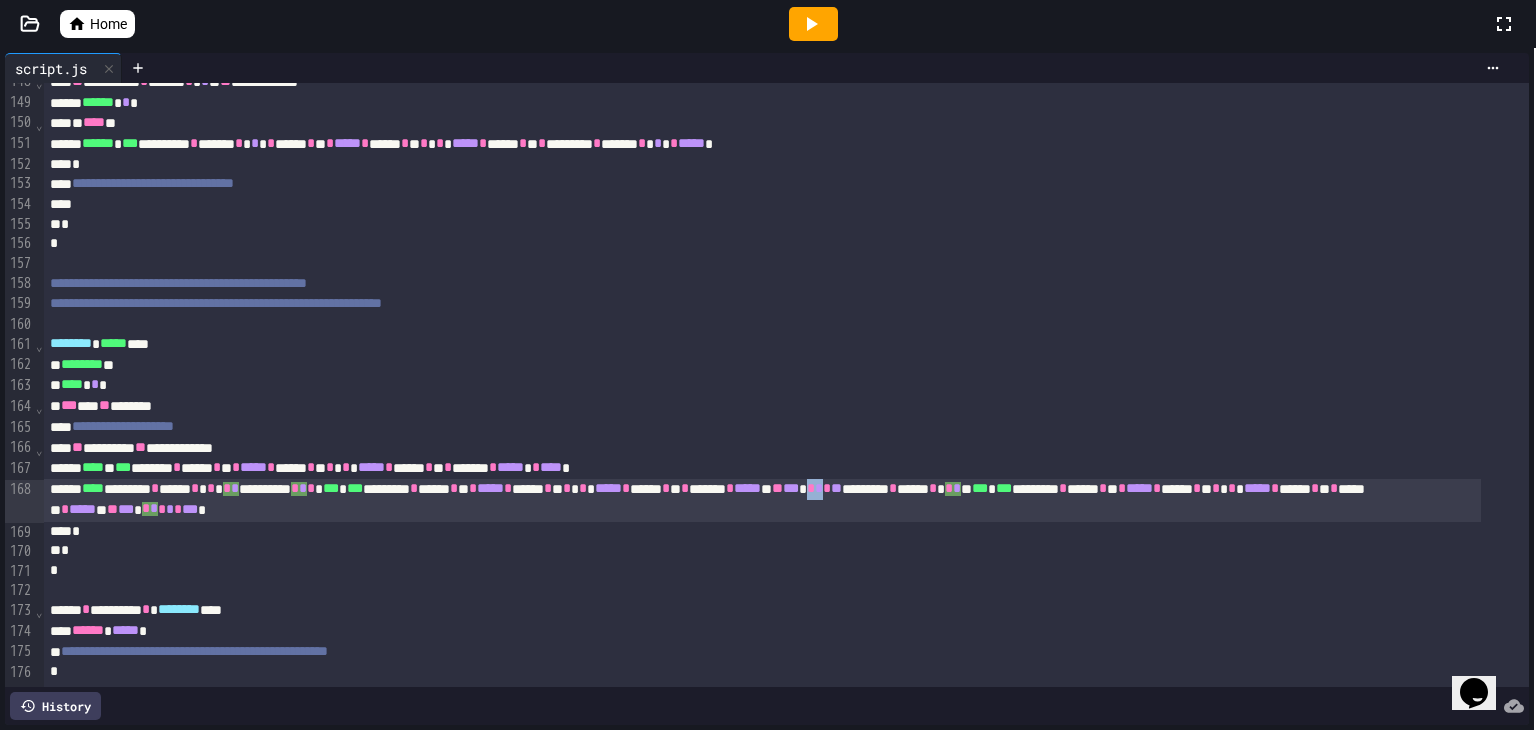 scroll, scrollTop: 3176, scrollLeft: 0, axis: vertical 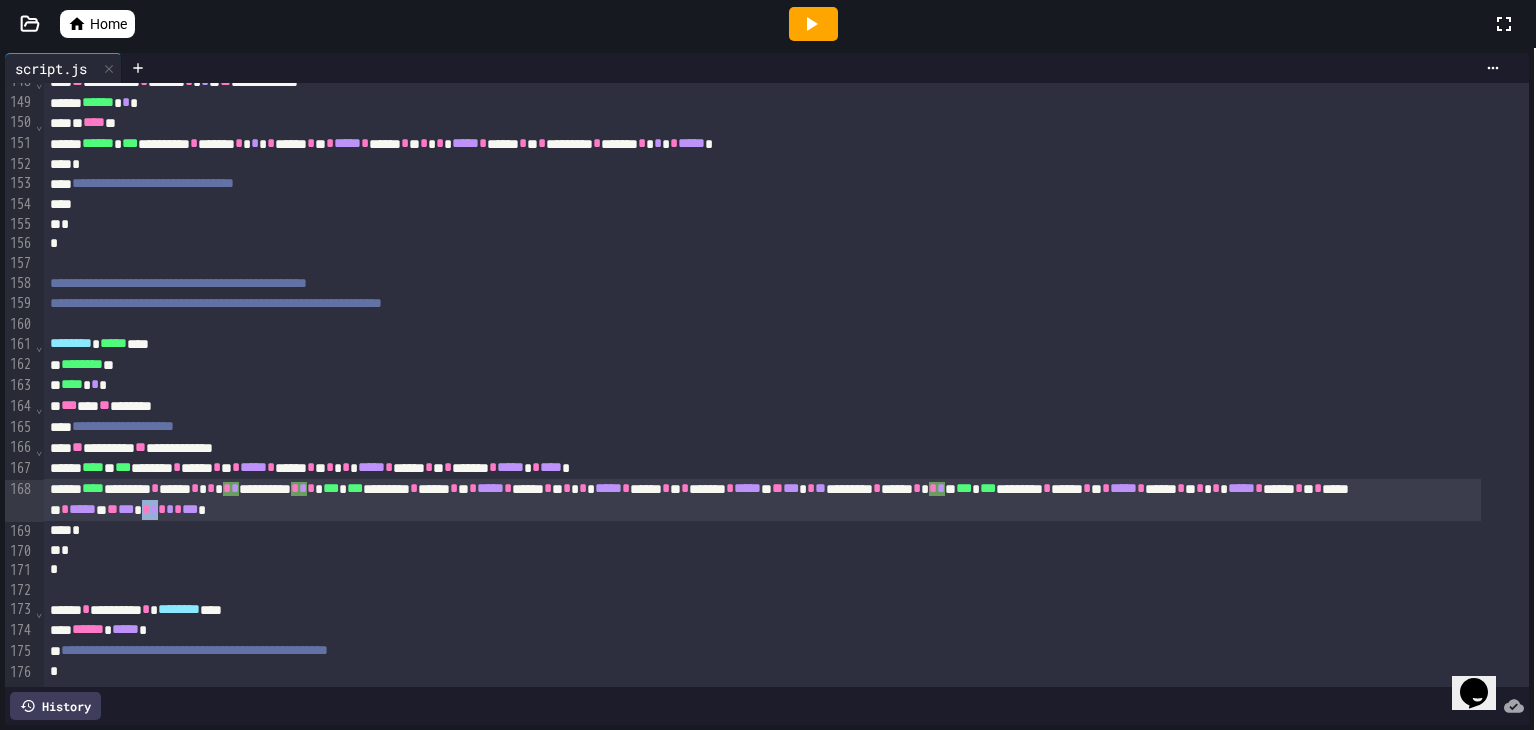 drag, startPoint x: 577, startPoint y: 481, endPoint x: 564, endPoint y: 481, distance: 13 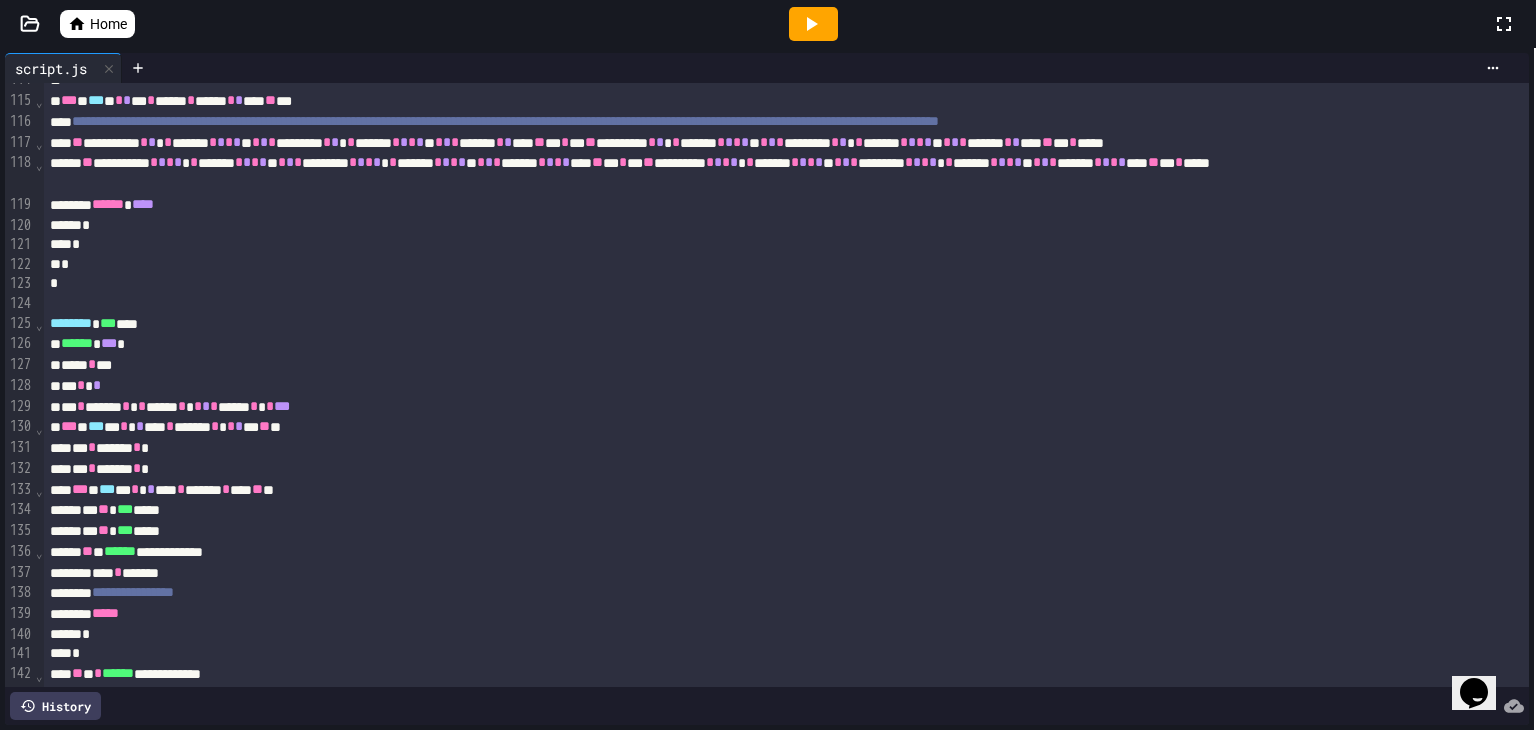 scroll, scrollTop: 2473, scrollLeft: 0, axis: vertical 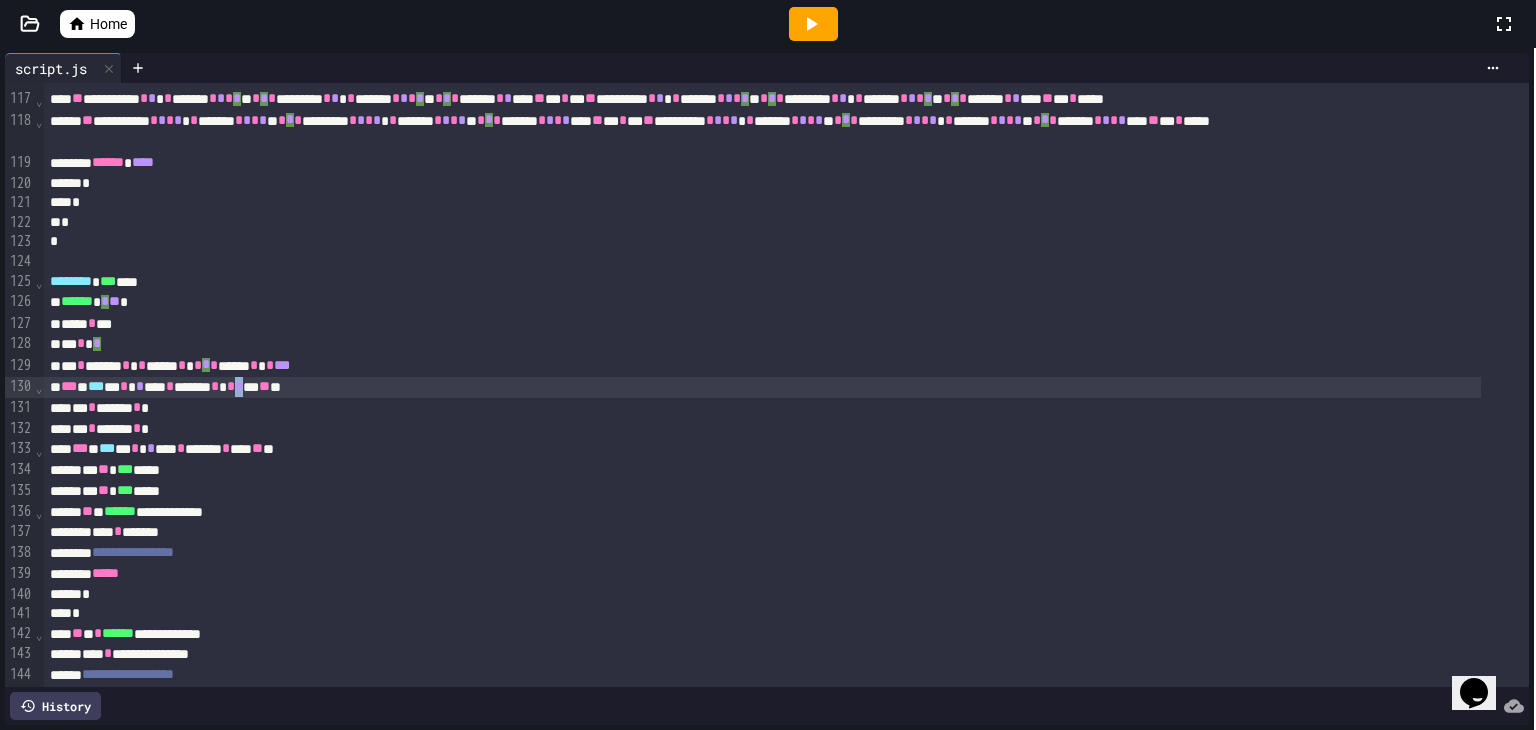 click on "*** * *** * *   * *** * ****** * * * * *** ** **" at bounding box center (762, 387) 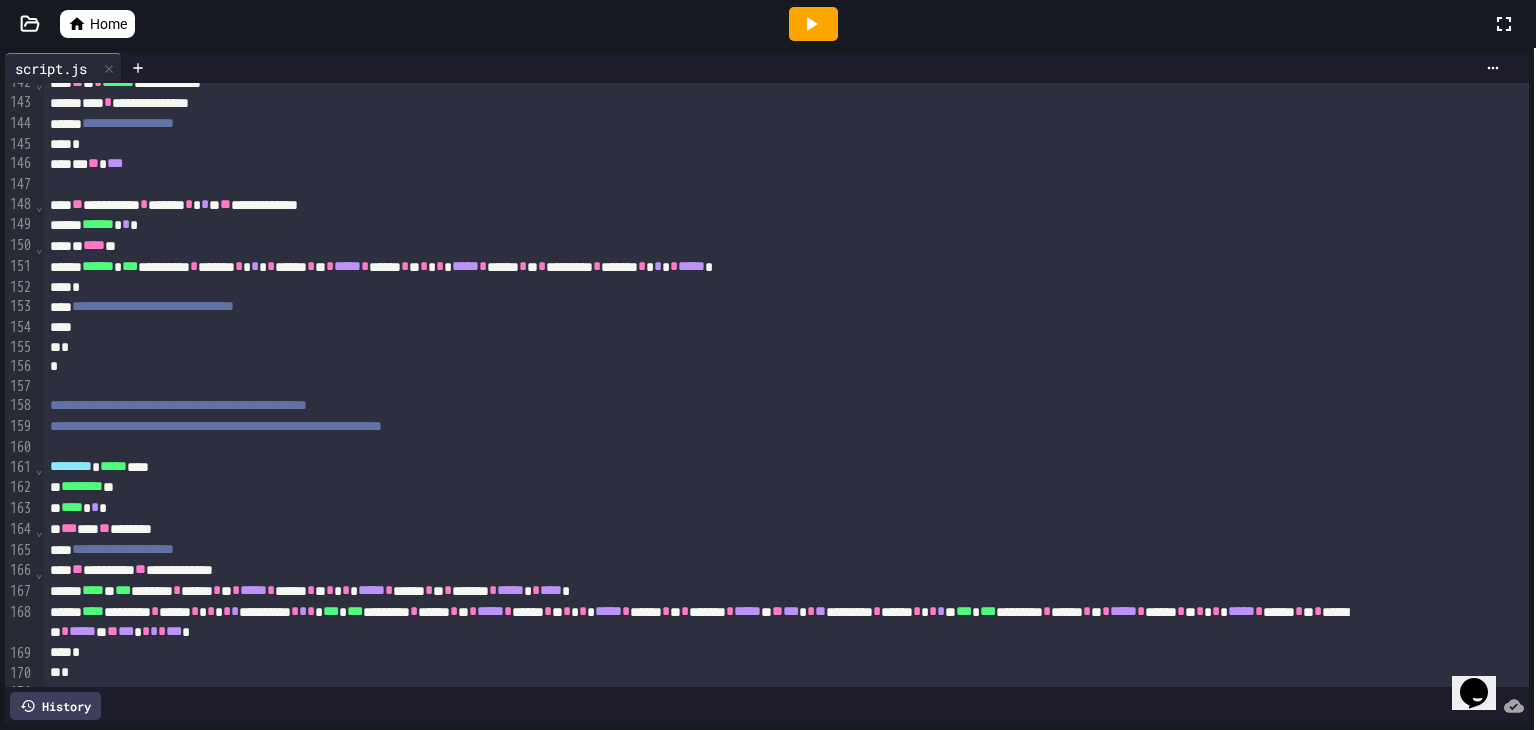 scroll, scrollTop: 2973, scrollLeft: 0, axis: vertical 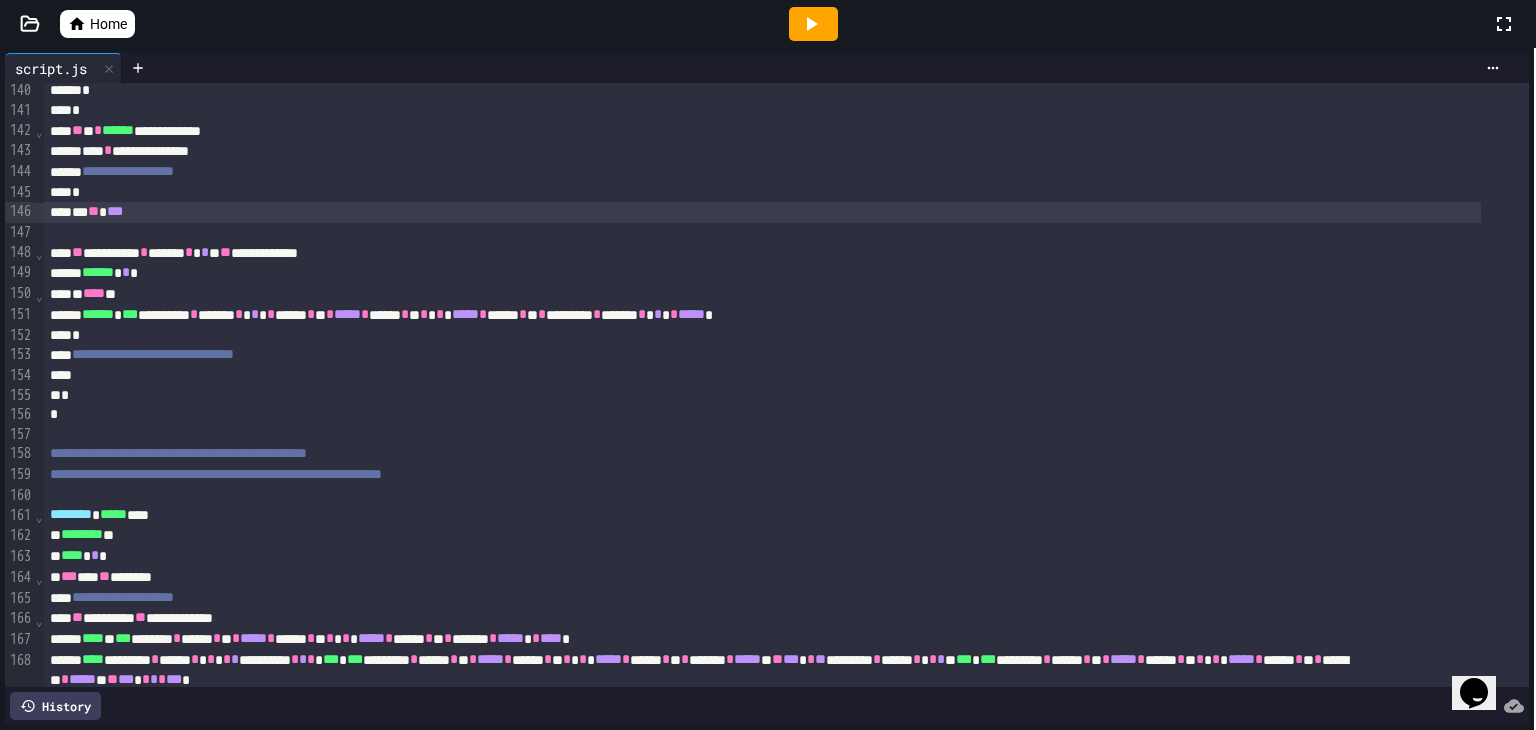 click on "** **   ***" at bounding box center [762, 212] 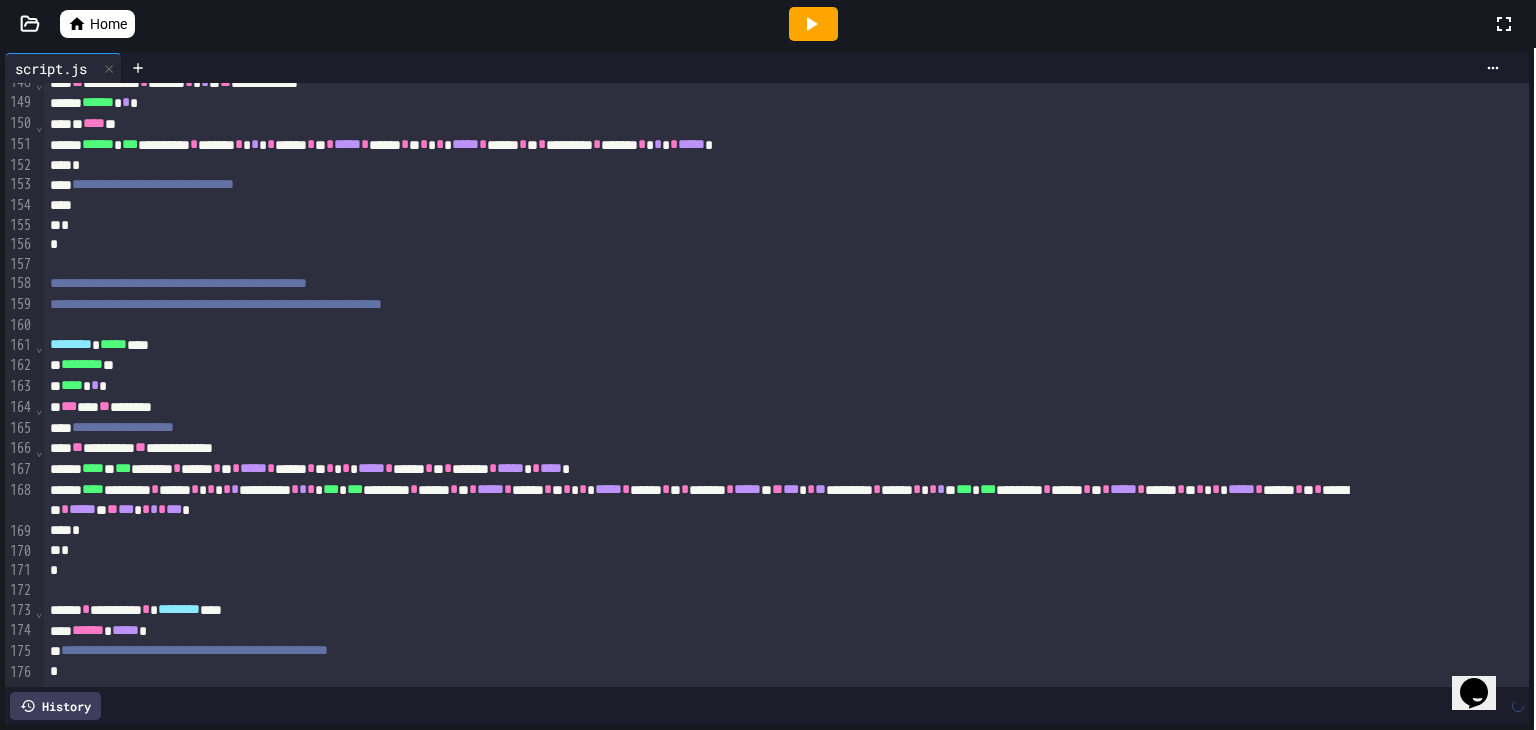 scroll, scrollTop: 3173, scrollLeft: 0, axis: vertical 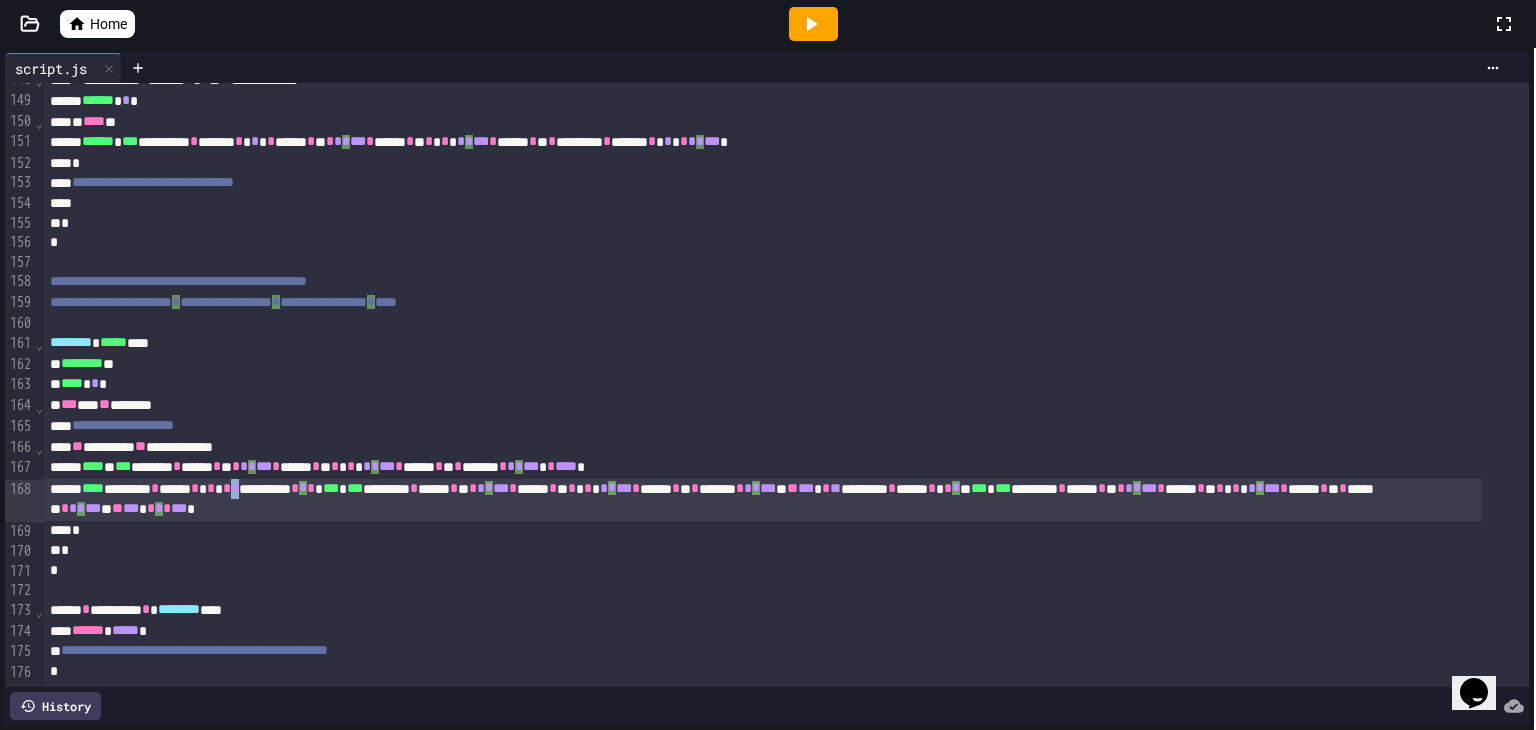 click on "*" at bounding box center [235, 488] 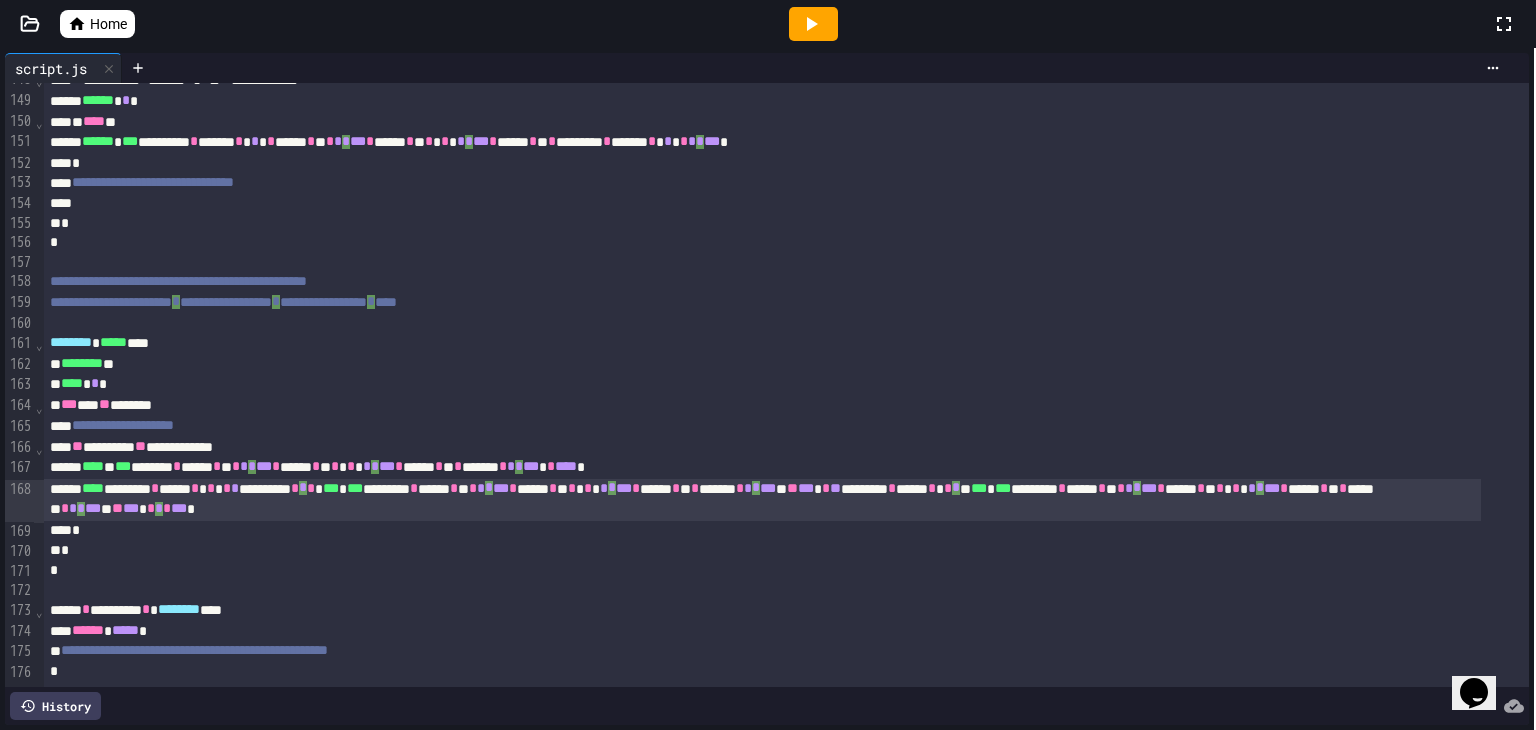 scroll, scrollTop: 3173, scrollLeft: 0, axis: vertical 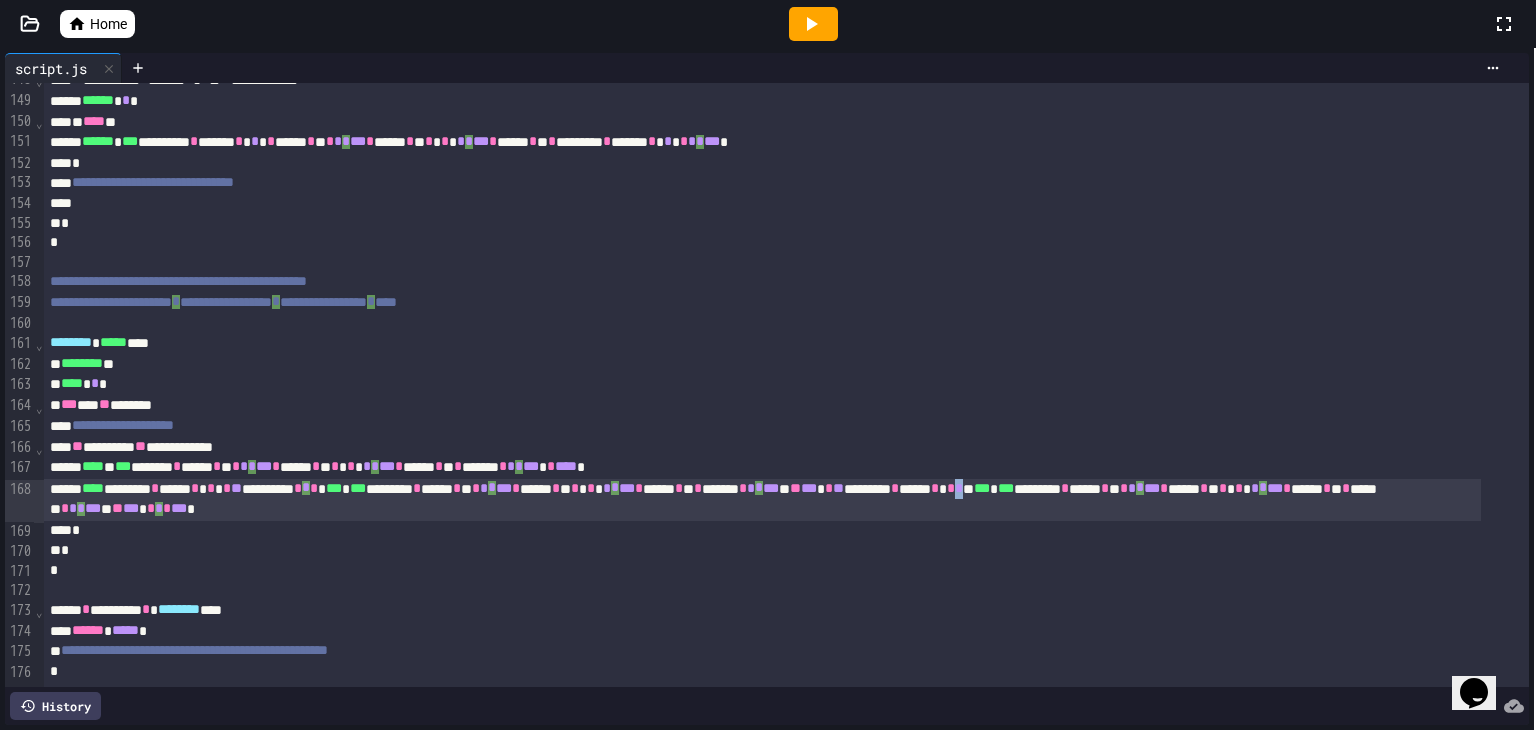 click on "*" at bounding box center (959, 488) 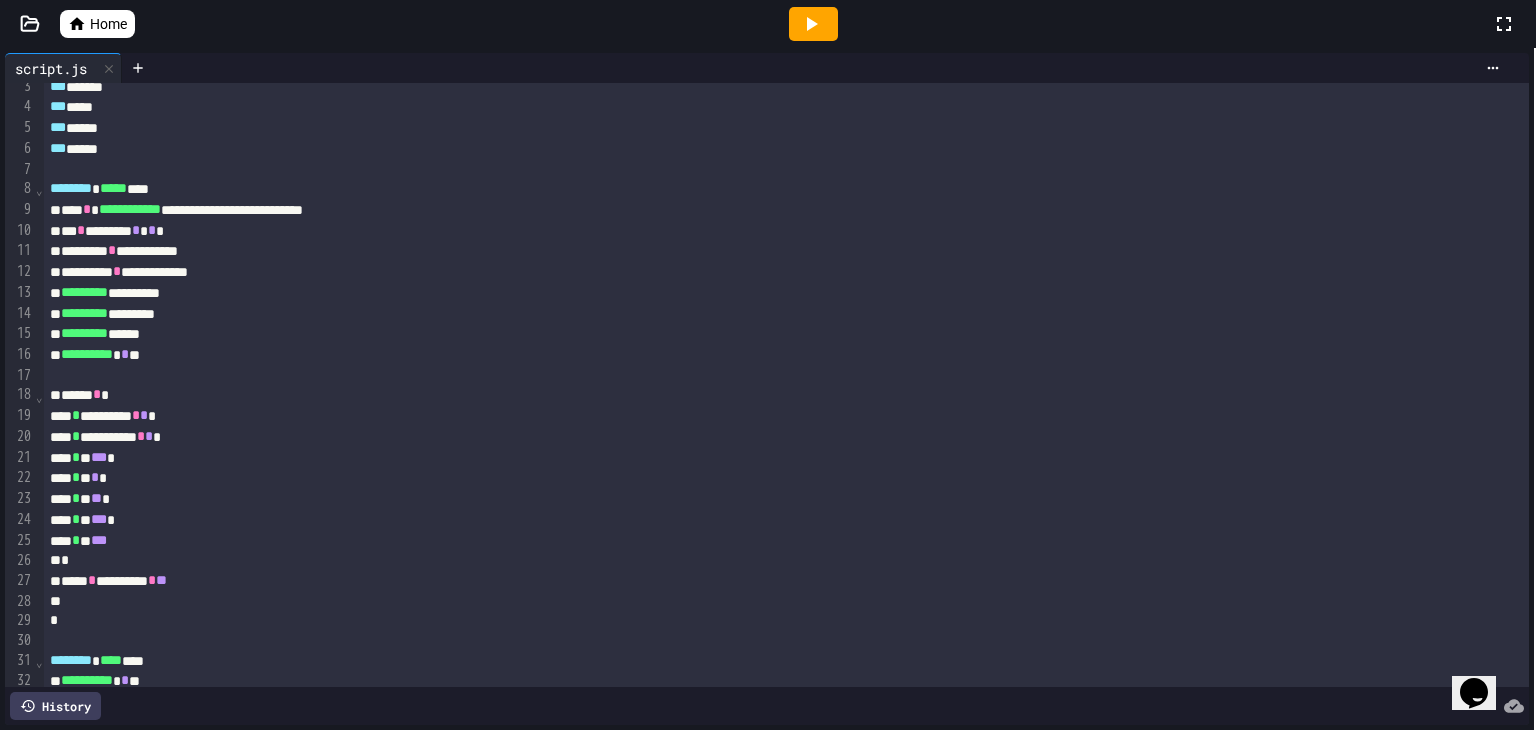 scroll, scrollTop: 100, scrollLeft: 0, axis: vertical 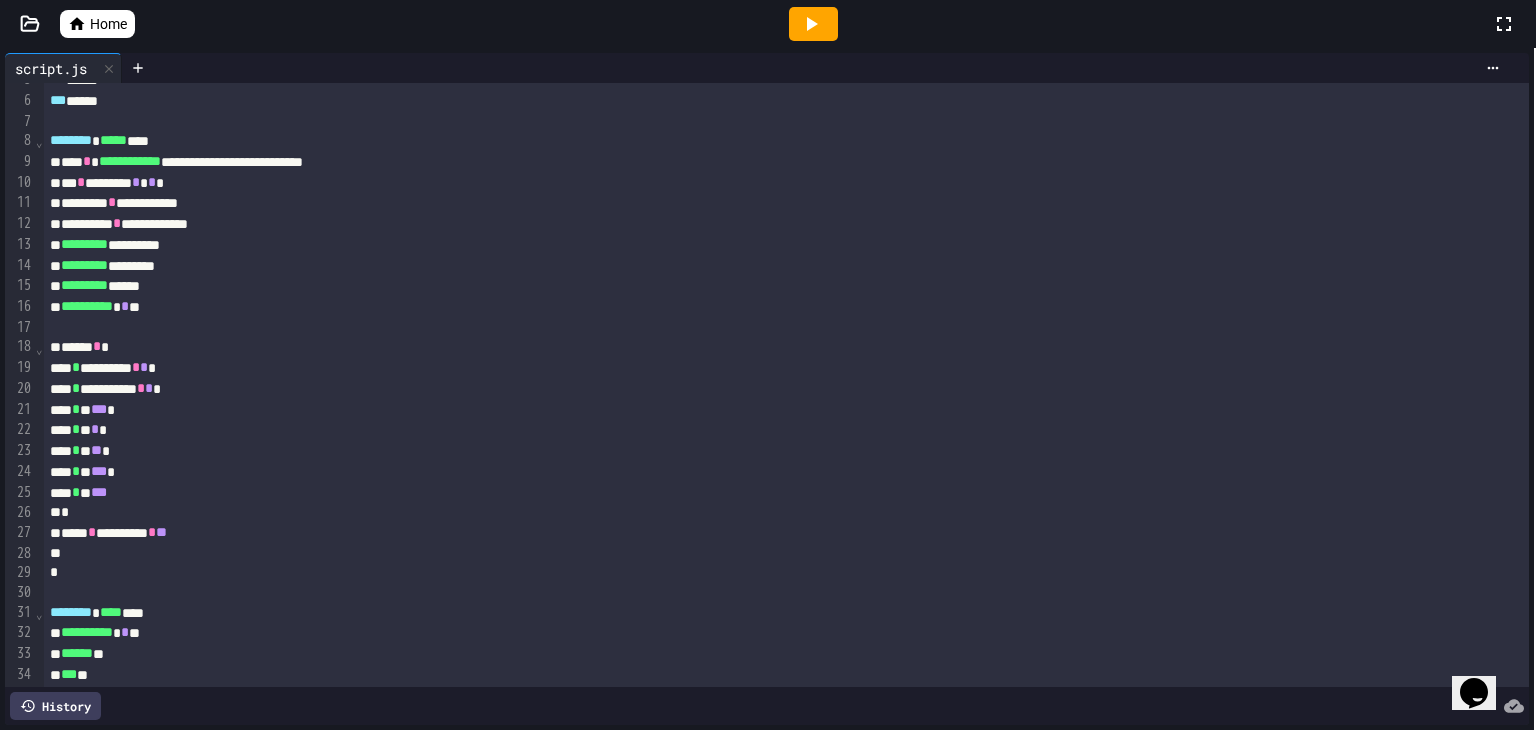 click on "* * ***" at bounding box center [762, 493] 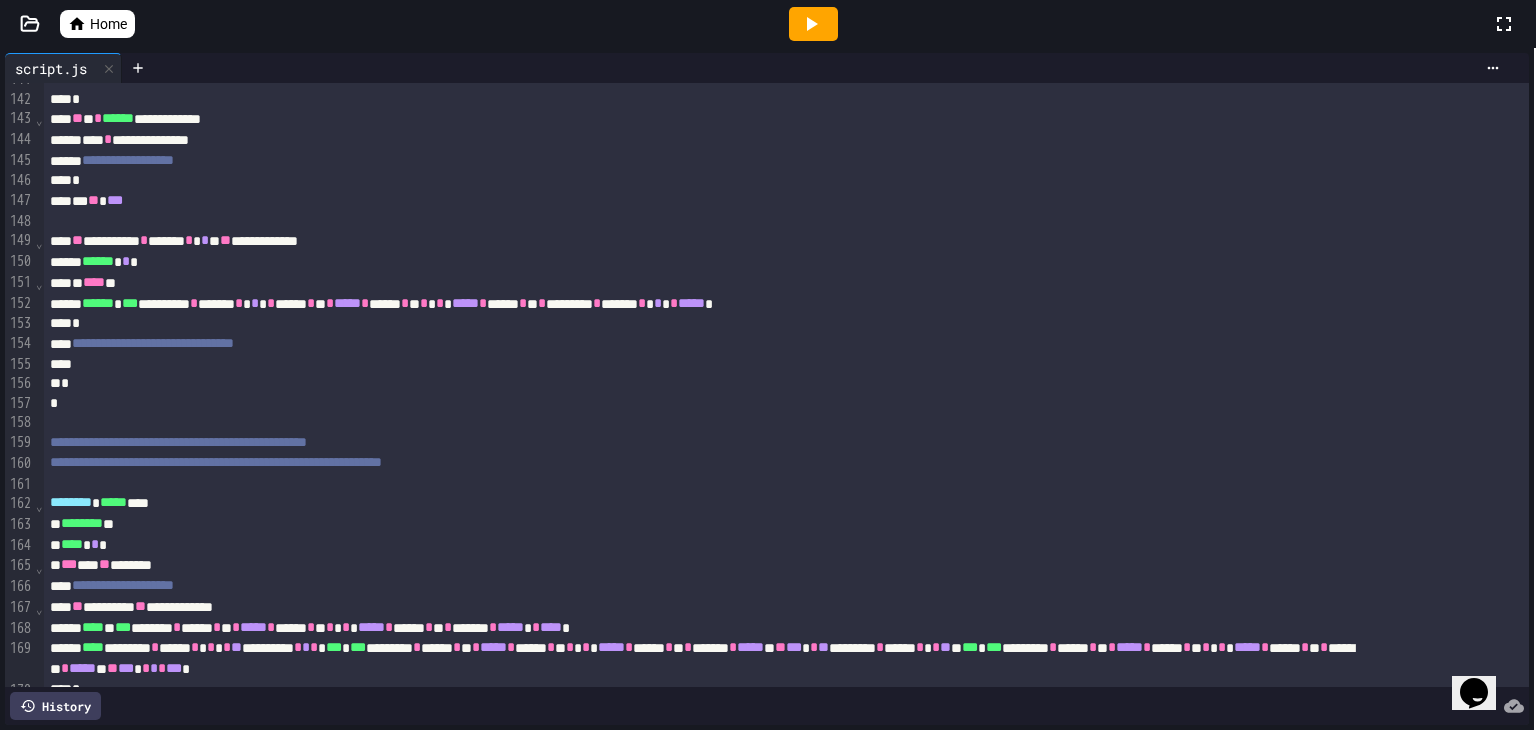 scroll, scrollTop: 2893, scrollLeft: 0, axis: vertical 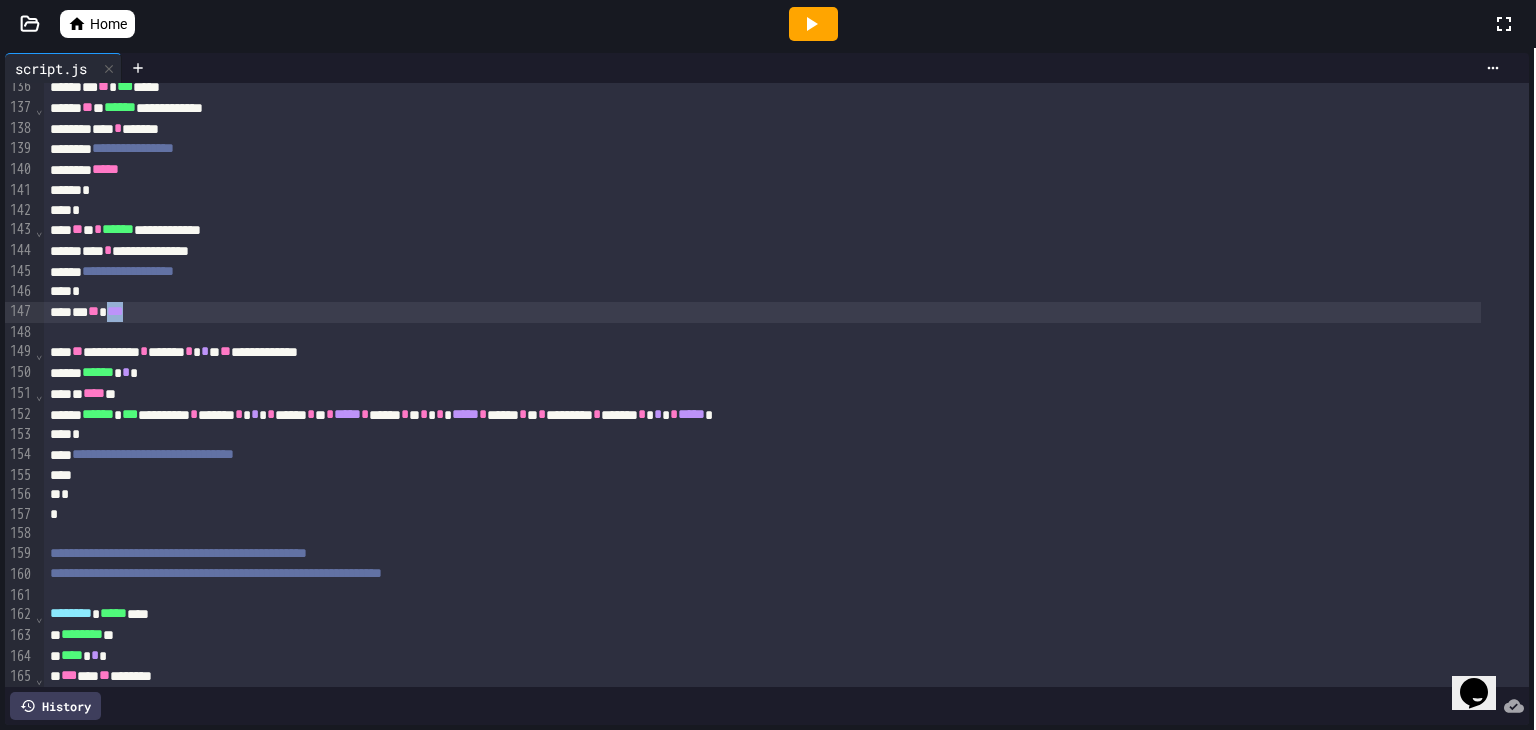 drag, startPoint x: 153, startPoint y: 312, endPoint x: 129, endPoint y: 312, distance: 24 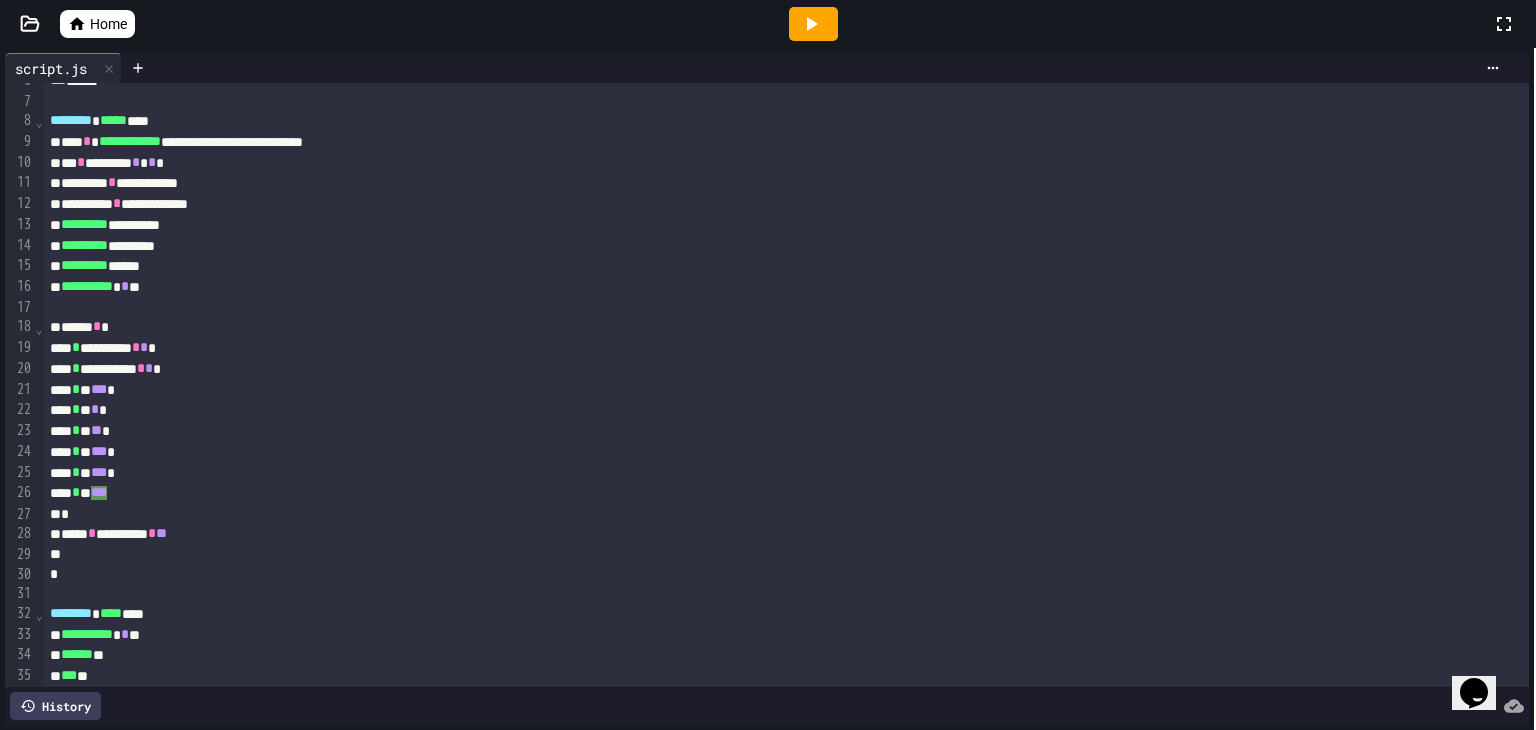 scroll, scrollTop: 200, scrollLeft: 0, axis: vertical 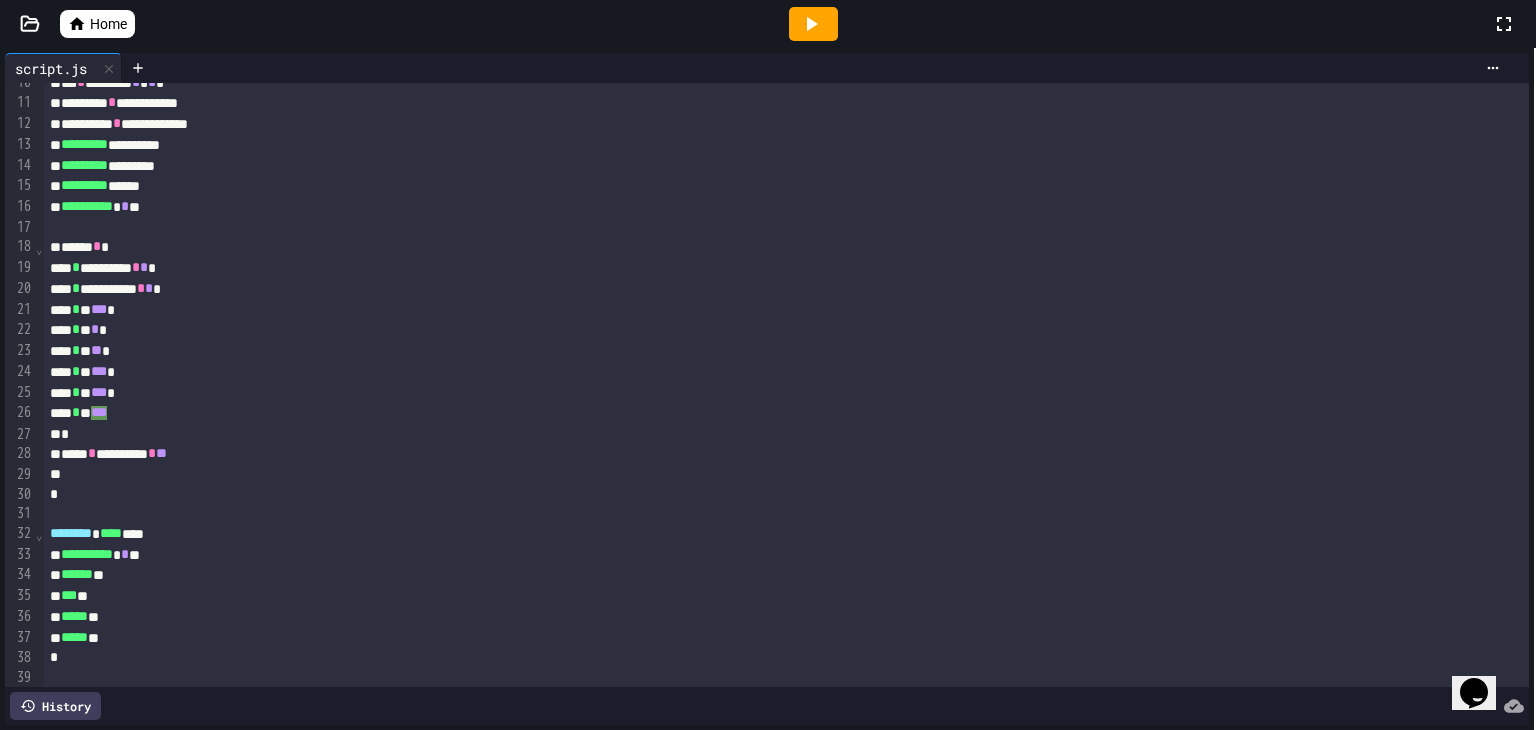click on "* * ***" at bounding box center (762, 413) 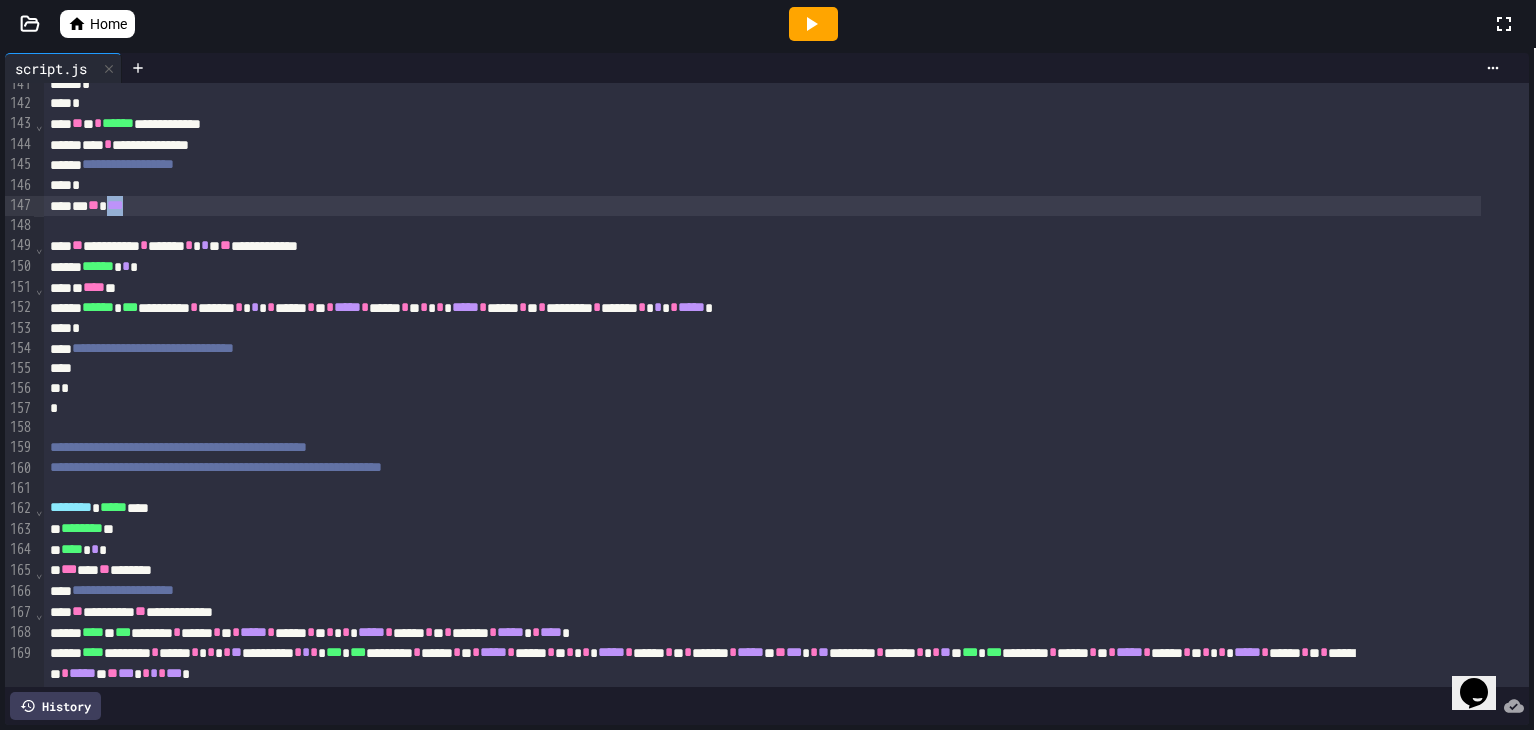 scroll, scrollTop: 2999, scrollLeft: 0, axis: vertical 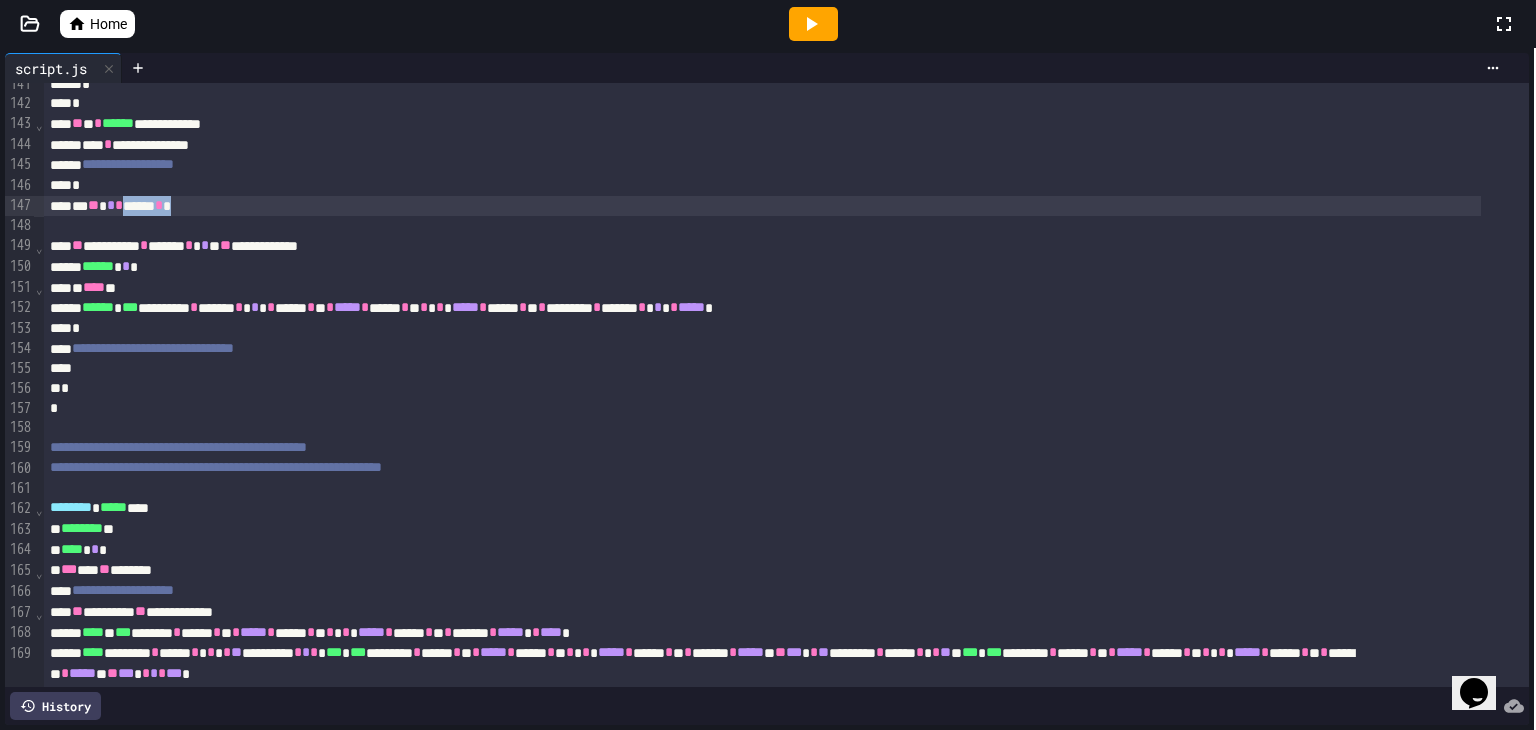 drag, startPoint x: 143, startPoint y: 205, endPoint x: 208, endPoint y: 209, distance: 65.12296 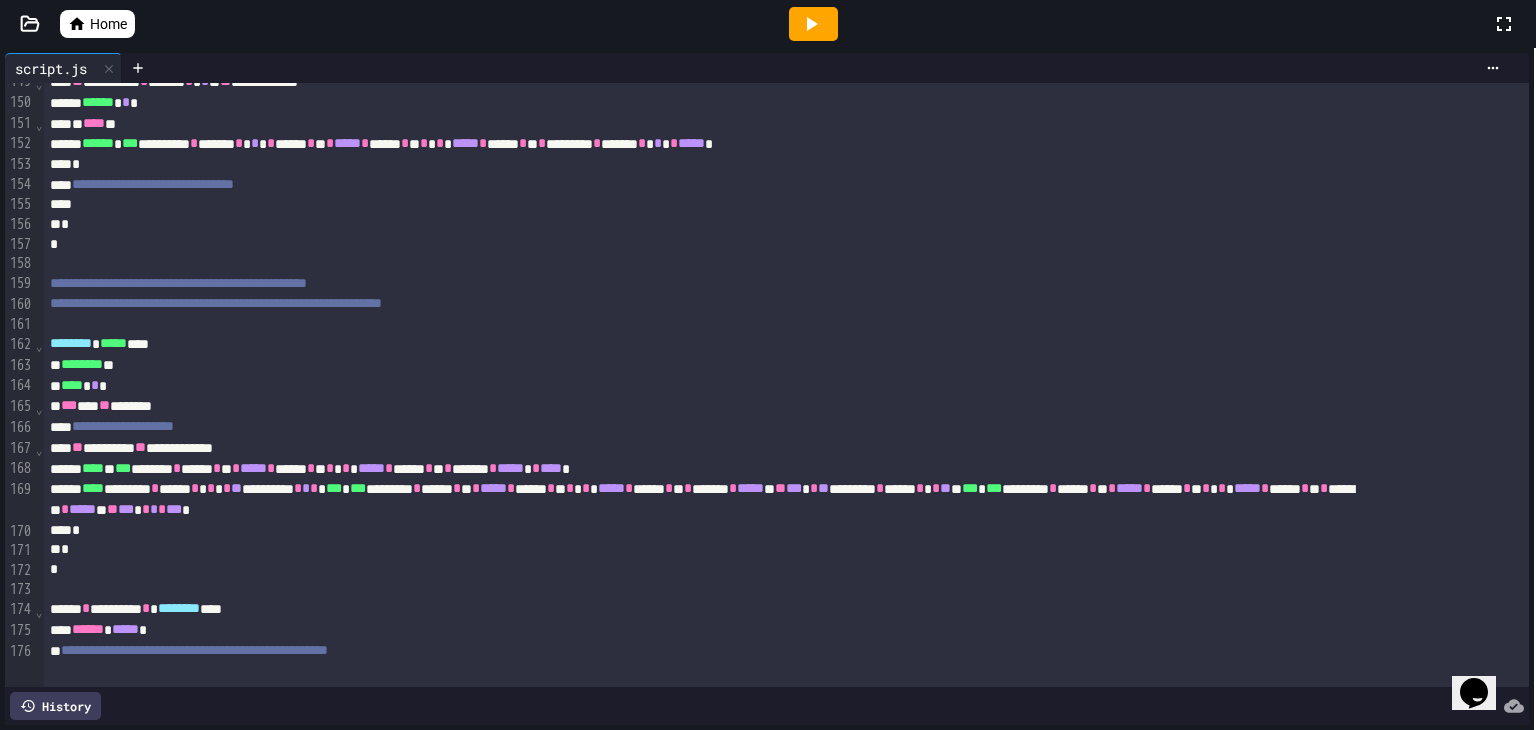 scroll, scrollTop: 3192, scrollLeft: 0, axis: vertical 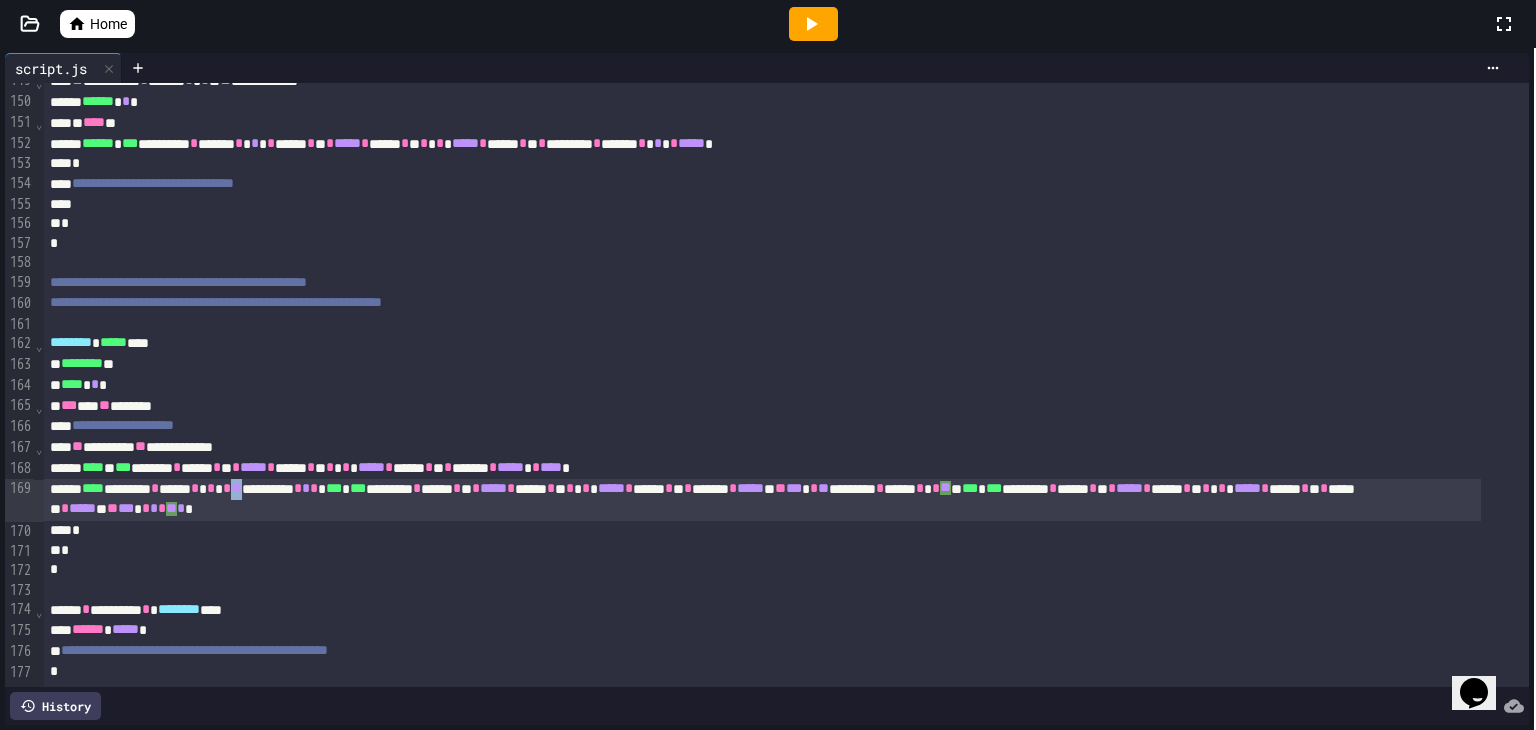 drag, startPoint x: 292, startPoint y: 461, endPoint x: 305, endPoint y: 463, distance: 13.152946 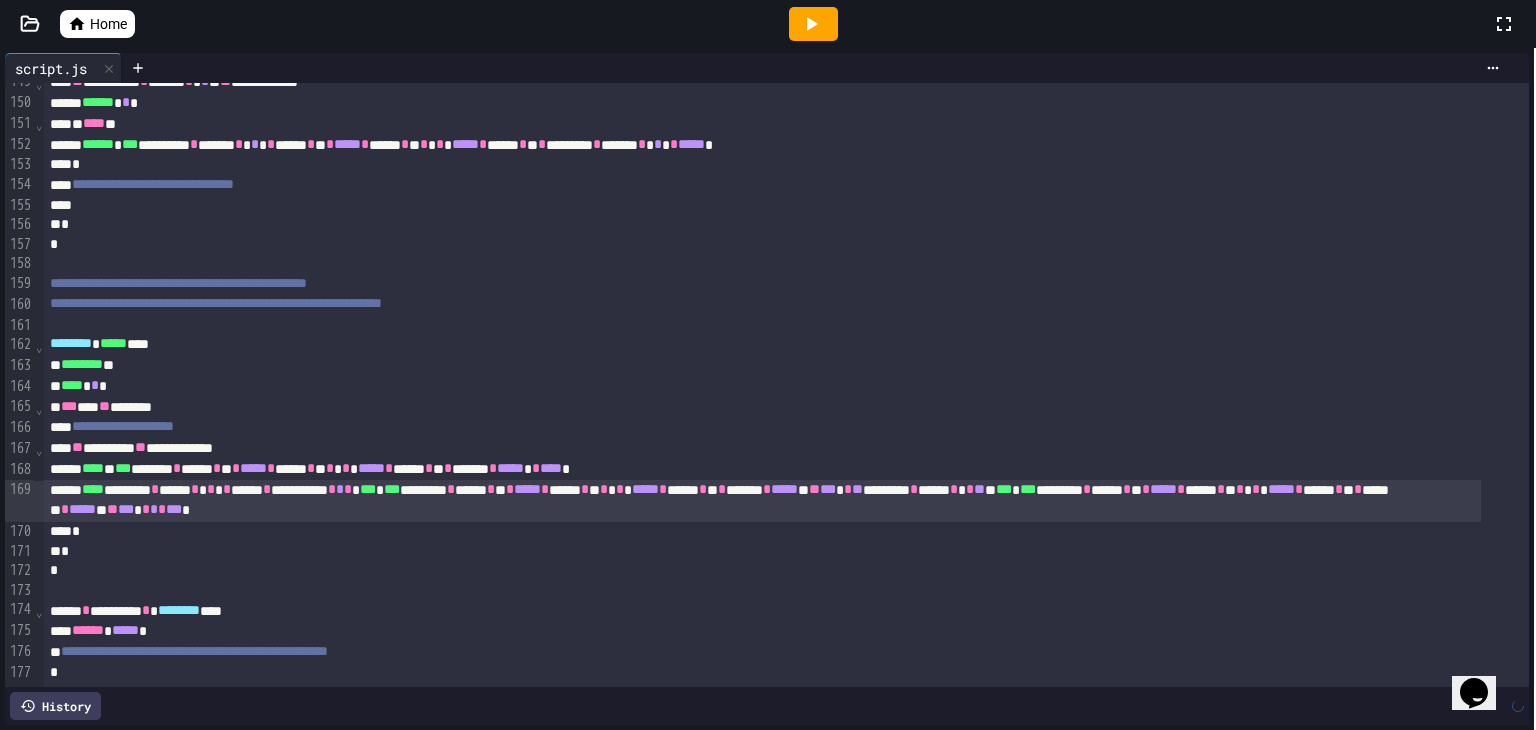scroll, scrollTop: 3192, scrollLeft: 0, axis: vertical 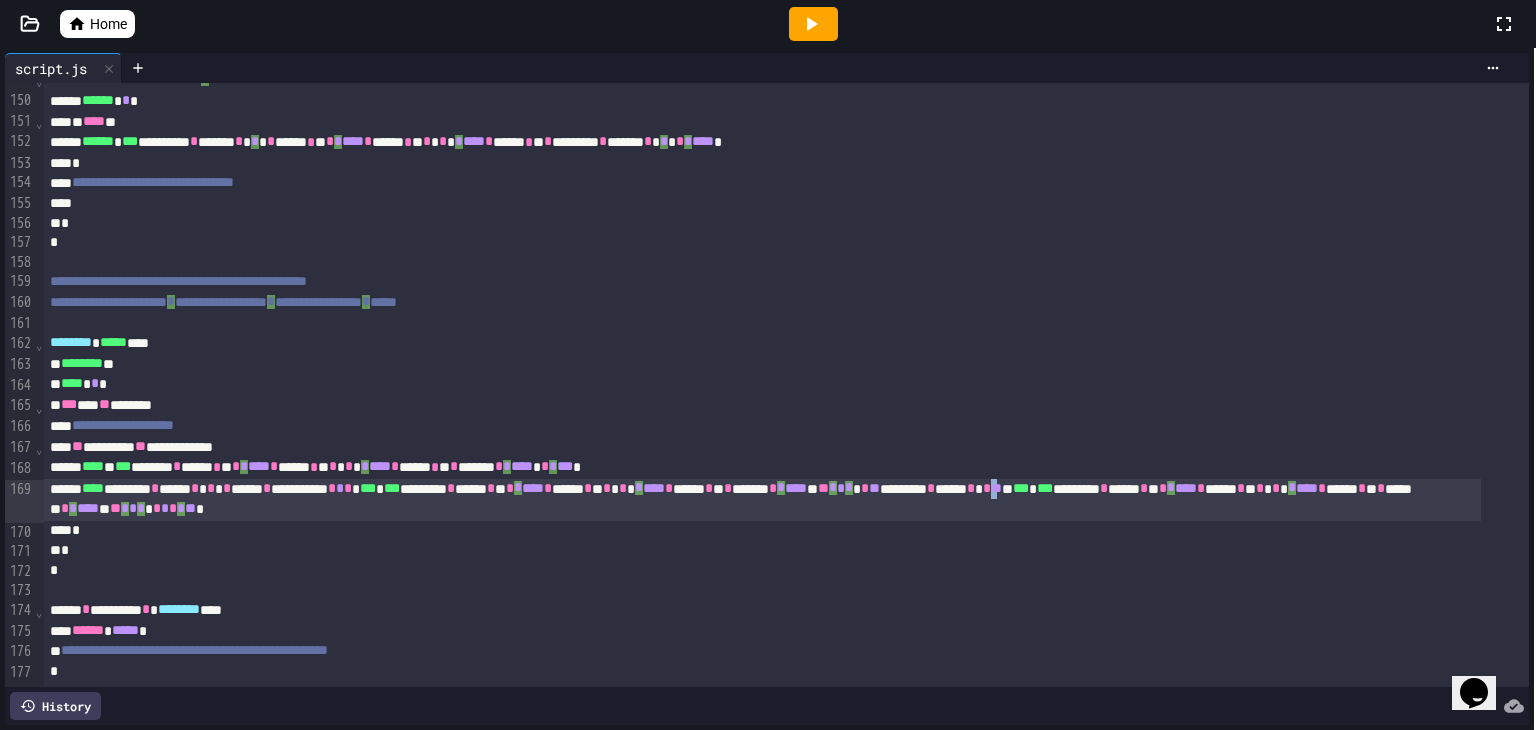 drag, startPoint x: 1268, startPoint y: 461, endPoint x: 1280, endPoint y: 463, distance: 12.165525 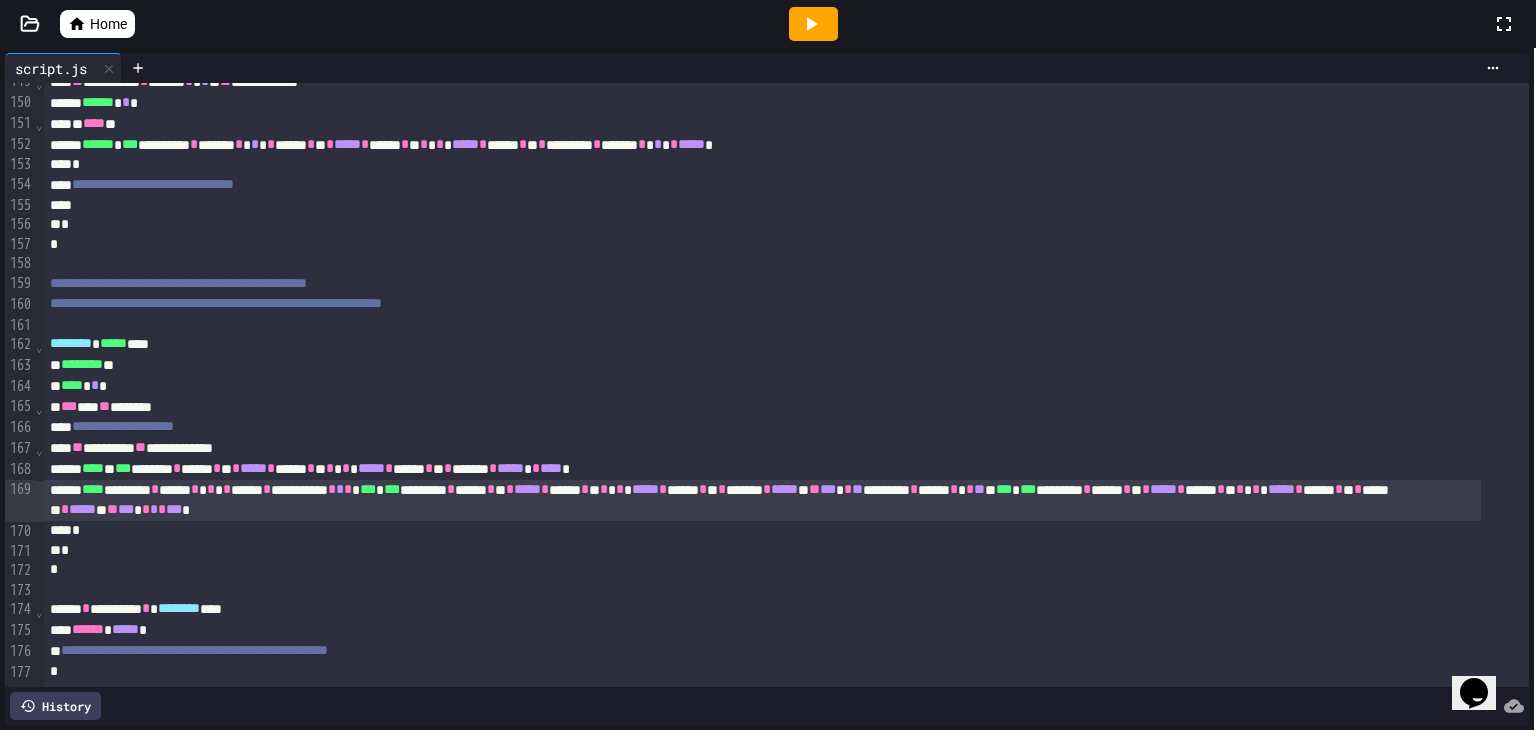 scroll, scrollTop: 3192, scrollLeft: 0, axis: vertical 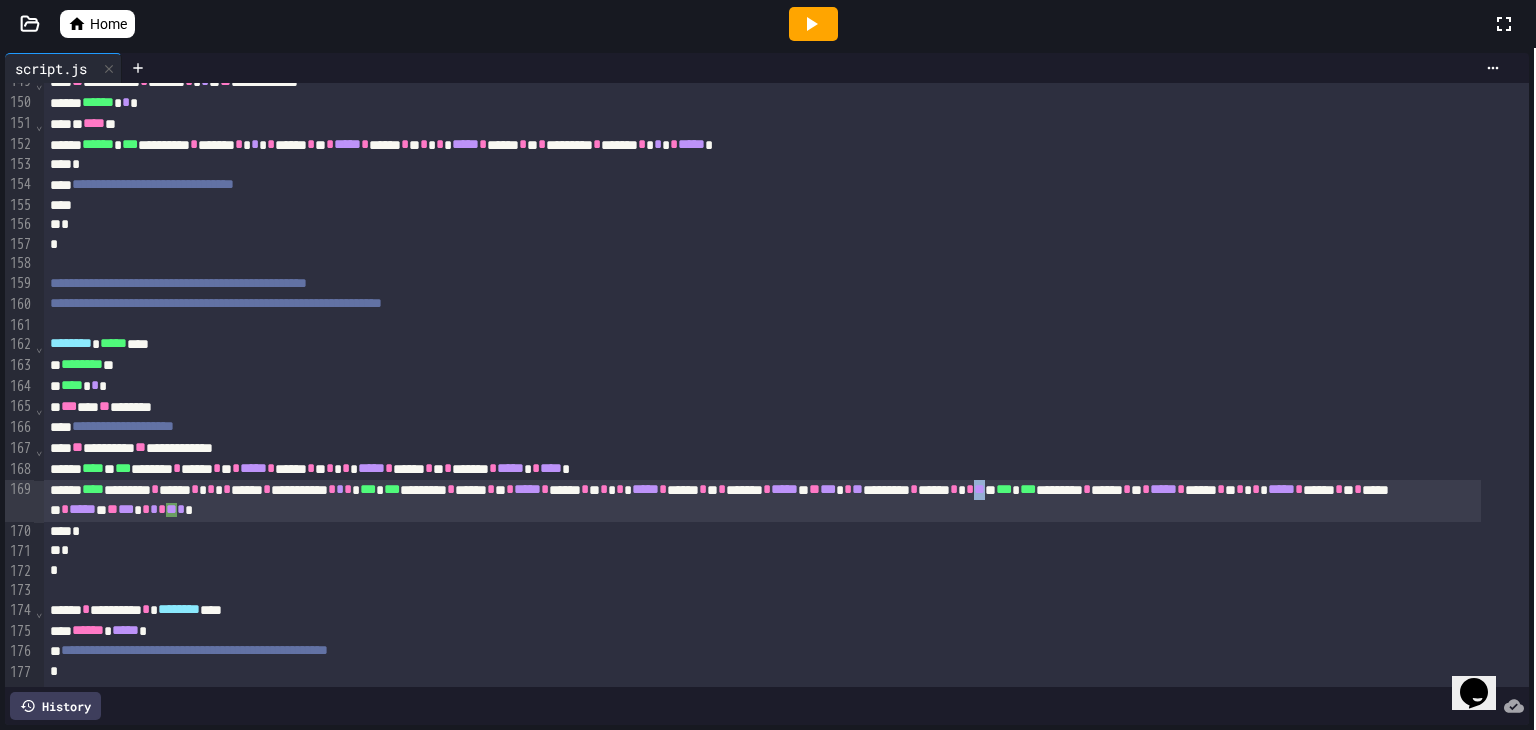 click on "**" at bounding box center [979, 489] 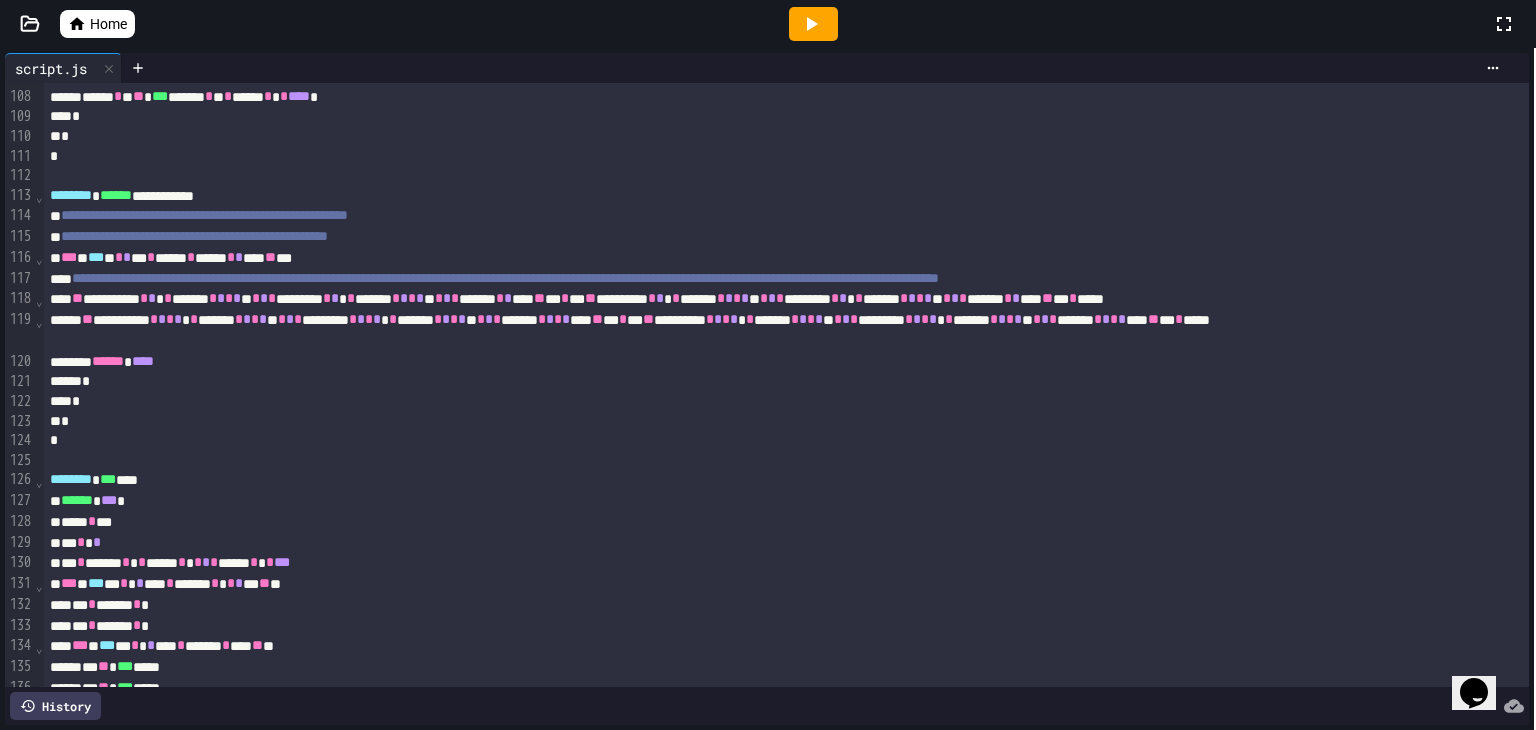scroll, scrollTop: 2392, scrollLeft: 0, axis: vertical 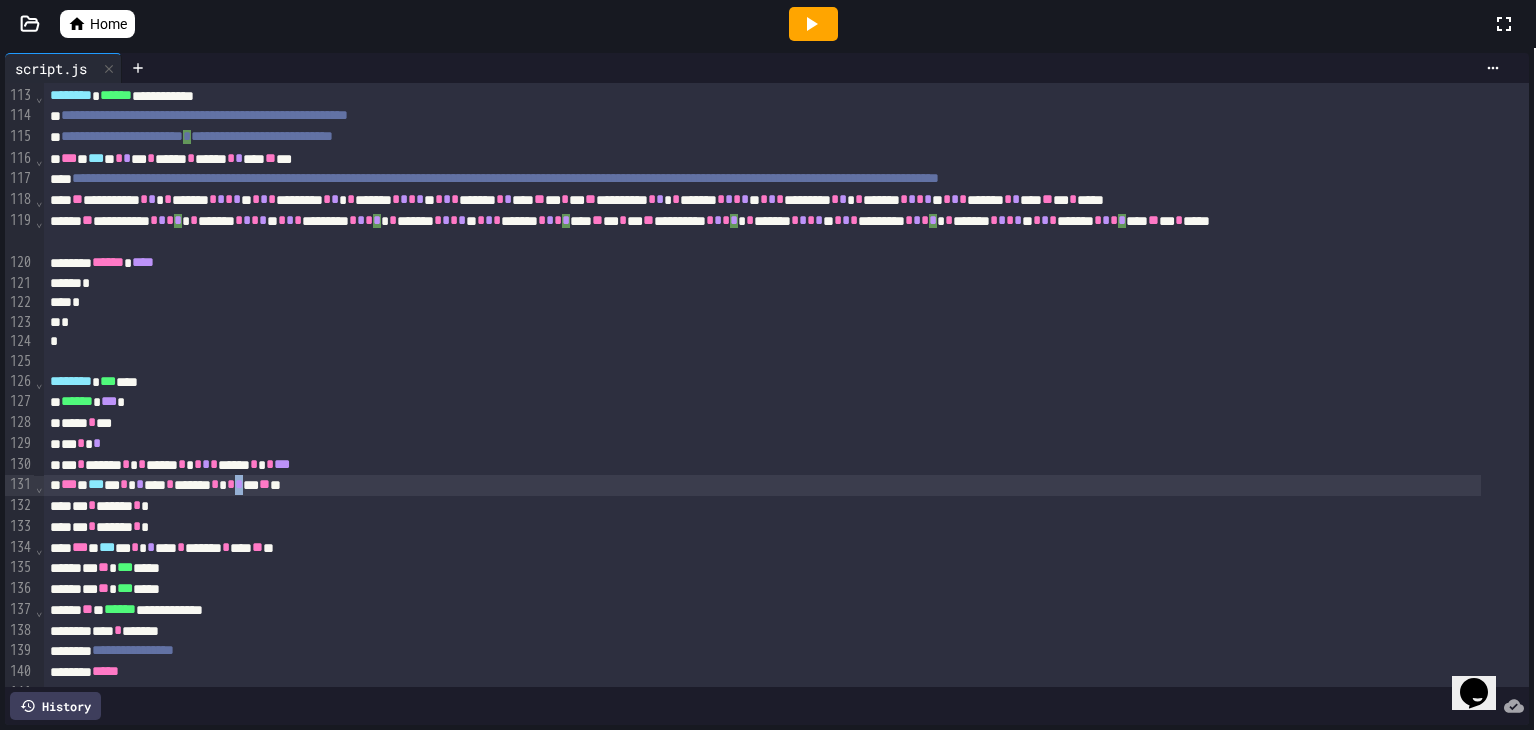 drag, startPoint x: 297, startPoint y: 483, endPoint x: 313, endPoint y: 502, distance: 24.839485 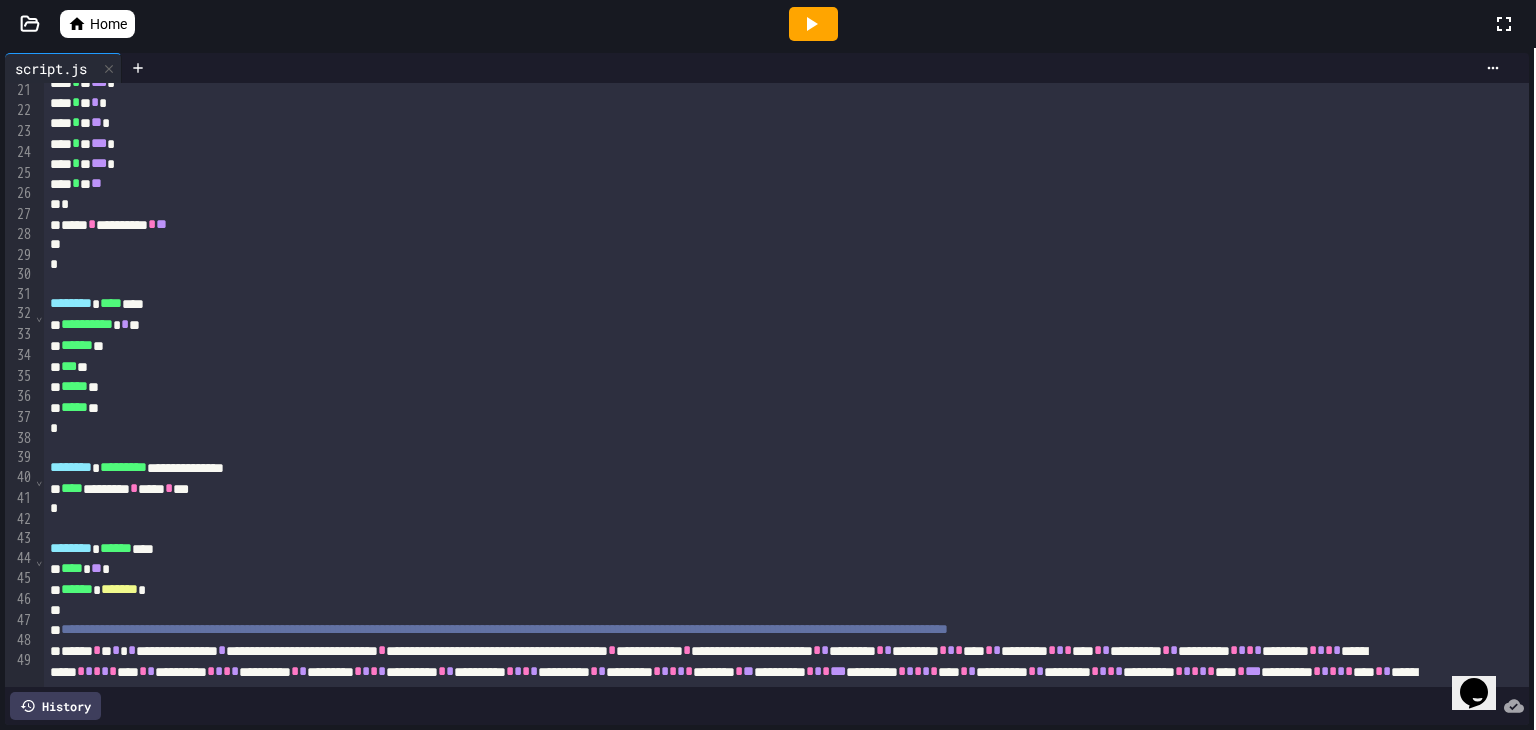 scroll, scrollTop: 393, scrollLeft: 0, axis: vertical 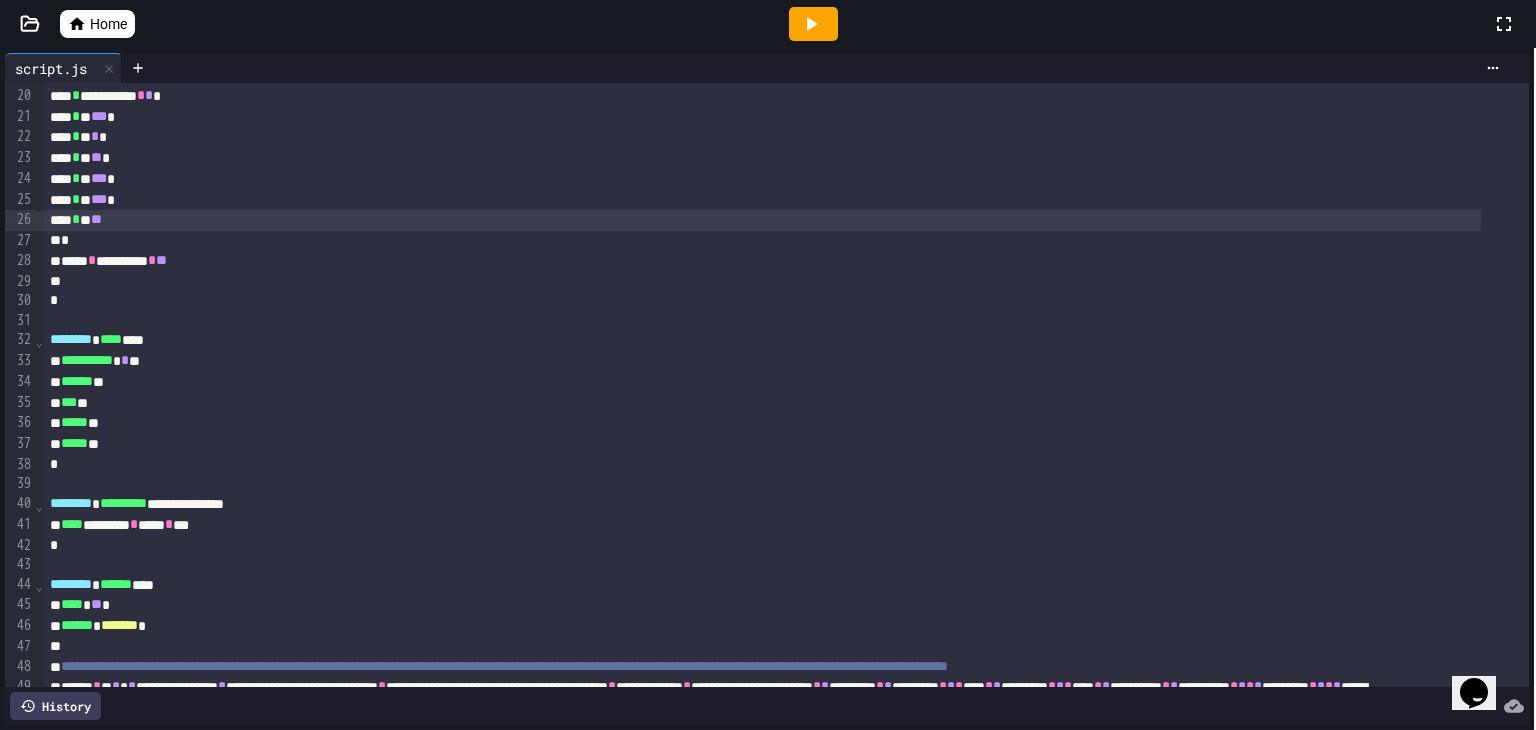click on "* * **" at bounding box center [762, 220] 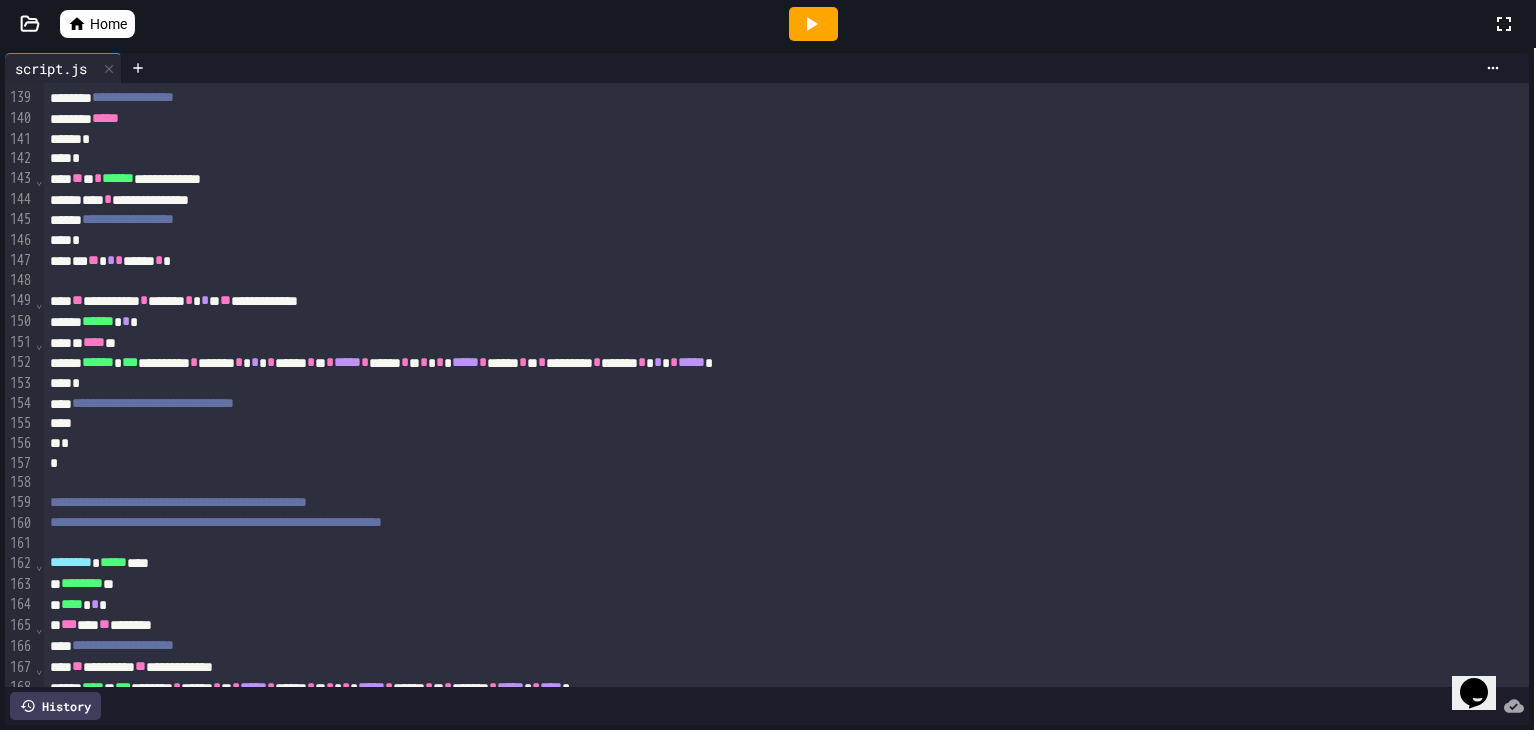 scroll, scrollTop: 3192, scrollLeft: 0, axis: vertical 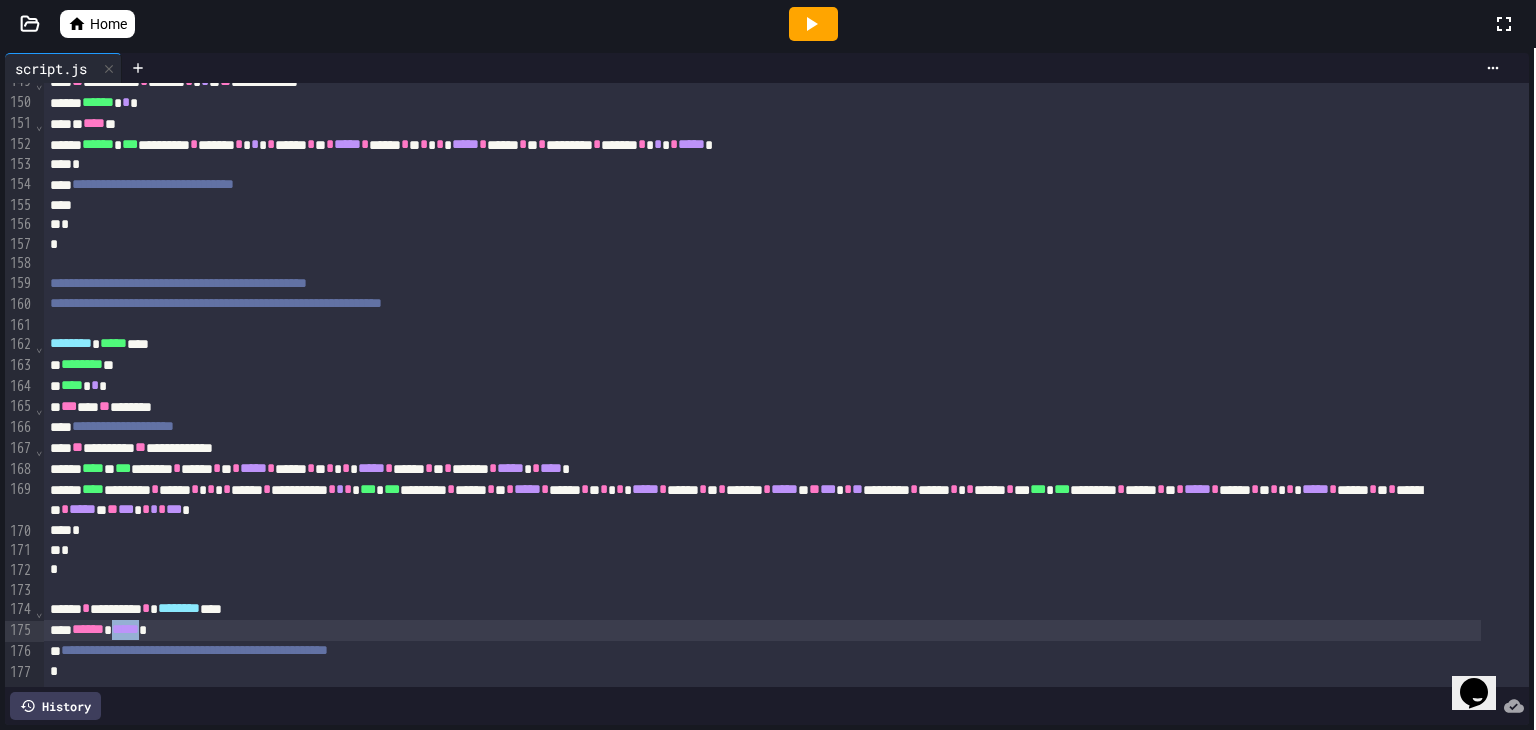 drag, startPoint x: 173, startPoint y: 601, endPoint x: 138, endPoint y: 603, distance: 35.057095 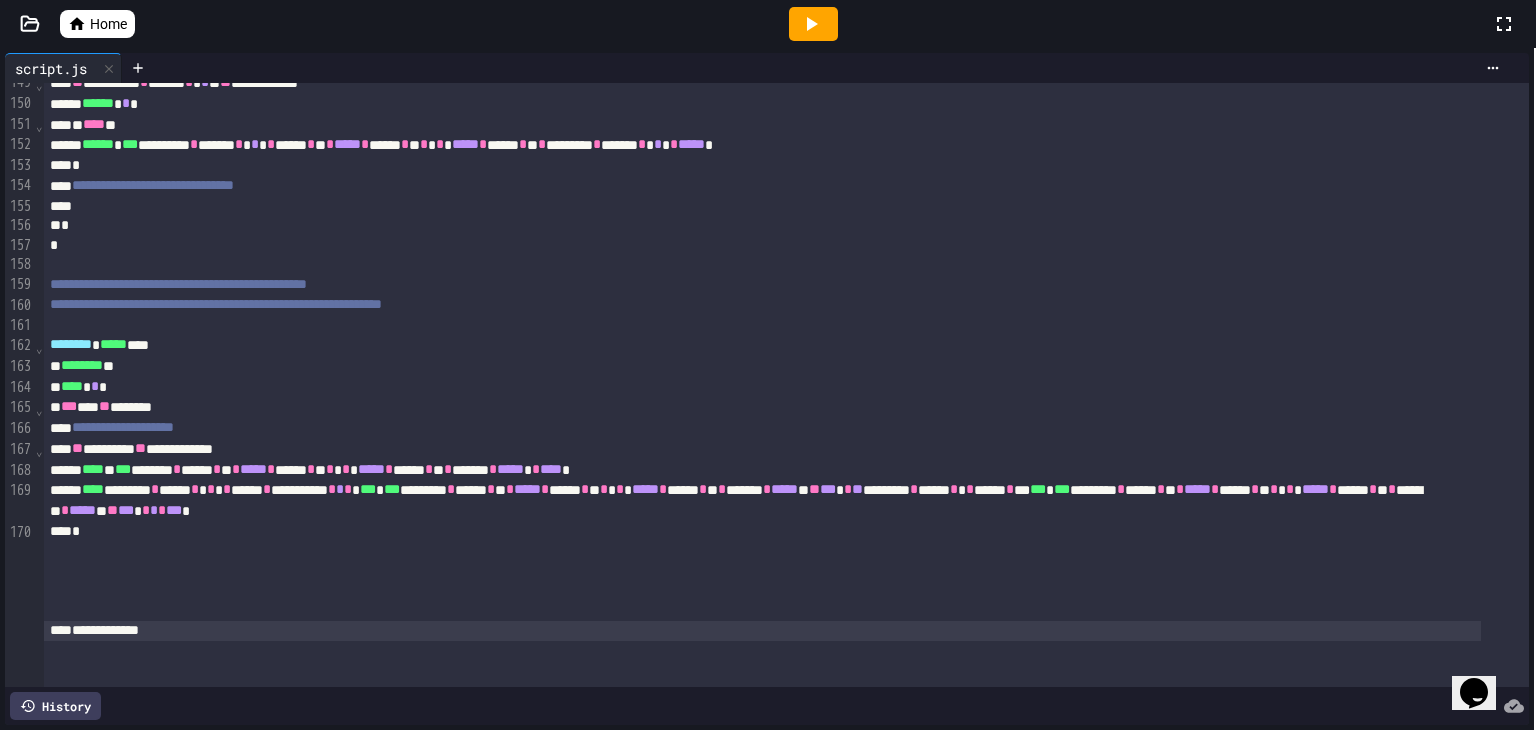 scroll, scrollTop: 3193, scrollLeft: 0, axis: vertical 